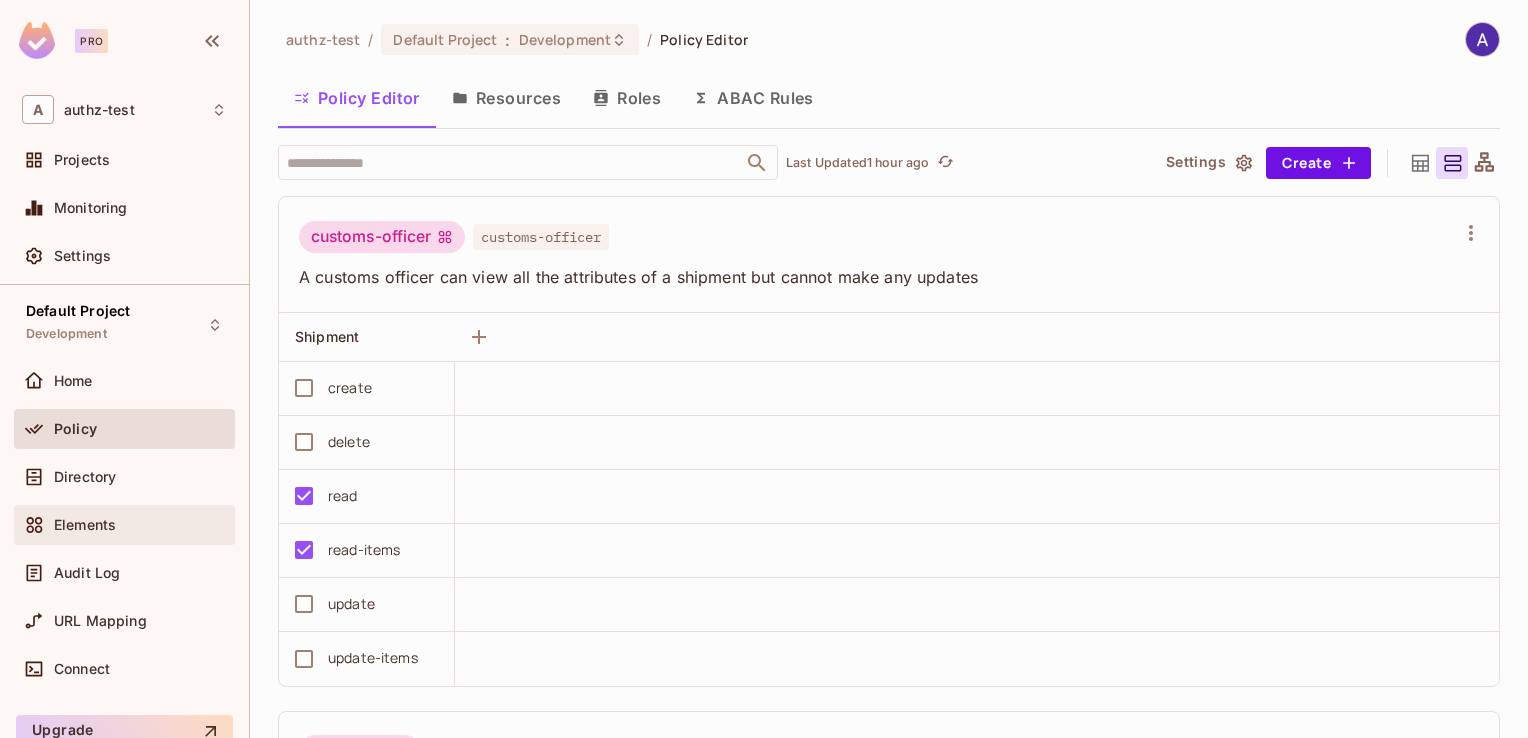 scroll, scrollTop: 0, scrollLeft: 0, axis: both 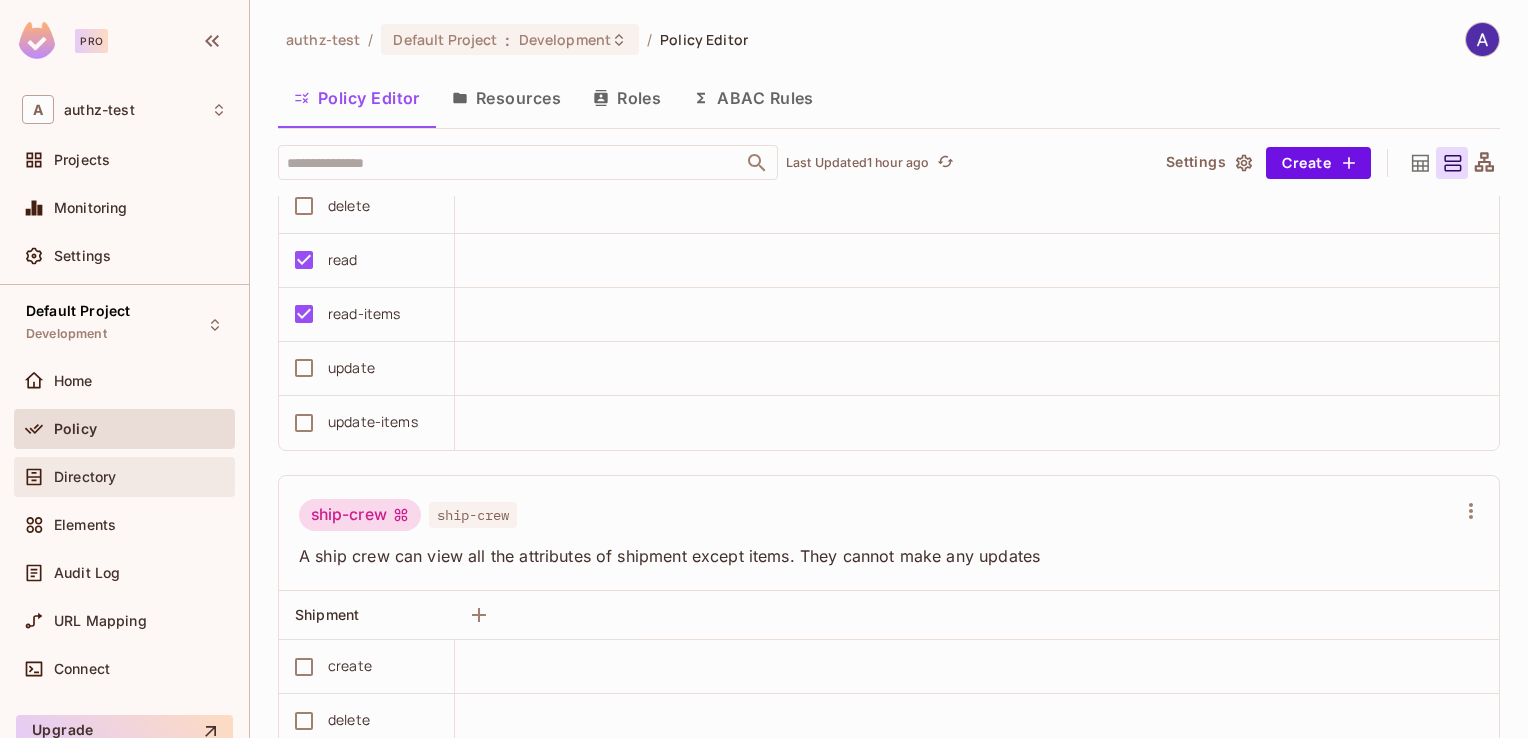 click on "Directory" at bounding box center (85, 477) 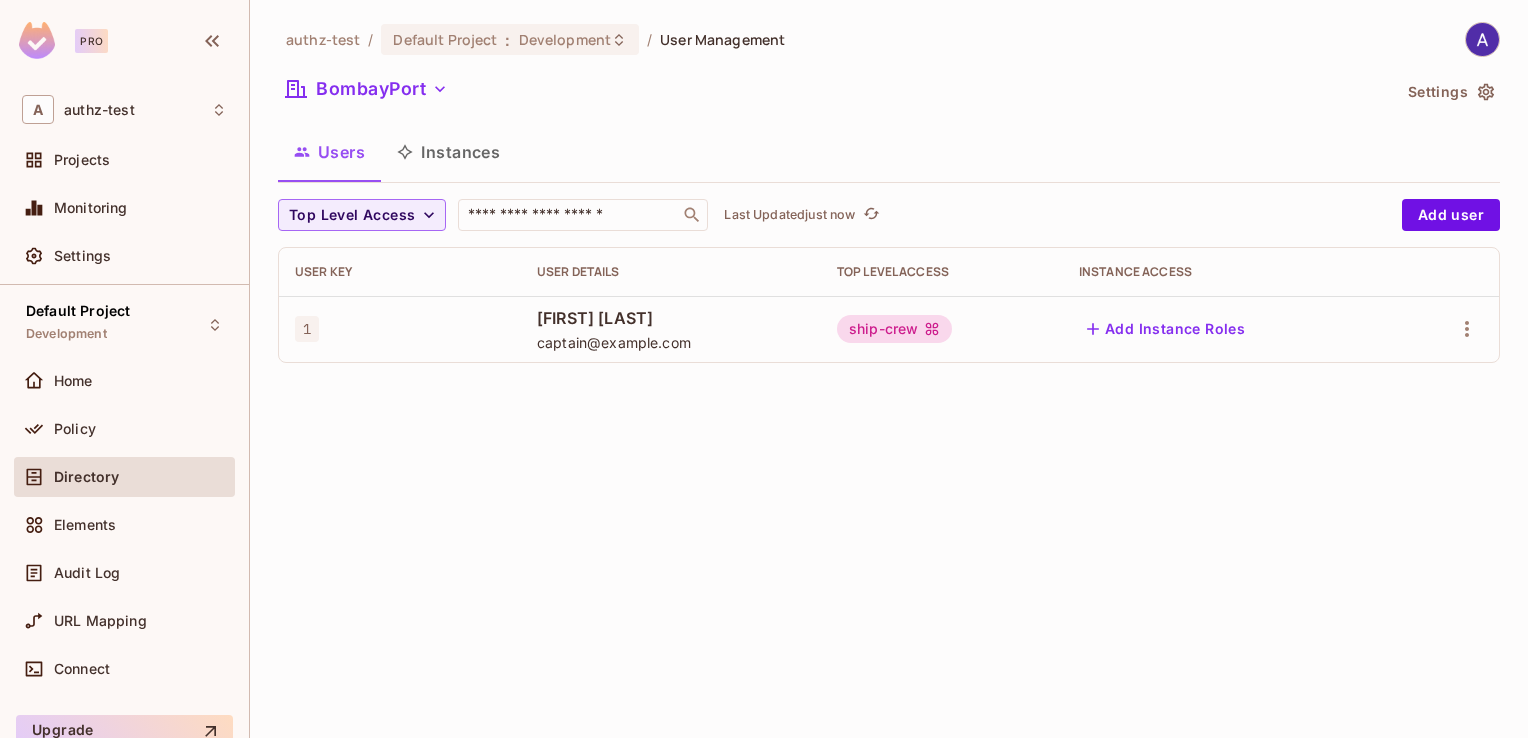 click on "[FIRST] [LAST]" at bounding box center (671, 318) 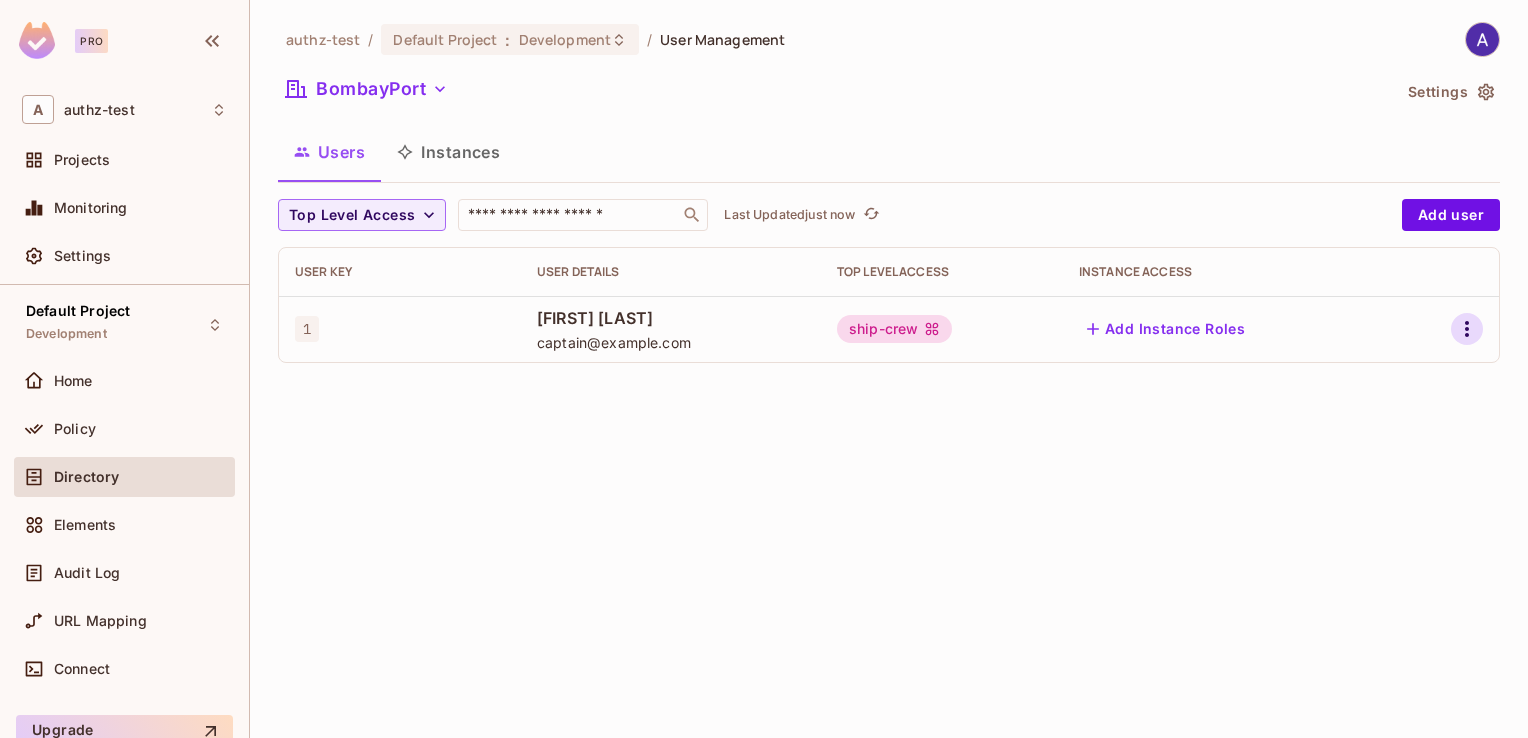 click 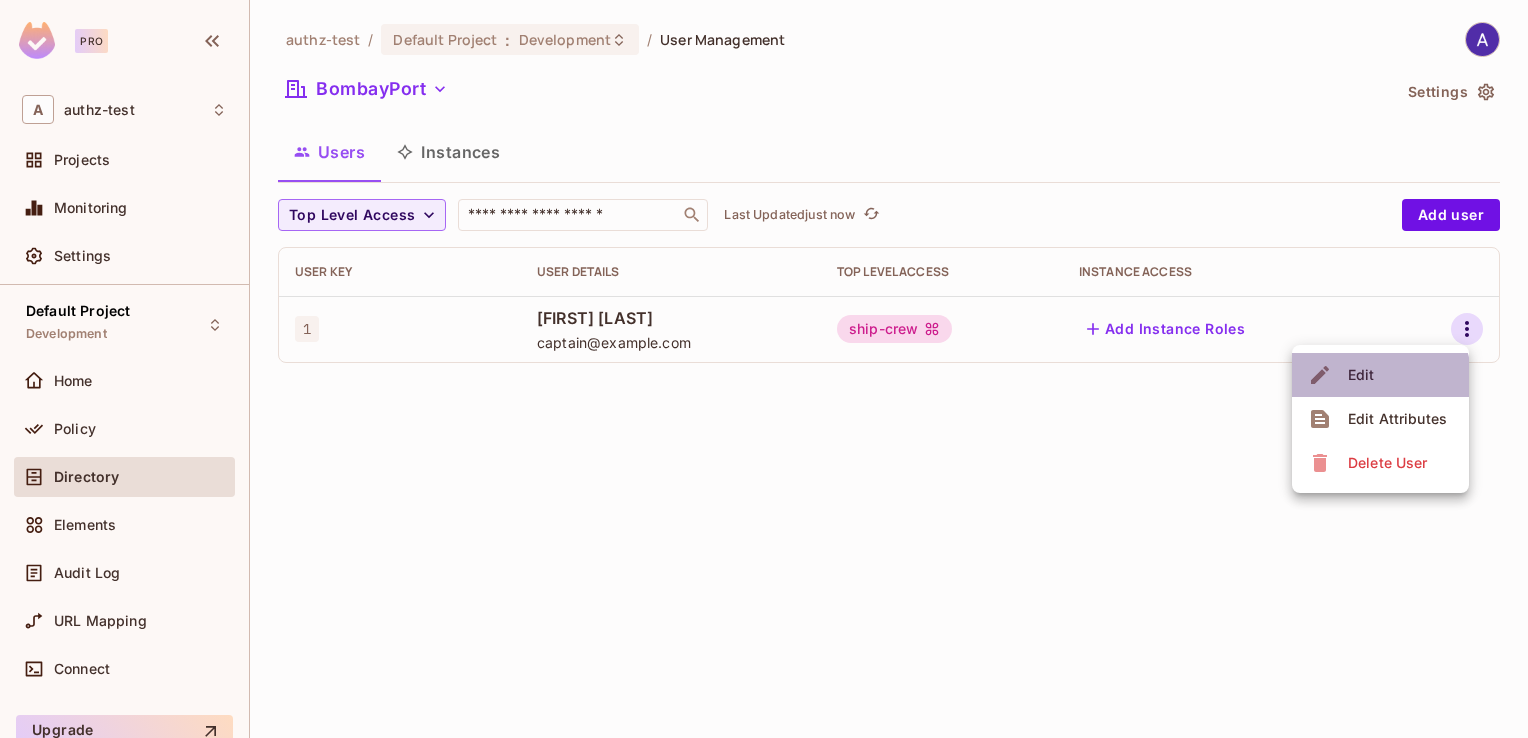 click on "Edit" at bounding box center [1361, 375] 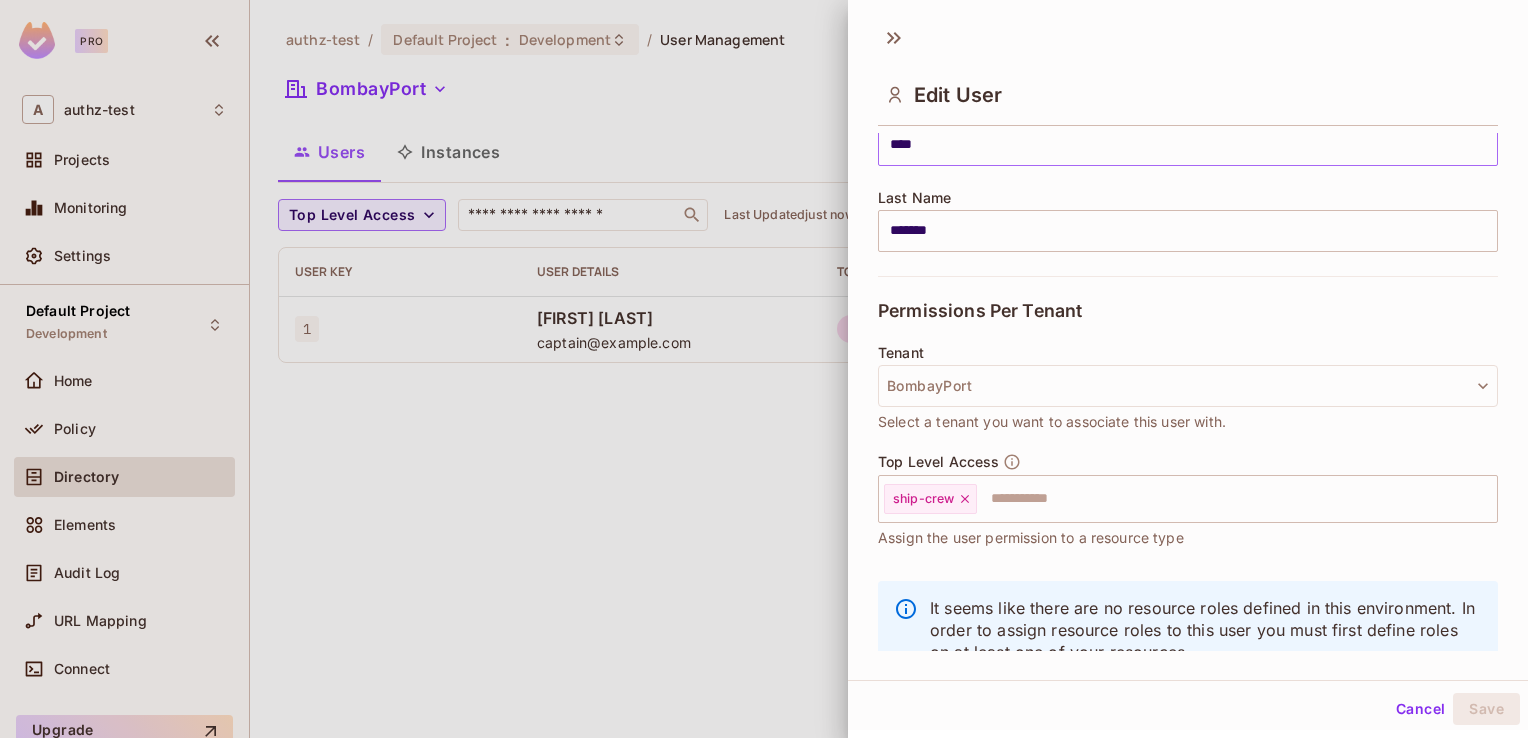 scroll, scrollTop: 342, scrollLeft: 0, axis: vertical 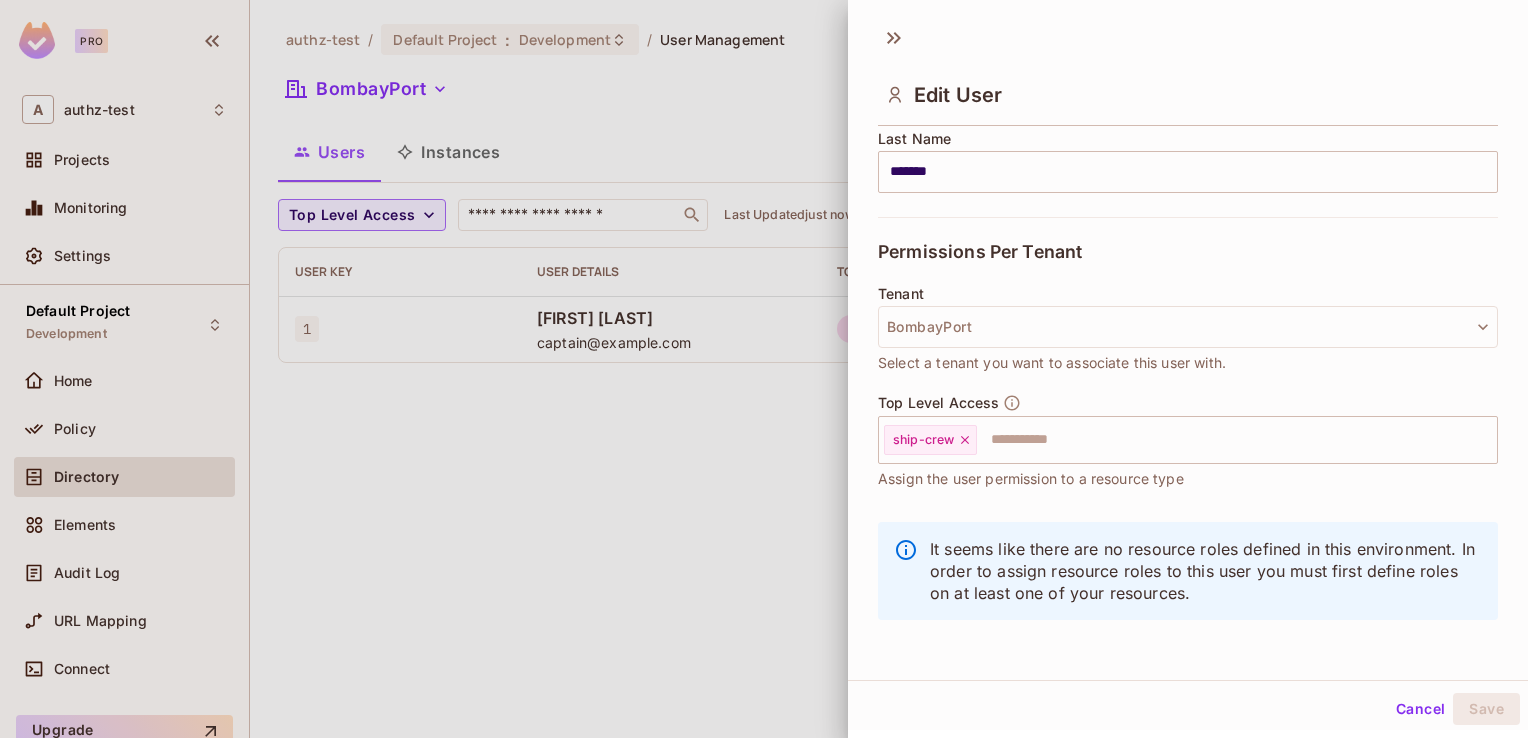 click at bounding box center [764, 369] 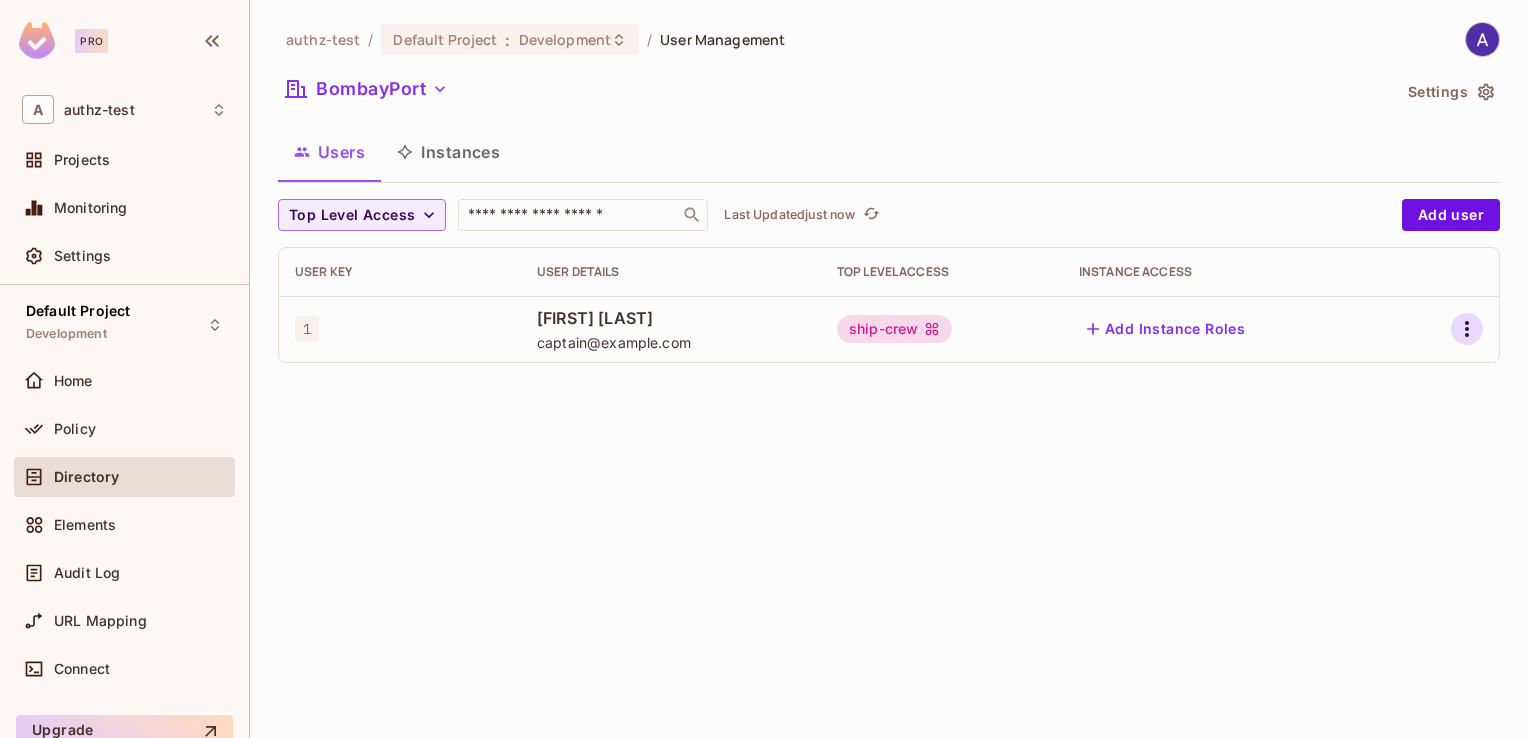 click 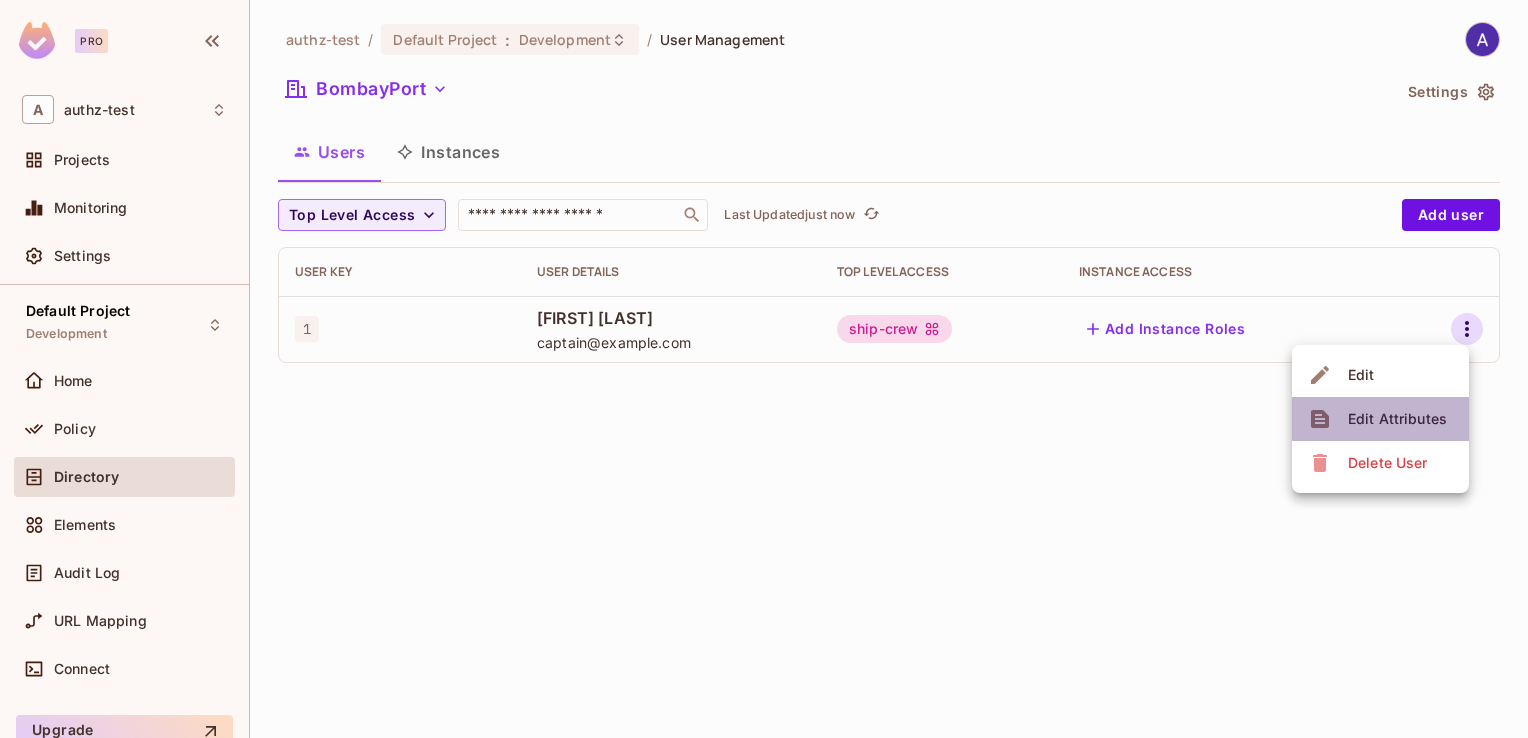 click on "Edit Attributes" at bounding box center (1397, 419) 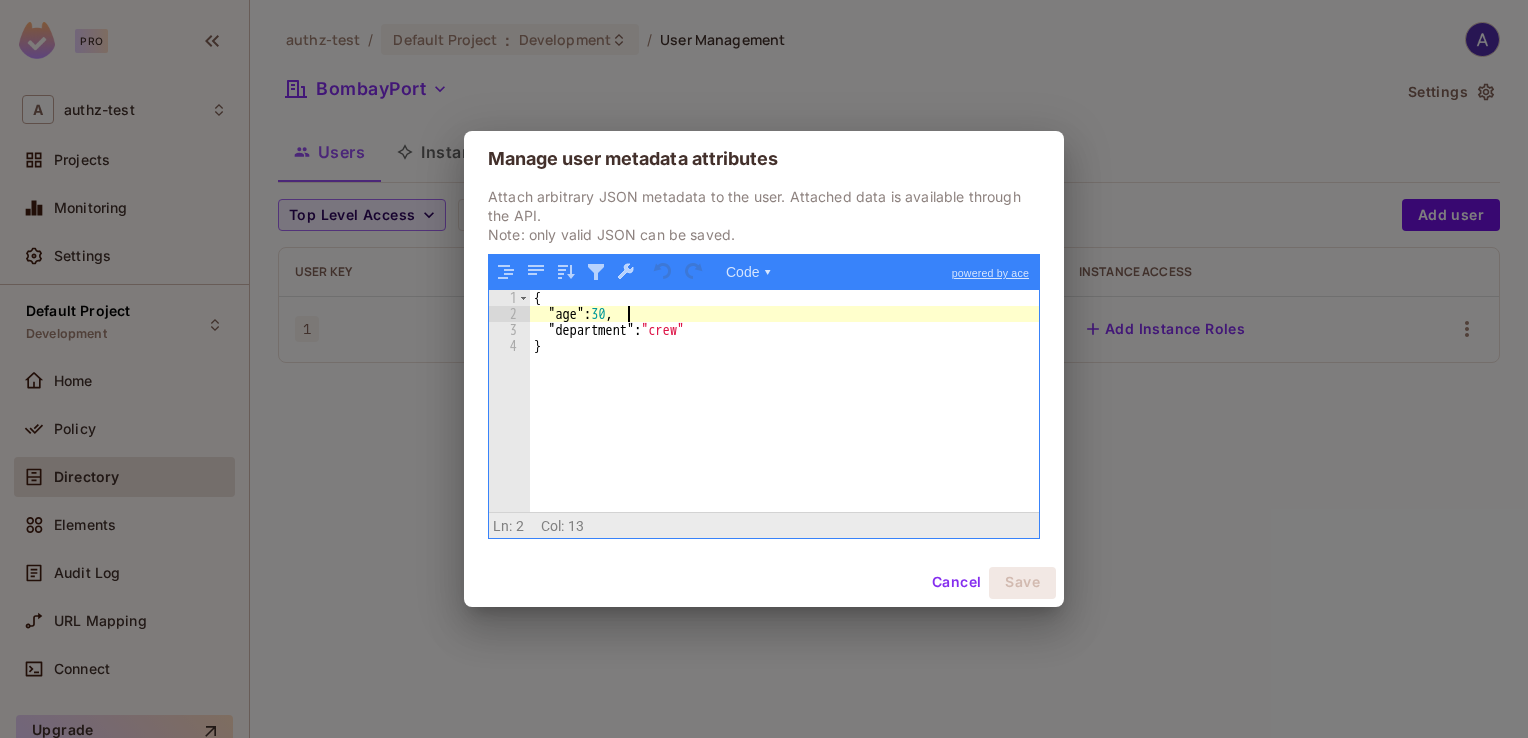 click on "{ "age" : 30 , "department" : "crew" }" at bounding box center (784, 417) 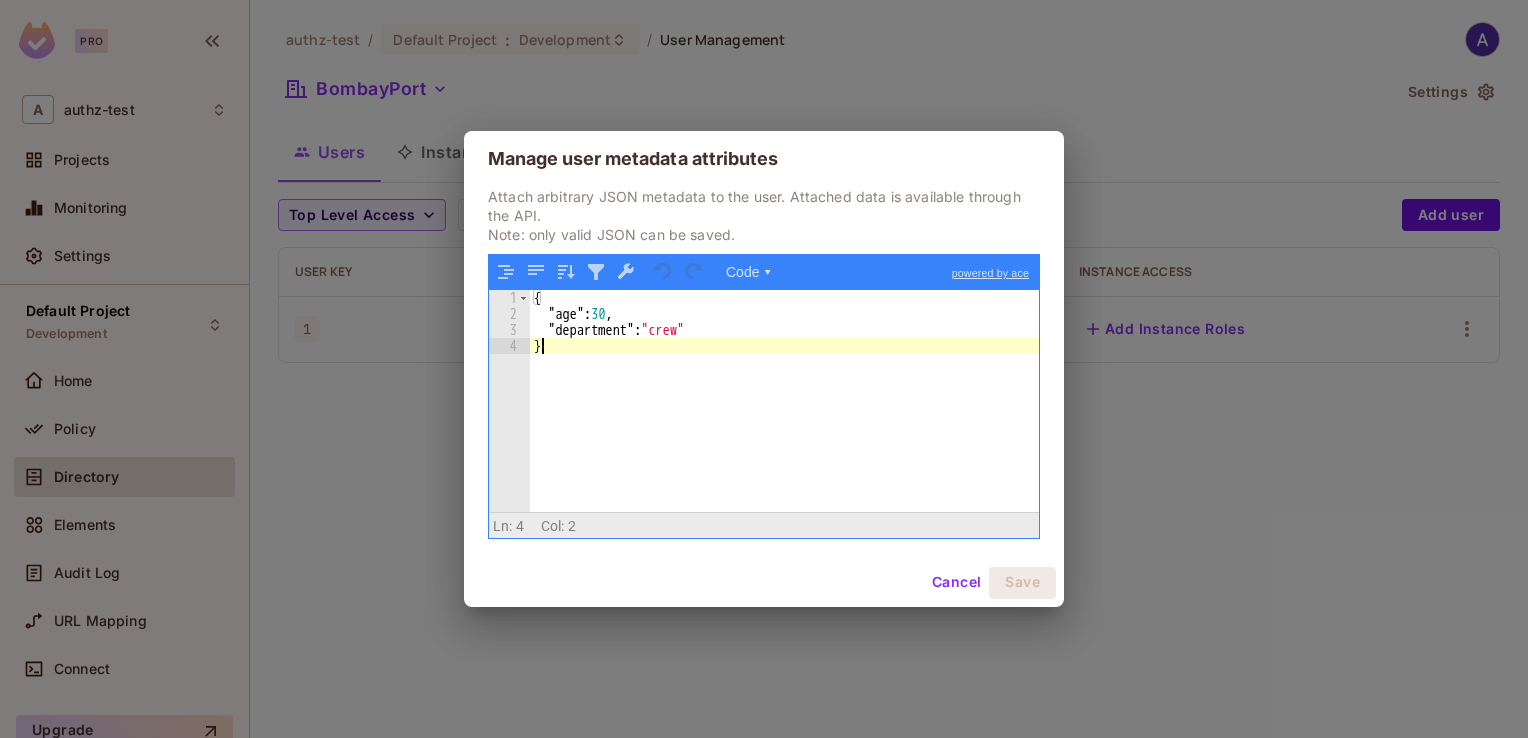 click on "{ "age" : 30 , "department" : "crew" }" at bounding box center (784, 417) 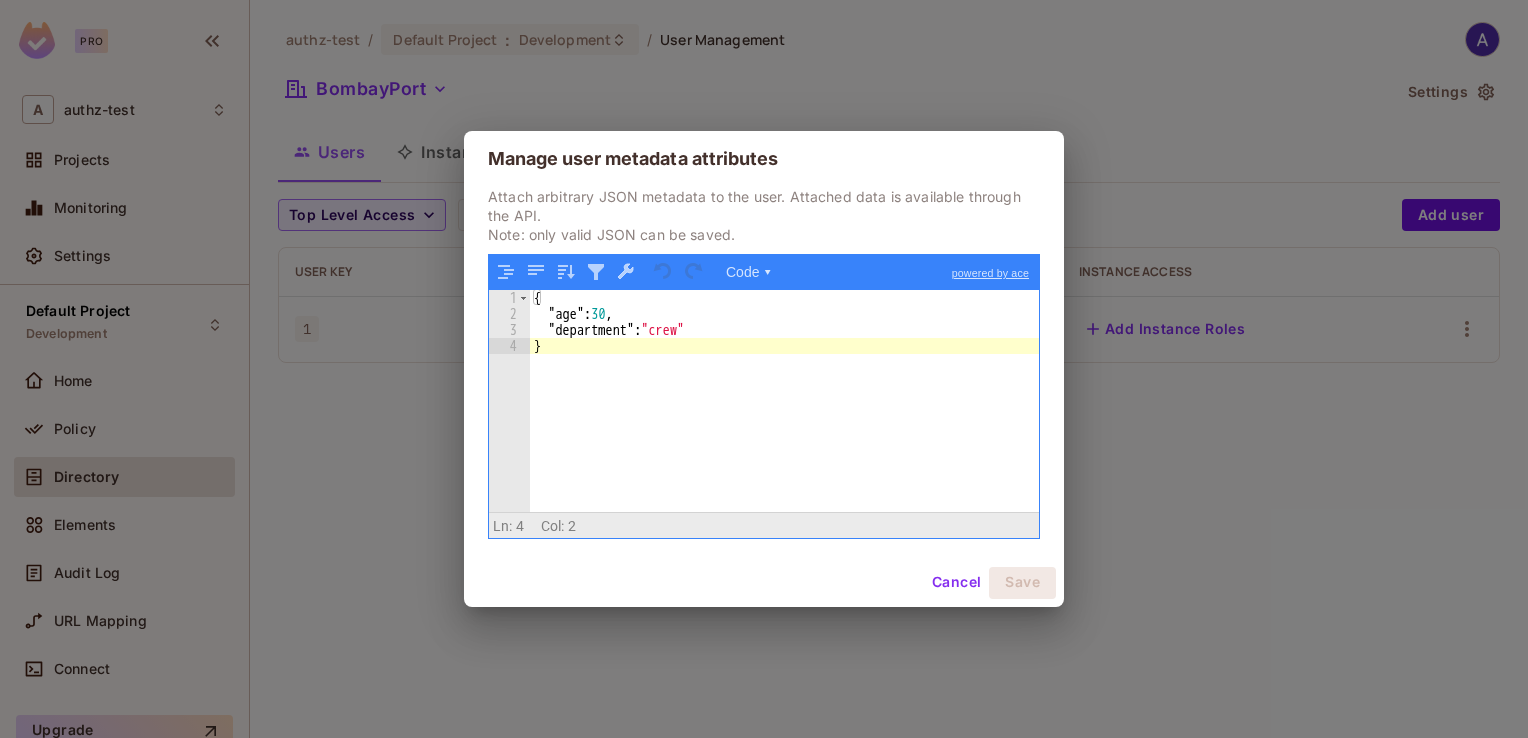 click on "{ "age" : 30 , "department" : "crew" }" at bounding box center (784, 417) 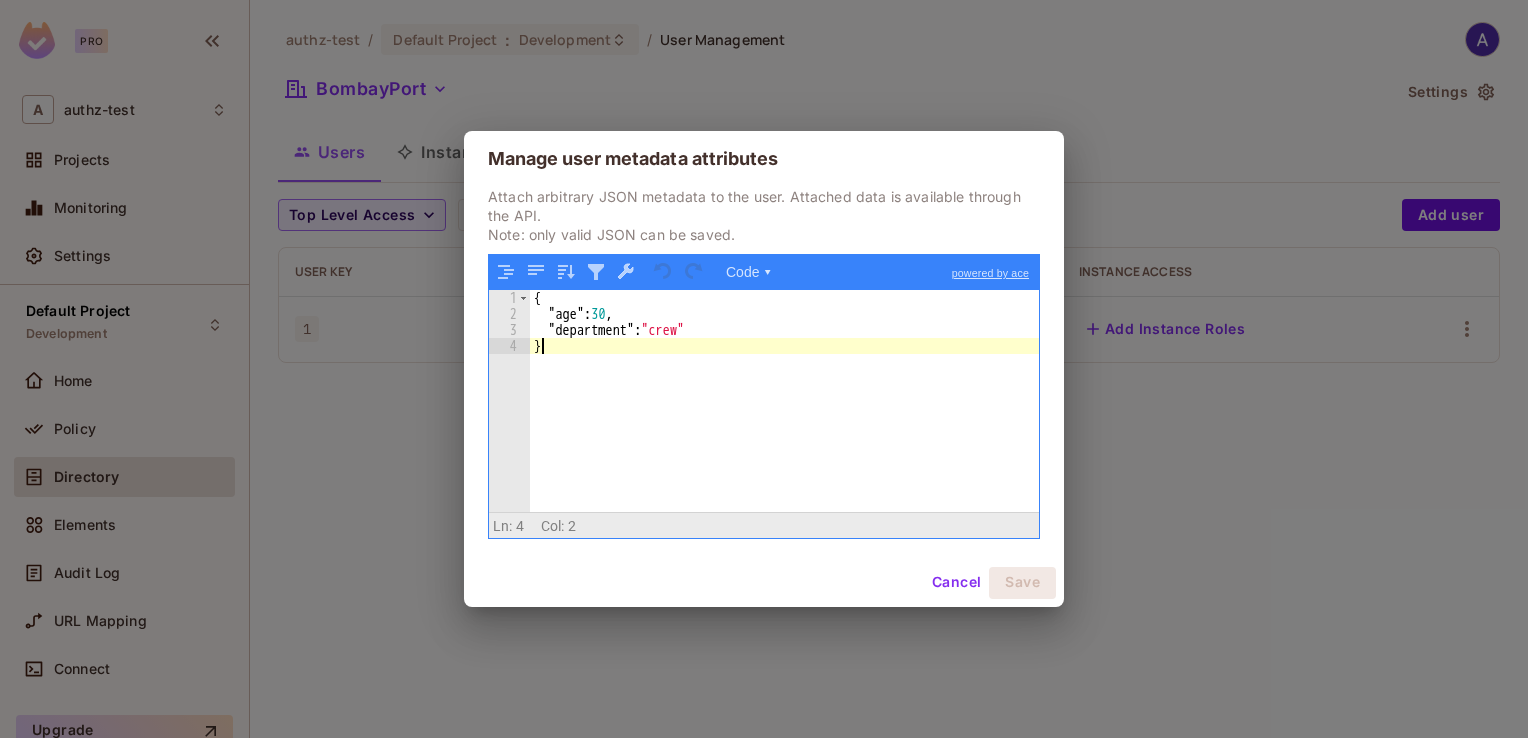 click on "{ "age" : 30 , "department" : "crew" }" at bounding box center [784, 417] 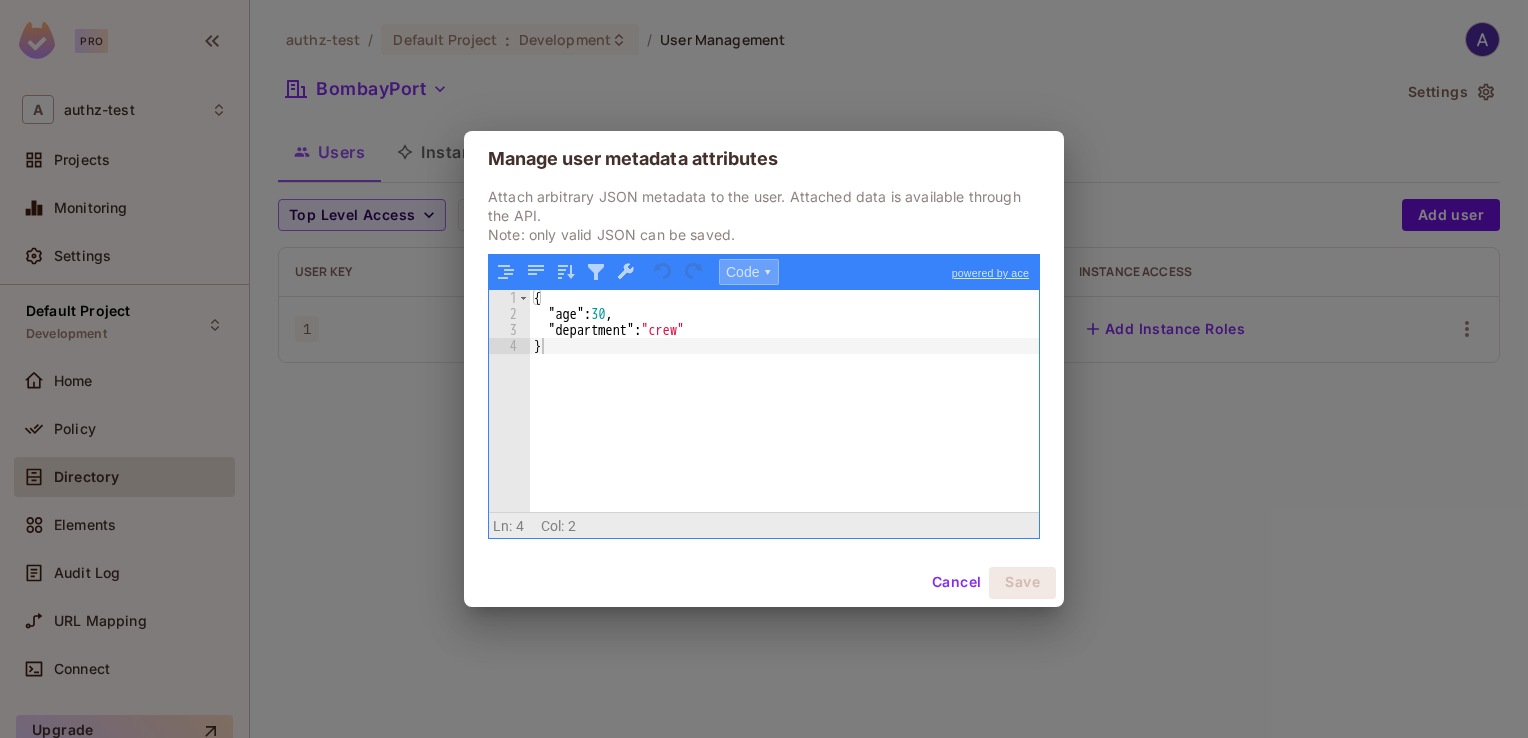 click on "Code ▾" at bounding box center [749, 272] 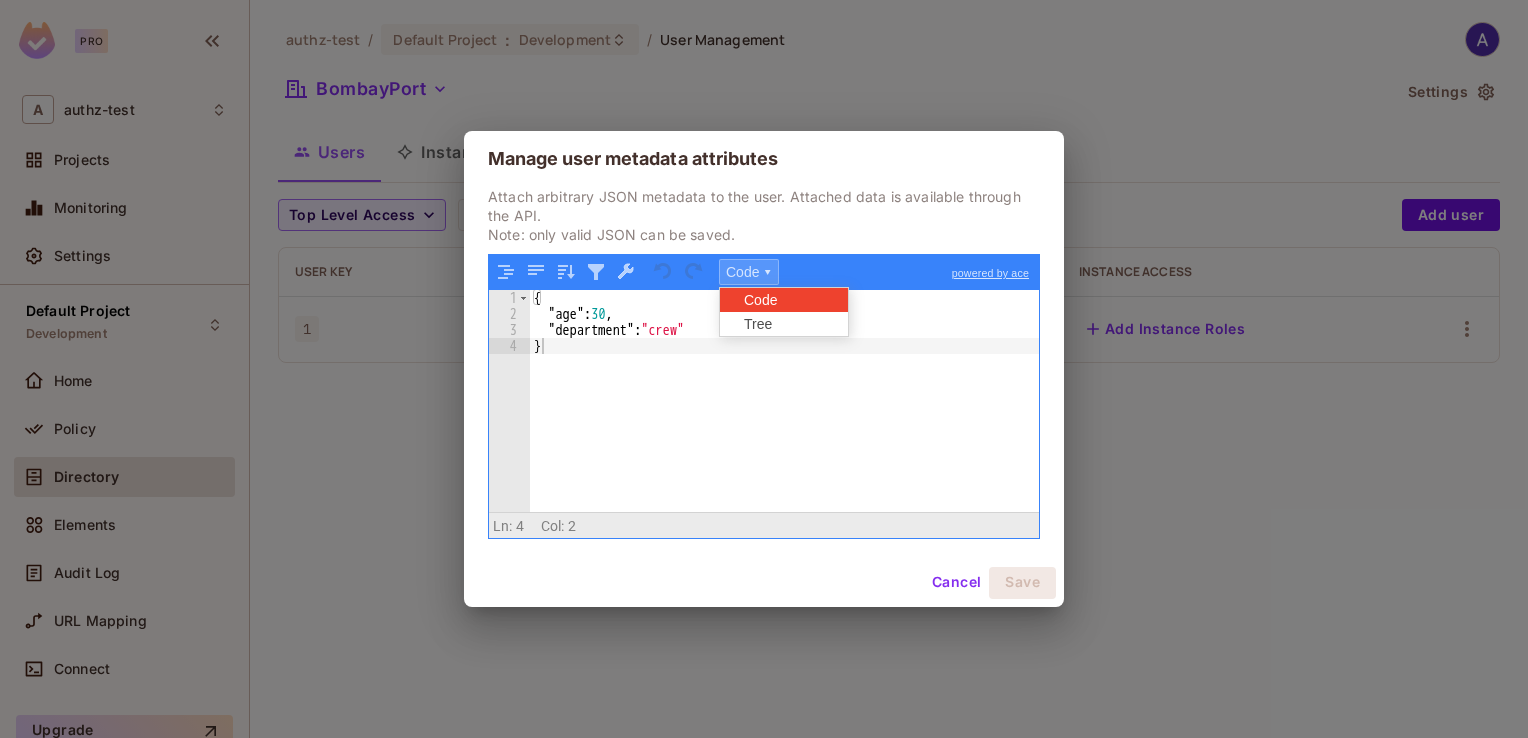 scroll, scrollTop: 13, scrollLeft: 0, axis: vertical 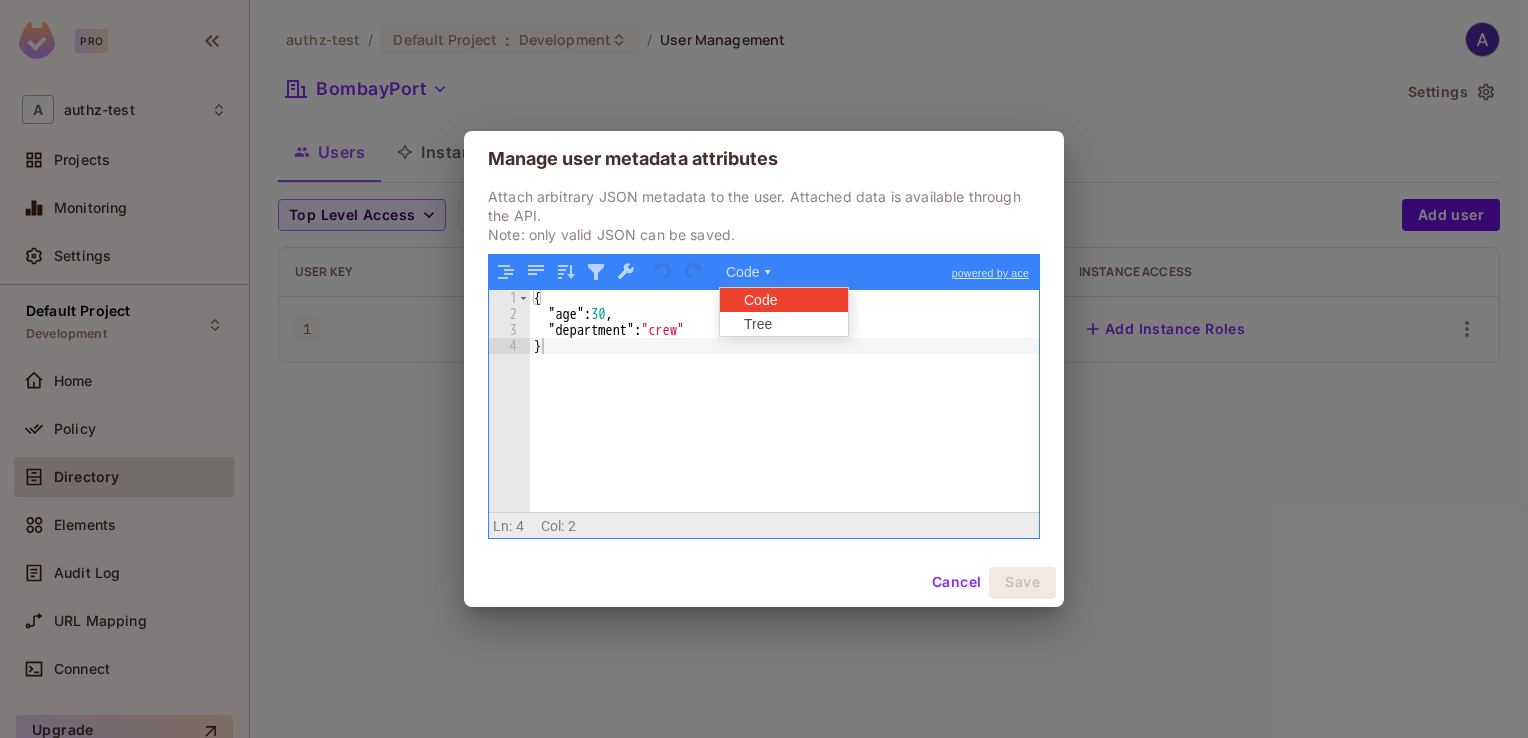 click on "{ "age" : 30 , "department" : "crew" }" at bounding box center [784, 417] 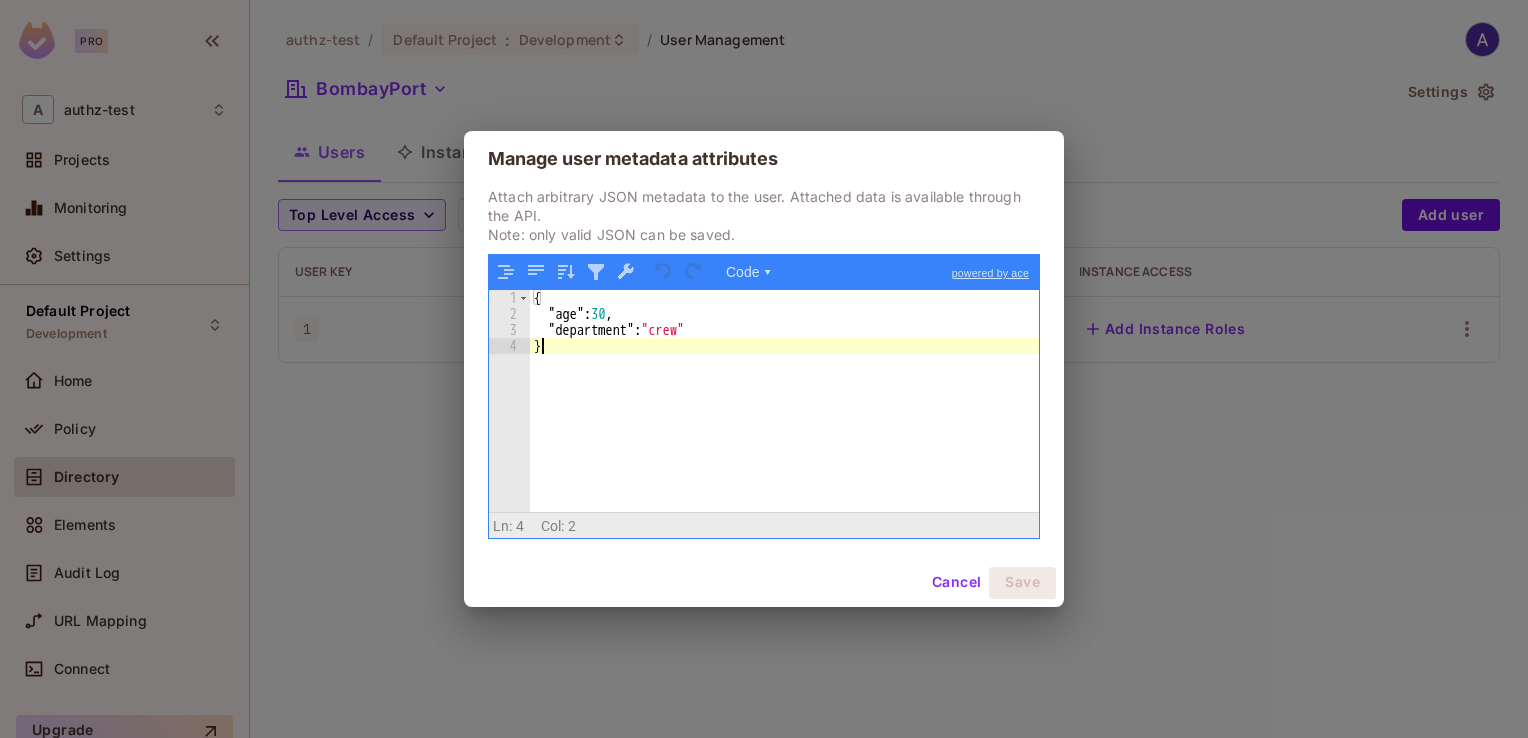 click on "{ "age" : 30 , "department" : "crew" }" at bounding box center [784, 417] 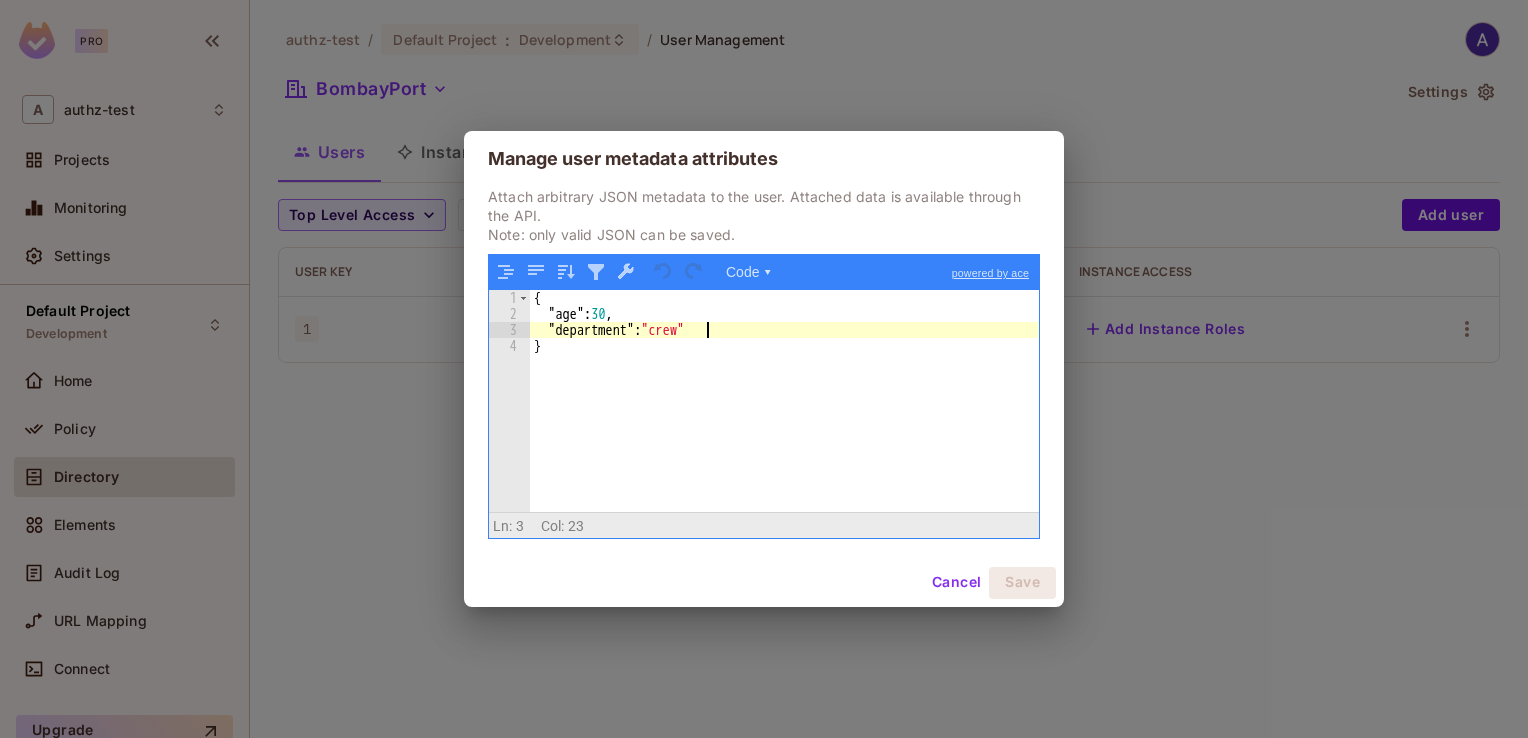 click on "{ "age" : 30 , "department" : "crew" }" at bounding box center (784, 417) 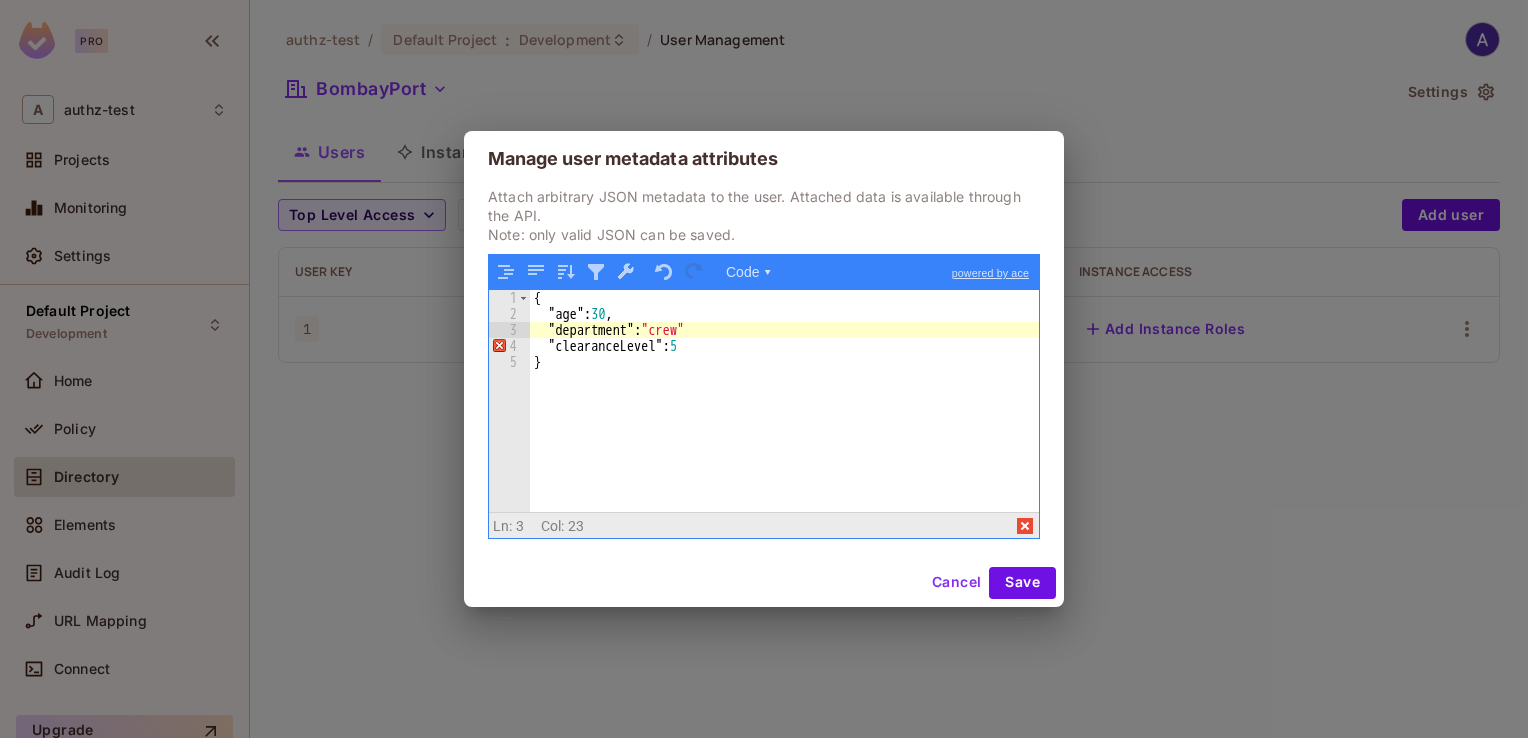 type 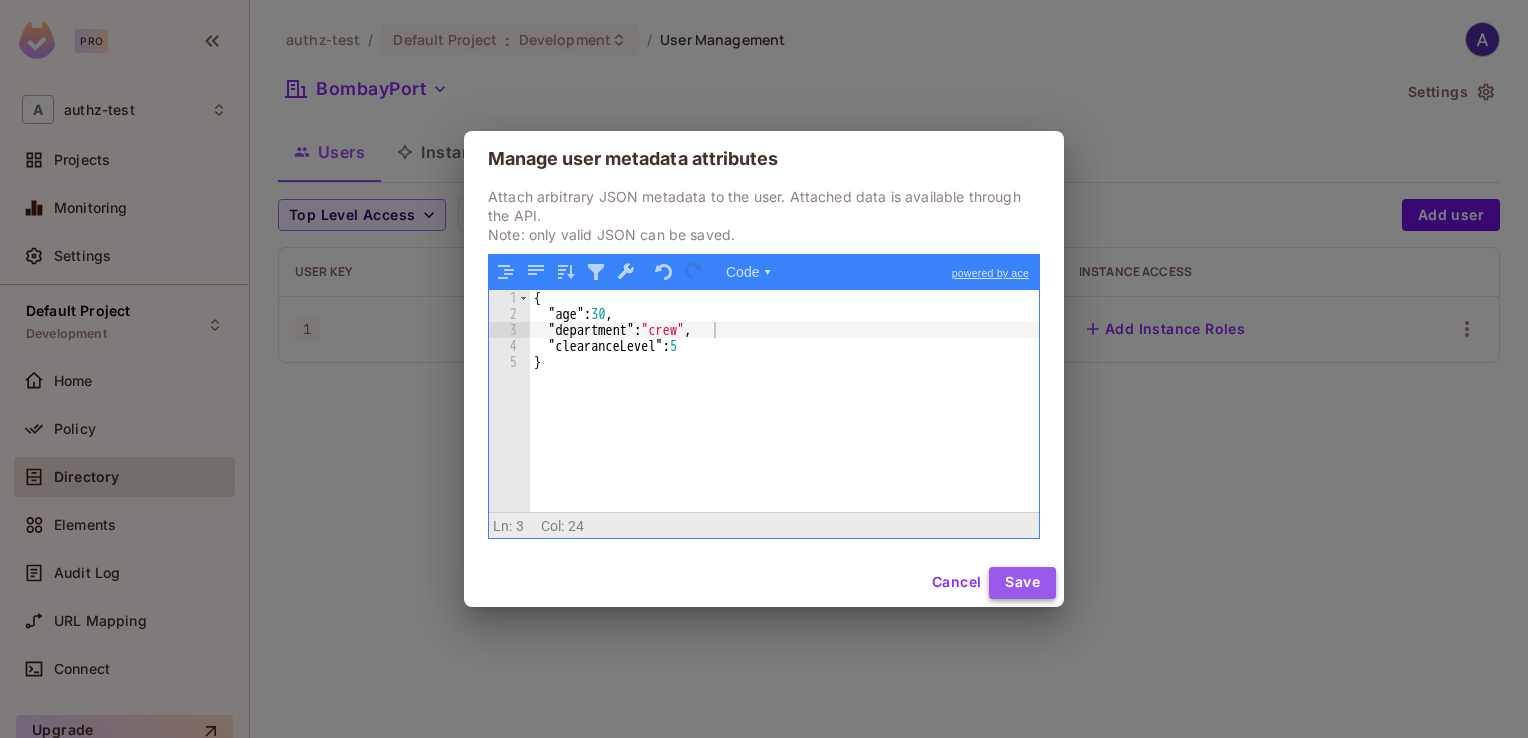 click on "Save" at bounding box center [1022, 583] 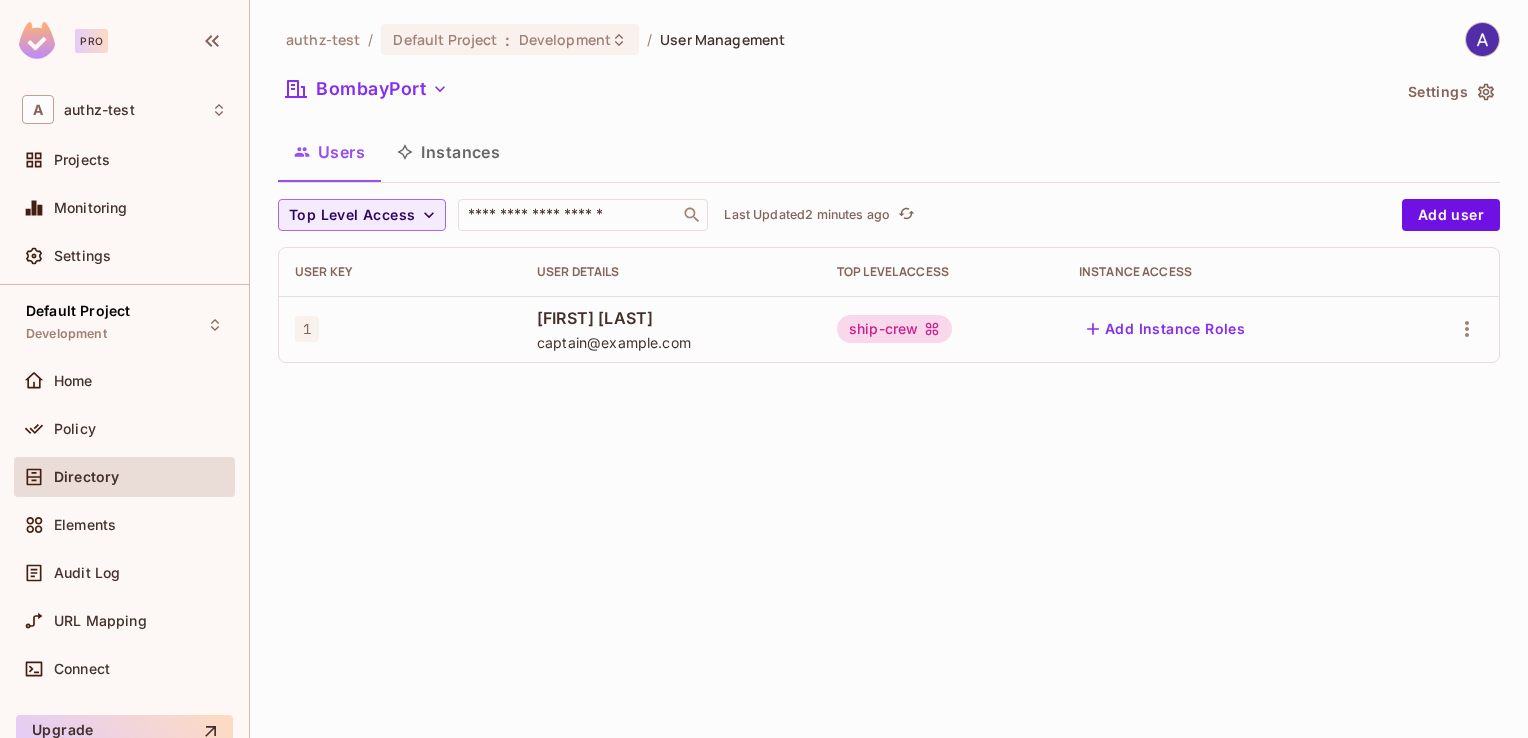 click on "[FIRST] [LAST]" at bounding box center [671, 318] 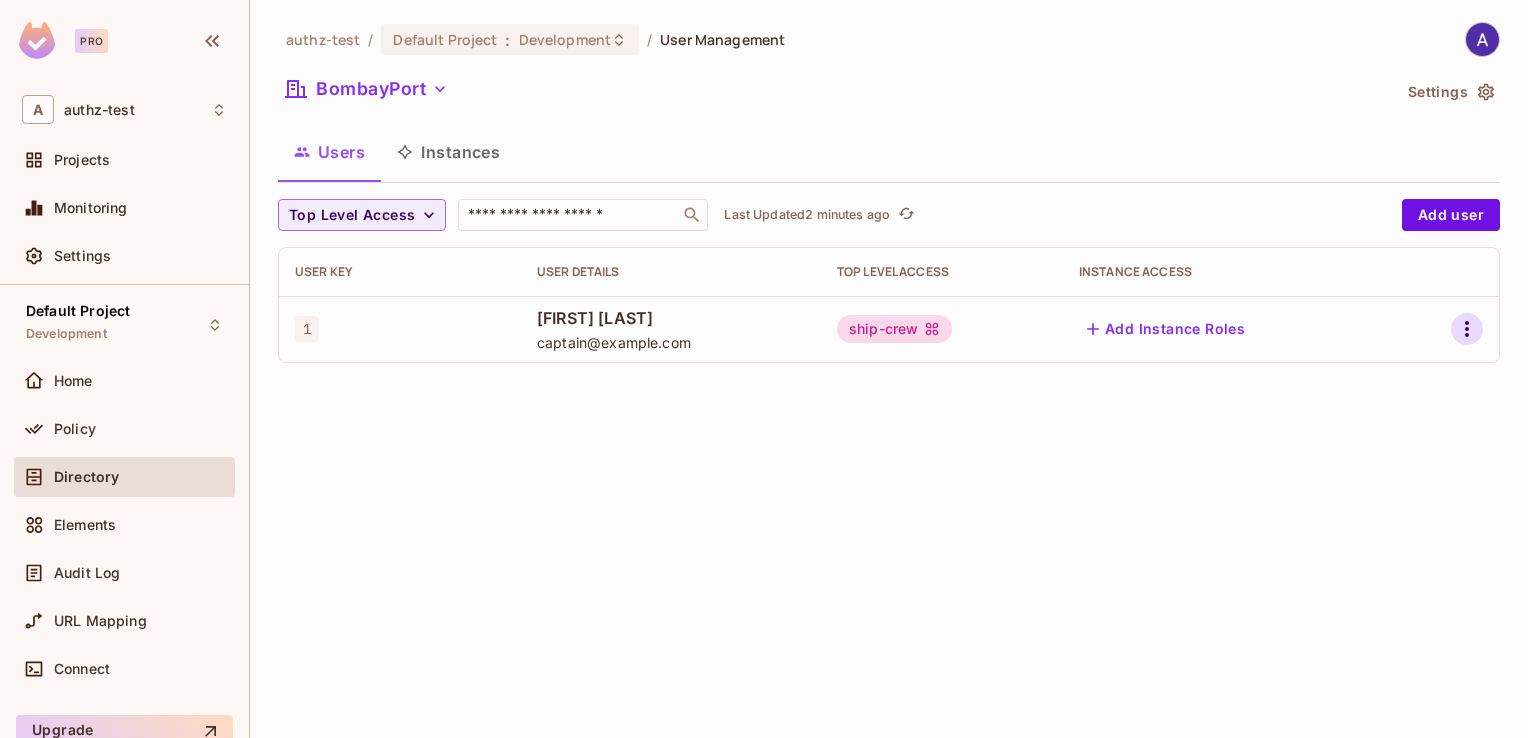 click 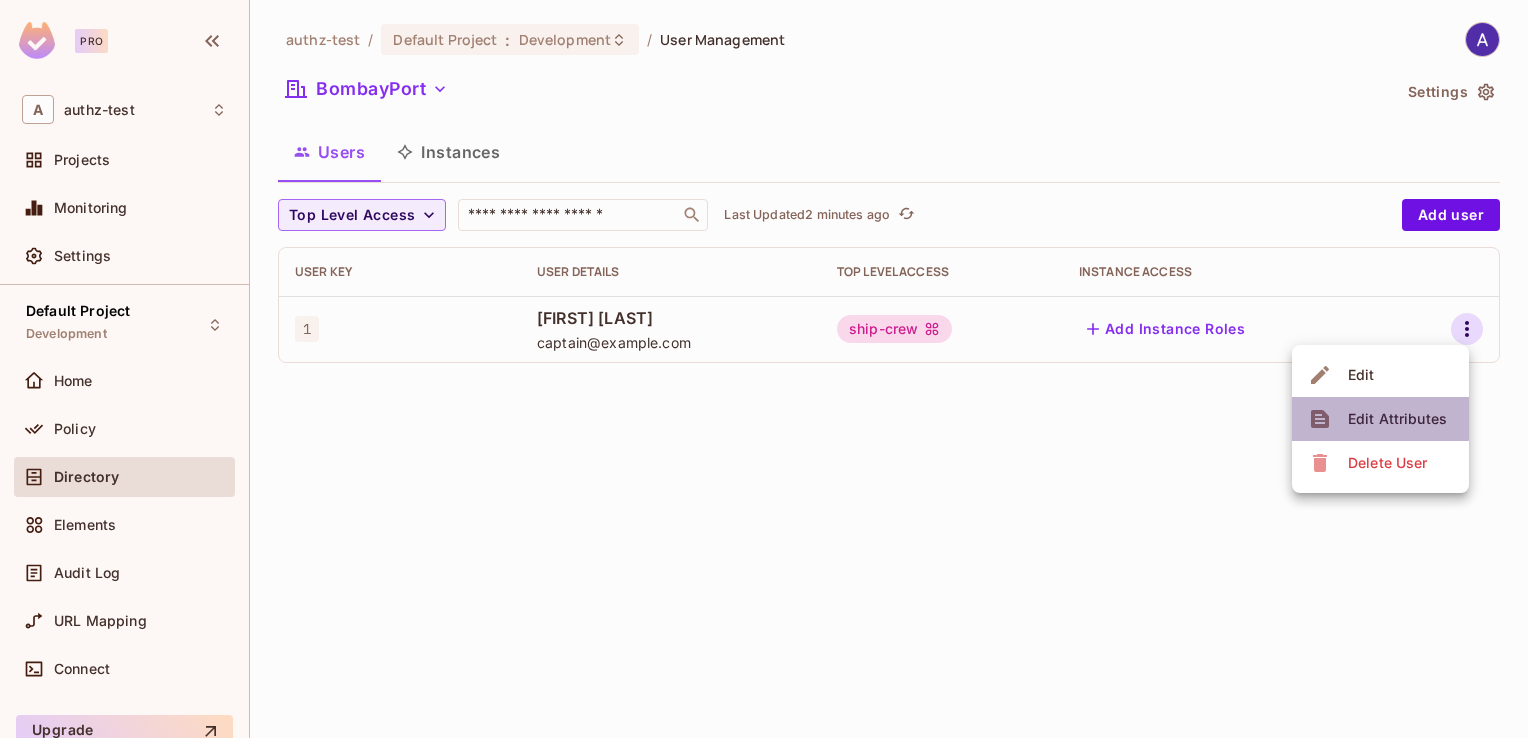 click on "Edit Attributes" at bounding box center (1397, 419) 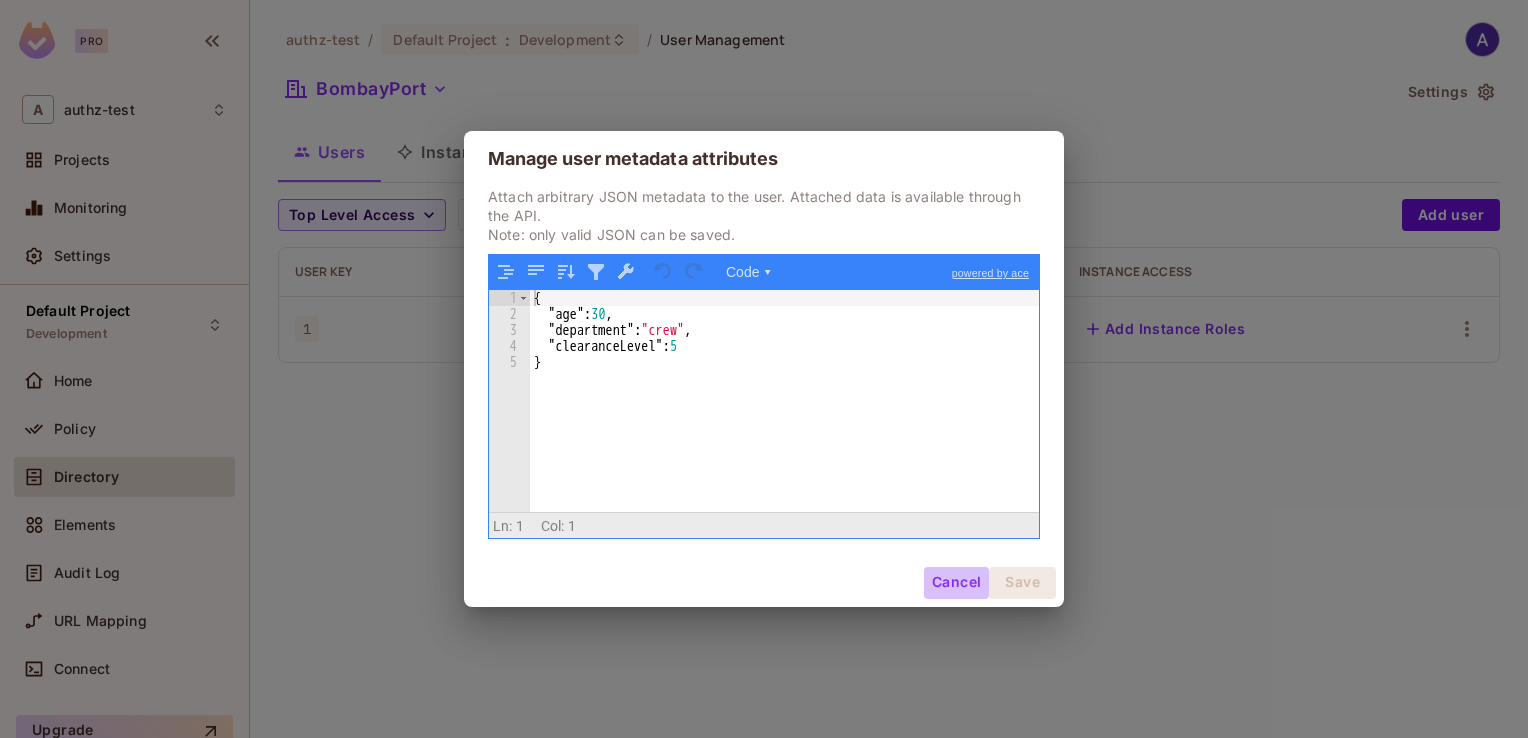 click on "Cancel" at bounding box center (956, 583) 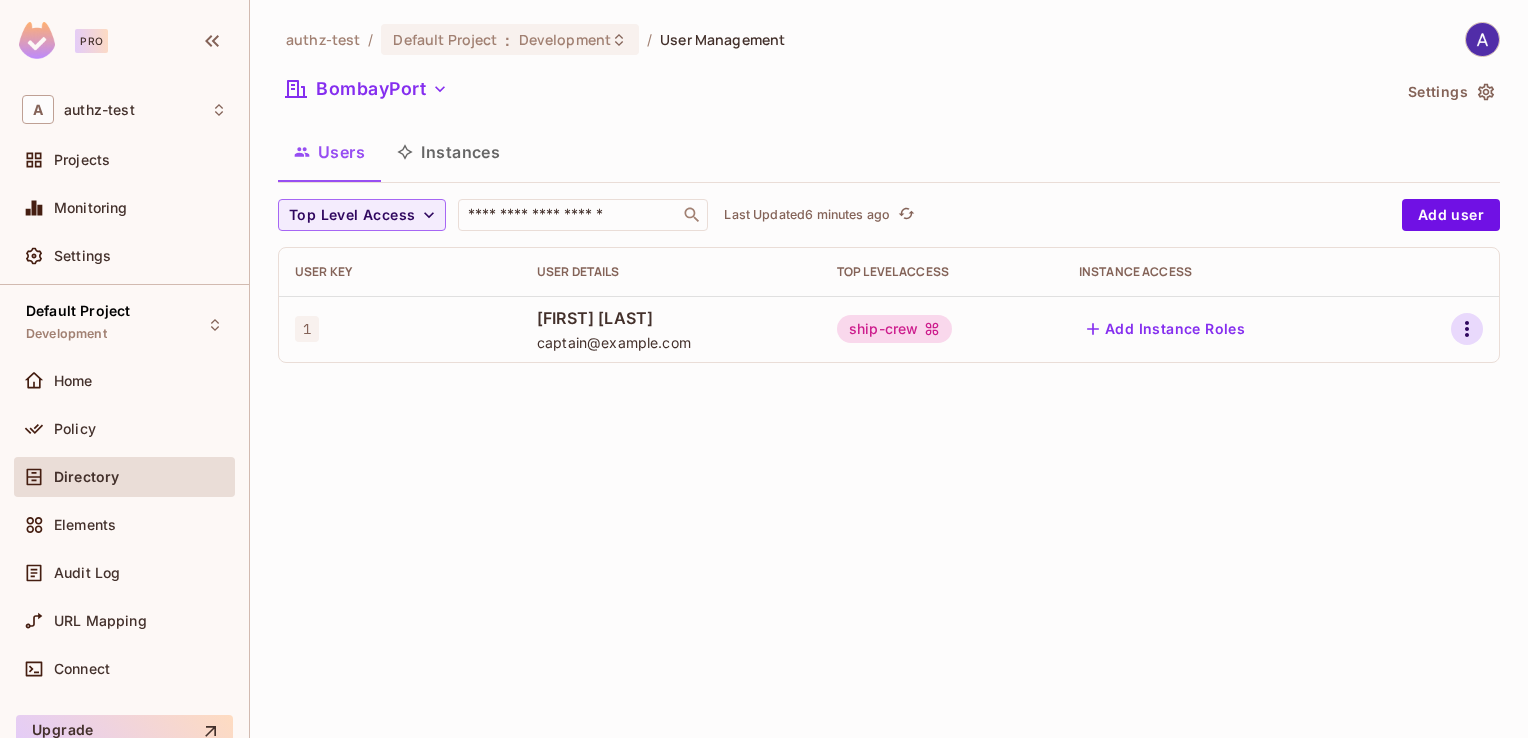 click 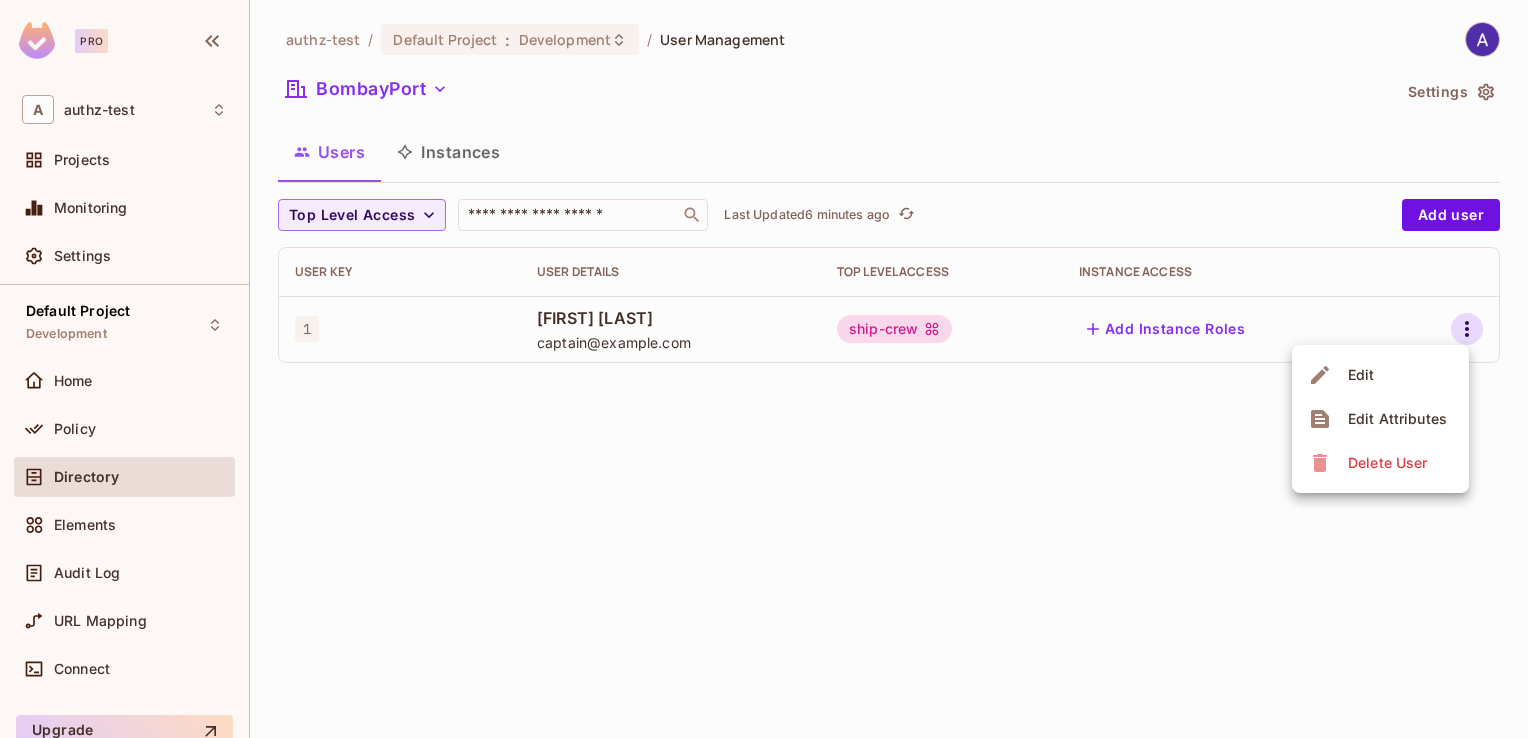 click at bounding box center (764, 369) 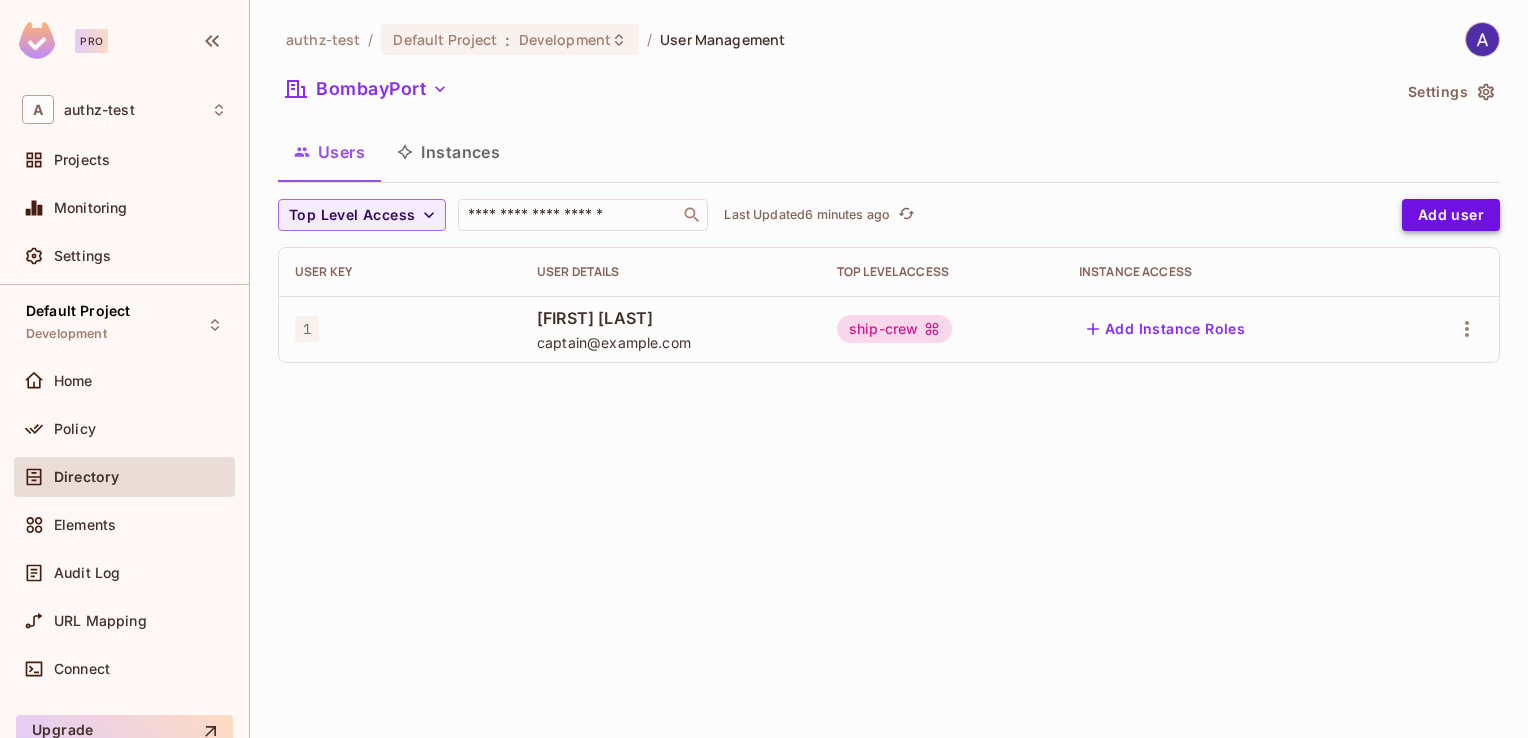click on "Add user" at bounding box center [1451, 215] 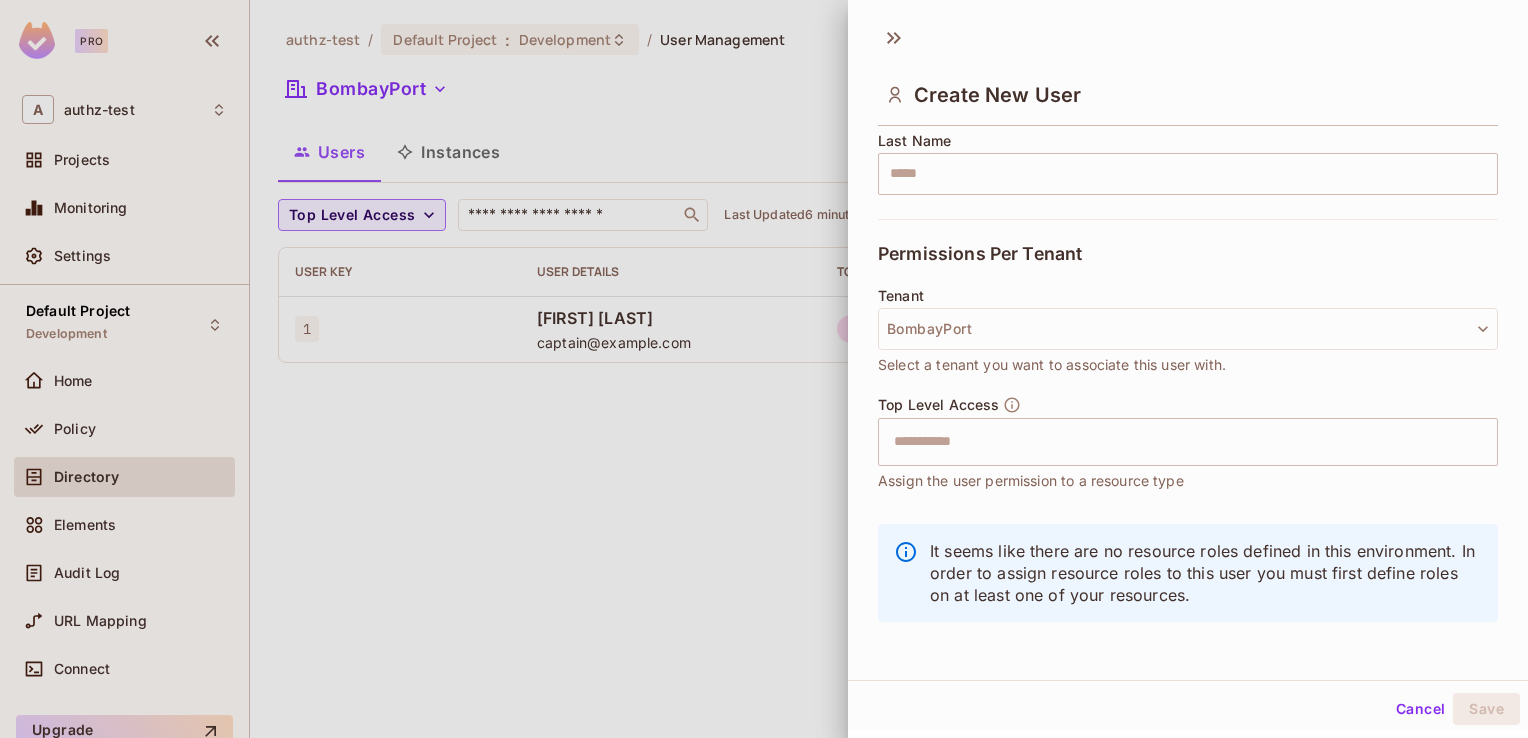 scroll, scrollTop: 342, scrollLeft: 0, axis: vertical 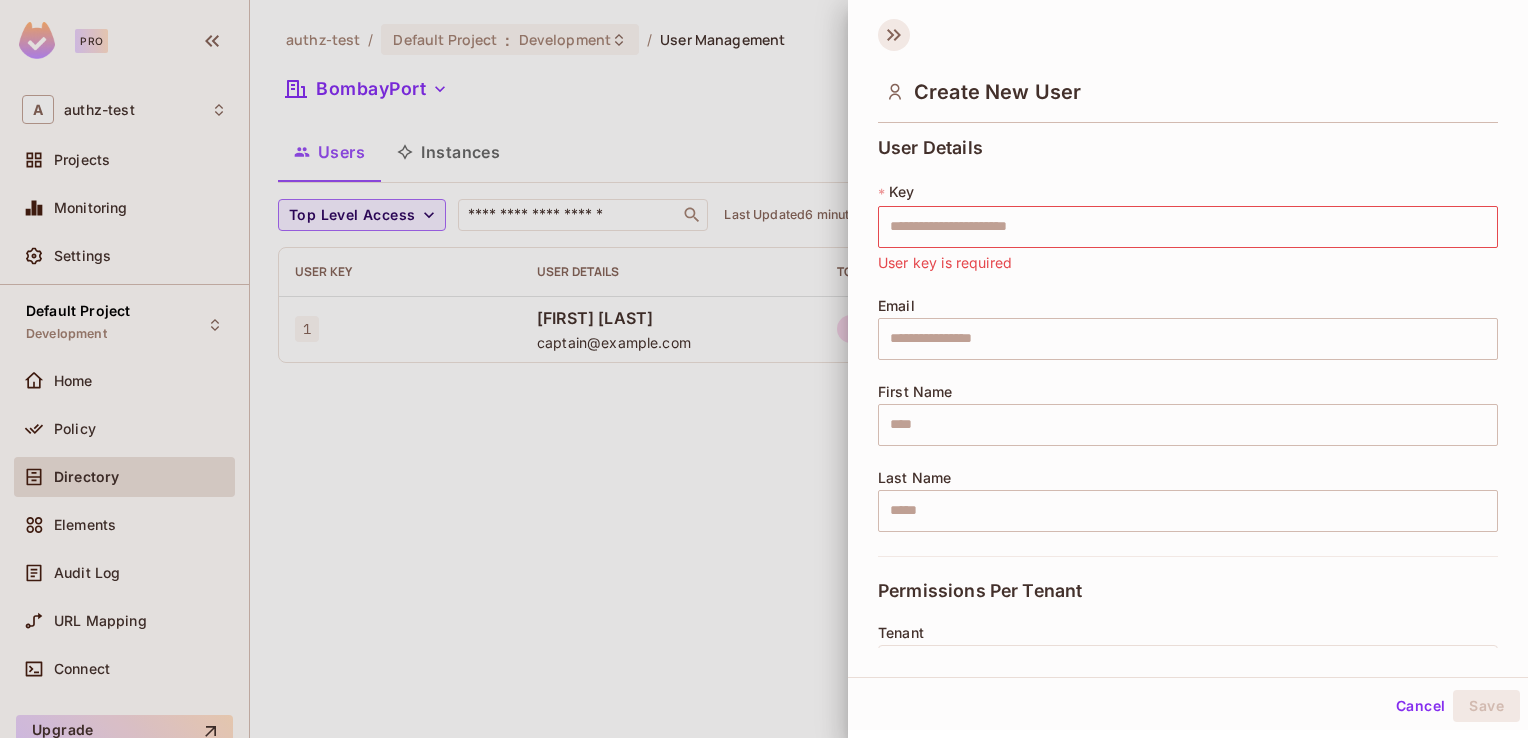 click 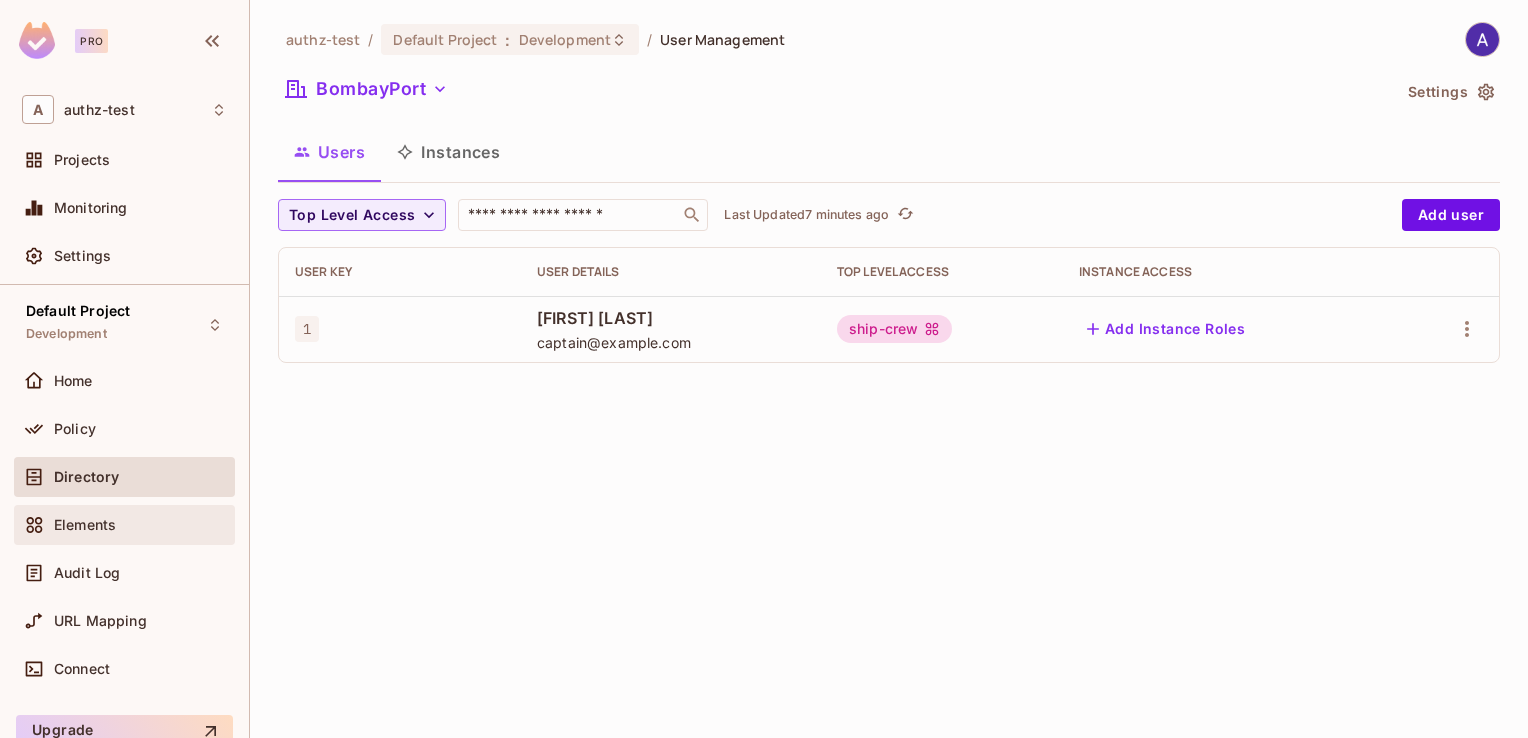click on "Elements" at bounding box center (85, 525) 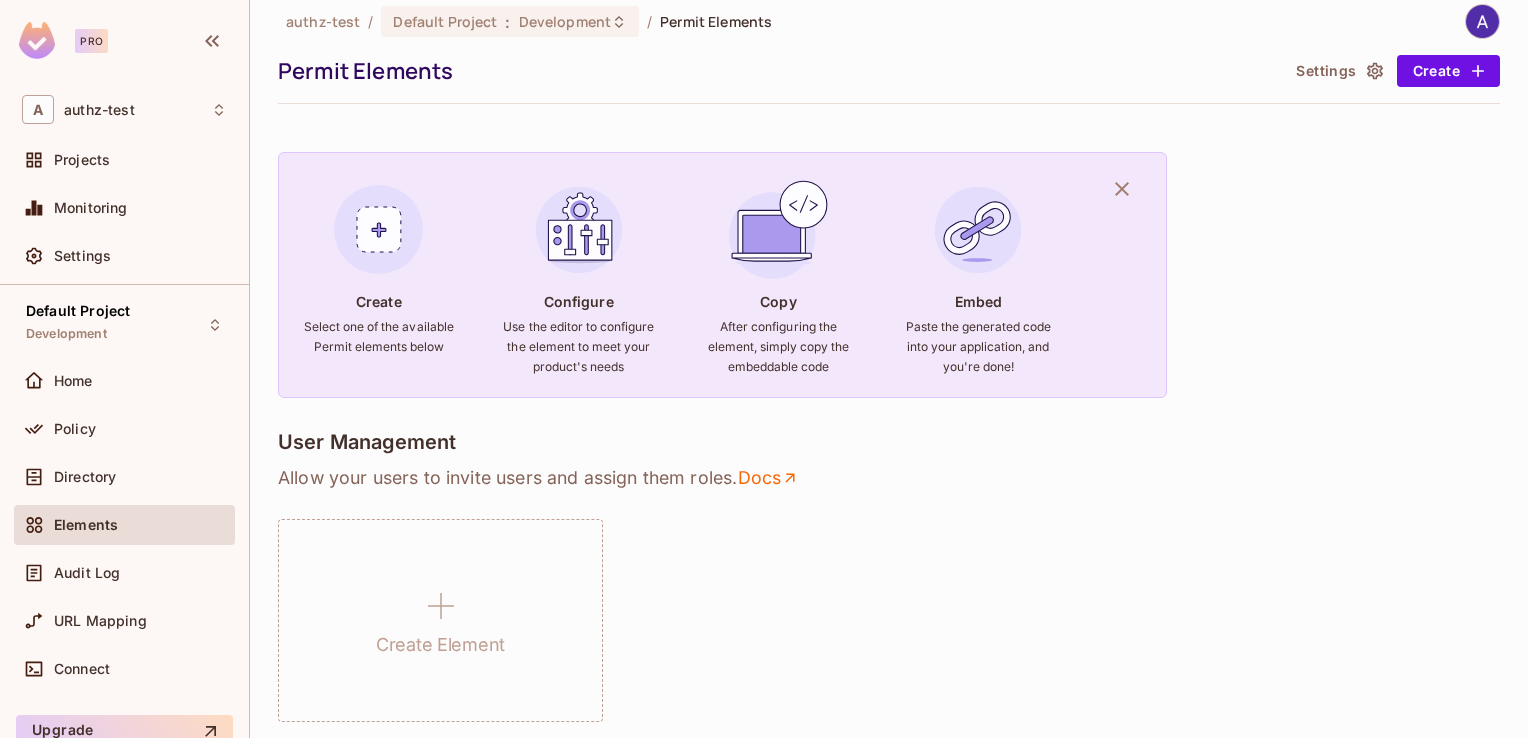 scroll, scrollTop: 0, scrollLeft: 0, axis: both 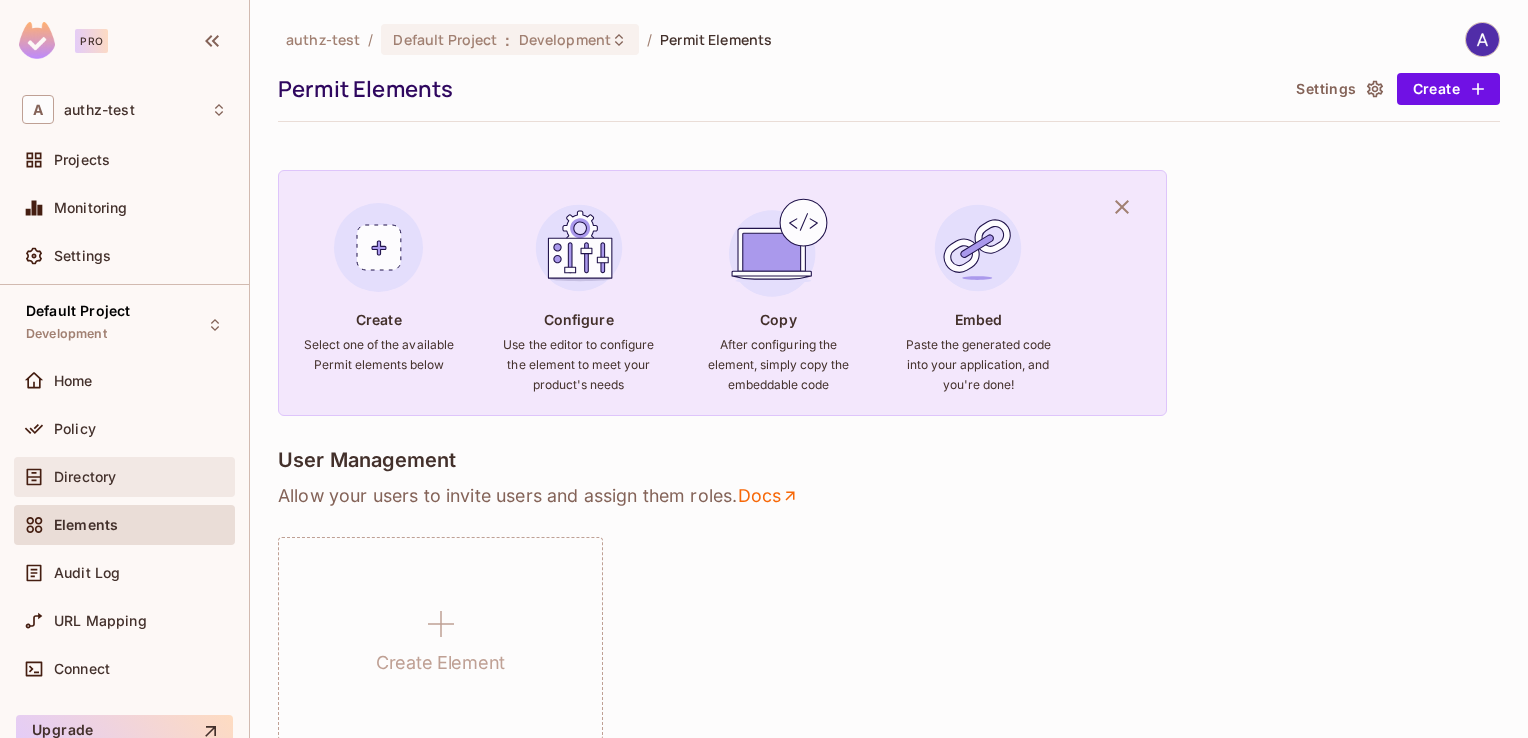 click on "Directory" at bounding box center (85, 477) 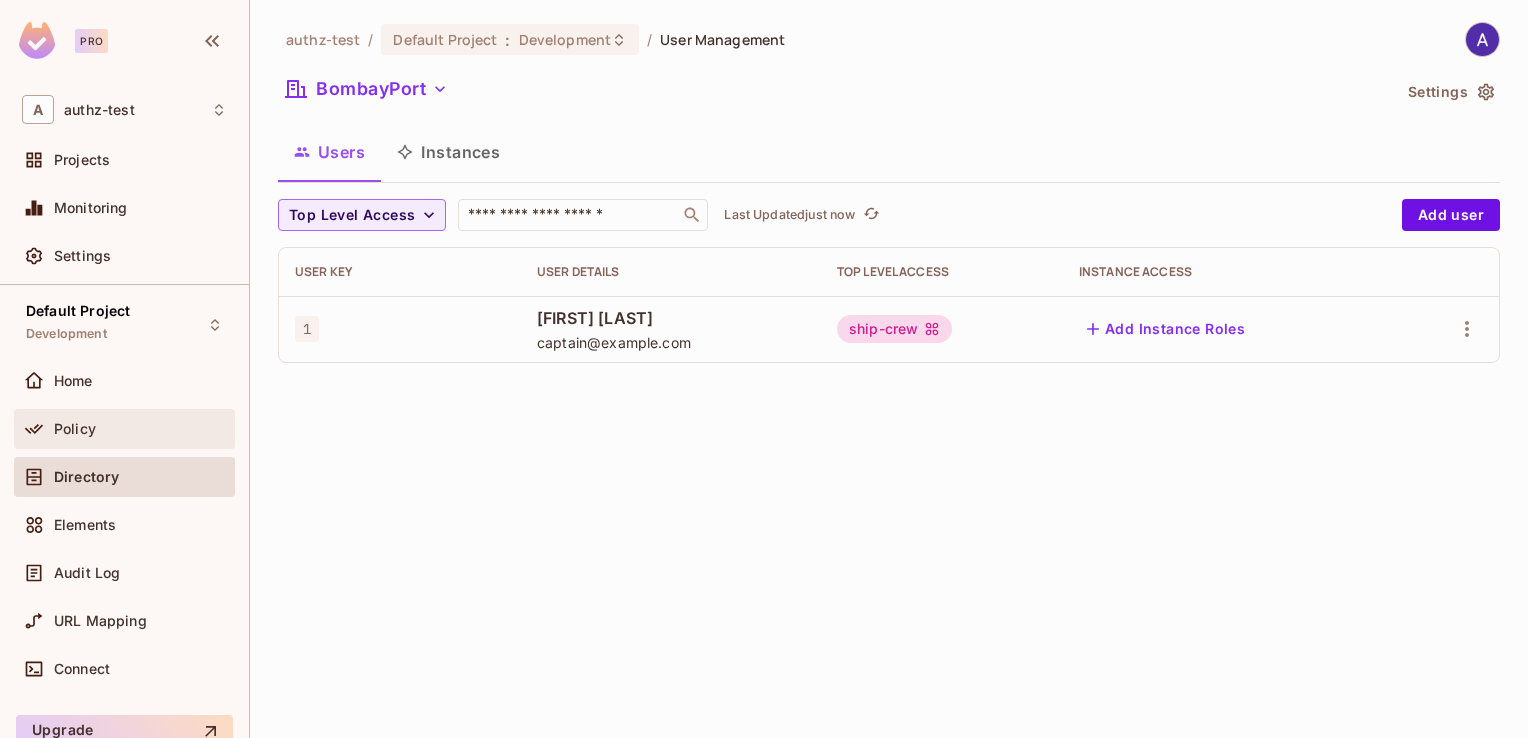 click on "Policy" at bounding box center [124, 429] 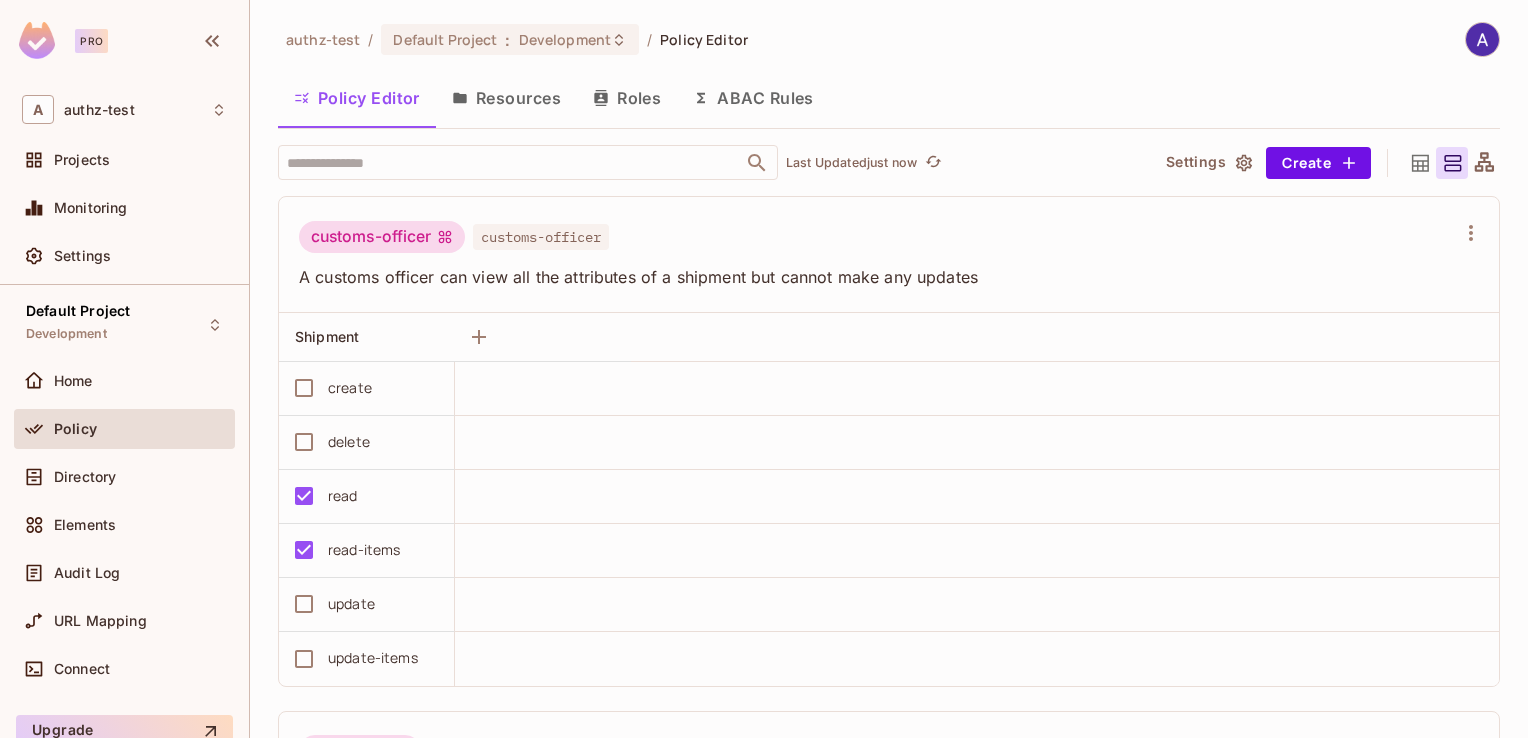 click on "Resources" at bounding box center (506, 98) 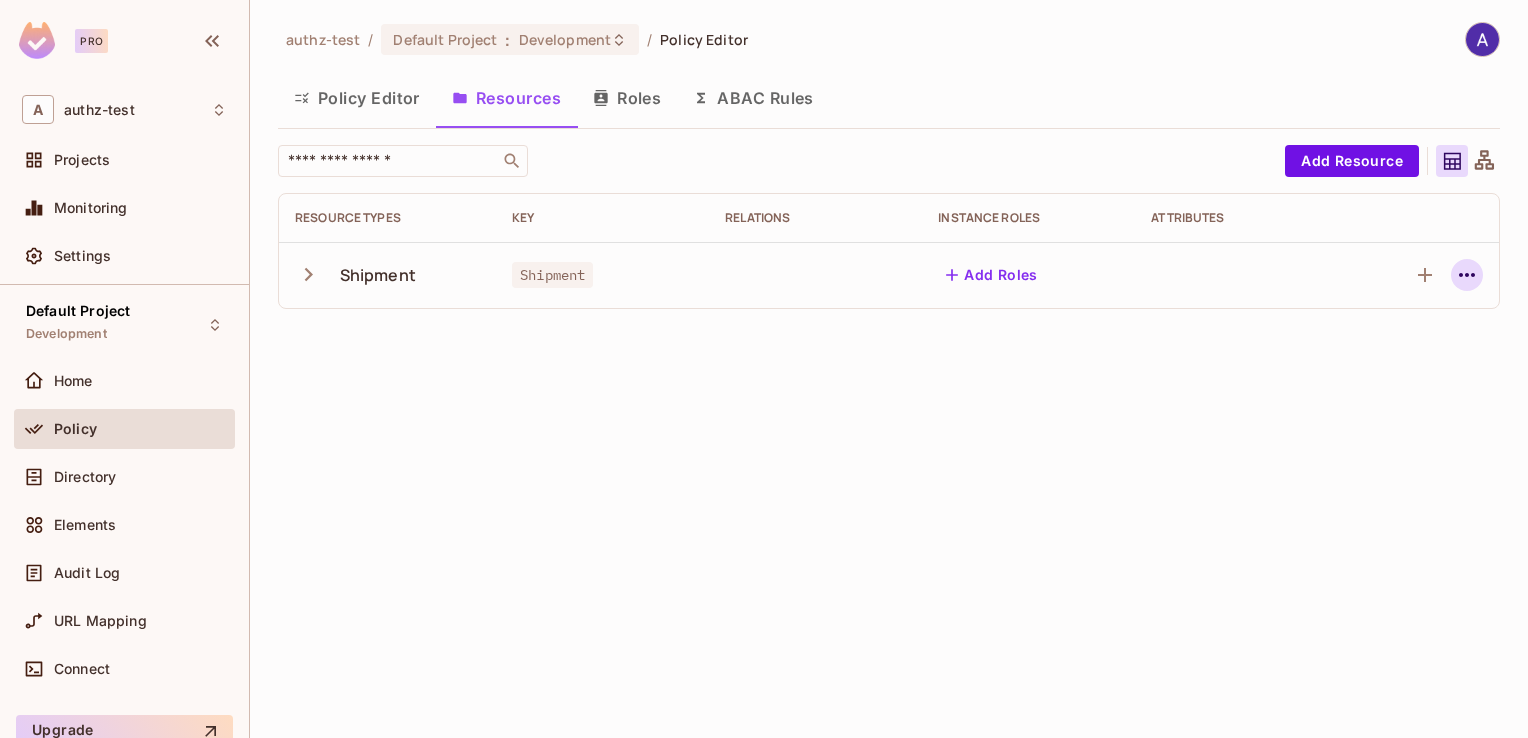 click 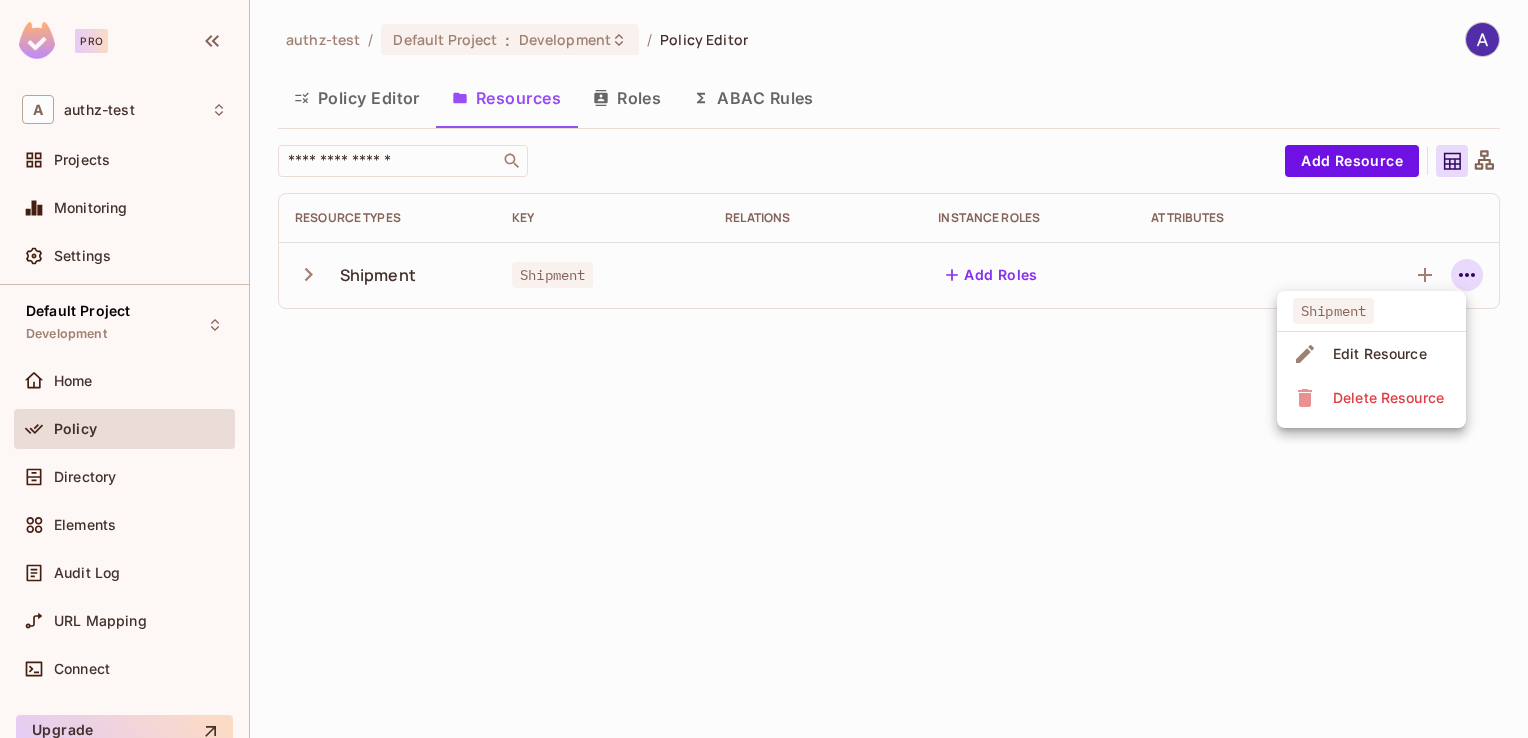 click on "Edit Resource" at bounding box center (1380, 354) 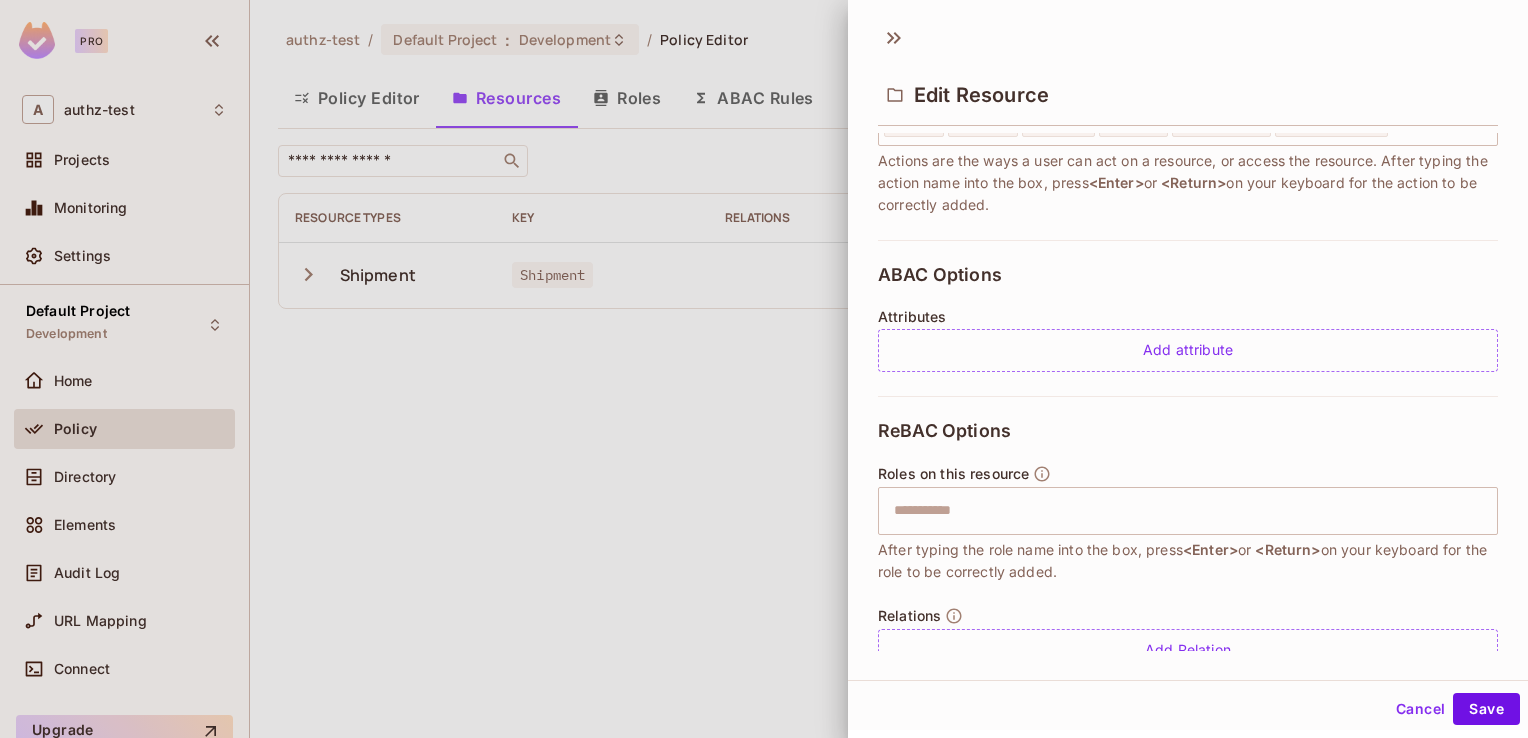 scroll, scrollTop: 228, scrollLeft: 0, axis: vertical 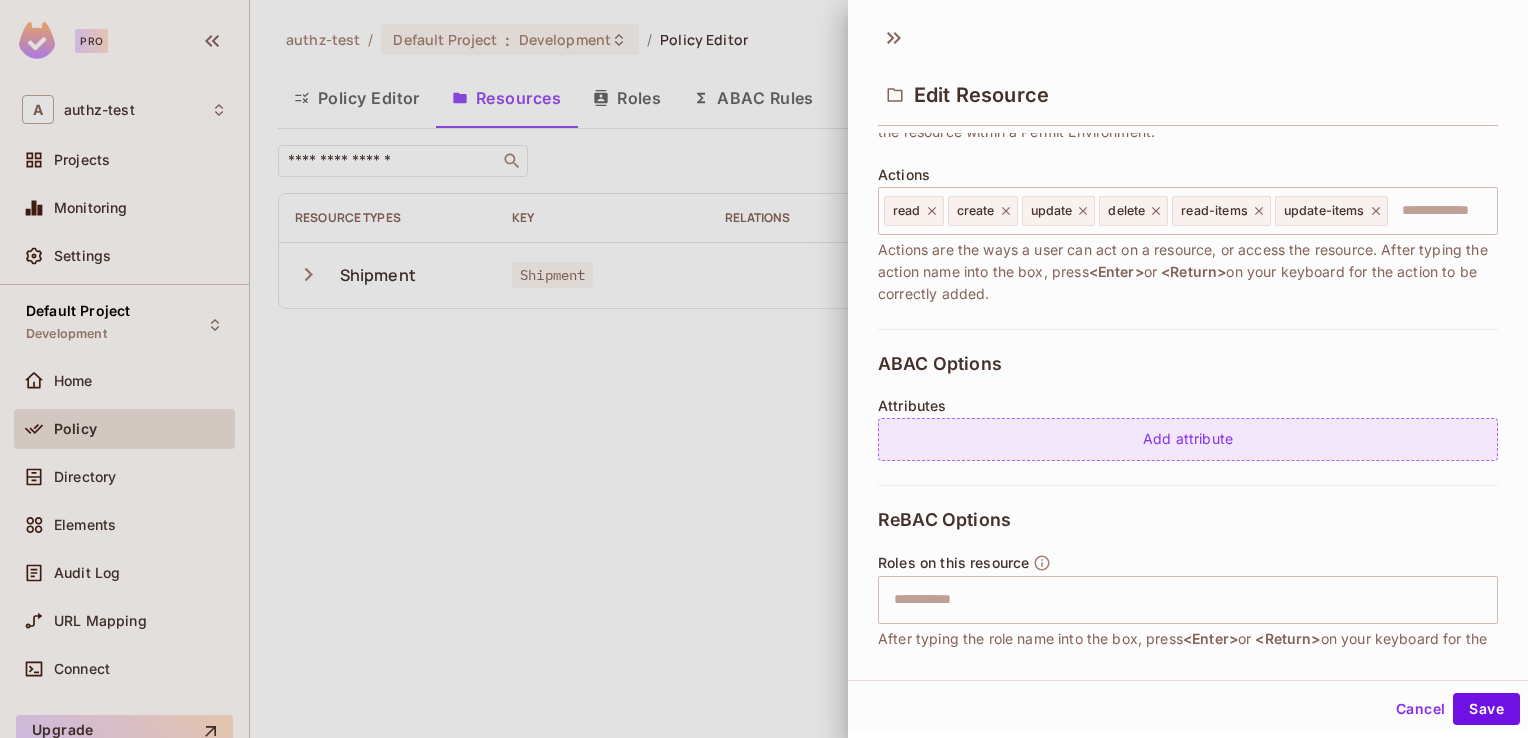 click on "Add attribute" at bounding box center [1188, 439] 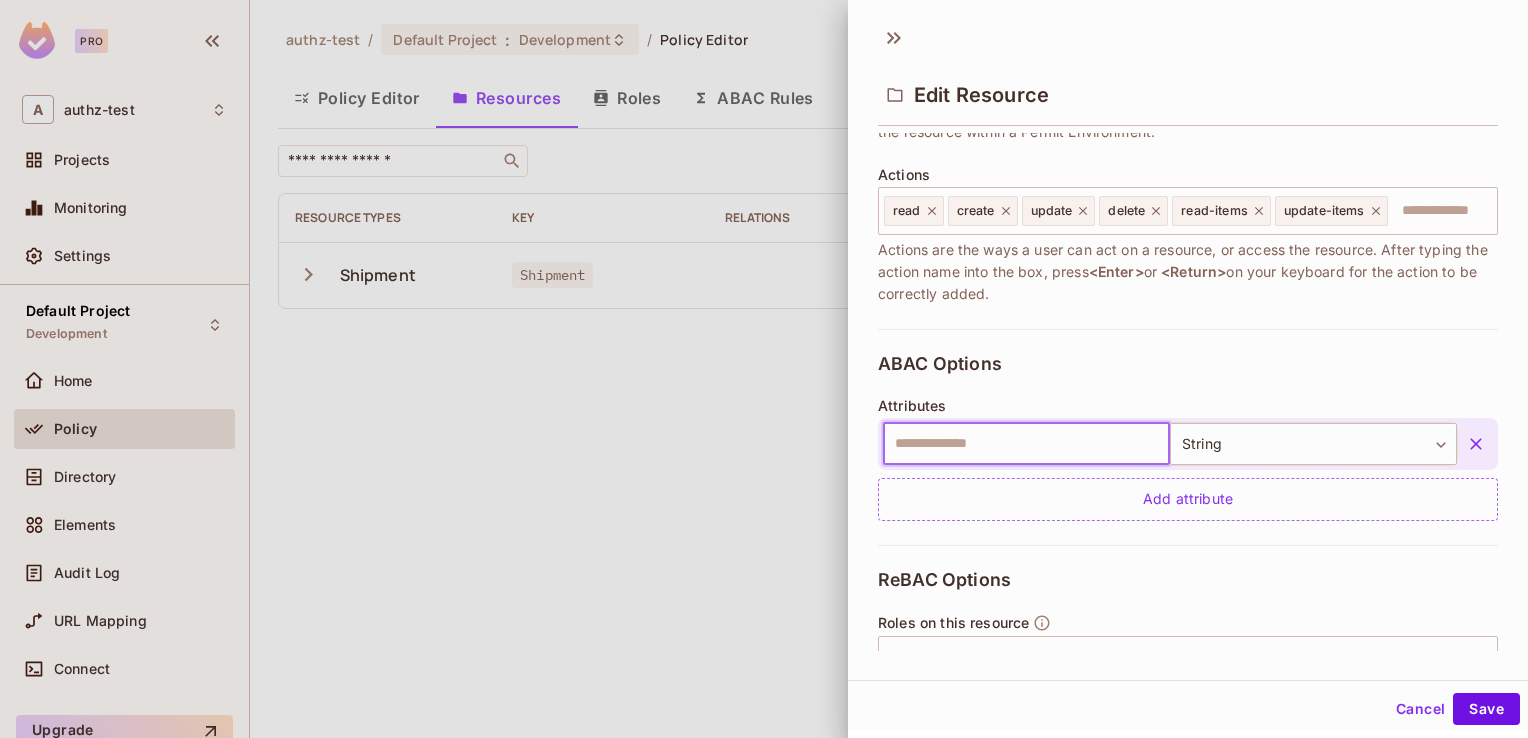 click at bounding box center [1026, 444] 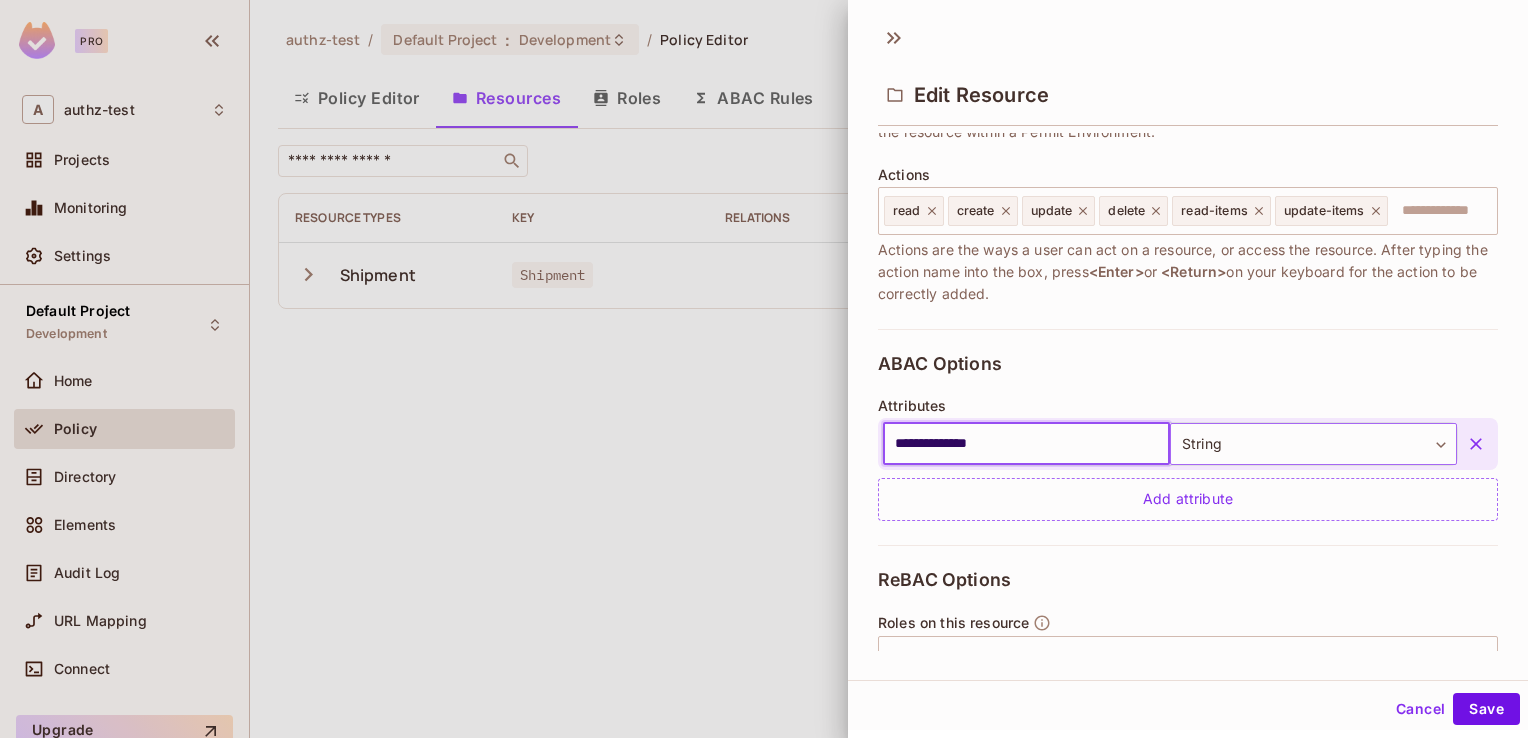 type on "**********" 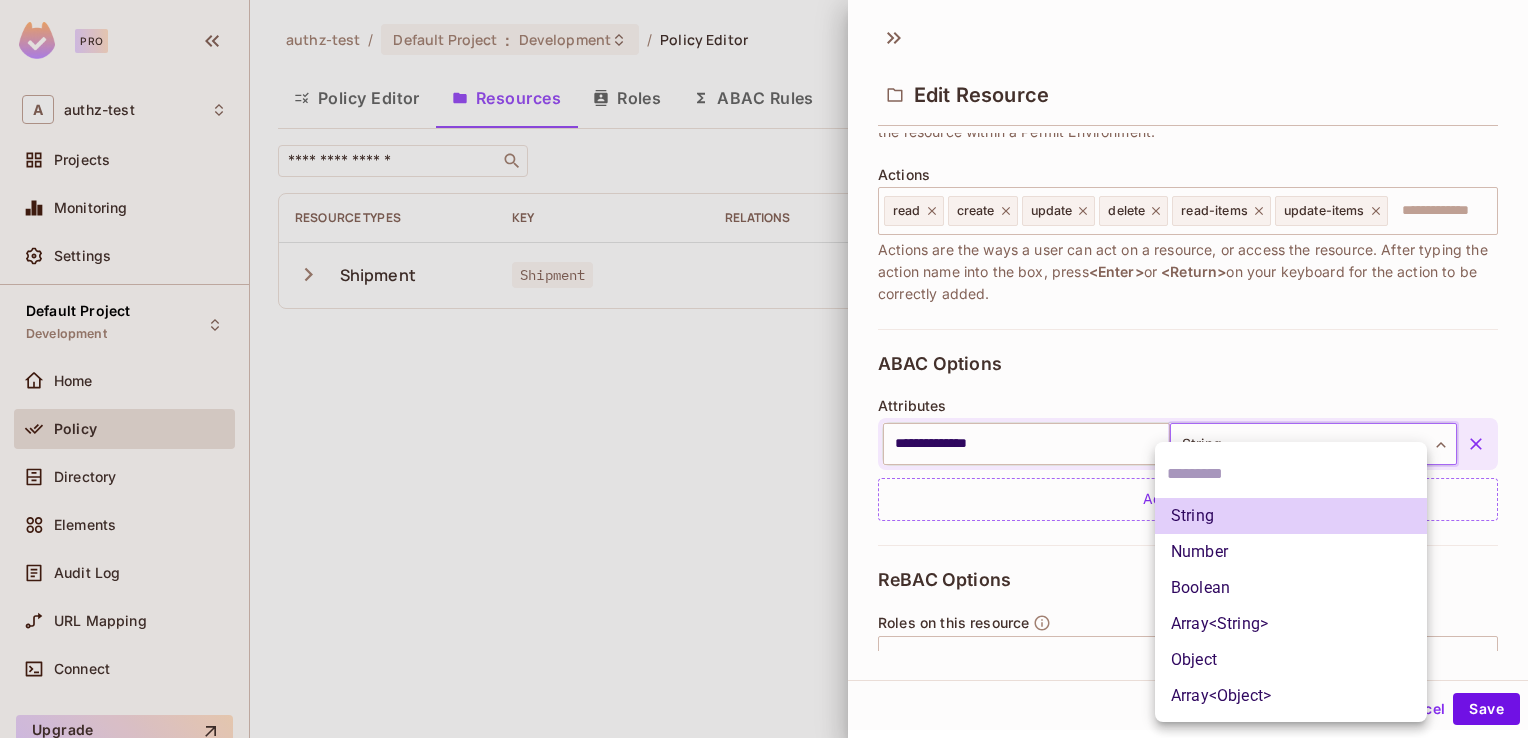 click on "**********" at bounding box center (764, 369) 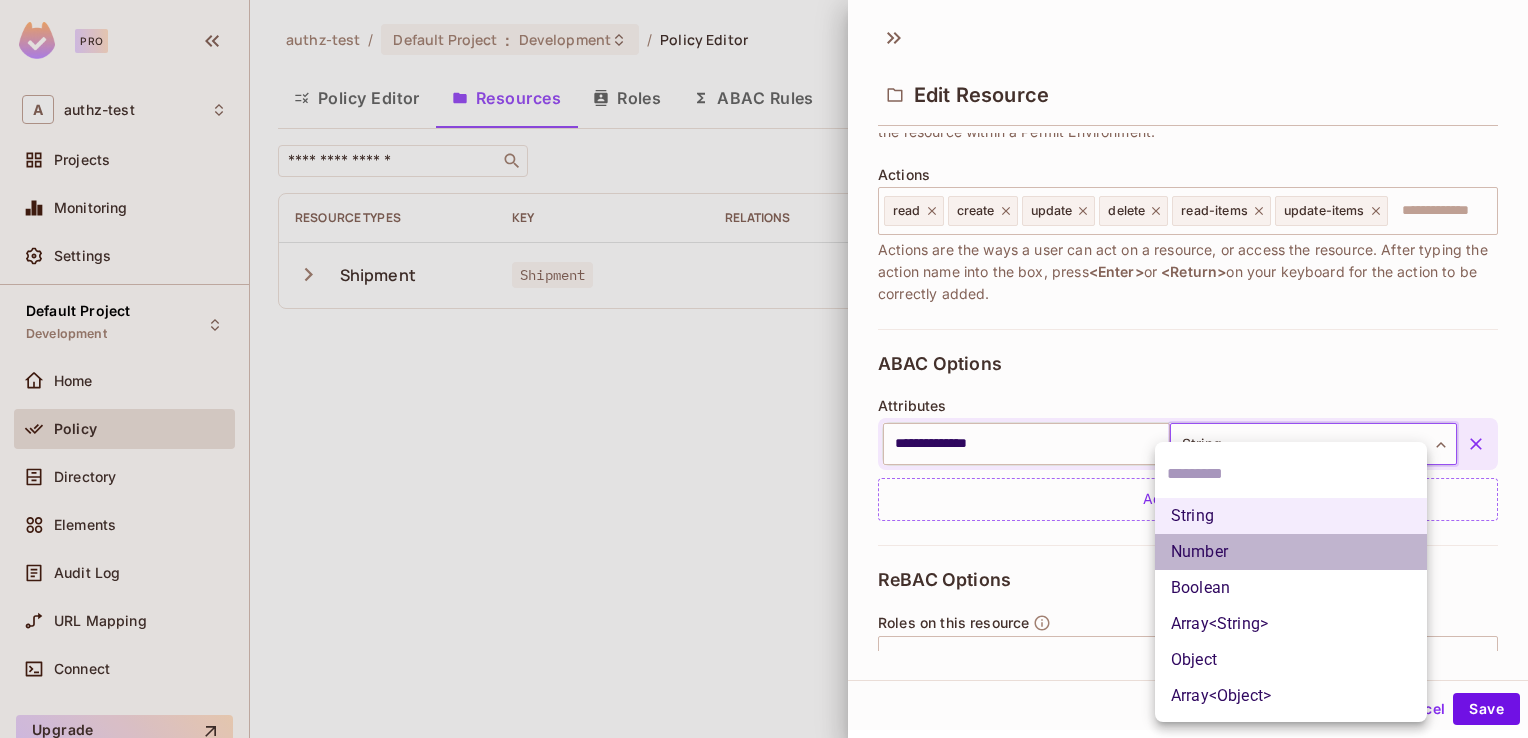 click on "Number" at bounding box center [1291, 552] 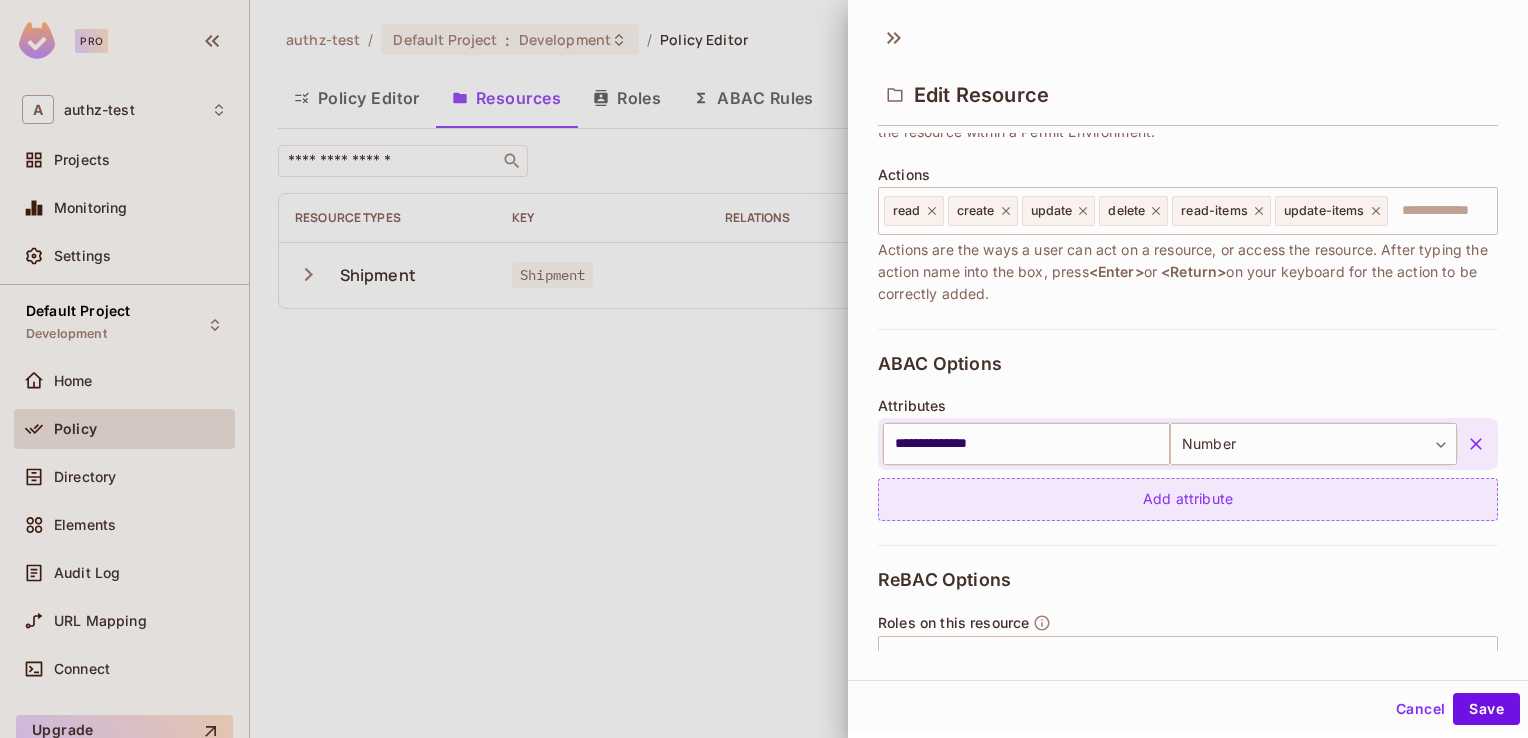 click on "Add attribute" at bounding box center [1188, 499] 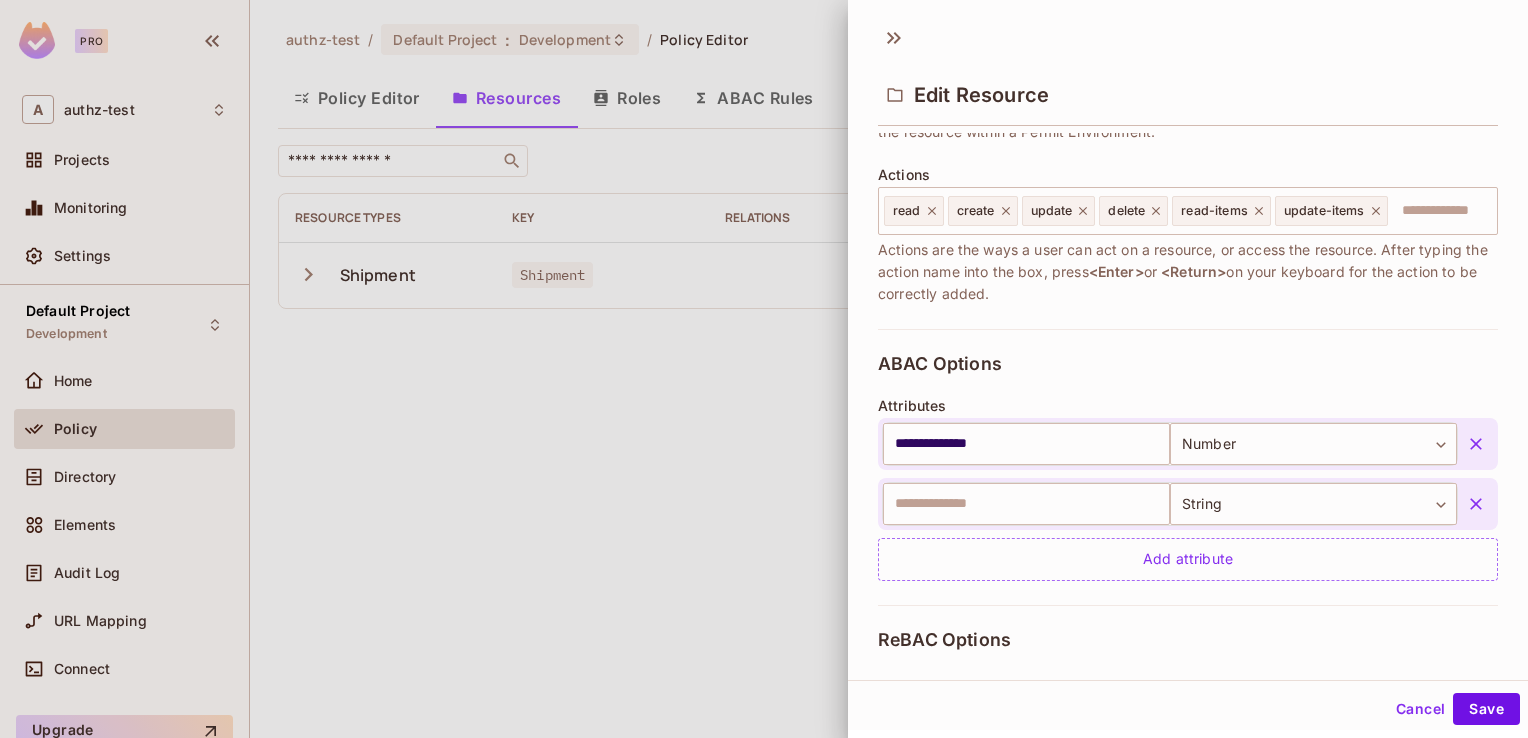 click 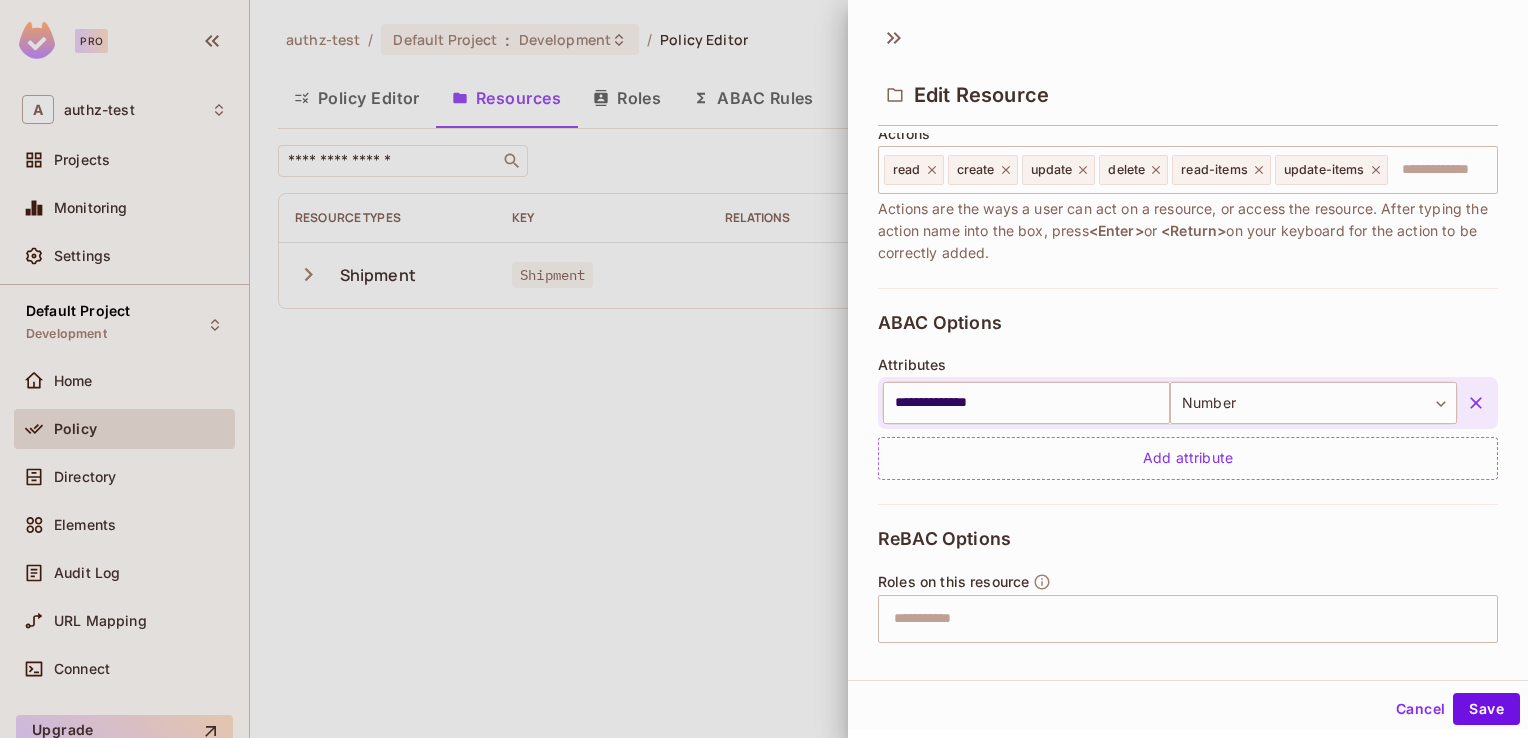 scroll, scrollTop: 317, scrollLeft: 0, axis: vertical 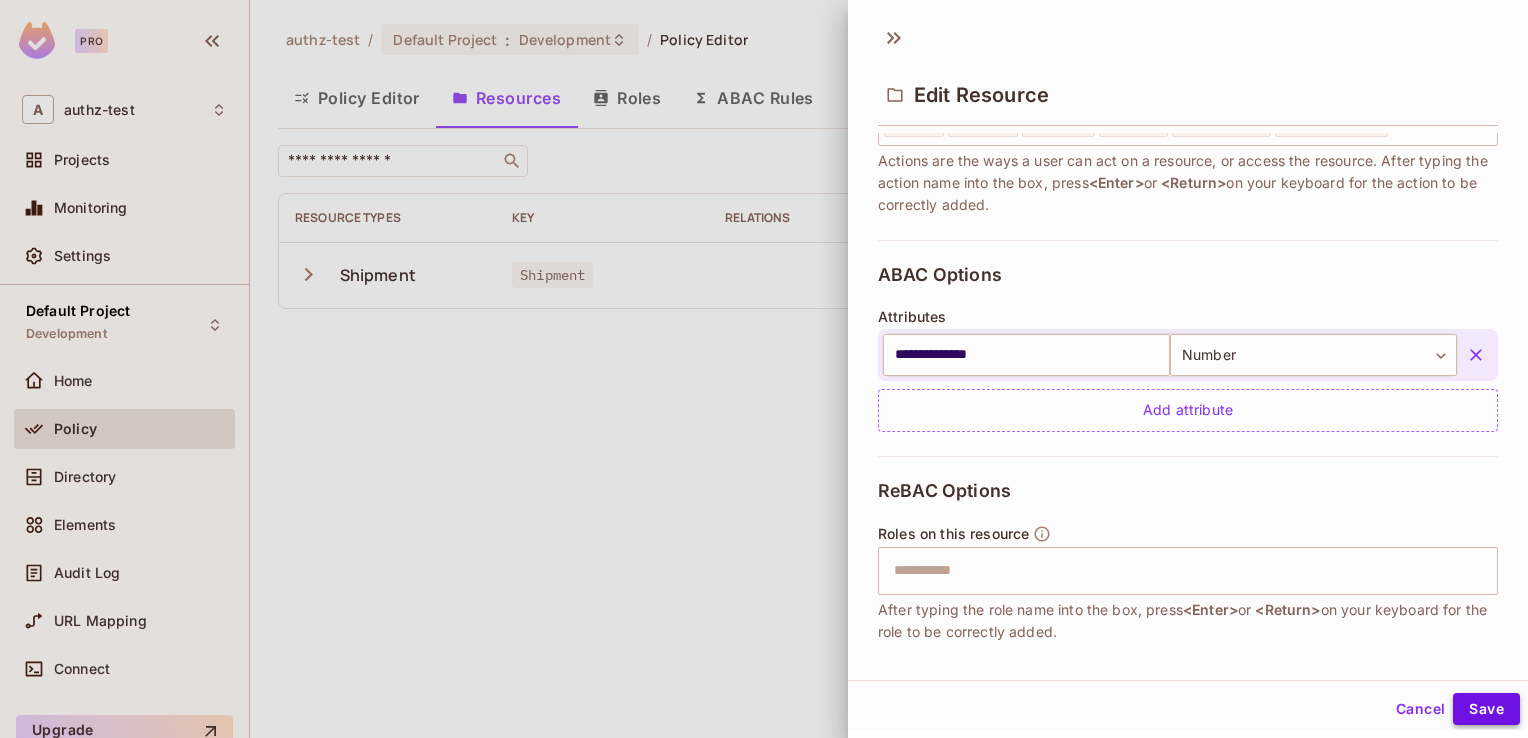 click on "Save" at bounding box center [1486, 709] 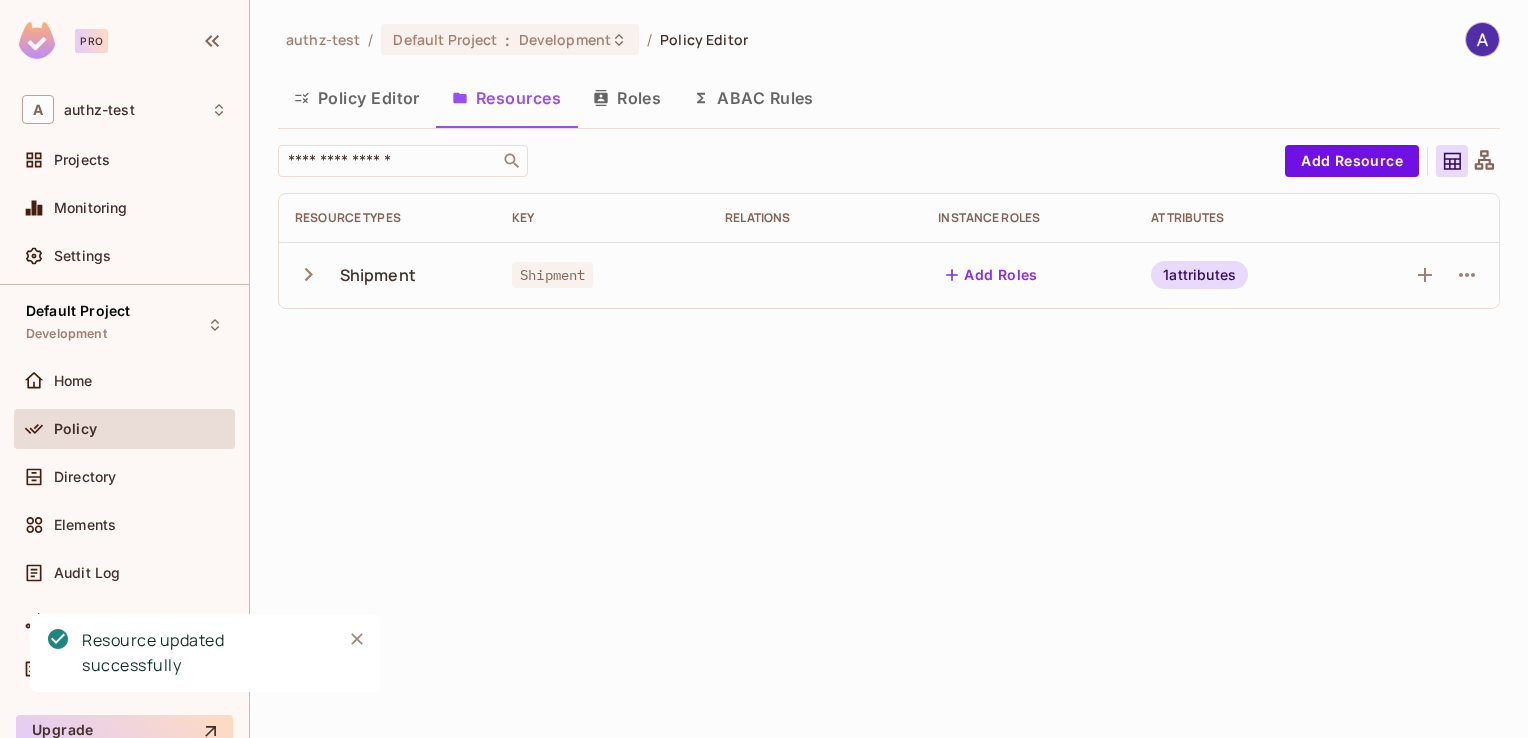 click on "1  attributes" at bounding box center (1199, 275) 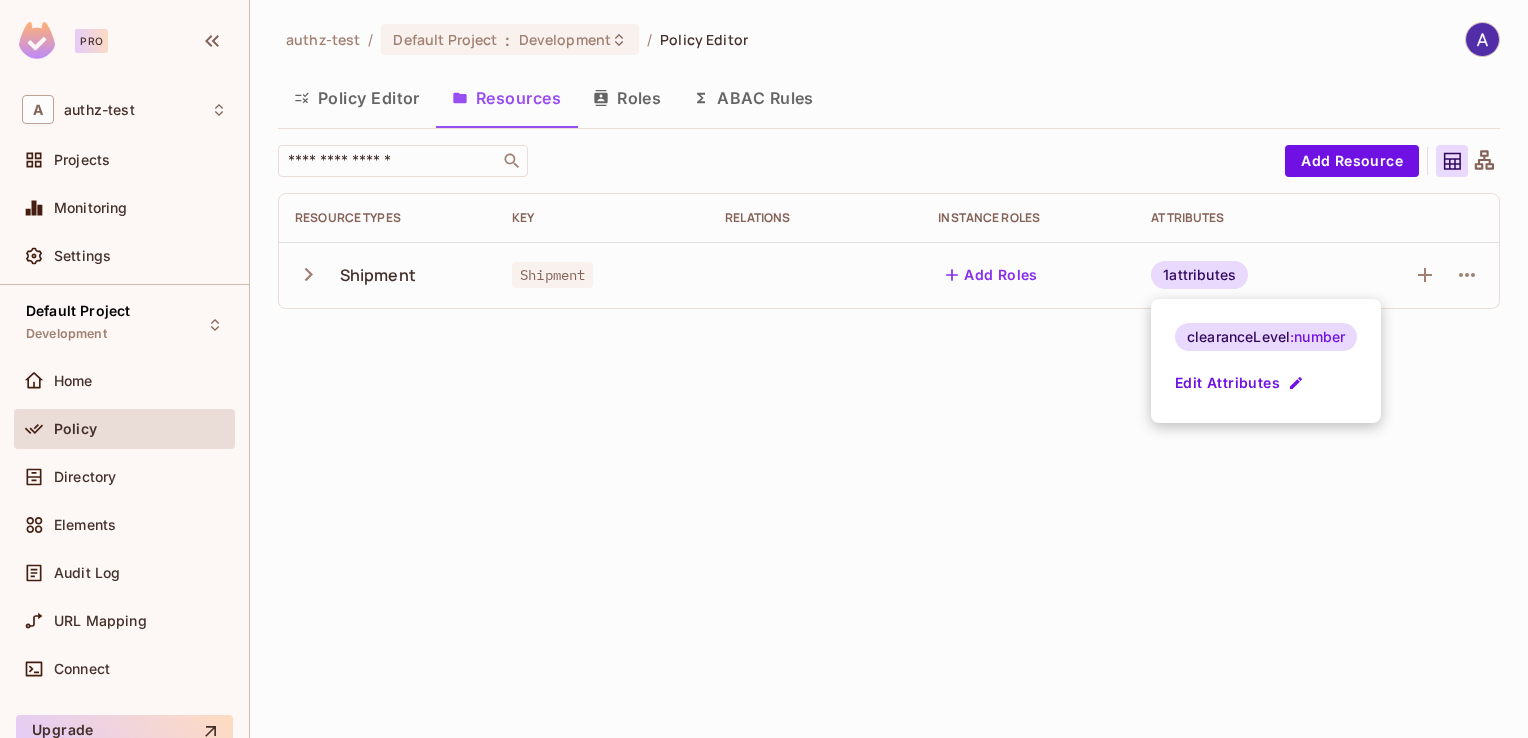 click at bounding box center [764, 369] 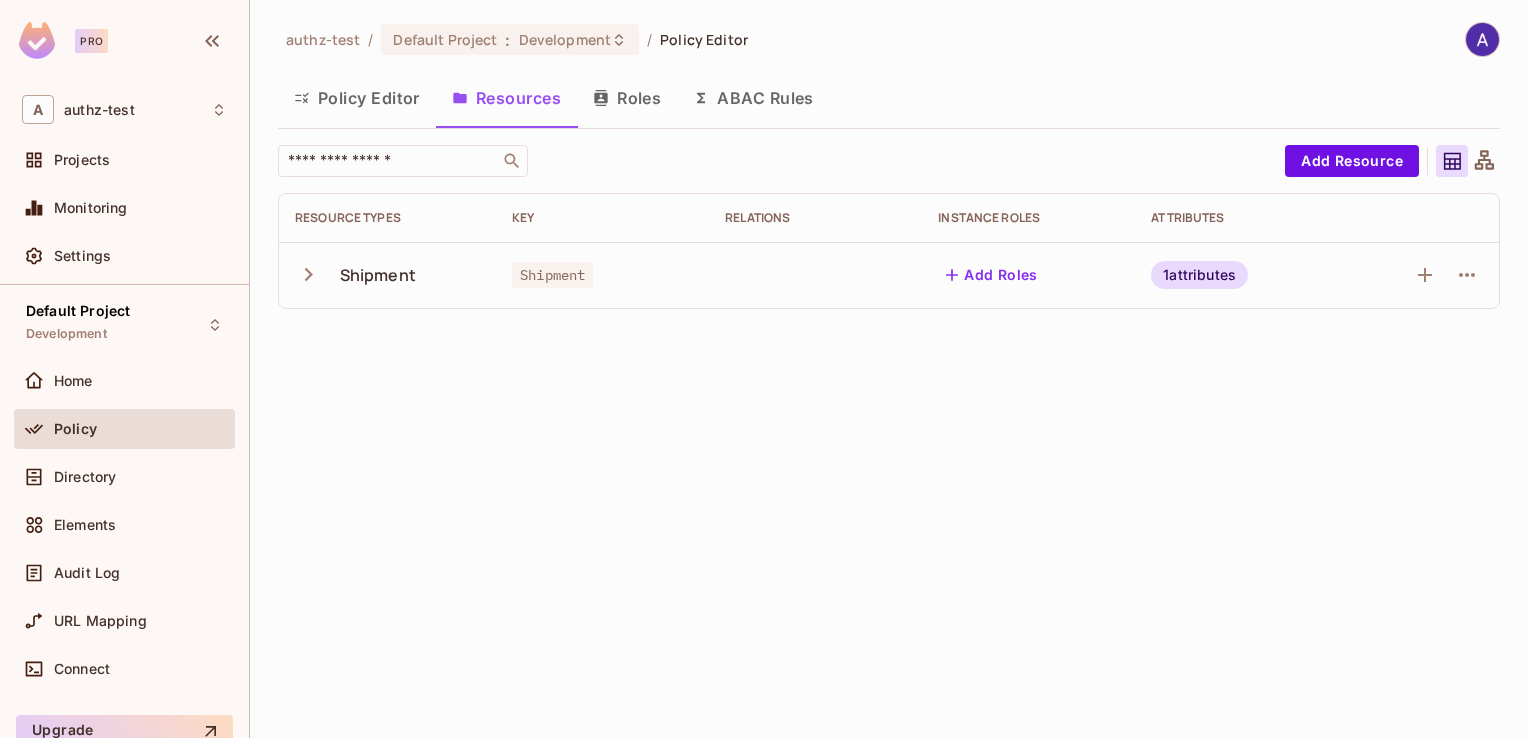 click on "Roles" at bounding box center (627, 98) 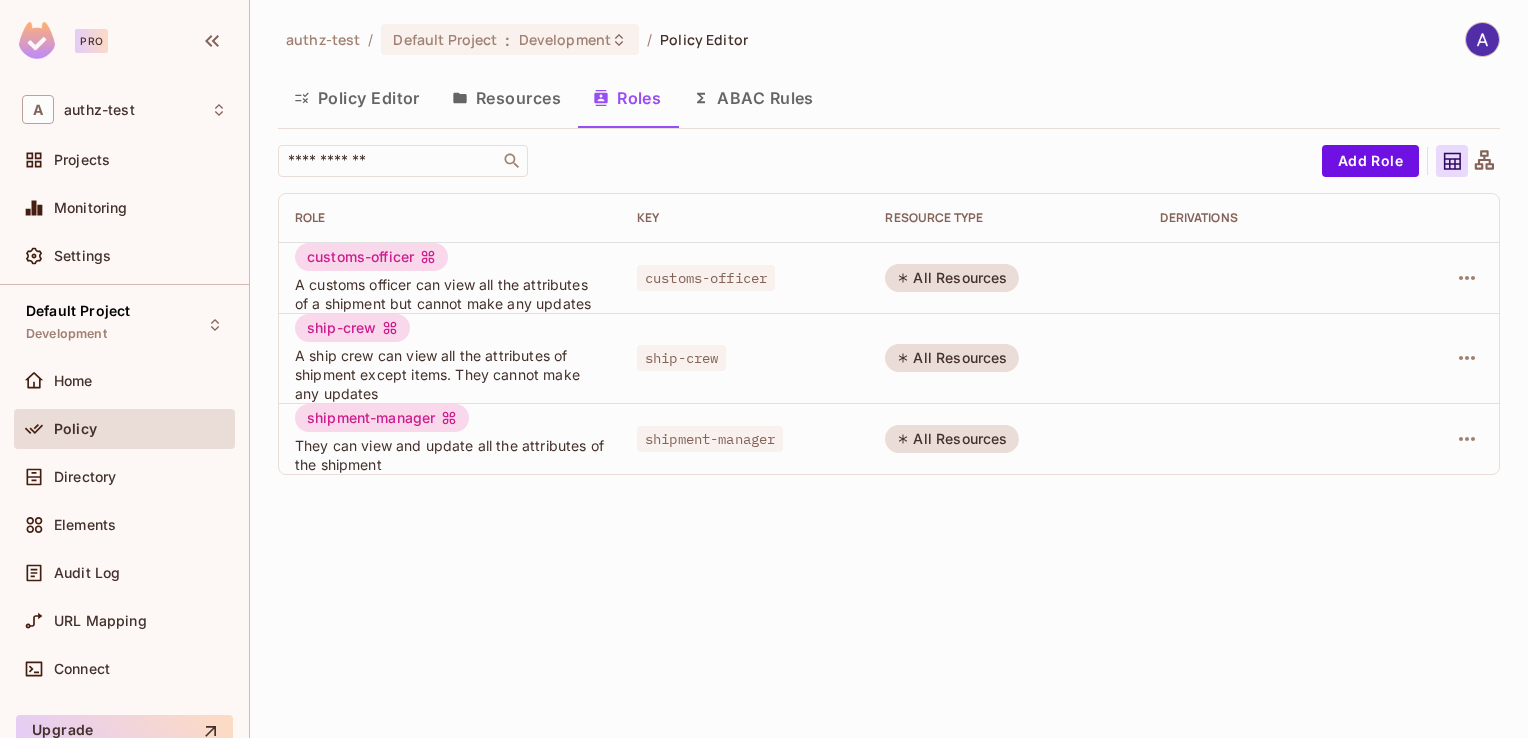 click on "Resources" at bounding box center (506, 98) 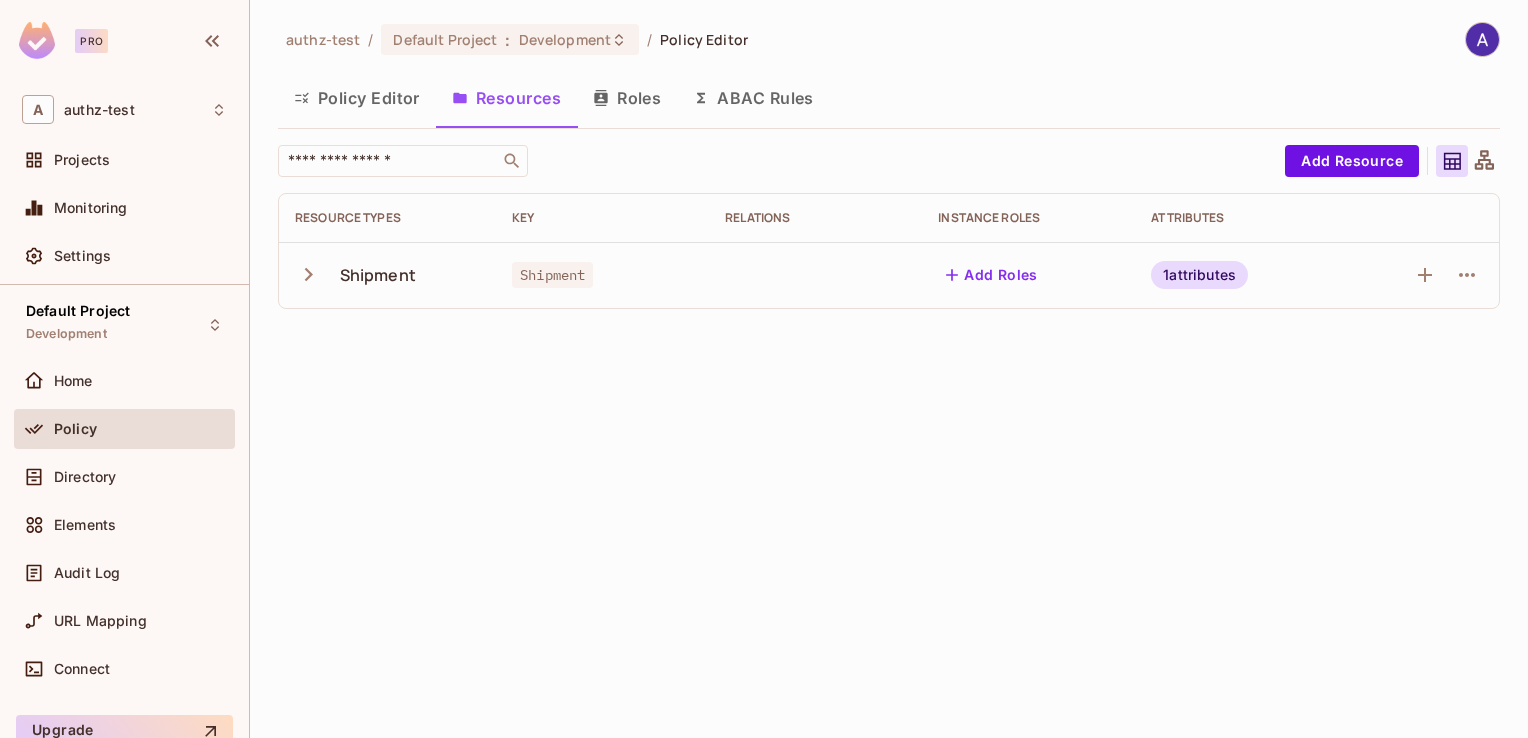 click on "Roles" at bounding box center (627, 98) 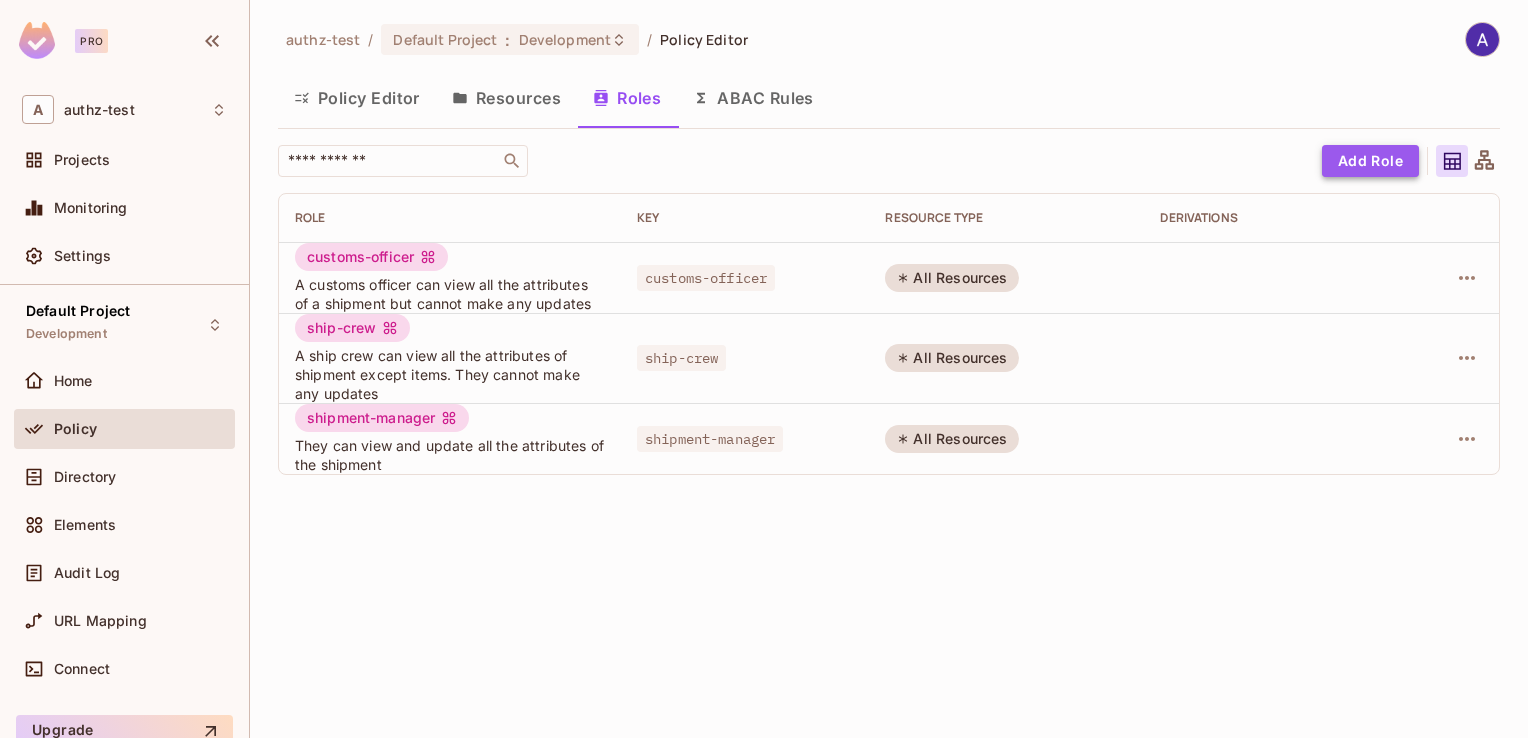 click on "Add Role" at bounding box center [1370, 161] 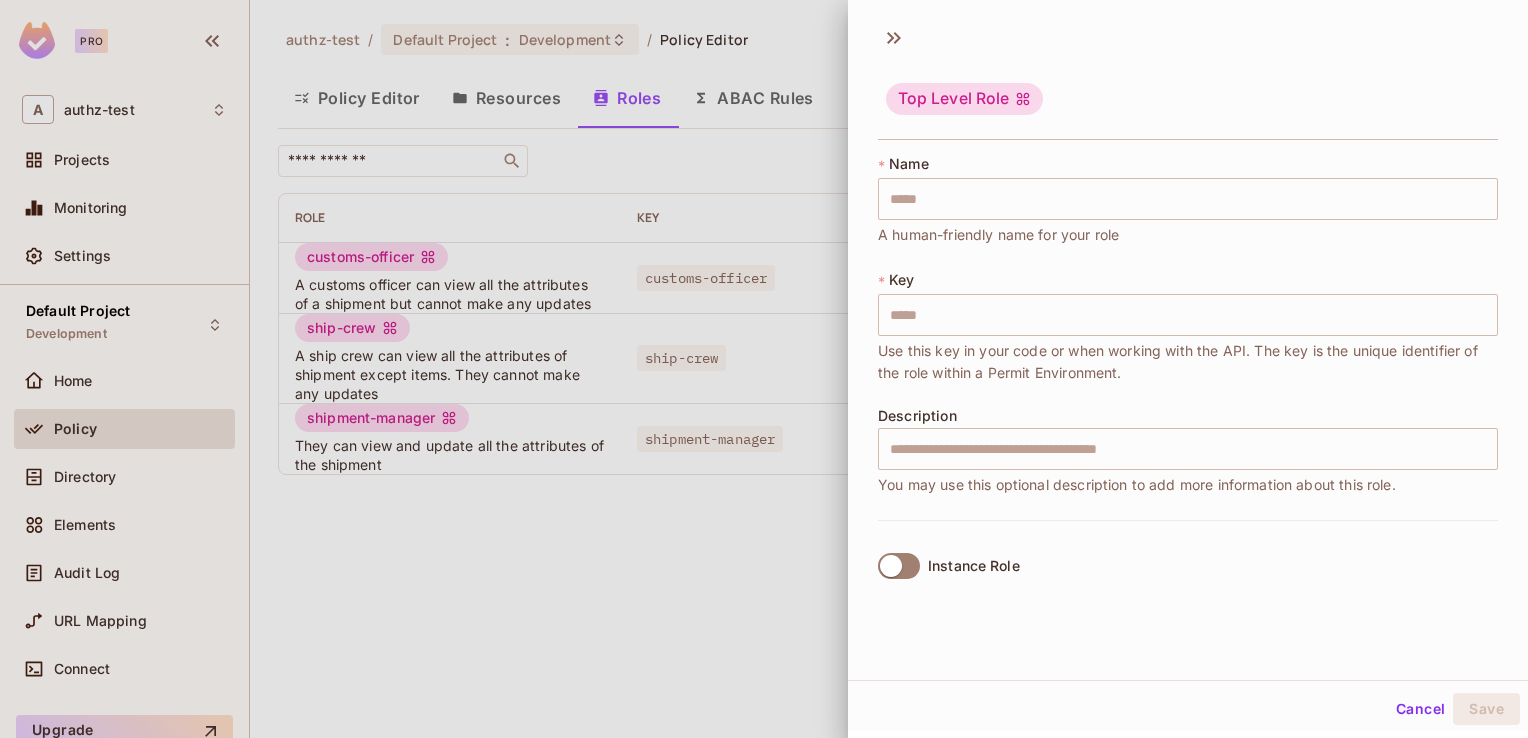 scroll, scrollTop: 0, scrollLeft: 0, axis: both 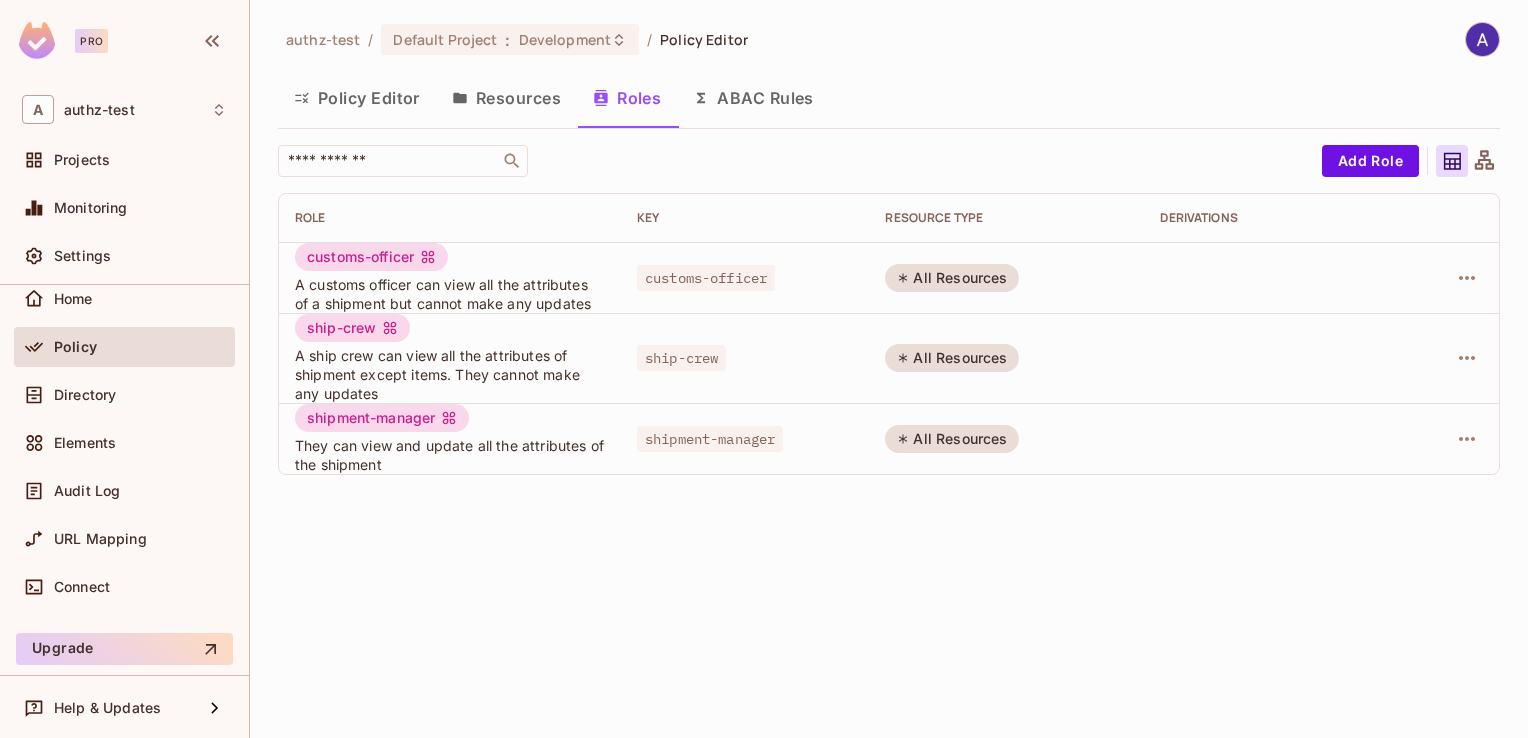 click on "Policy Editor" at bounding box center (357, 98) 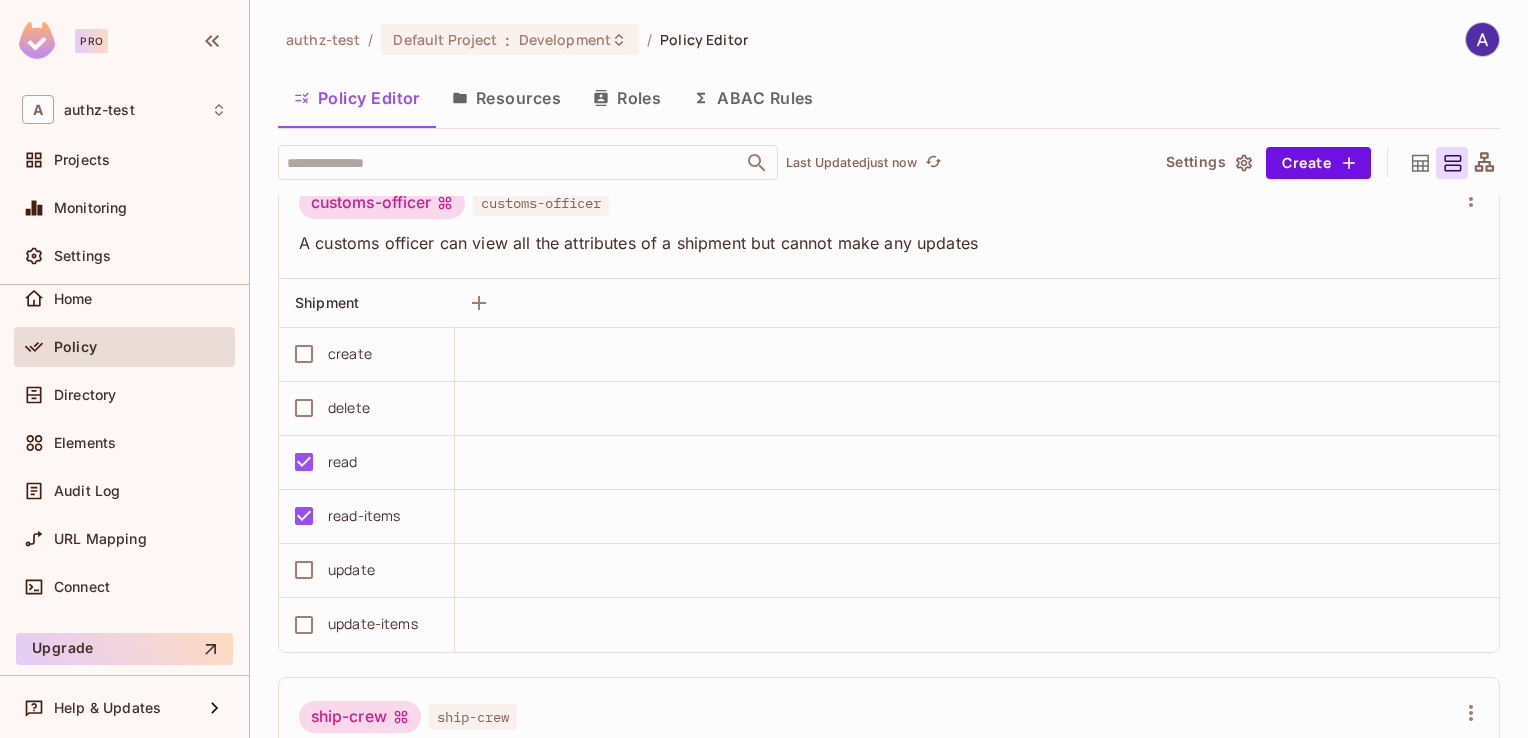 scroll, scrollTop: 0, scrollLeft: 0, axis: both 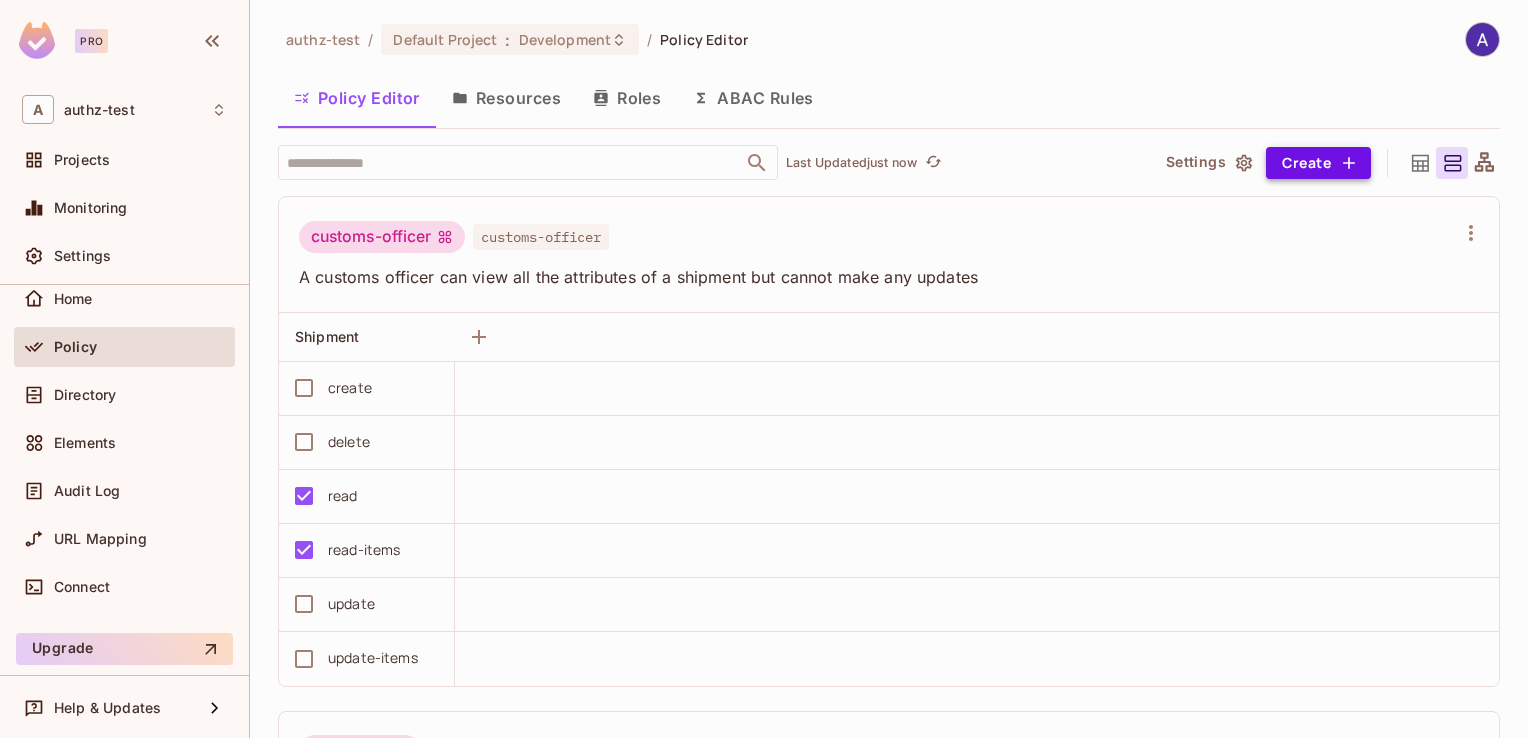 click on "Create" at bounding box center [1318, 163] 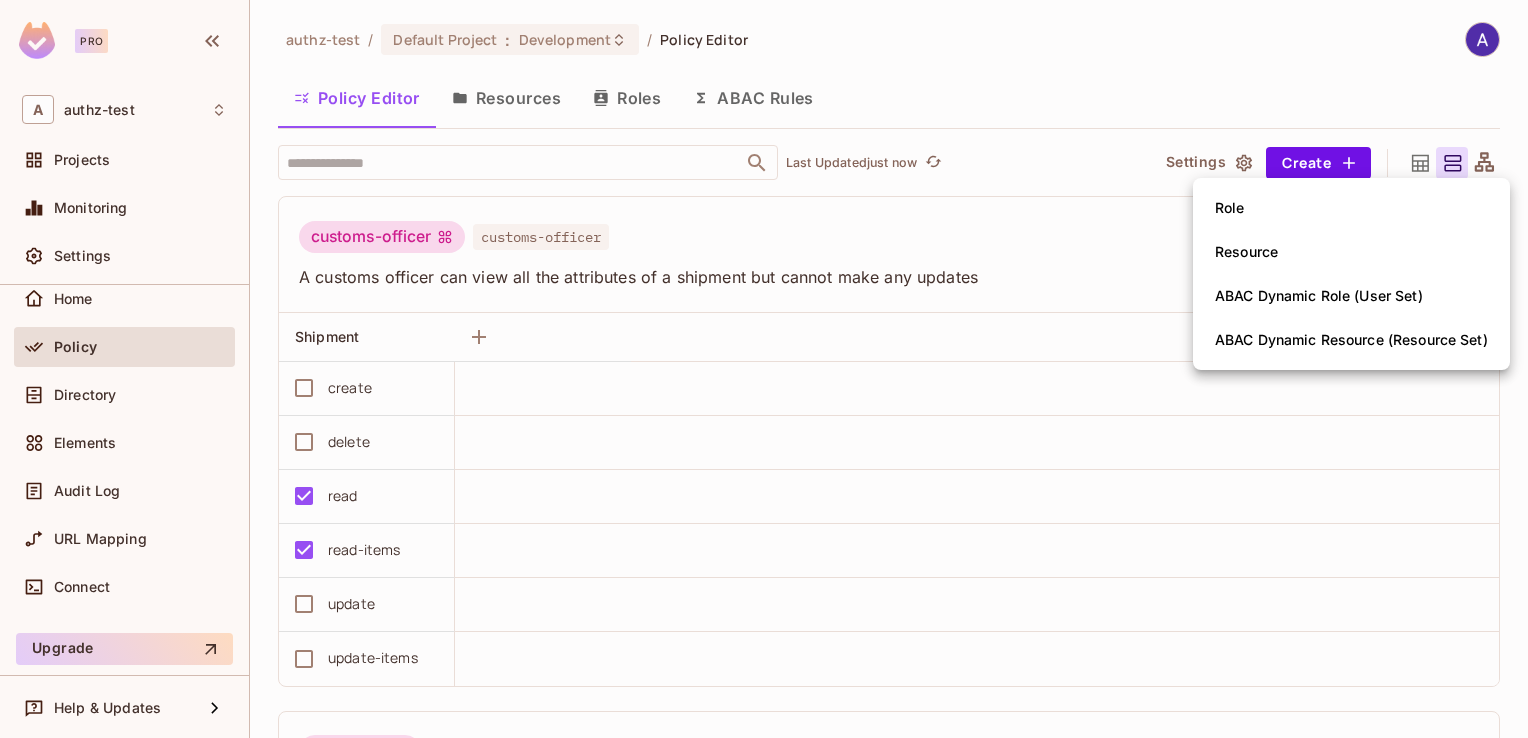 click on "ABAC Dynamic Role (User Set)" at bounding box center [1319, 296] 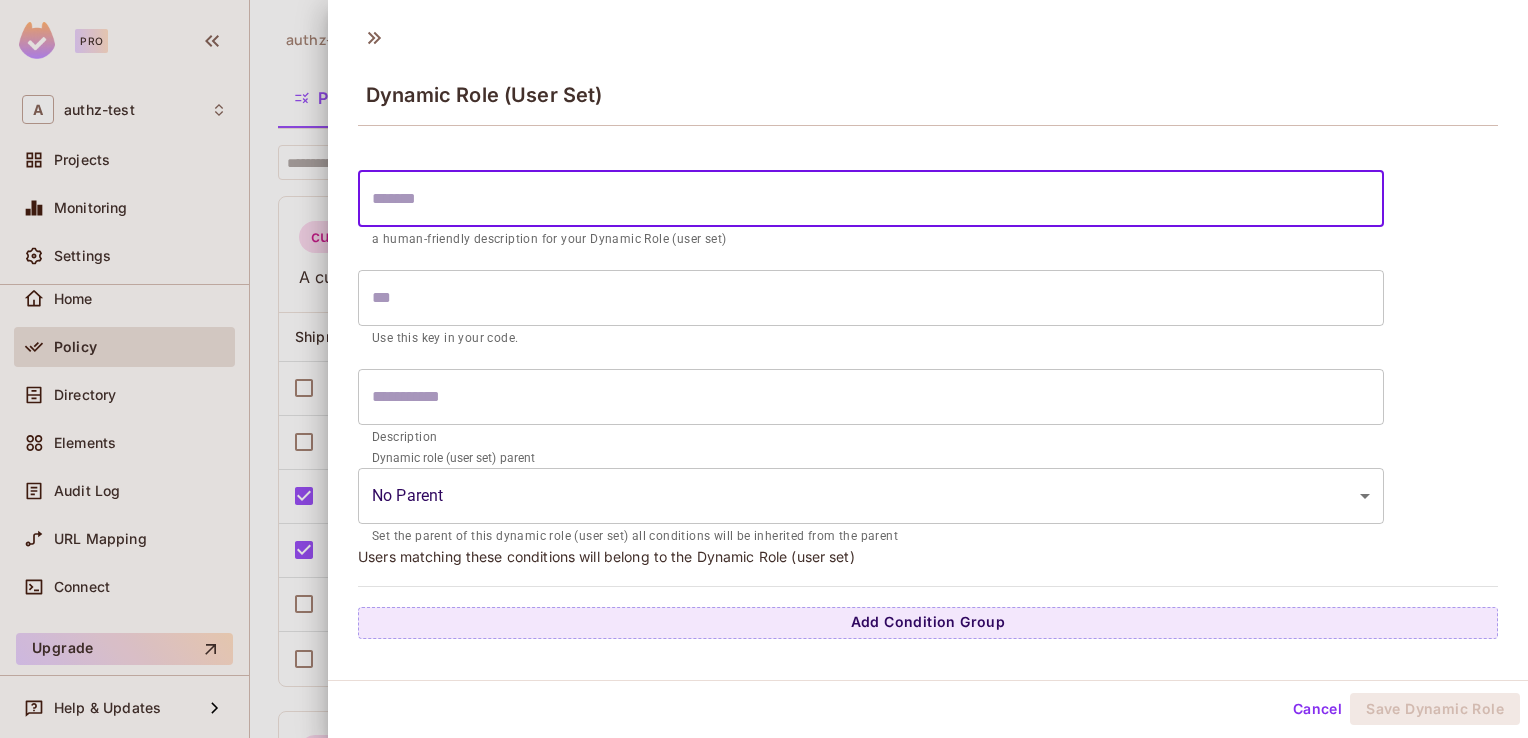 click at bounding box center (871, 199) 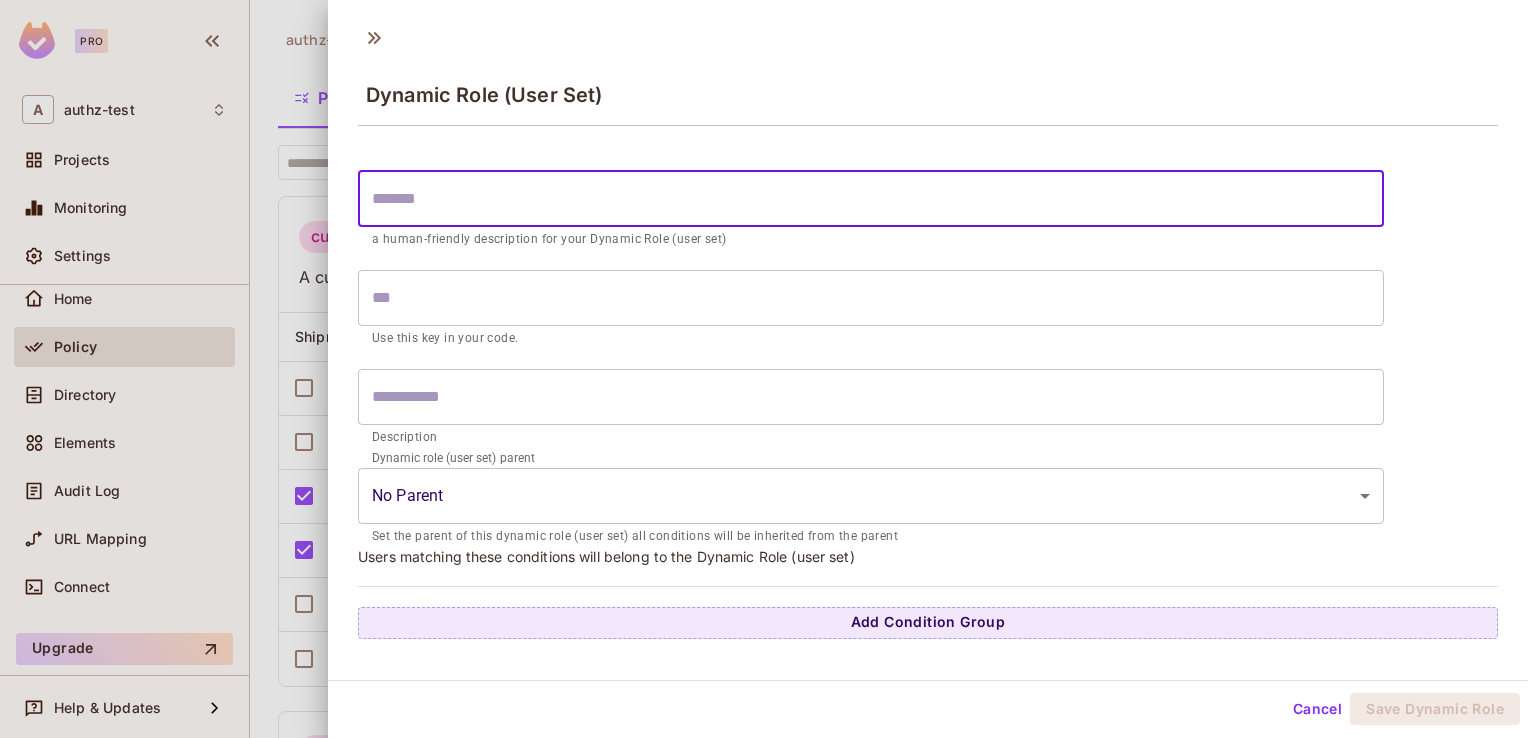 type on "*" 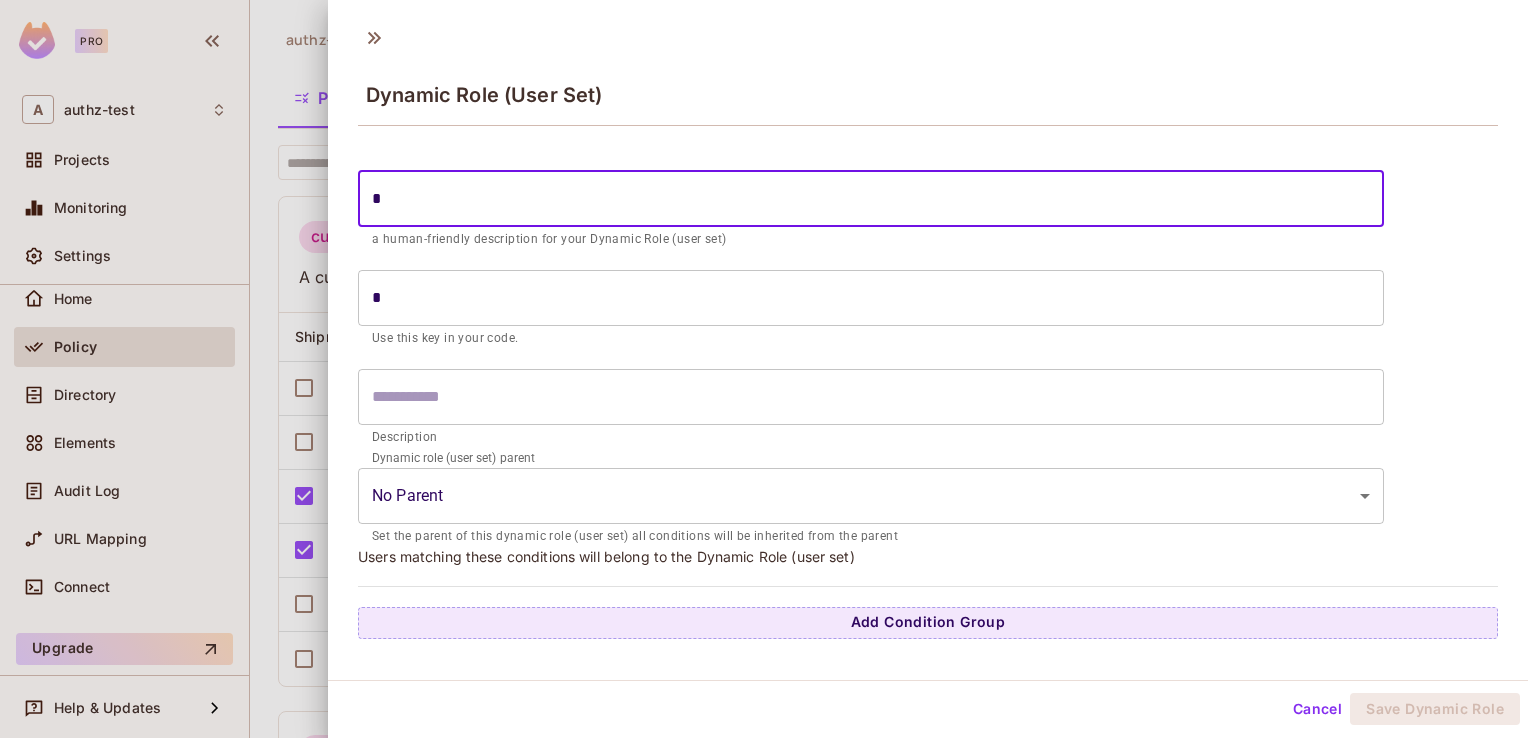 type on "**" 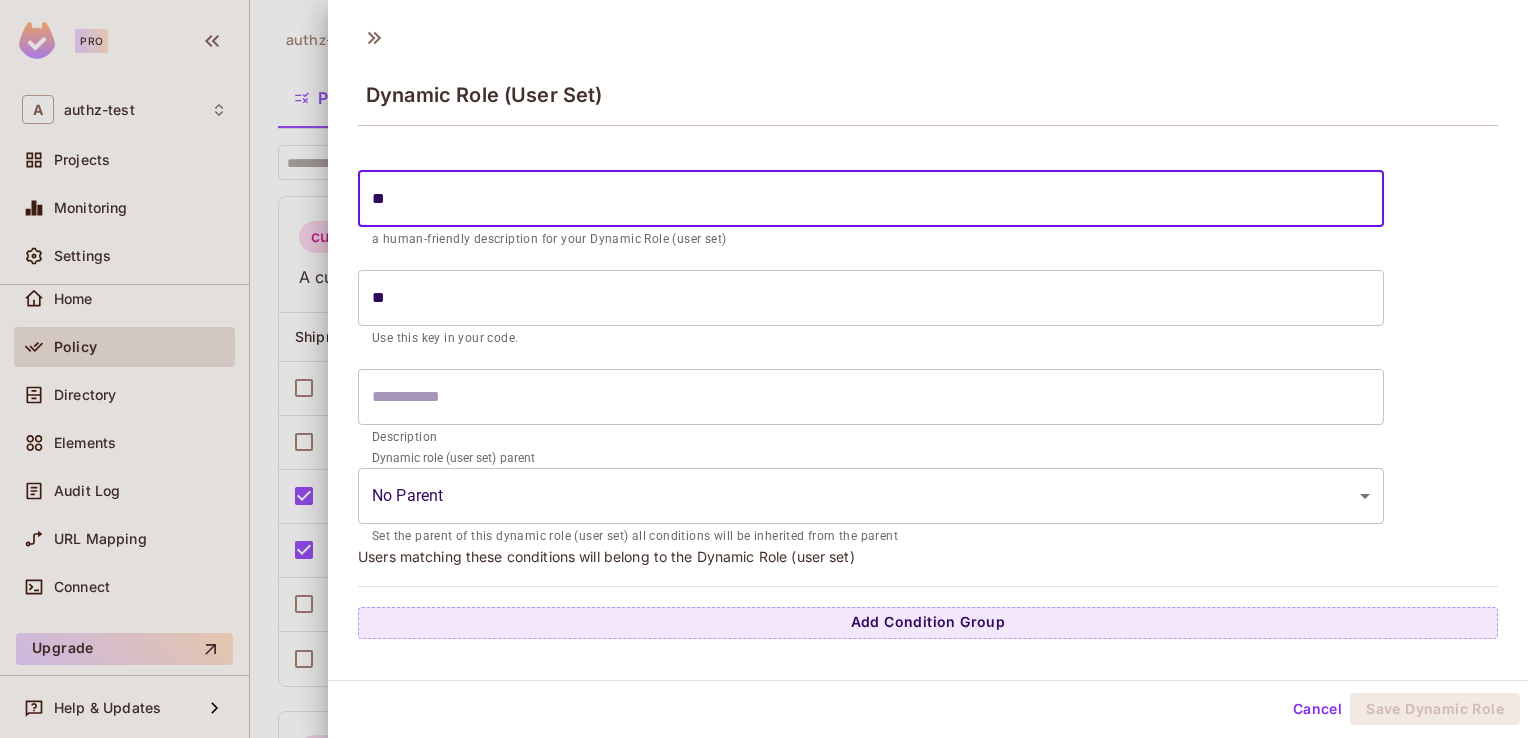 type on "***" 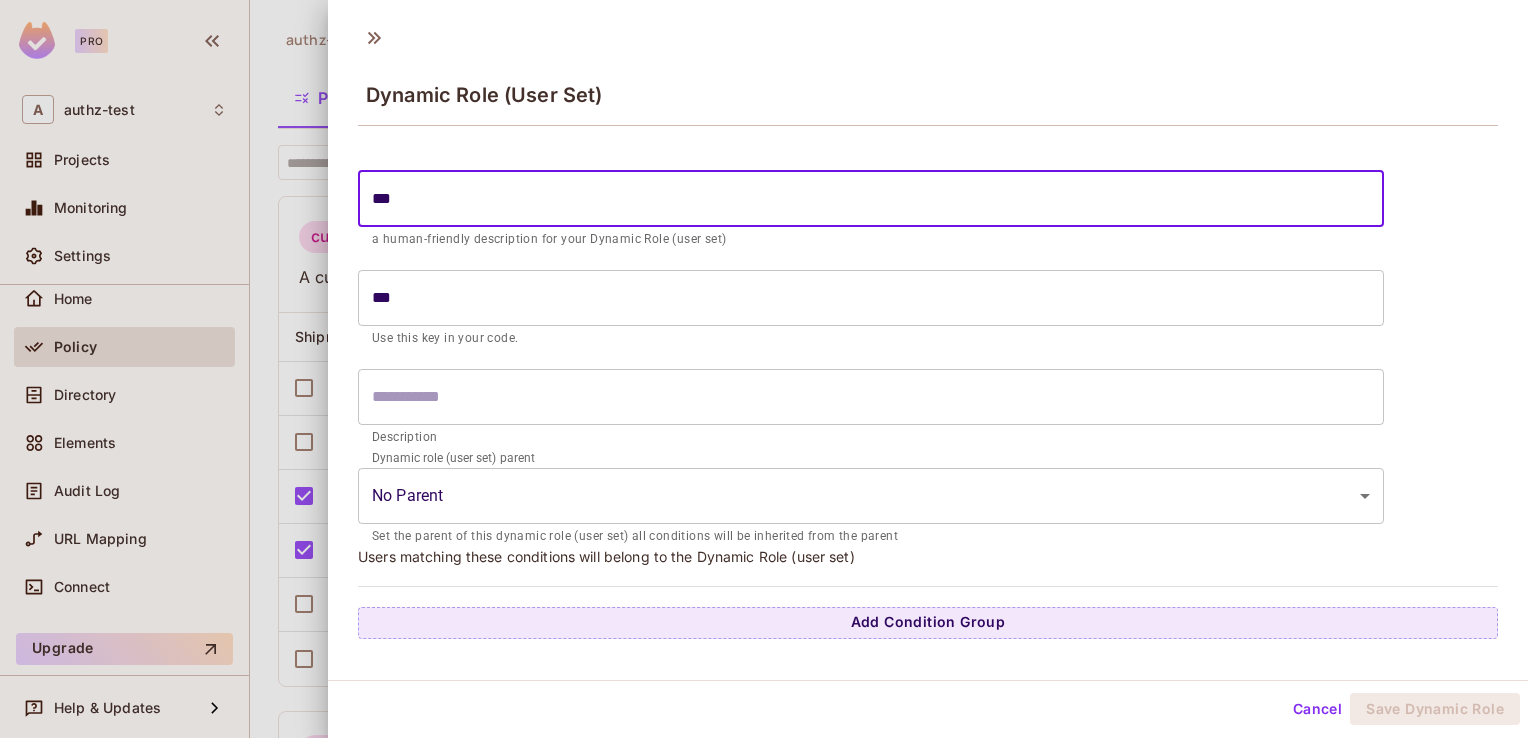 type on "****" 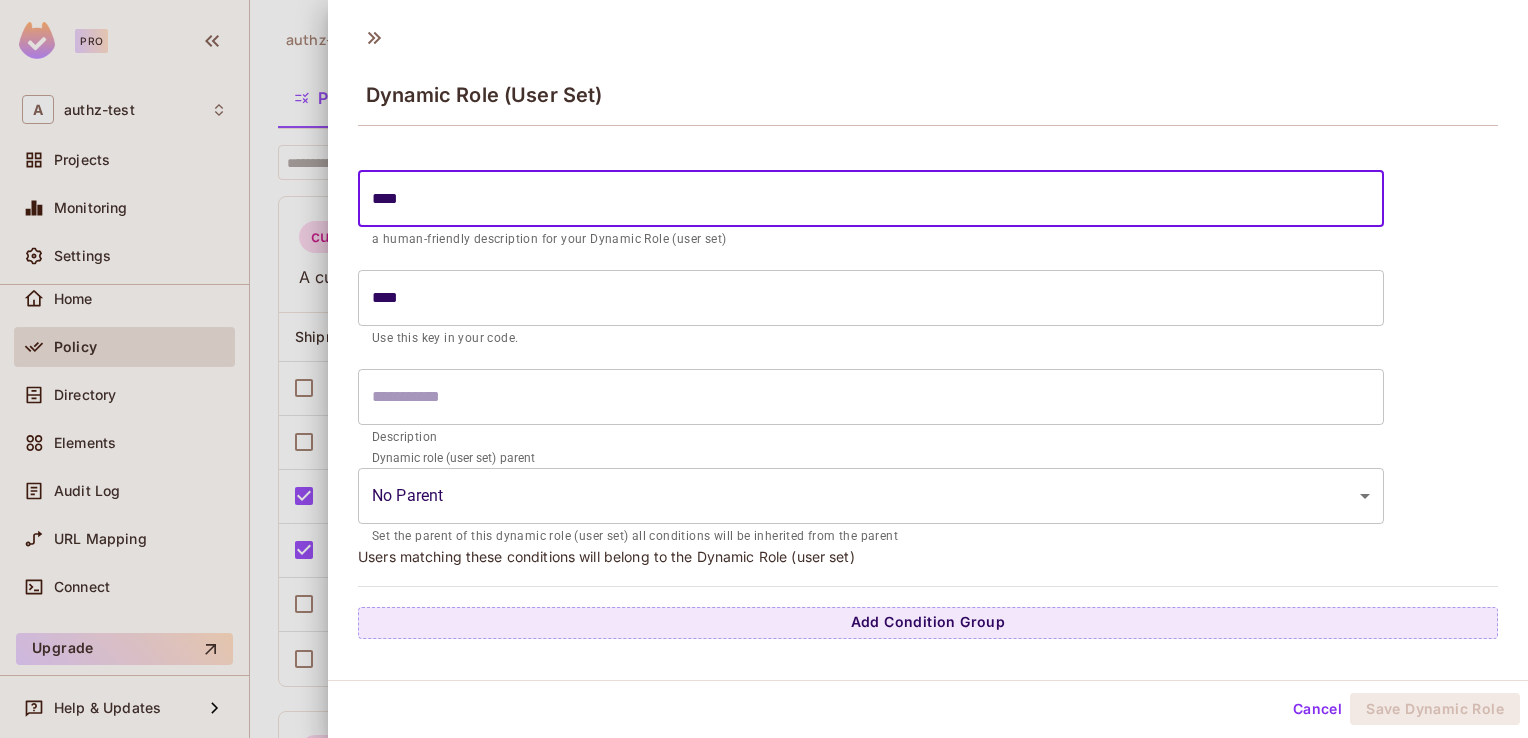 type on "*****" 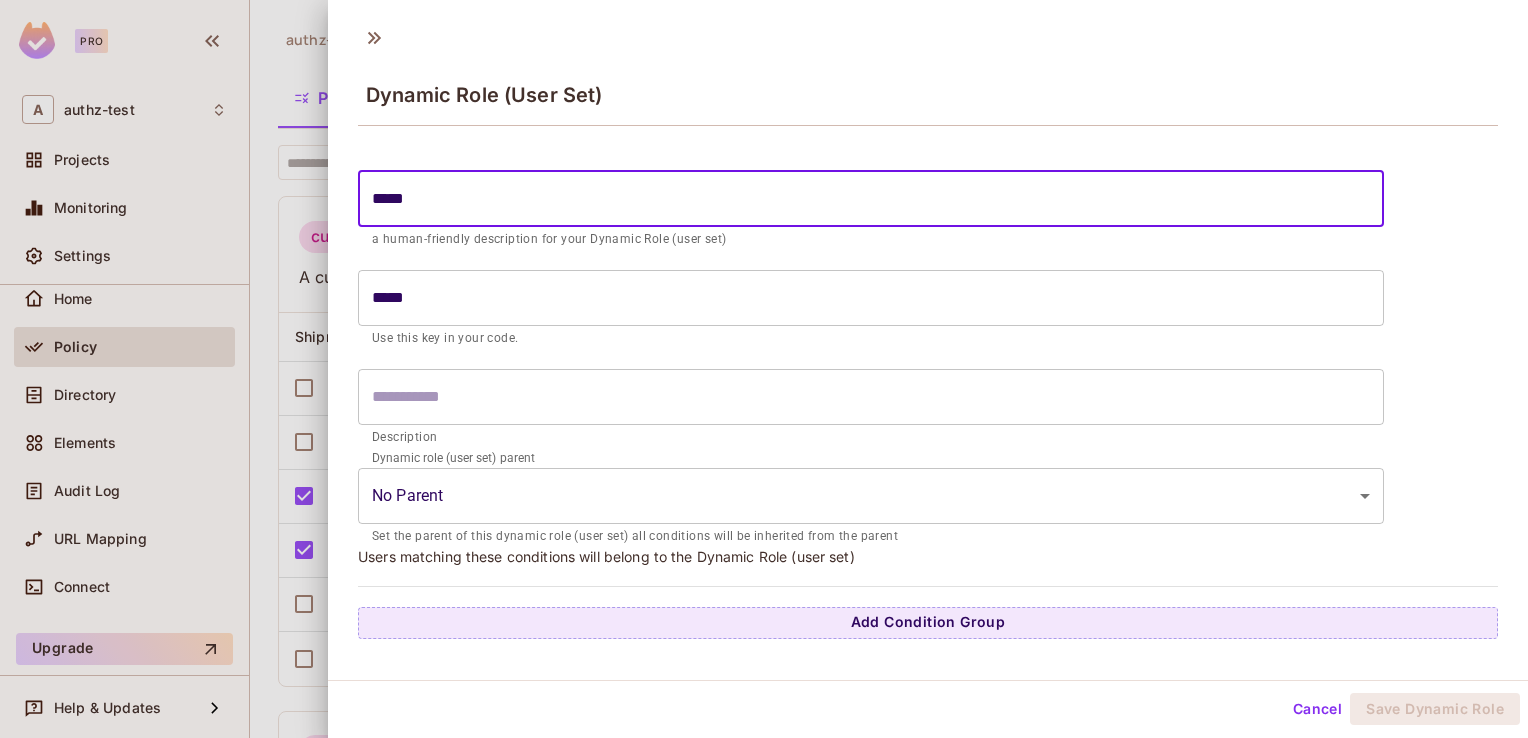 type on "******" 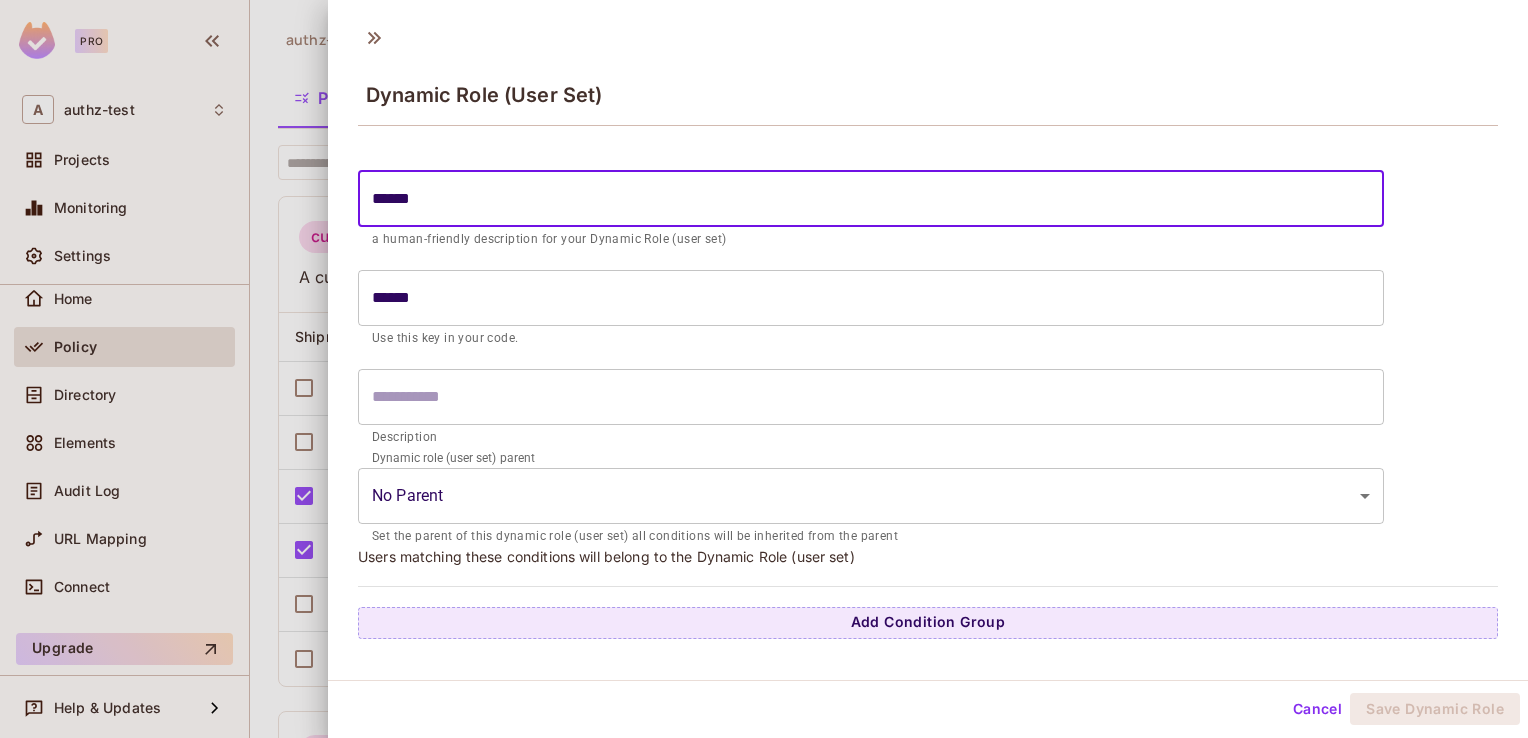 type on "*******" 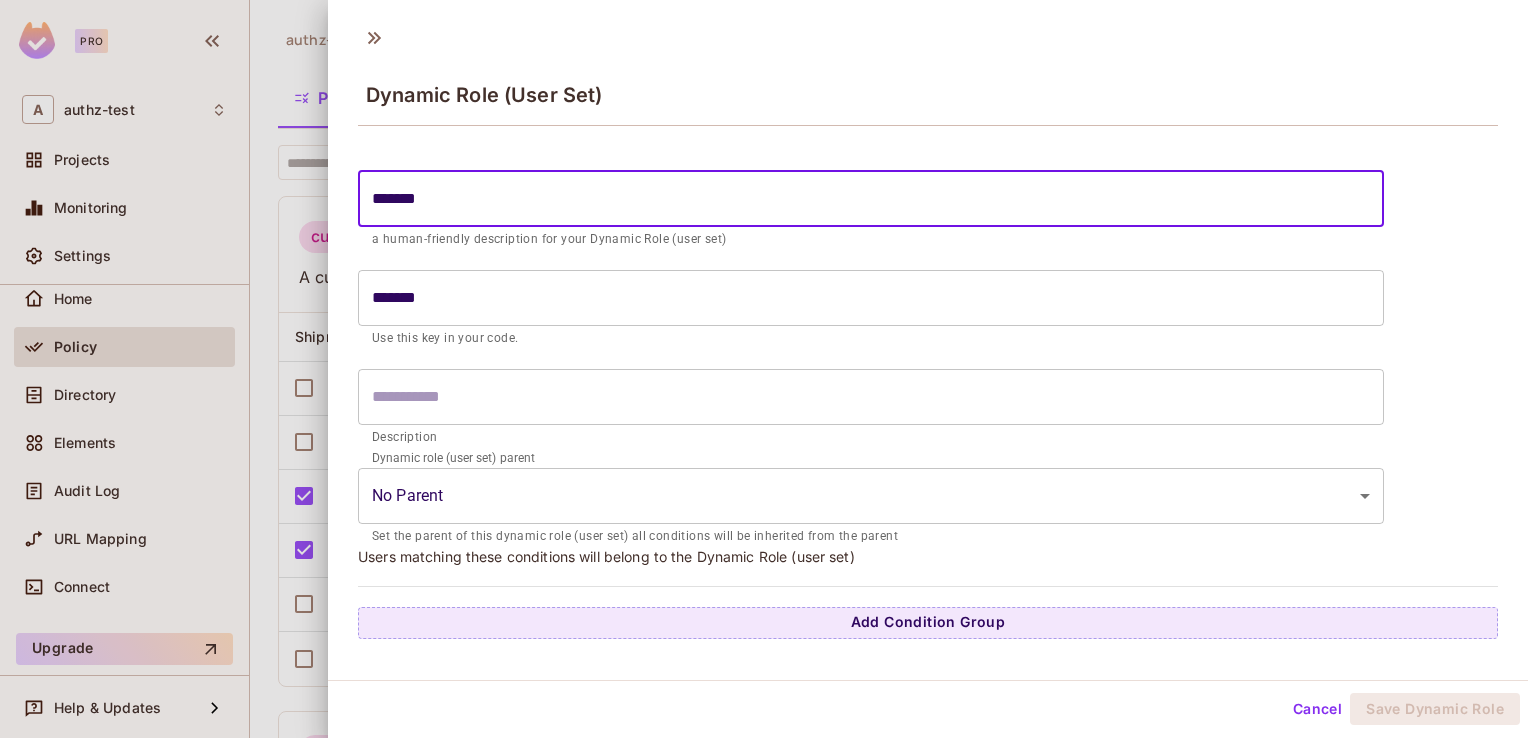 type on "********" 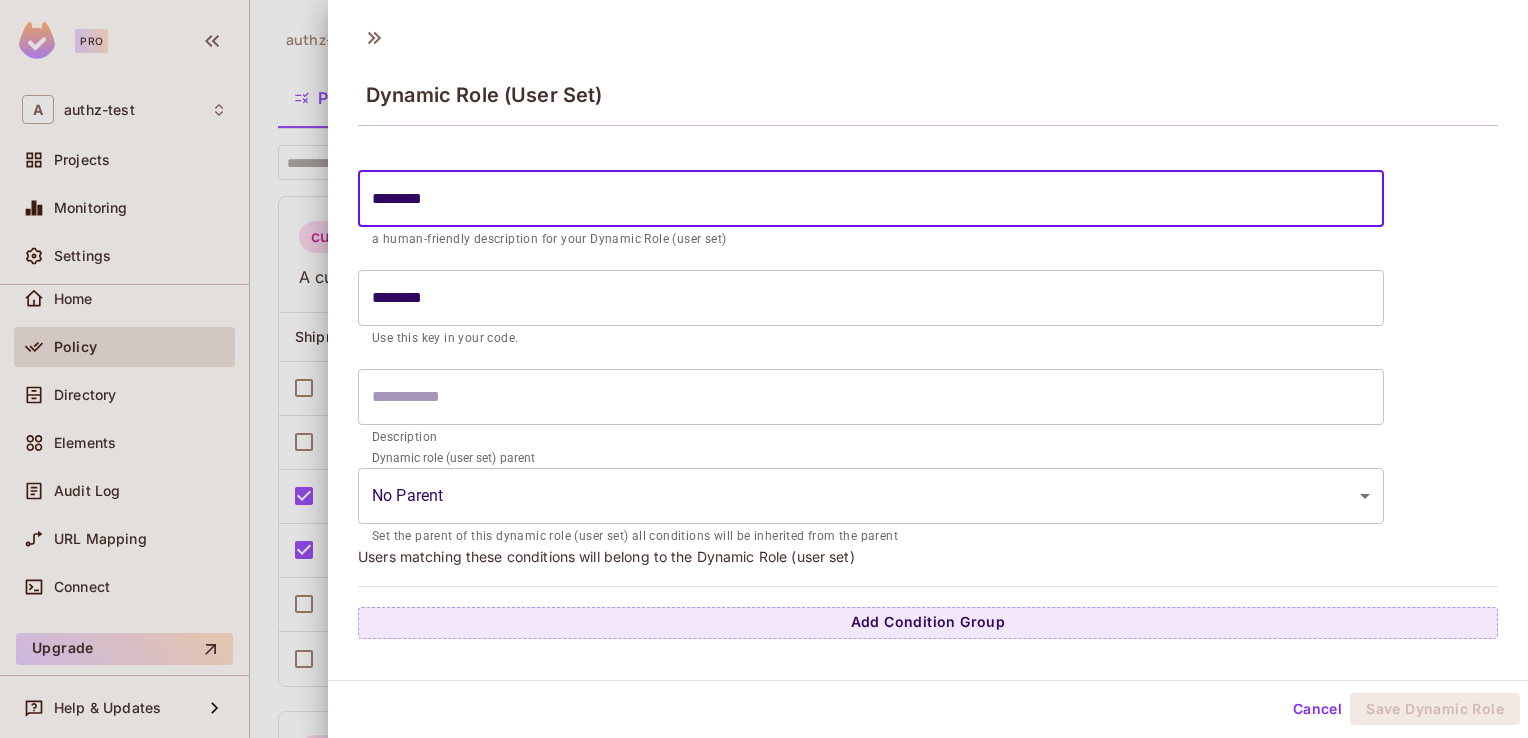 type on "*********" 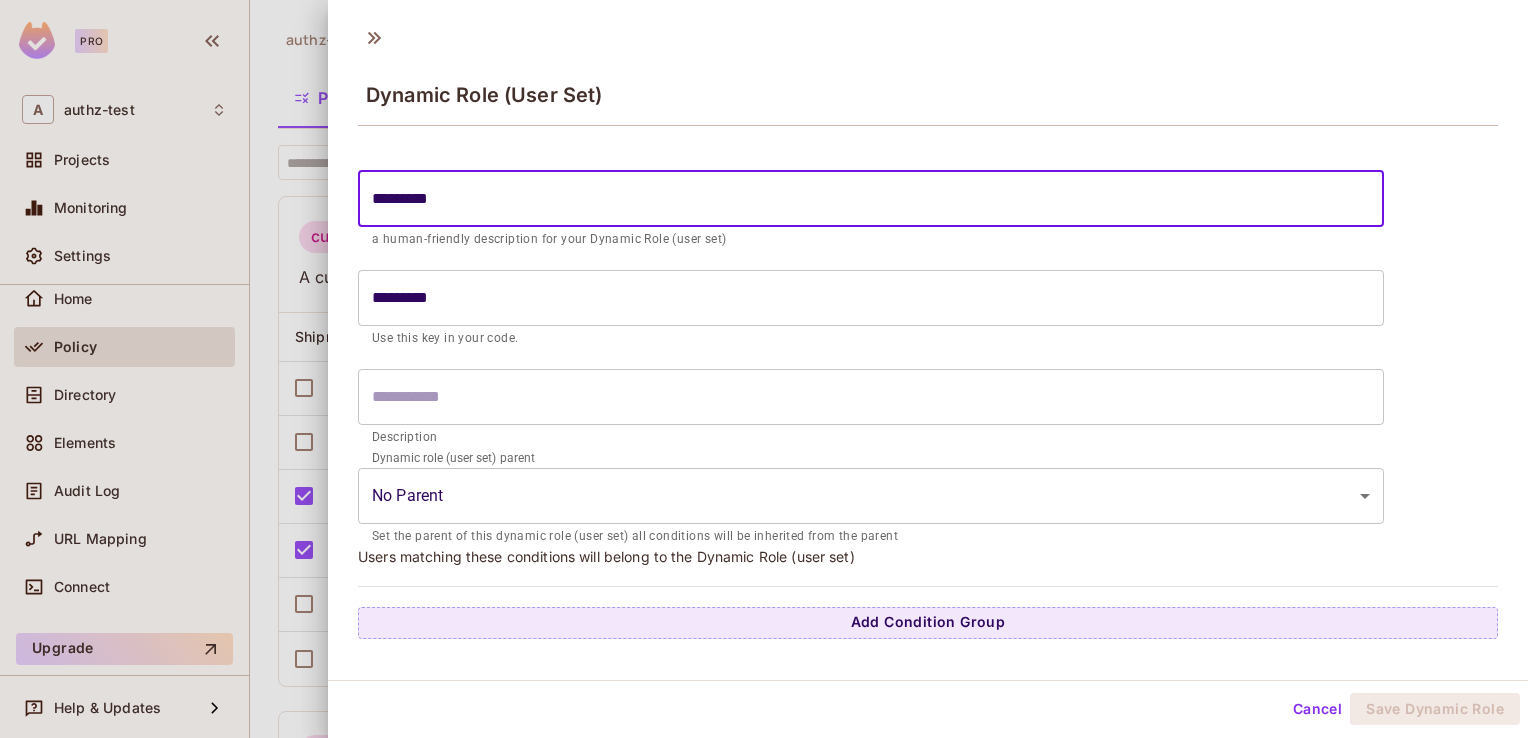 type on "**********" 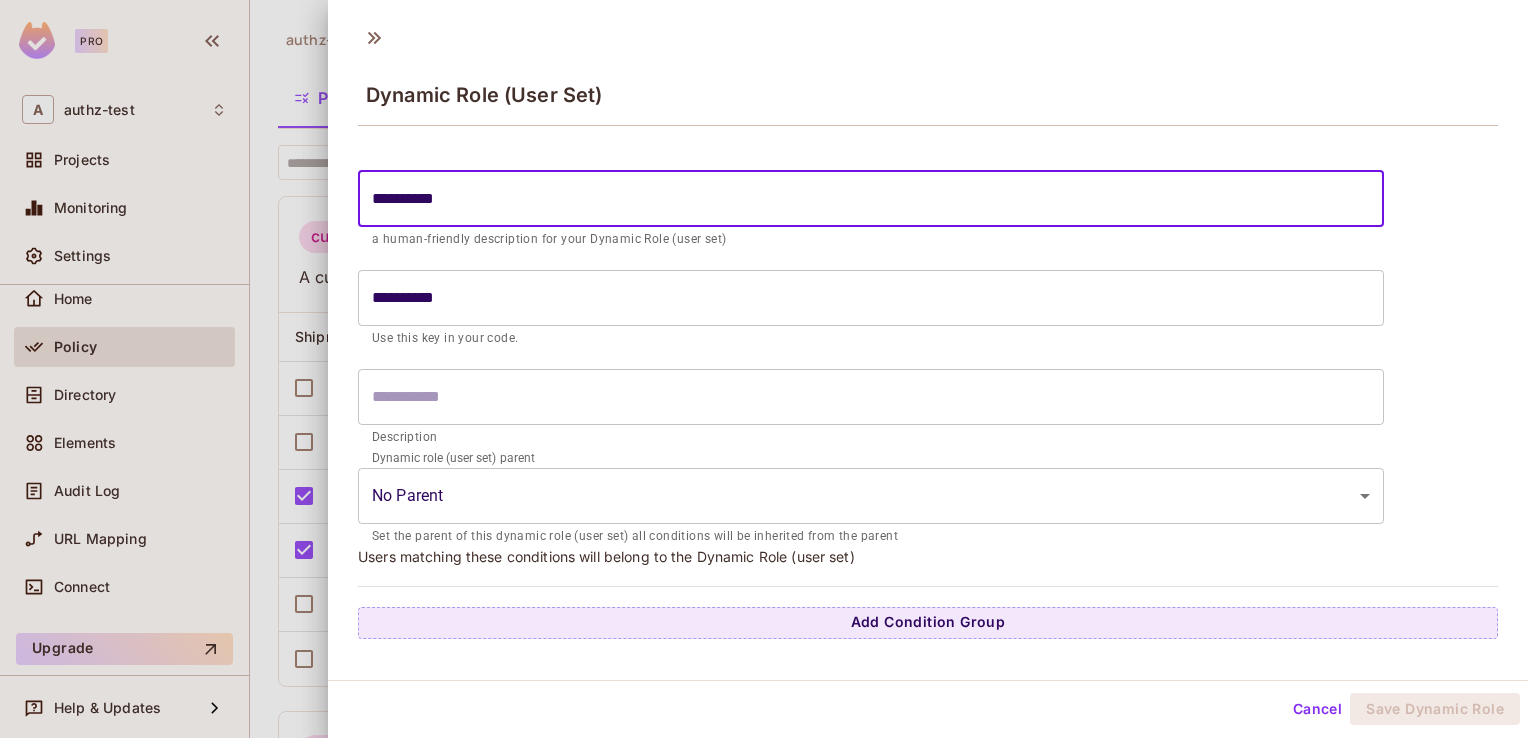 type on "**********" 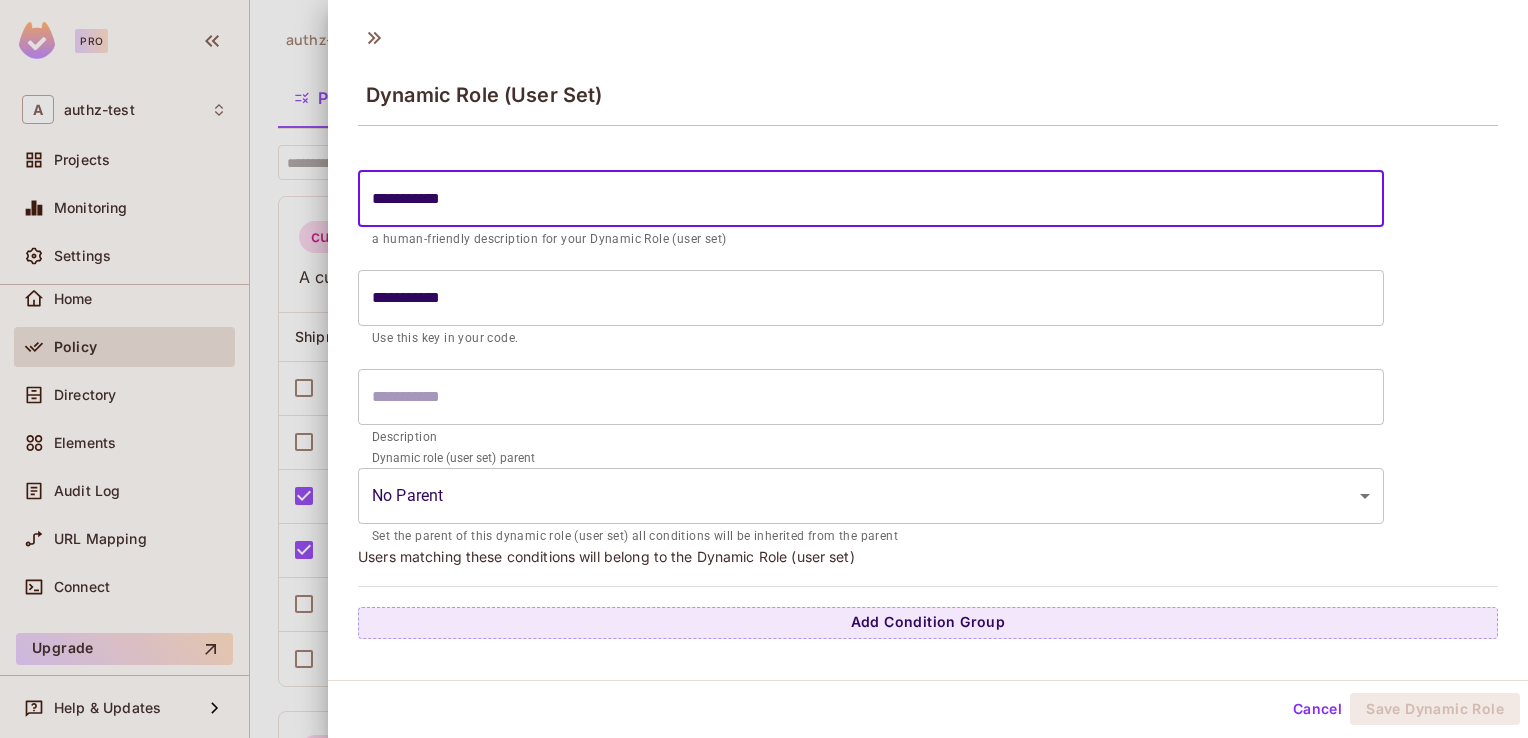 type on "**********" 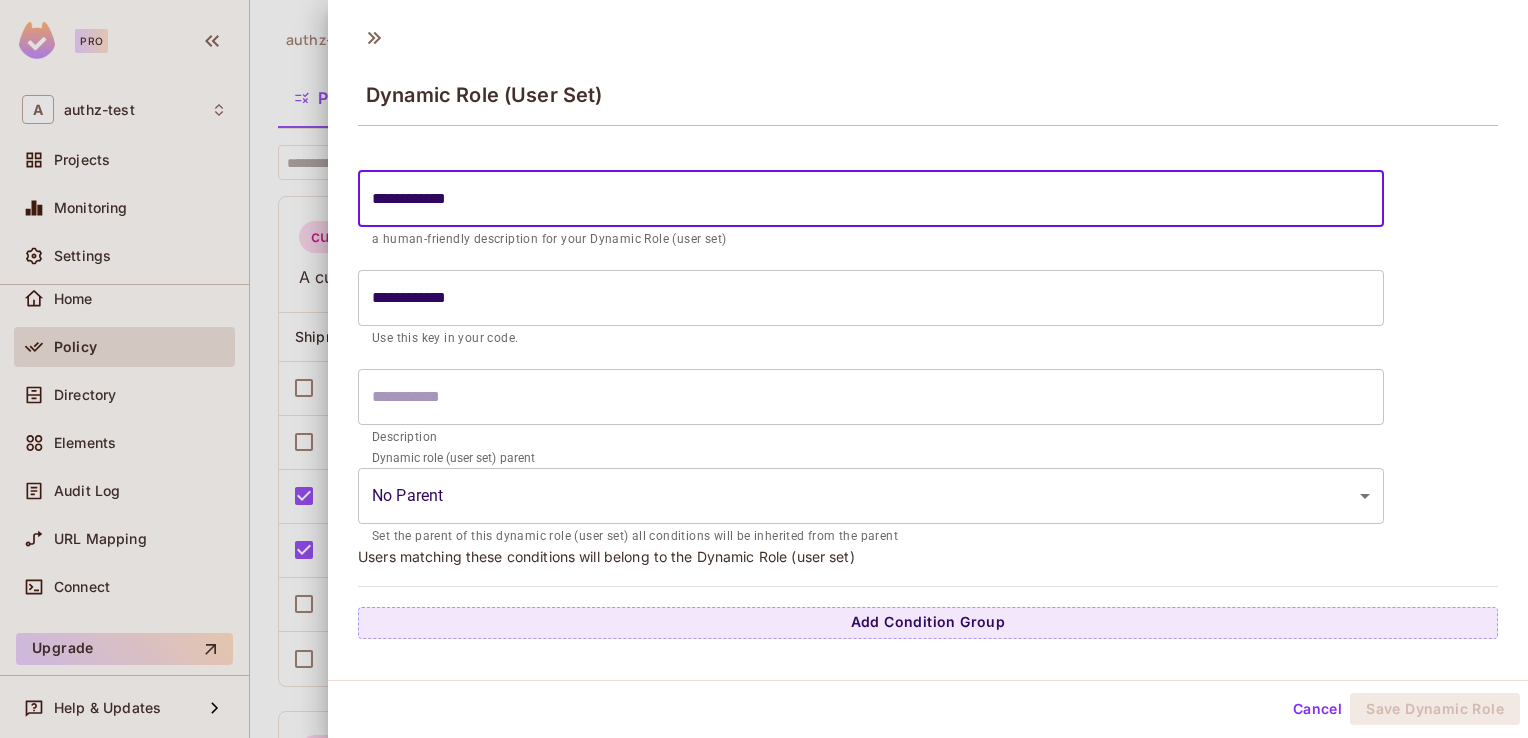type on "**********" 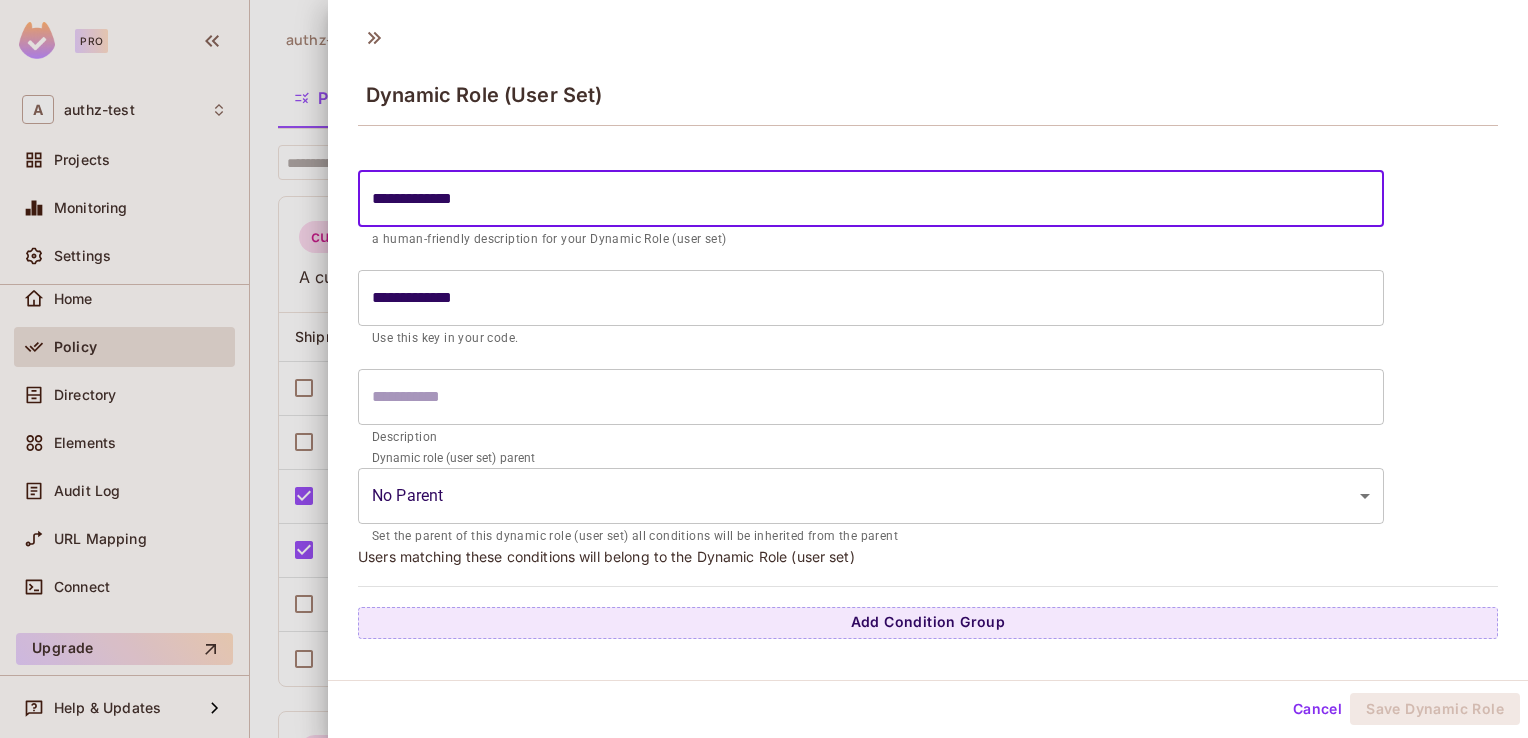 type on "**********" 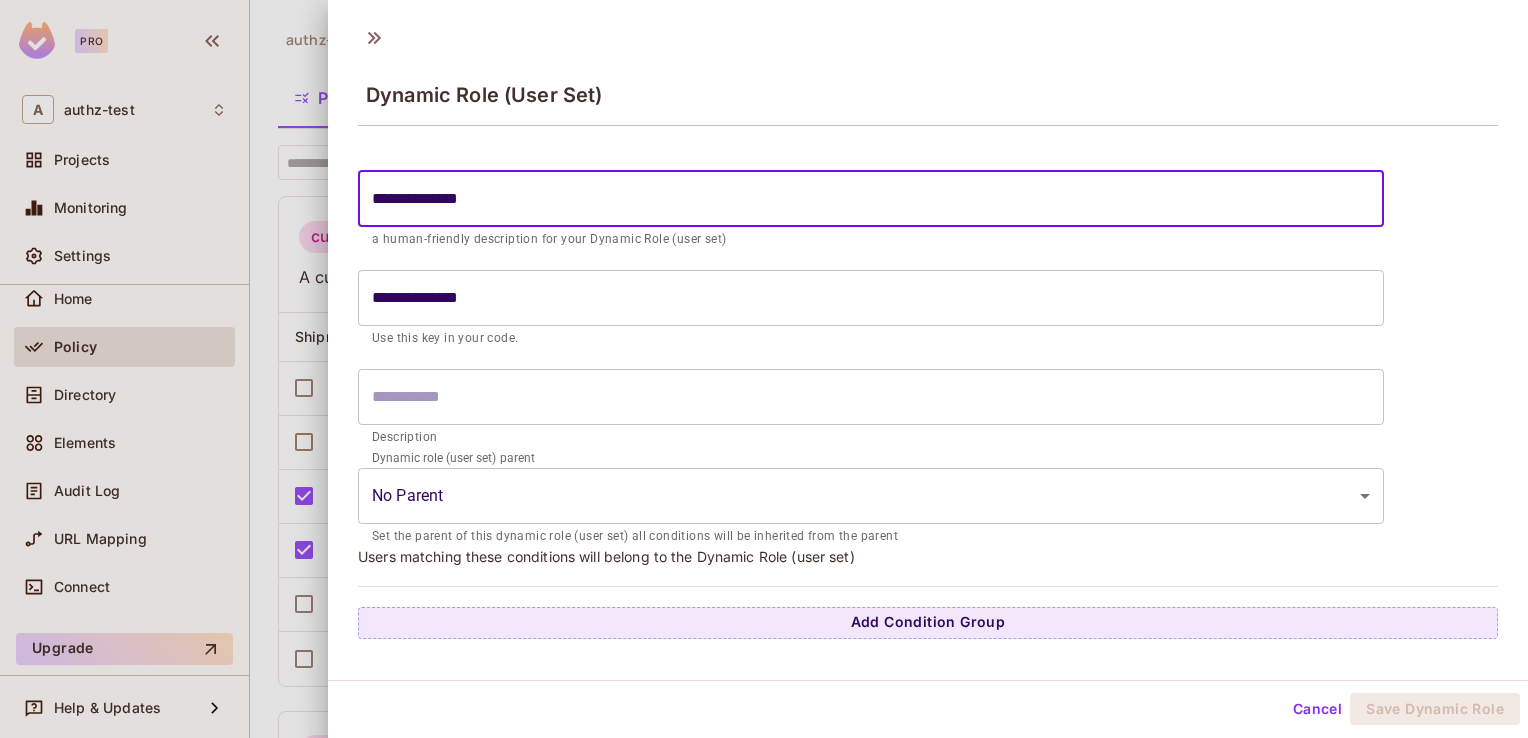 type on "**********" 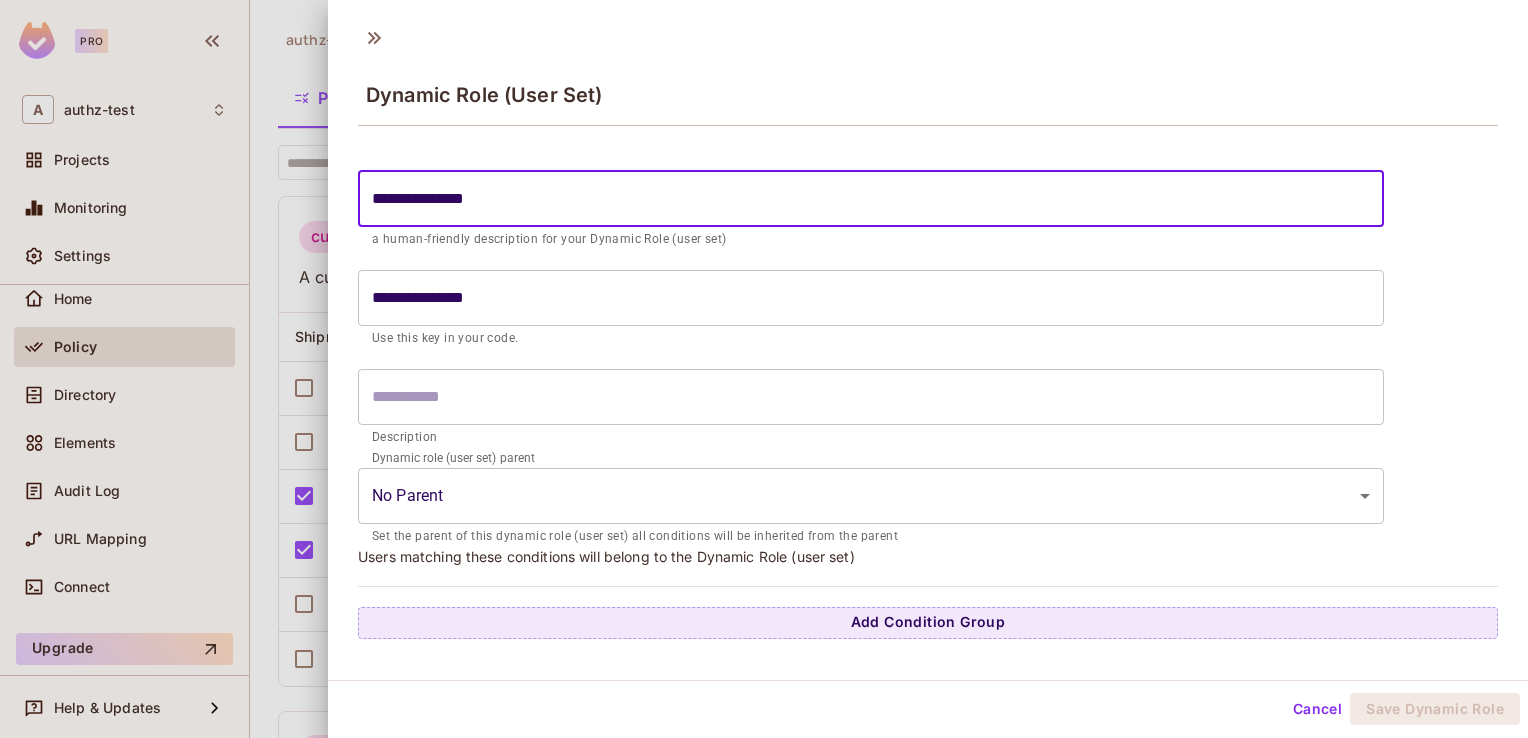 type on "**********" 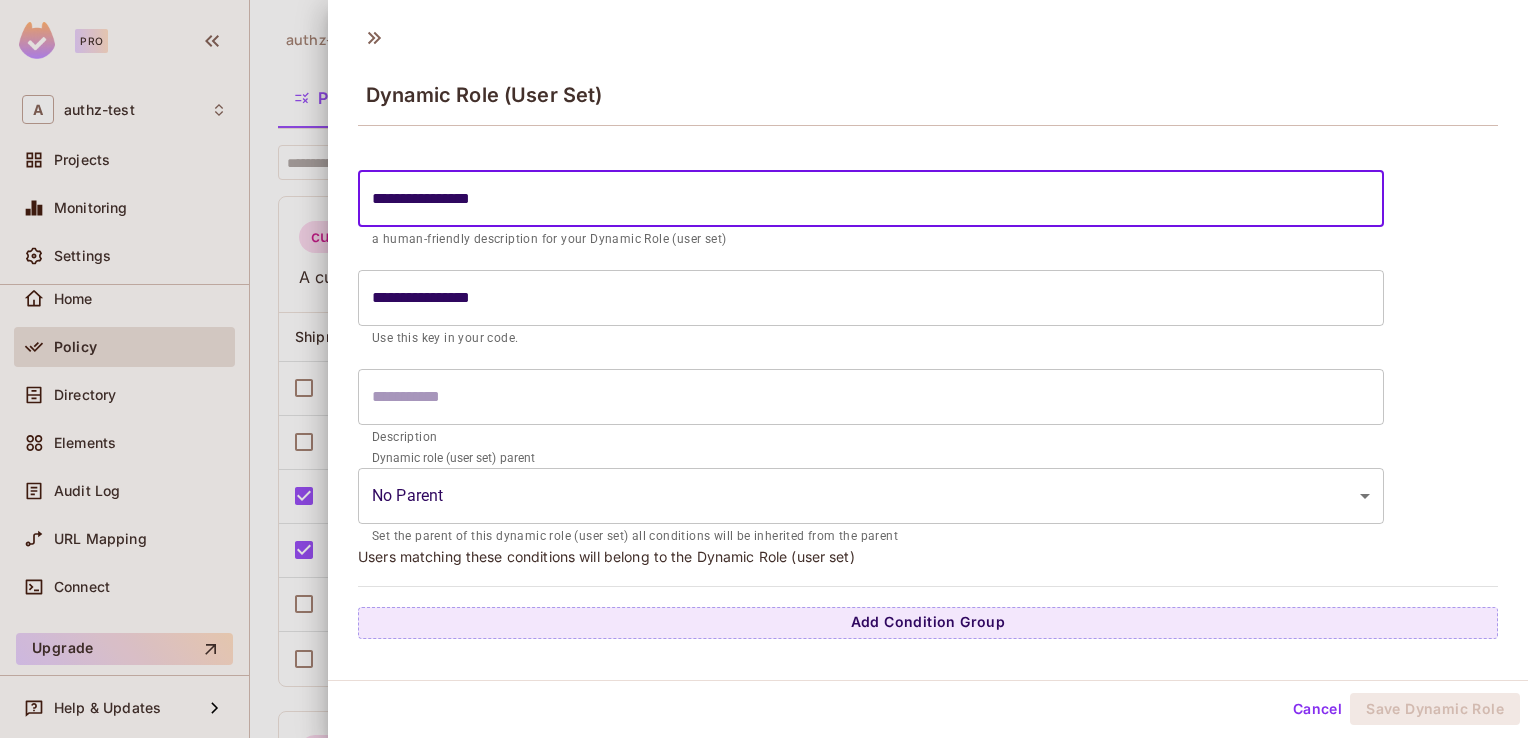 type on "**********" 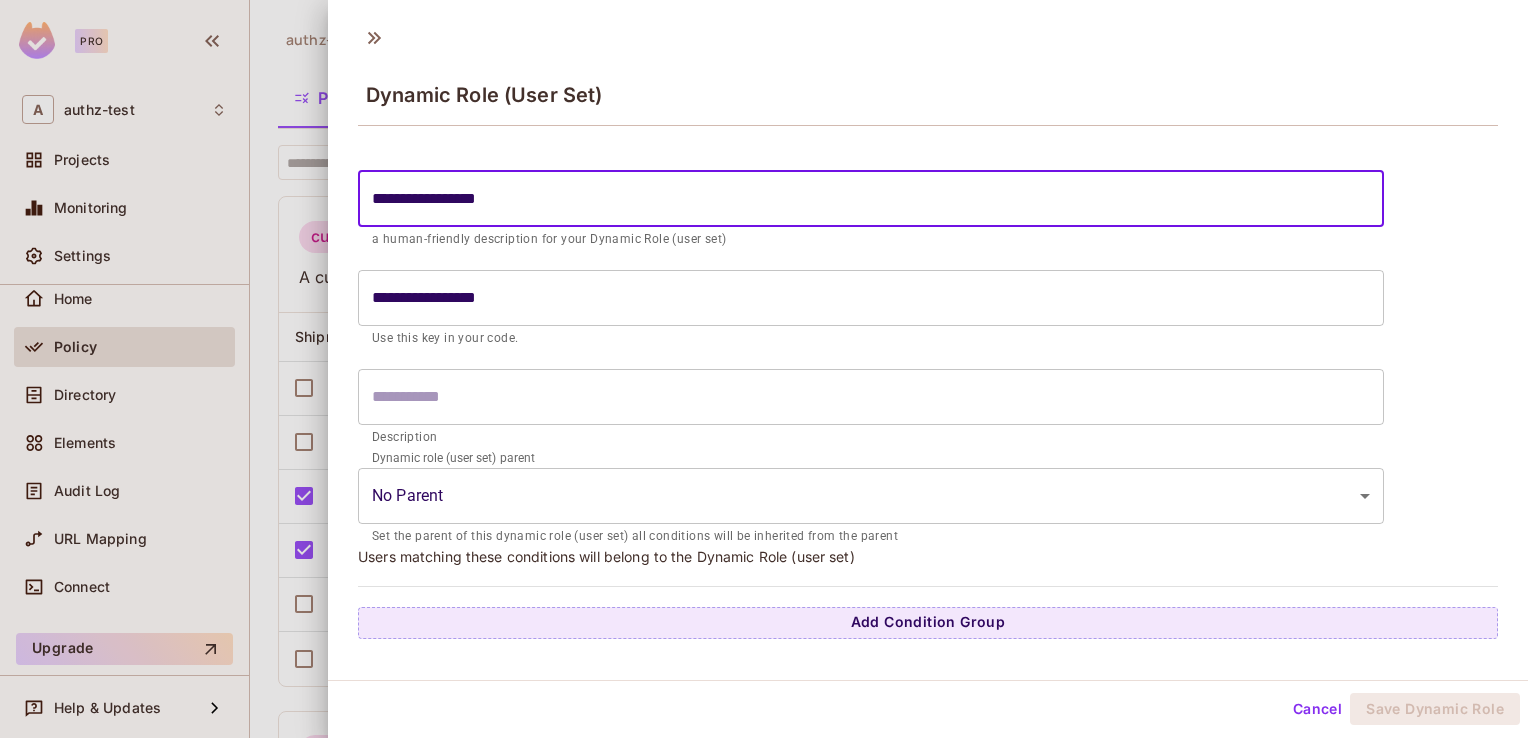 type on "**********" 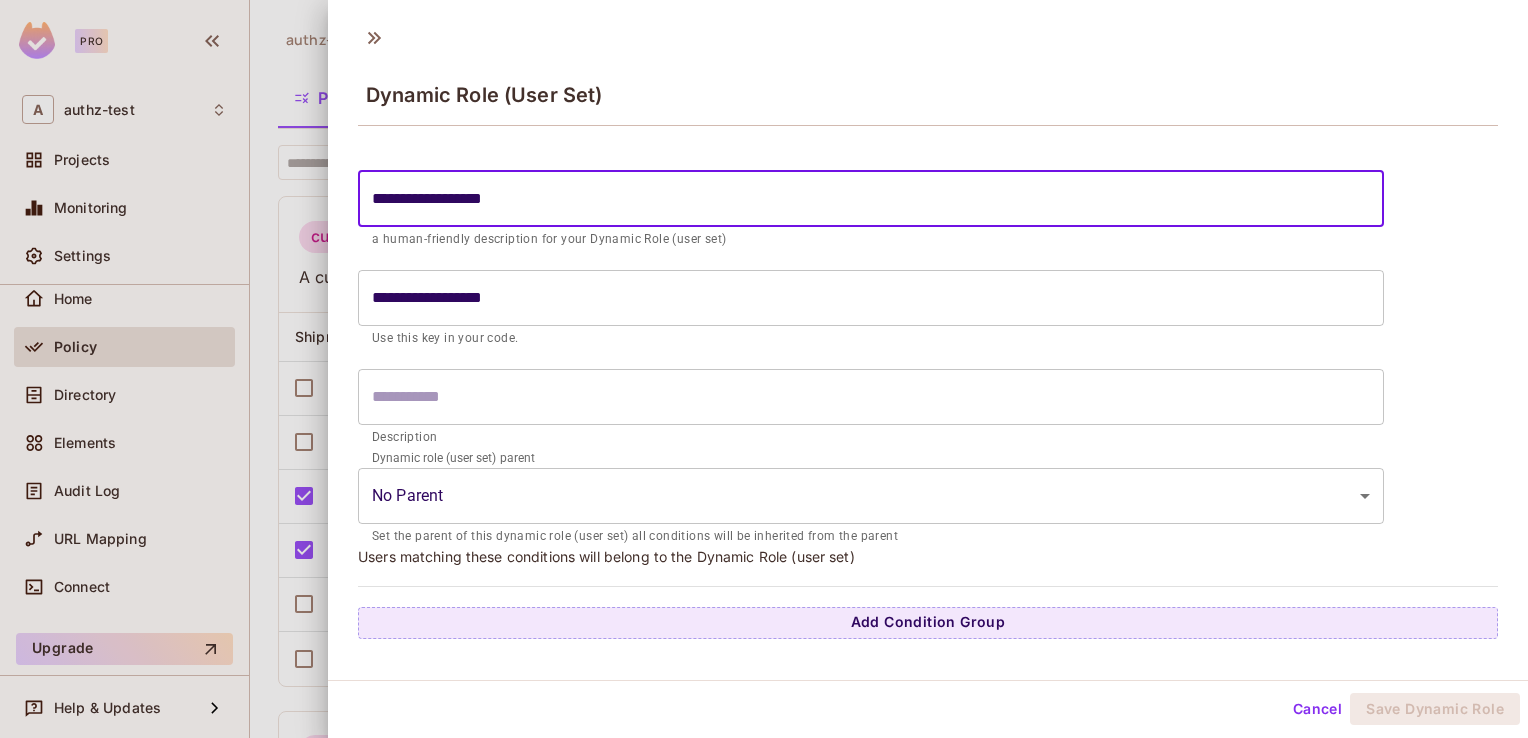 type on "**********" 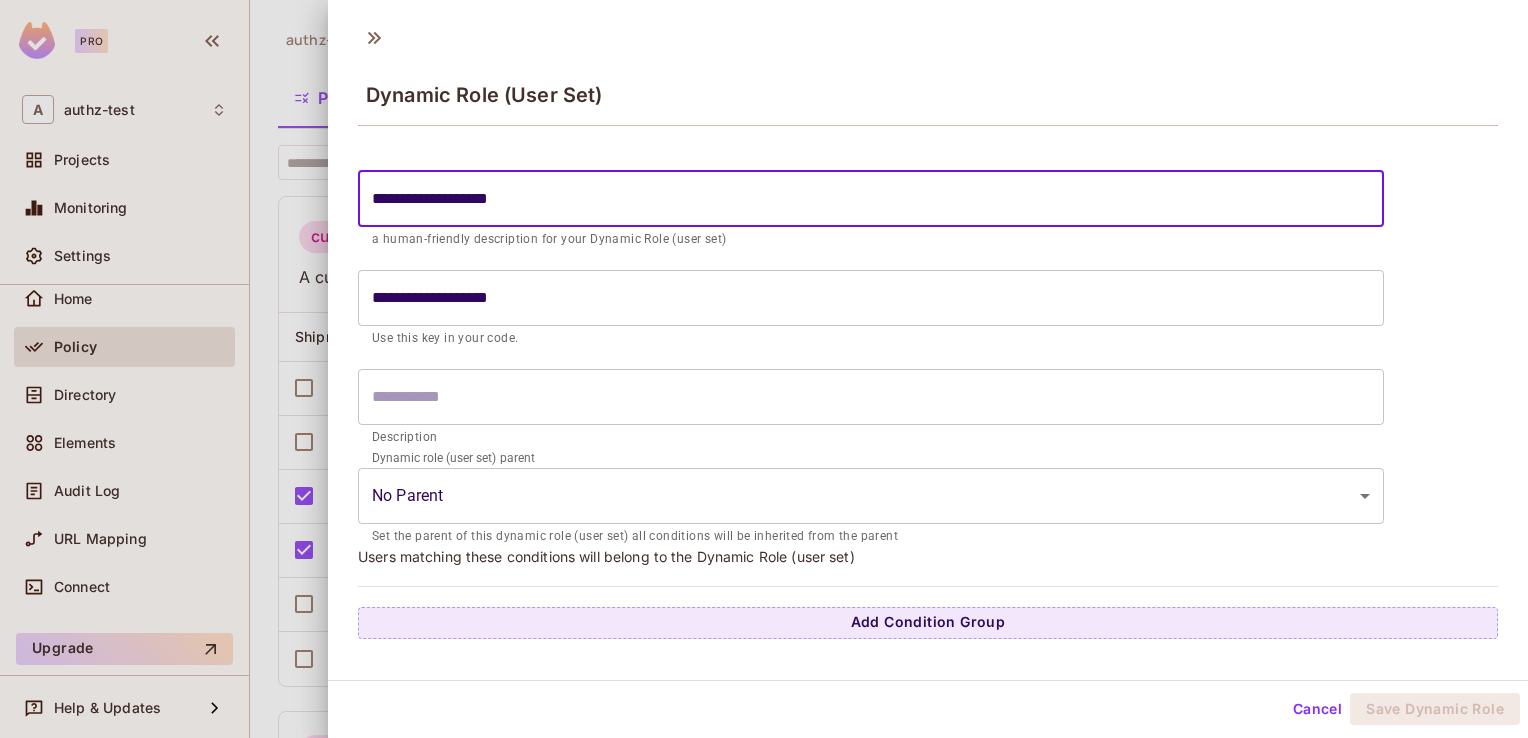 scroll, scrollTop: 3, scrollLeft: 0, axis: vertical 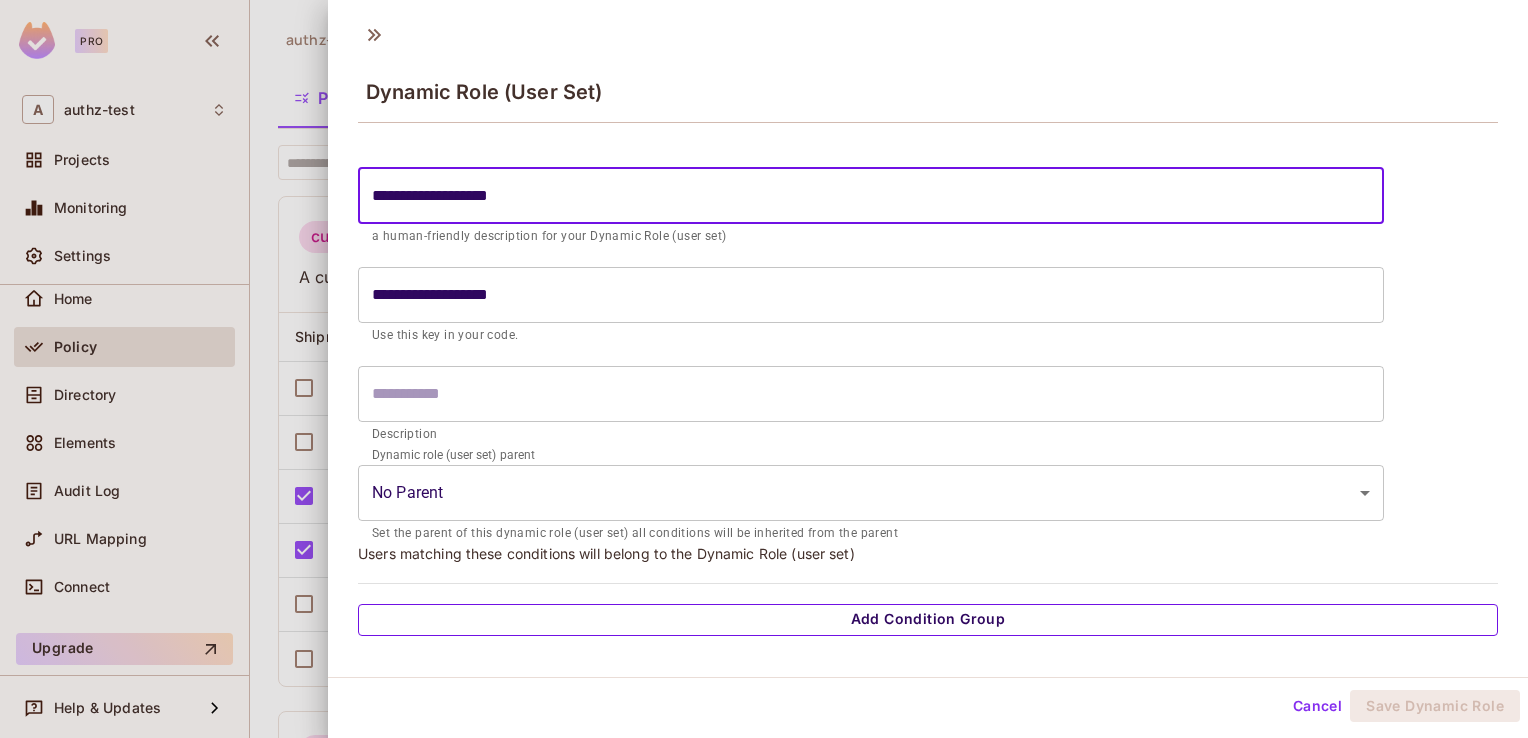 type on "**********" 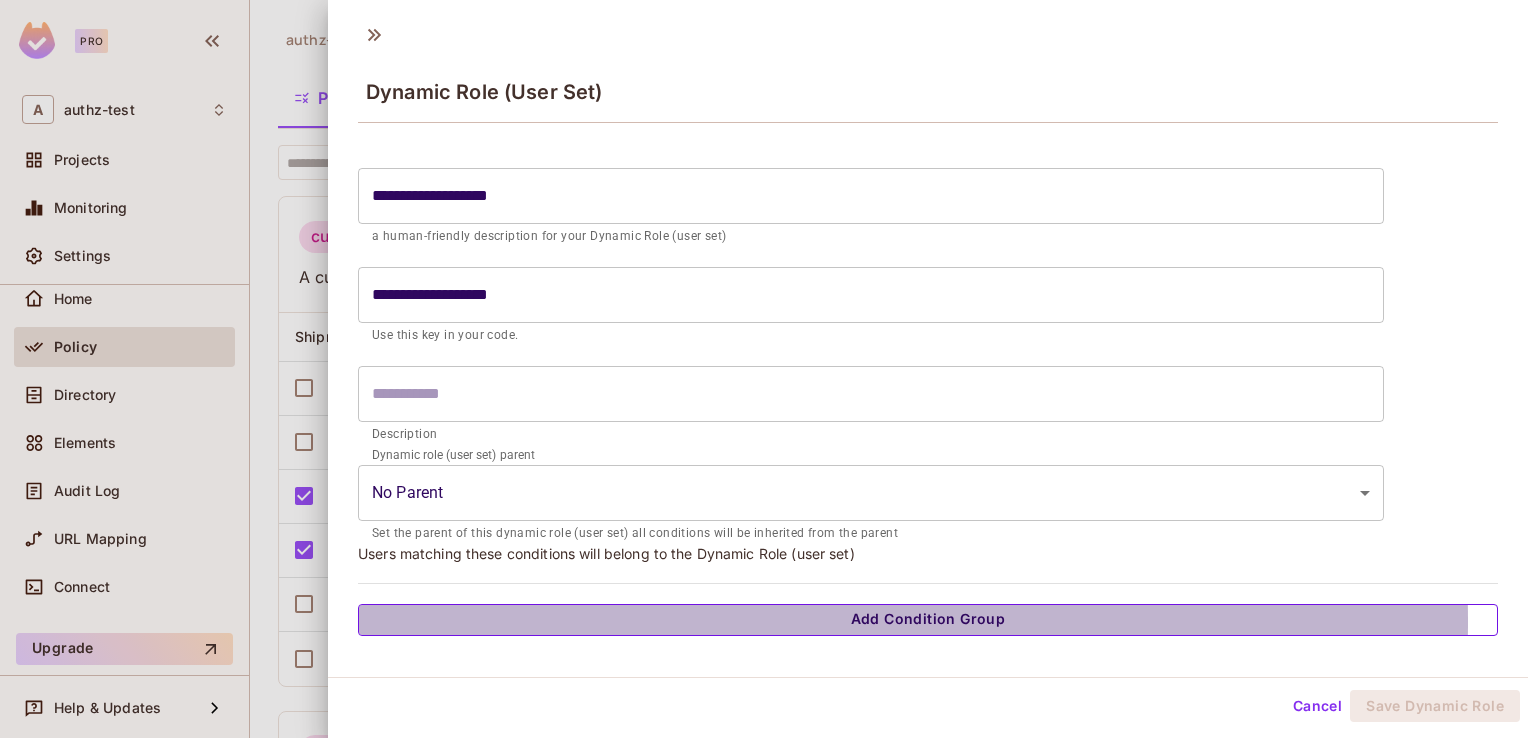 click on "Add Condition Group" at bounding box center (928, 620) 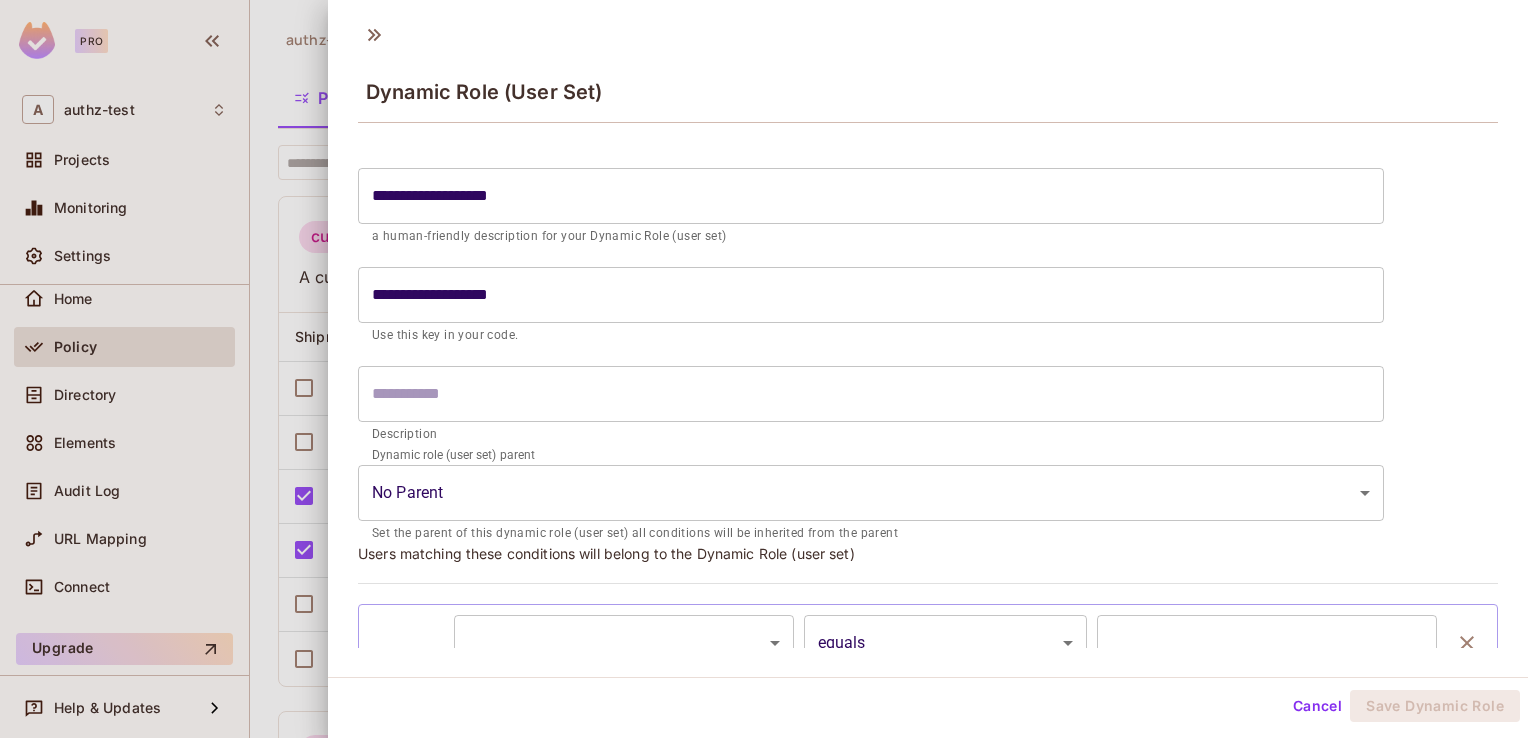 scroll, scrollTop: 120, scrollLeft: 0, axis: vertical 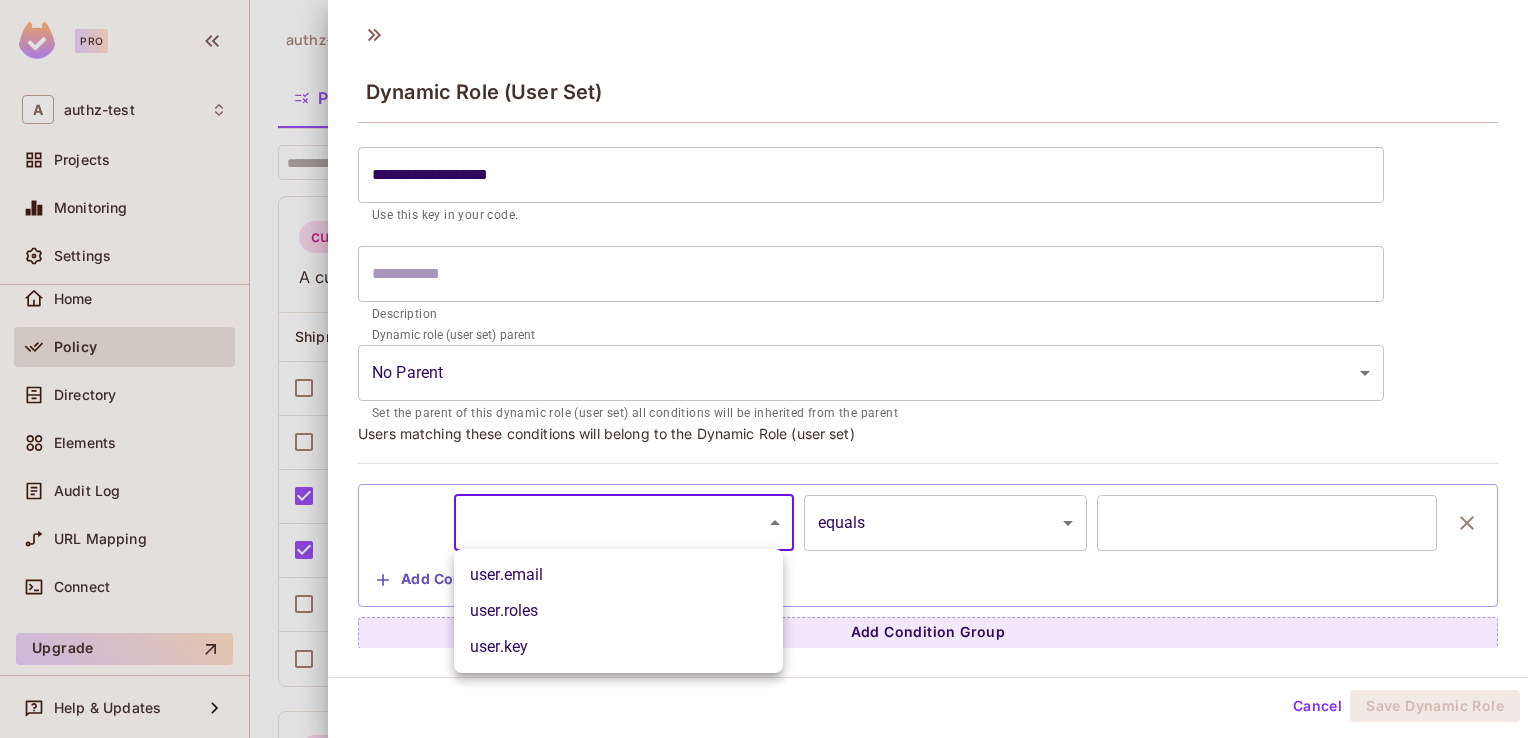 click on "**********" at bounding box center [764, 369] 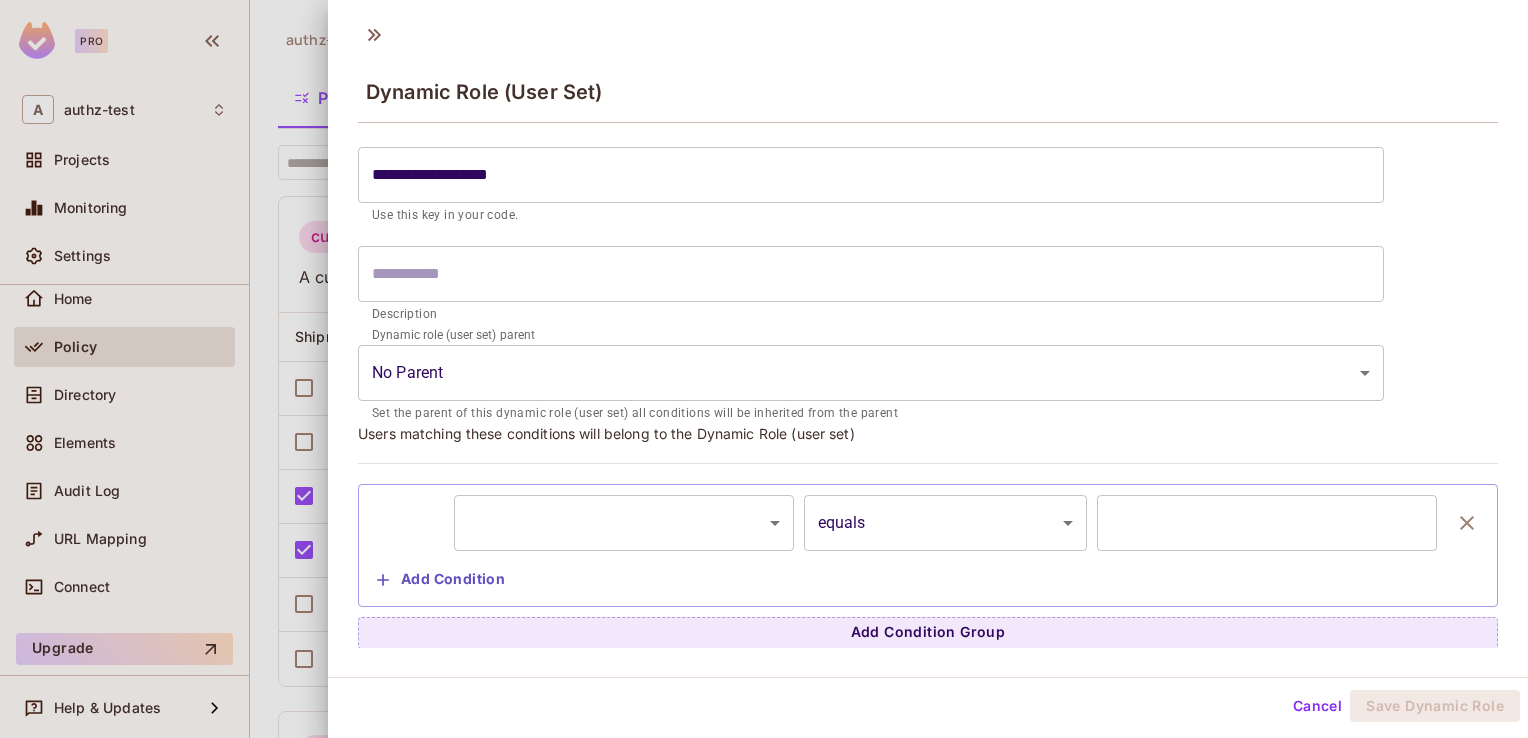 click at bounding box center [764, 369] 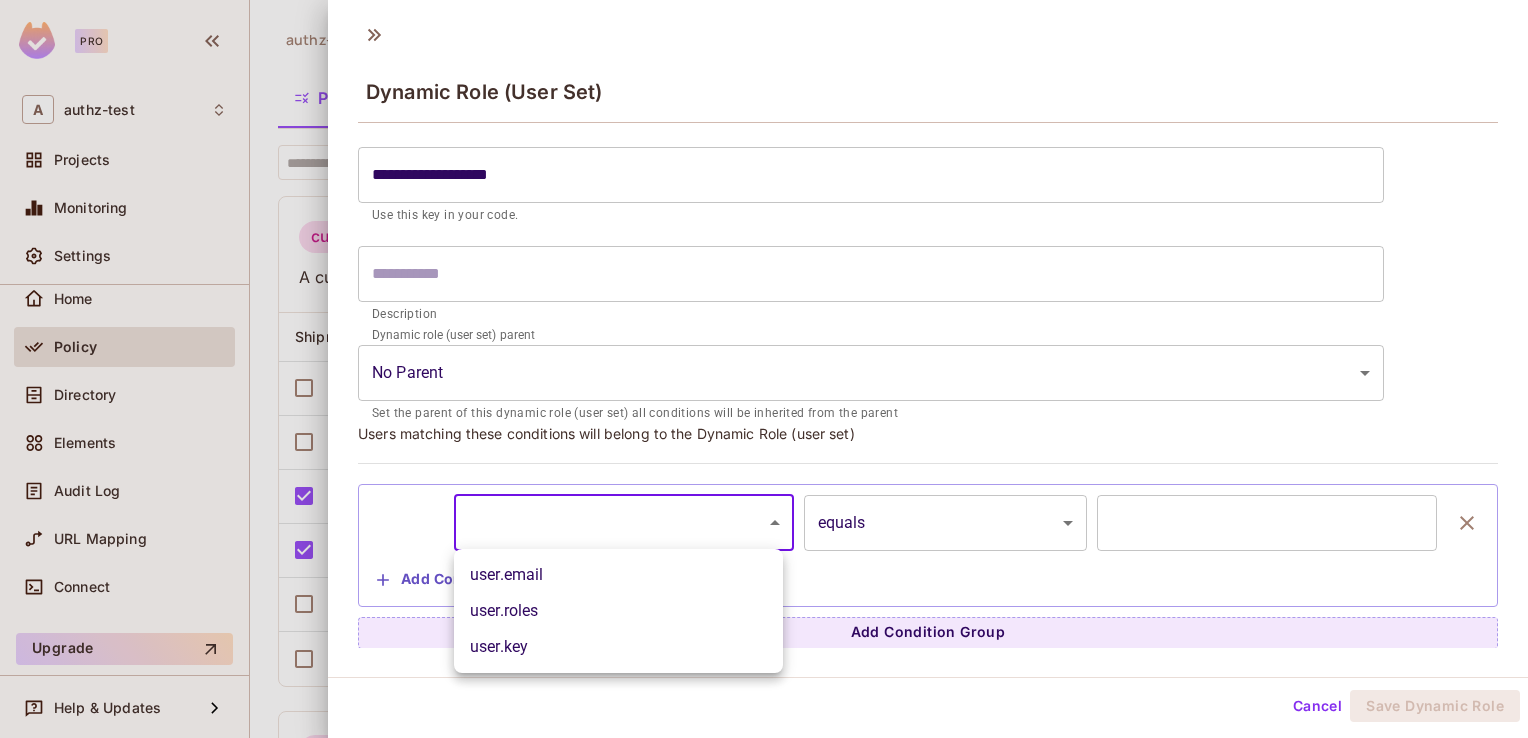 click on "**********" at bounding box center [764, 369] 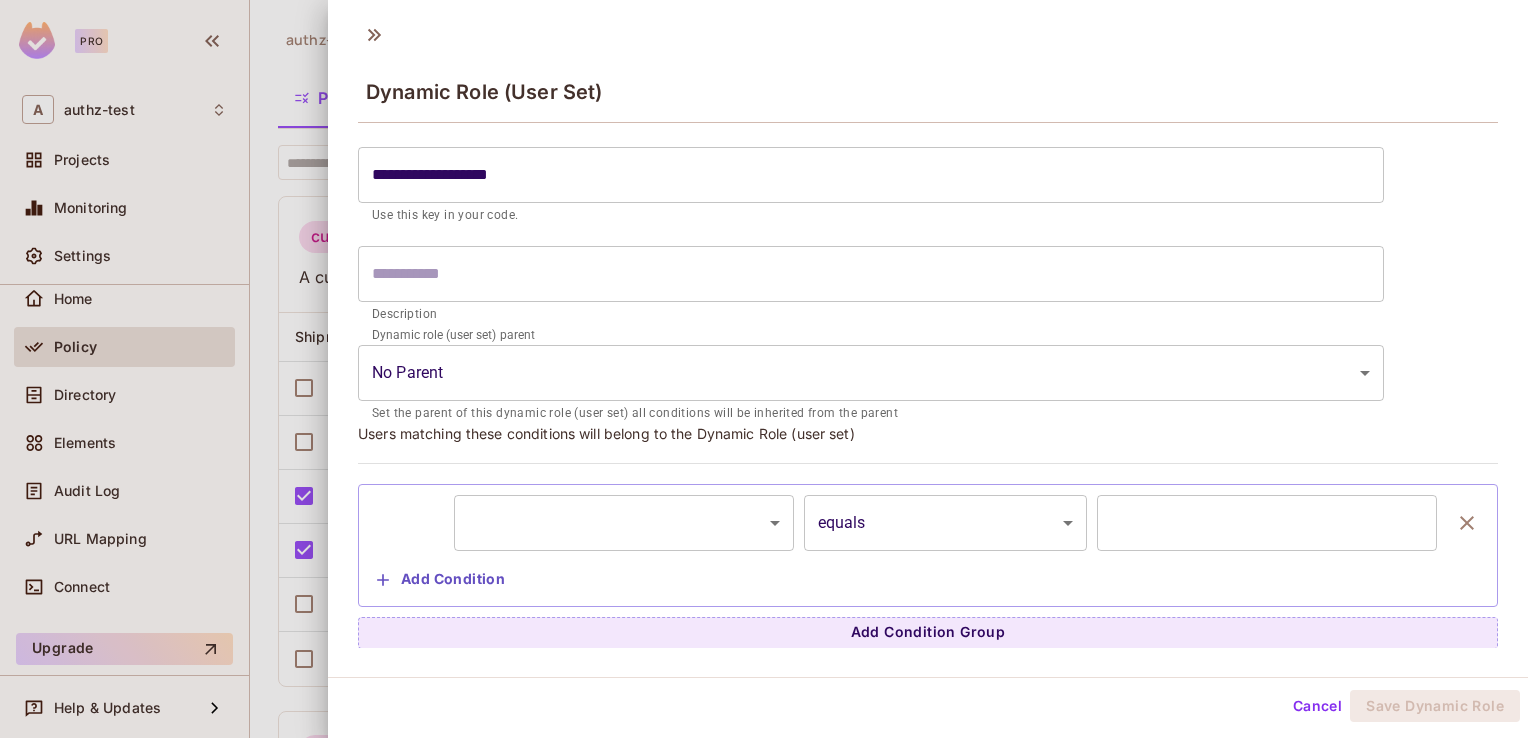 click at bounding box center (764, 369) 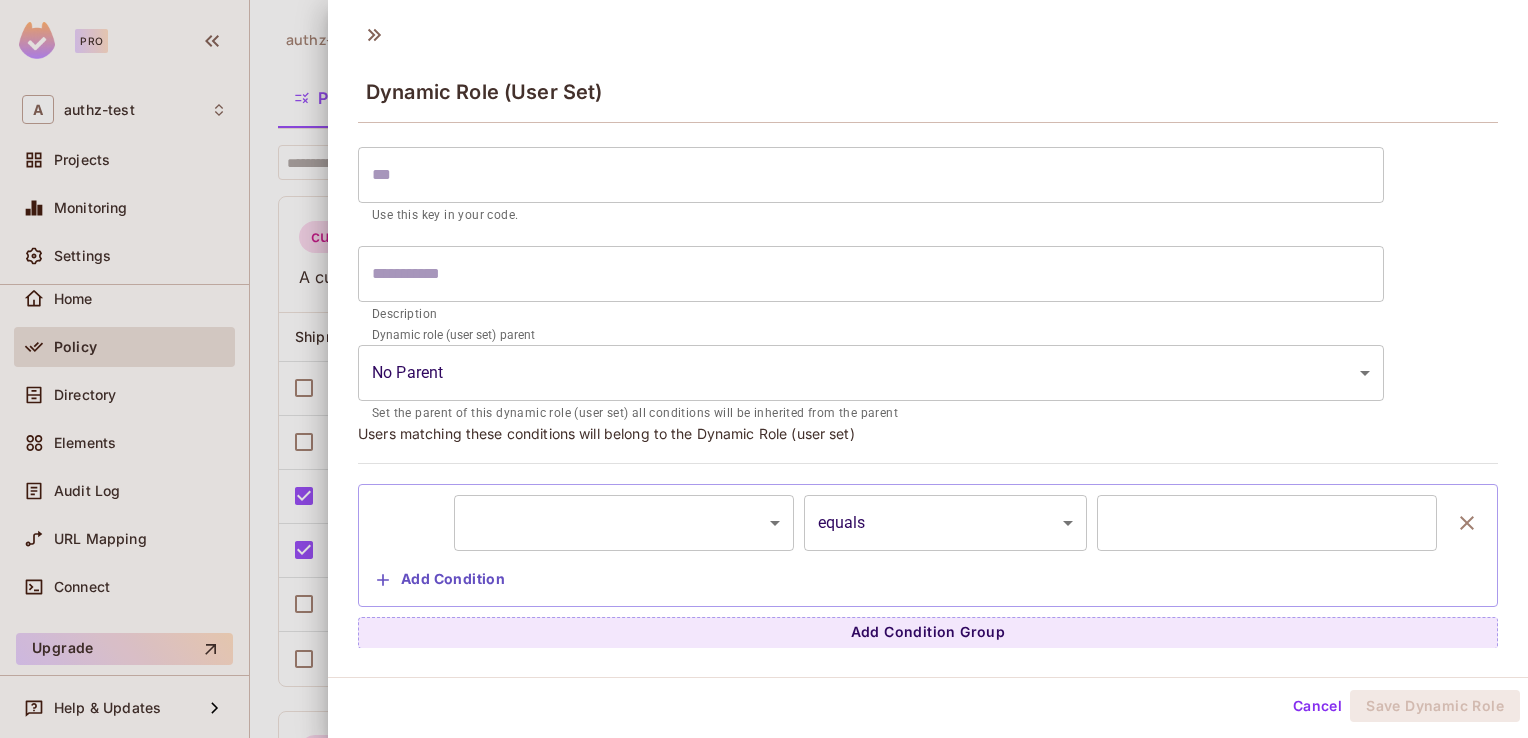 scroll, scrollTop: 0, scrollLeft: 0, axis: both 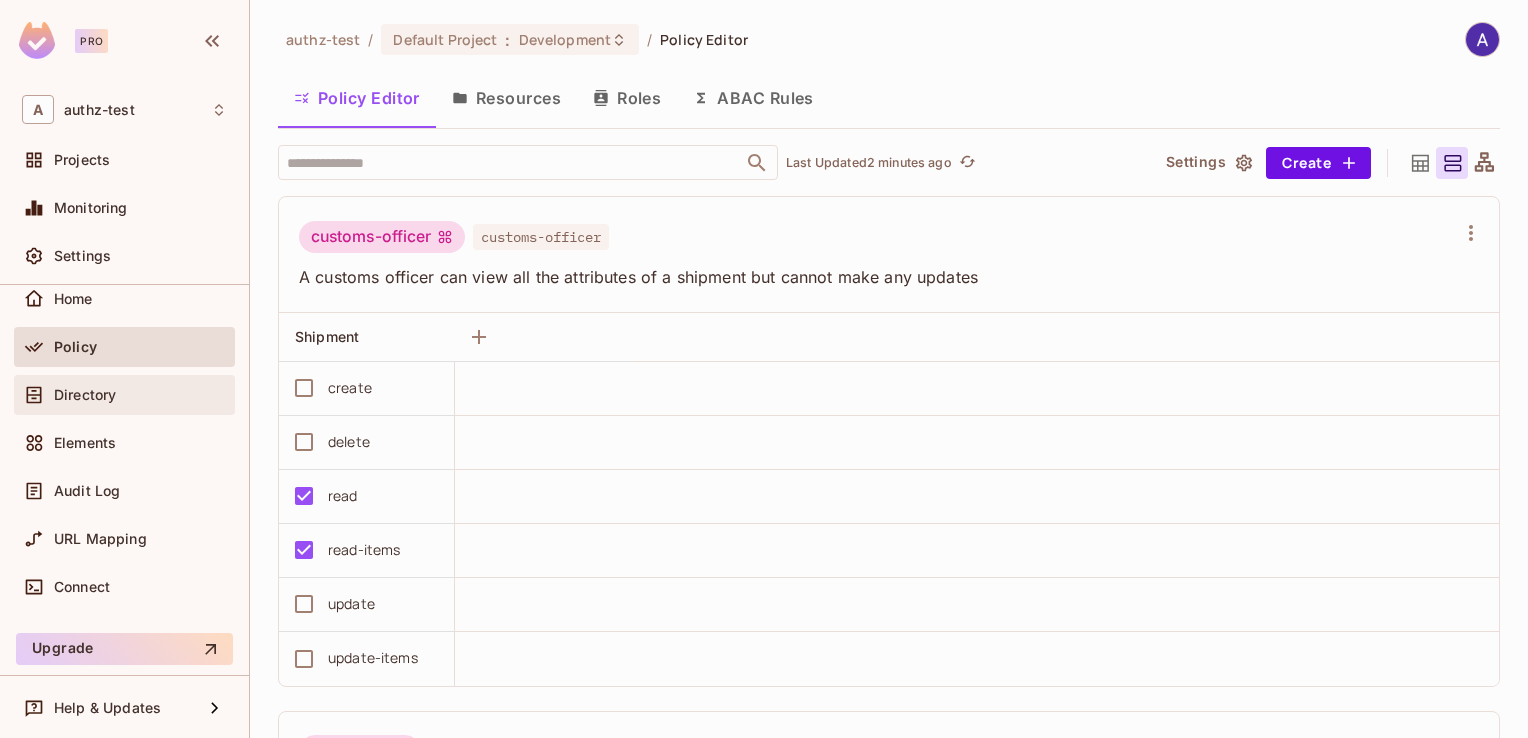 click on "Directory" at bounding box center (85, 395) 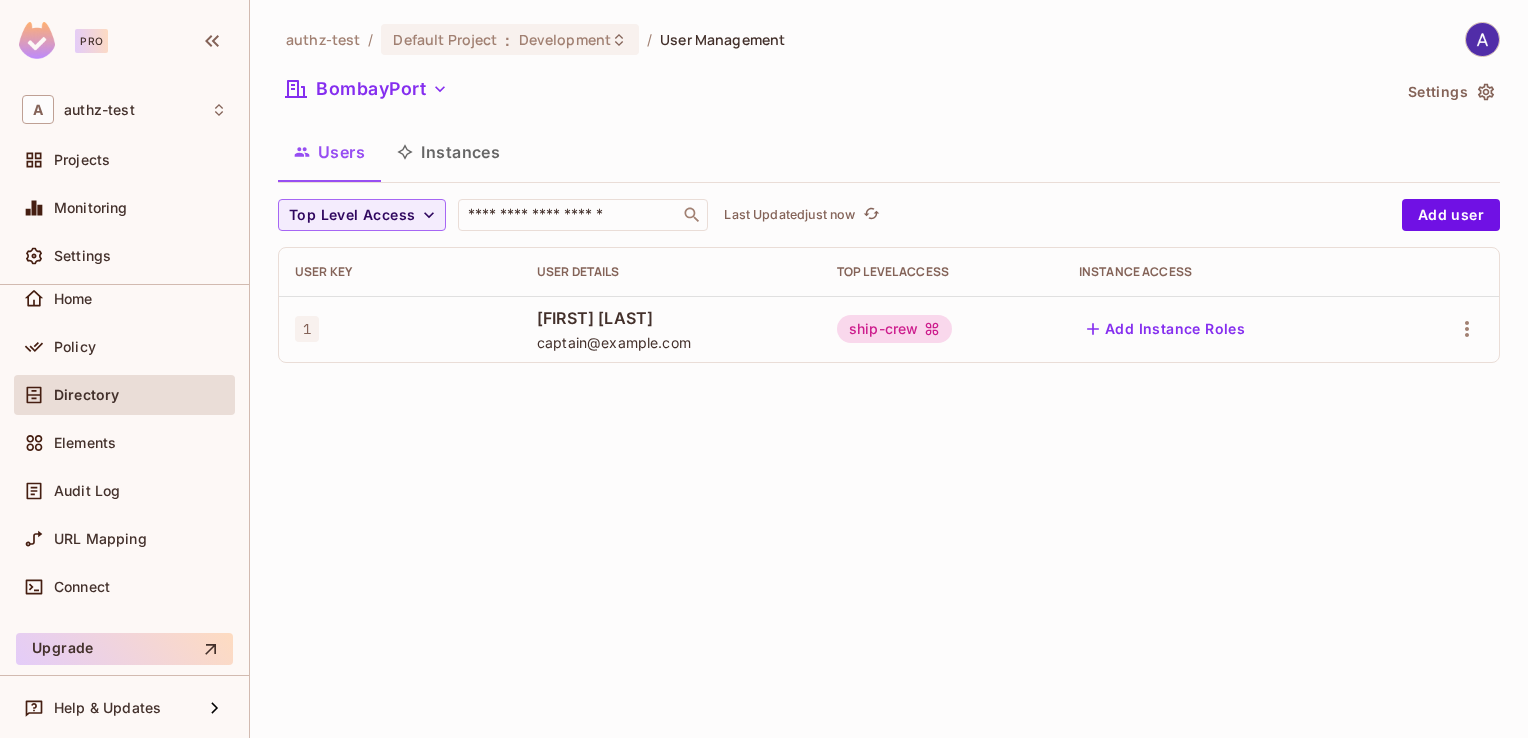 click 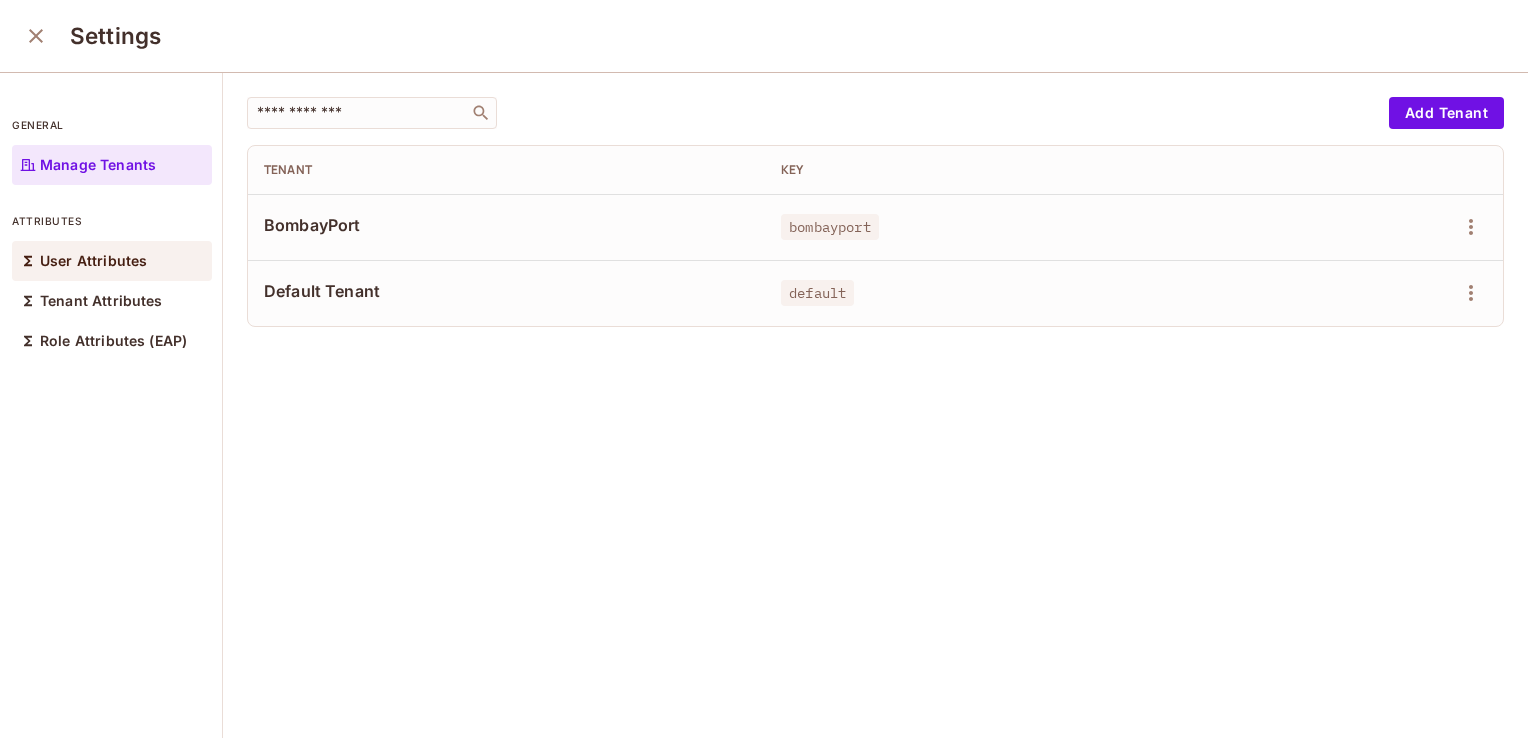 click on "User Attributes" at bounding box center [93, 261] 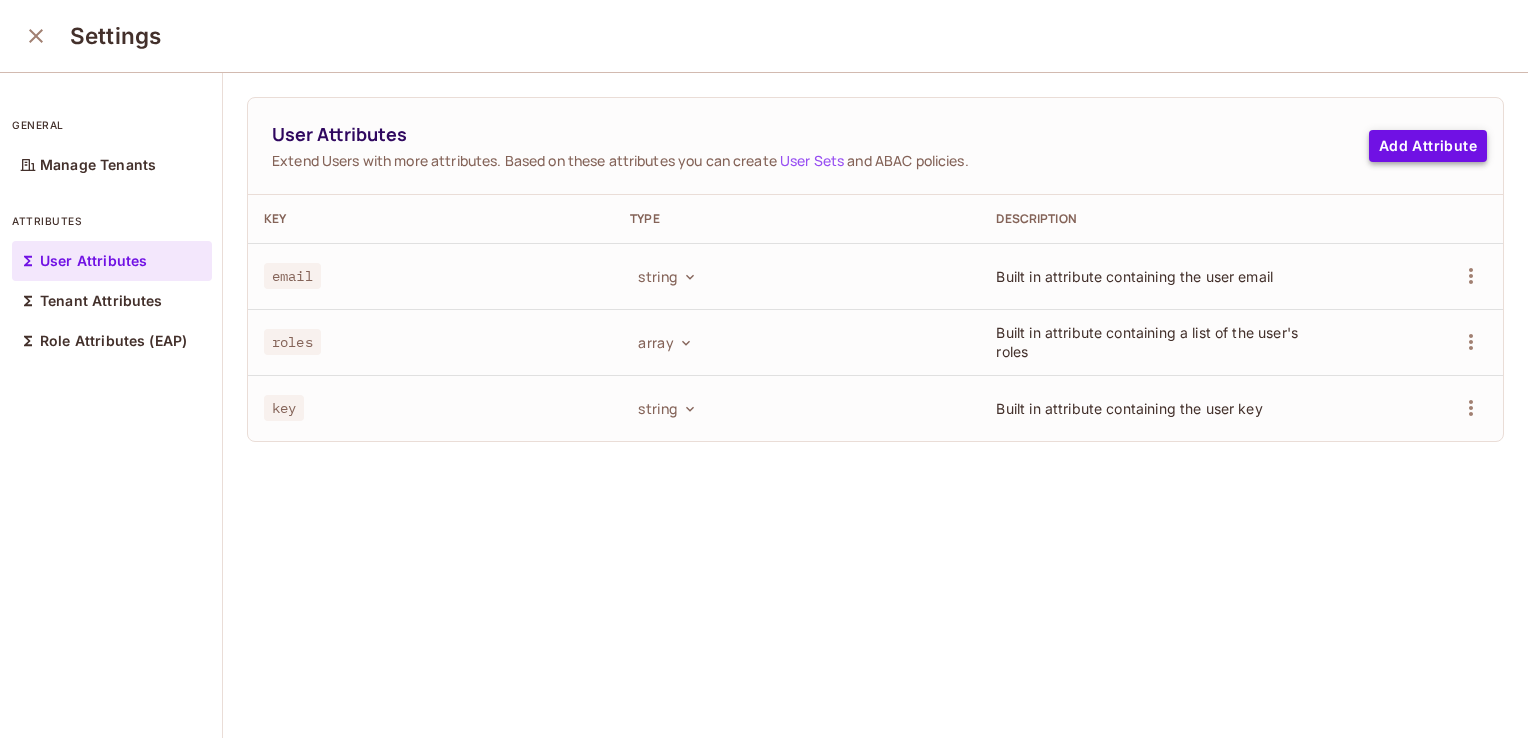 click on "Add Attribute" at bounding box center [1428, 146] 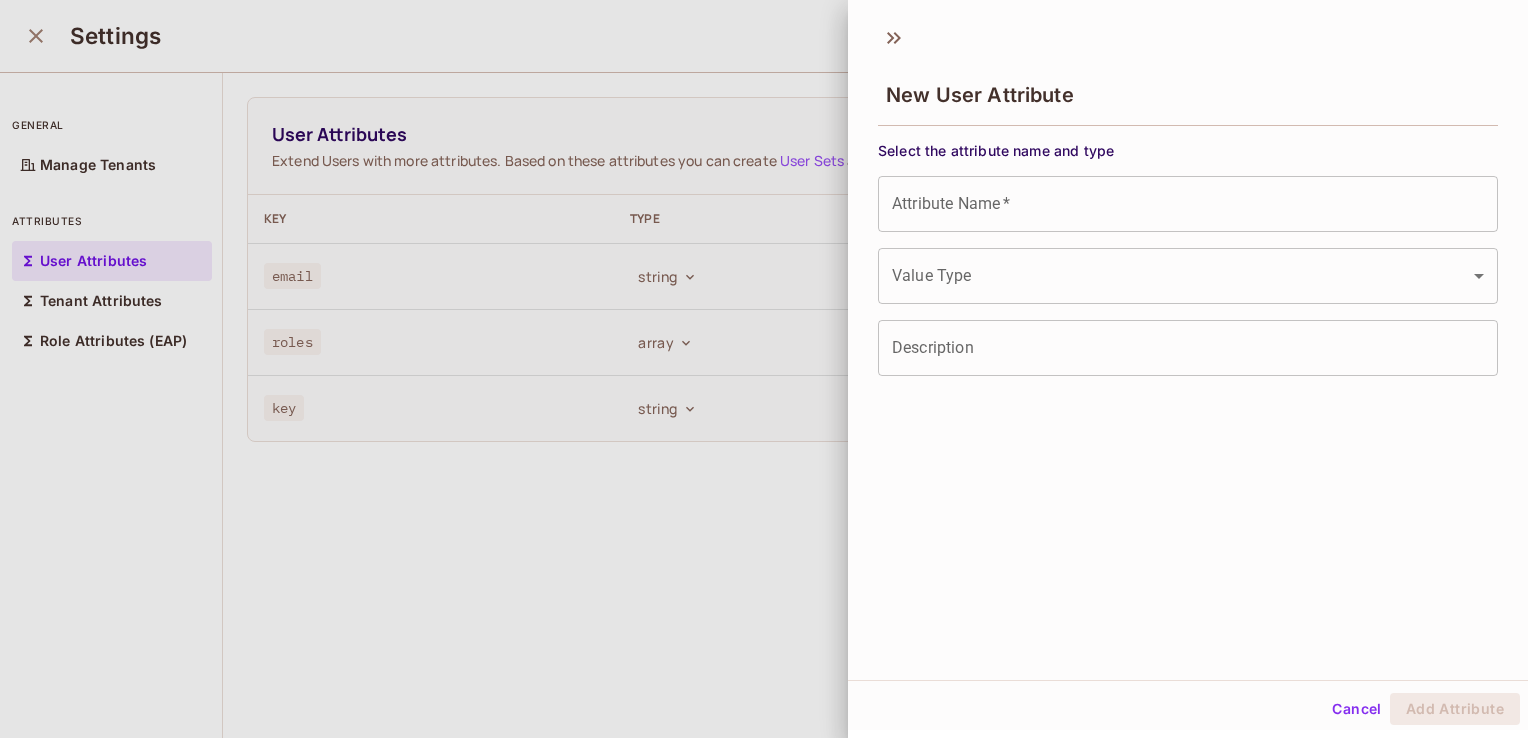 click on "Attribute Name   *" at bounding box center (1188, 204) 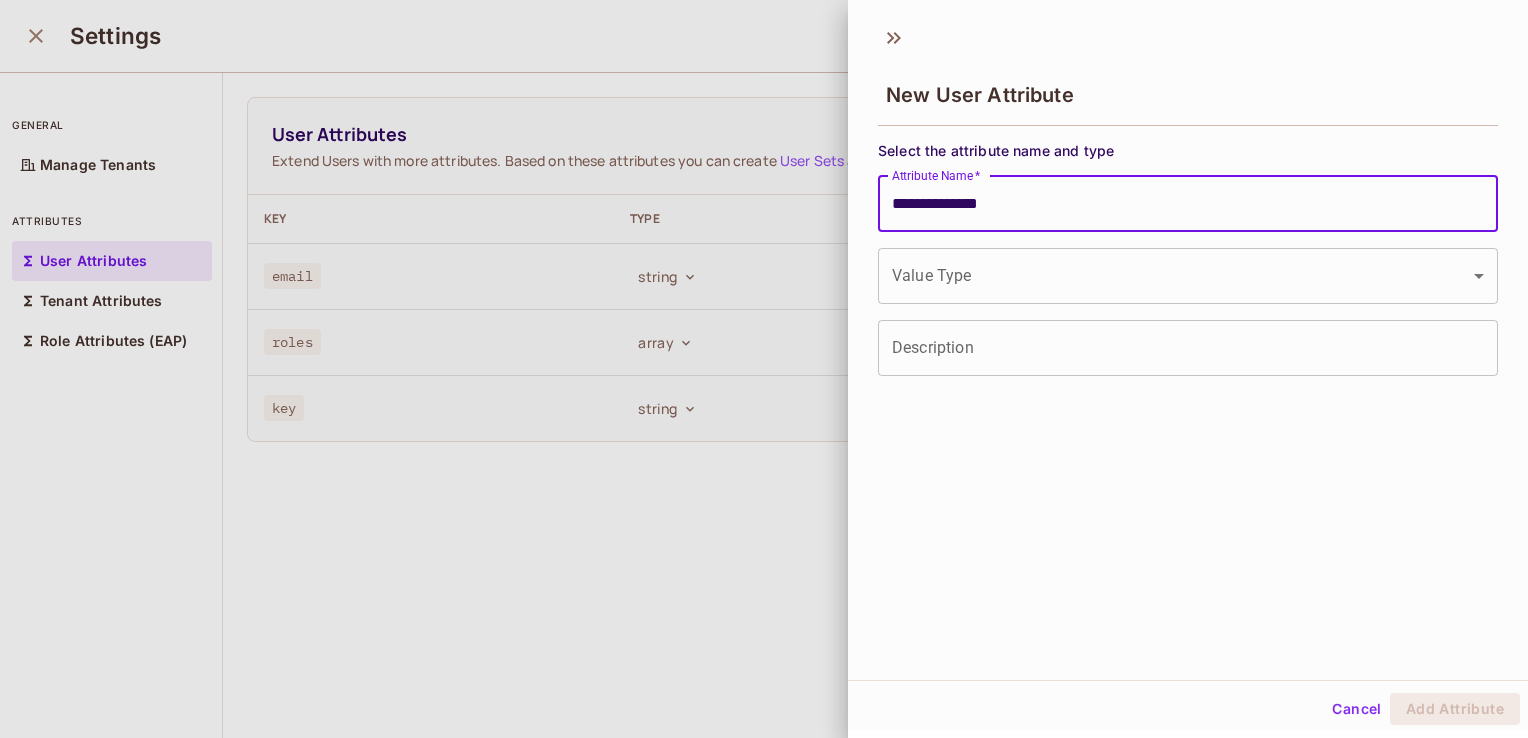 type on "**********" 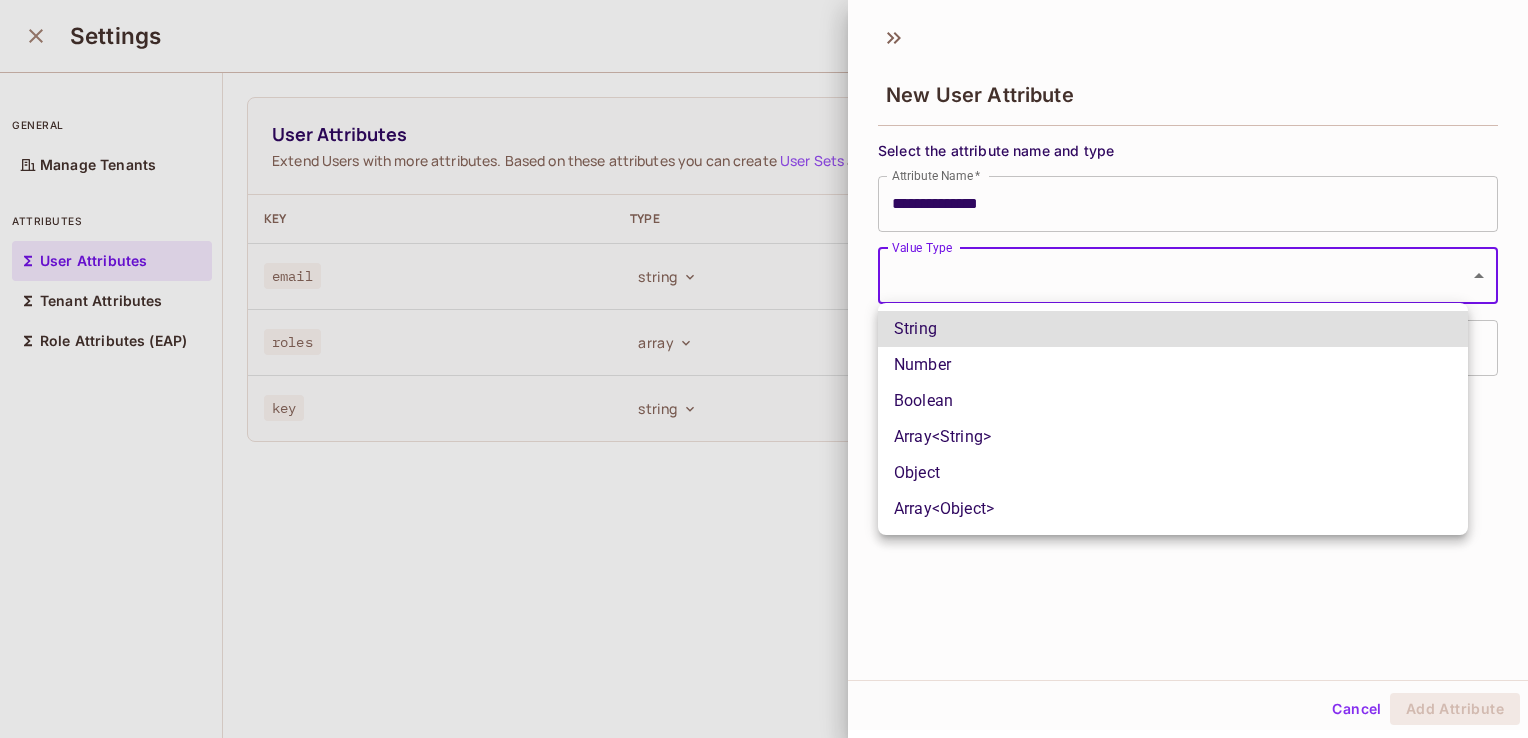 click on "**********" at bounding box center [764, 369] 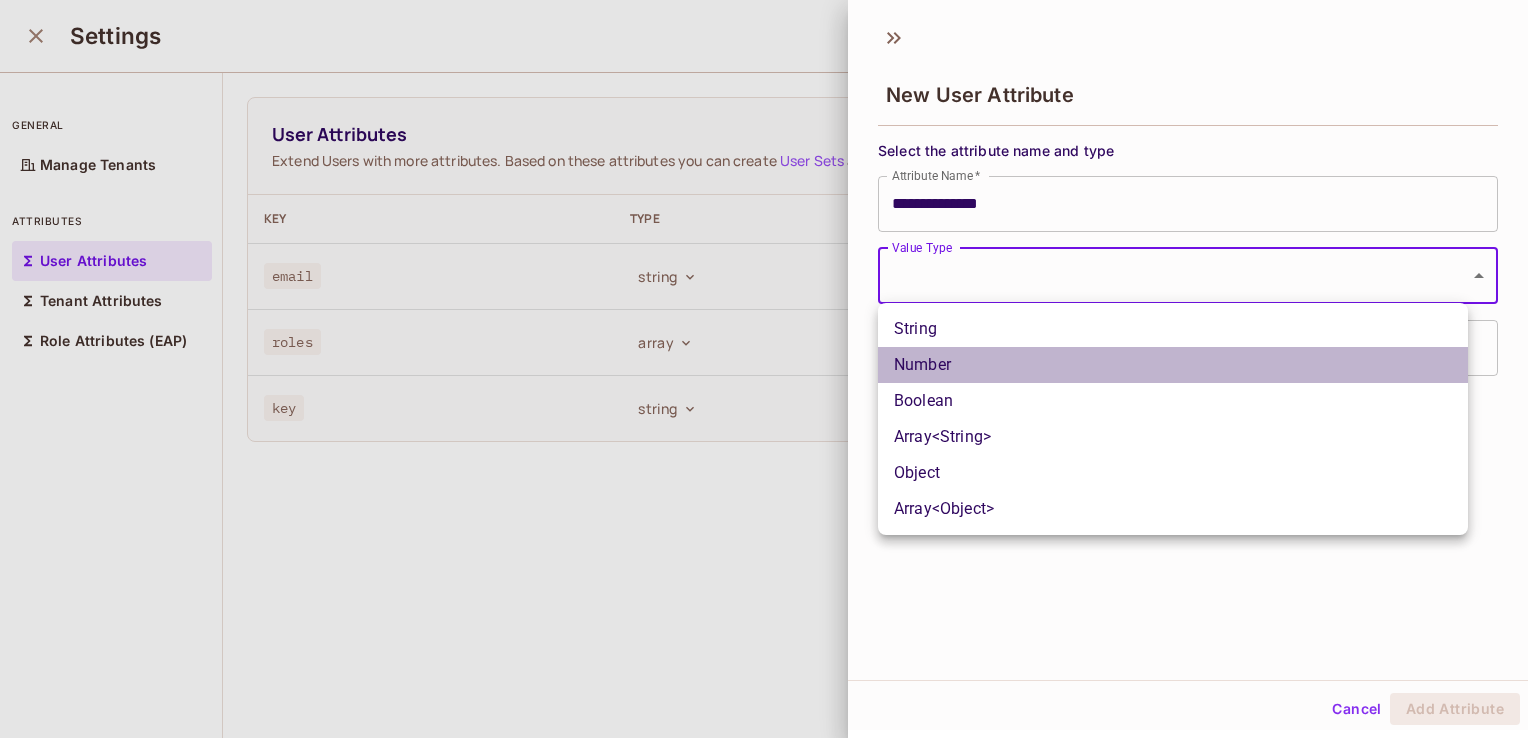 click on "Number" at bounding box center [1173, 365] 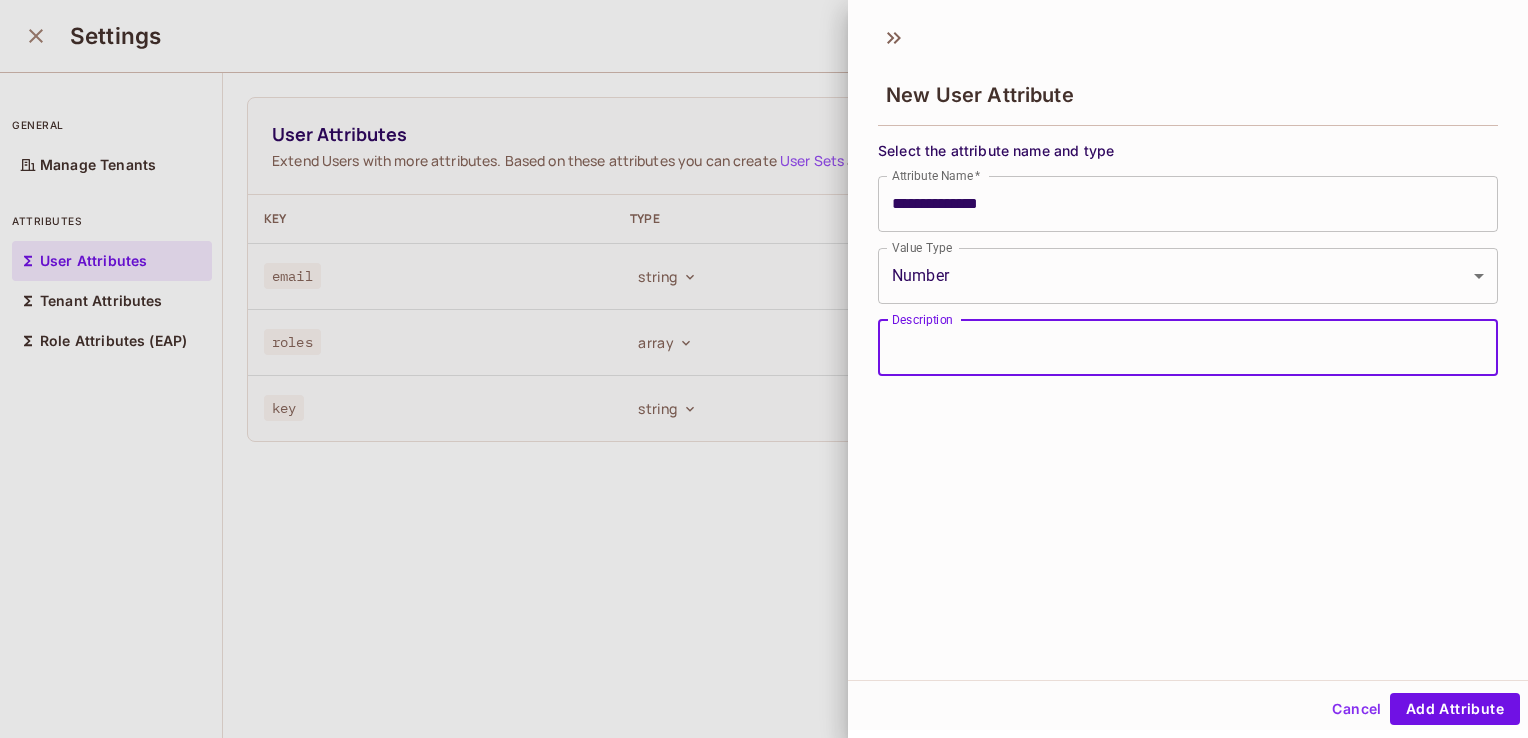 click on "Description" at bounding box center [1188, 348] 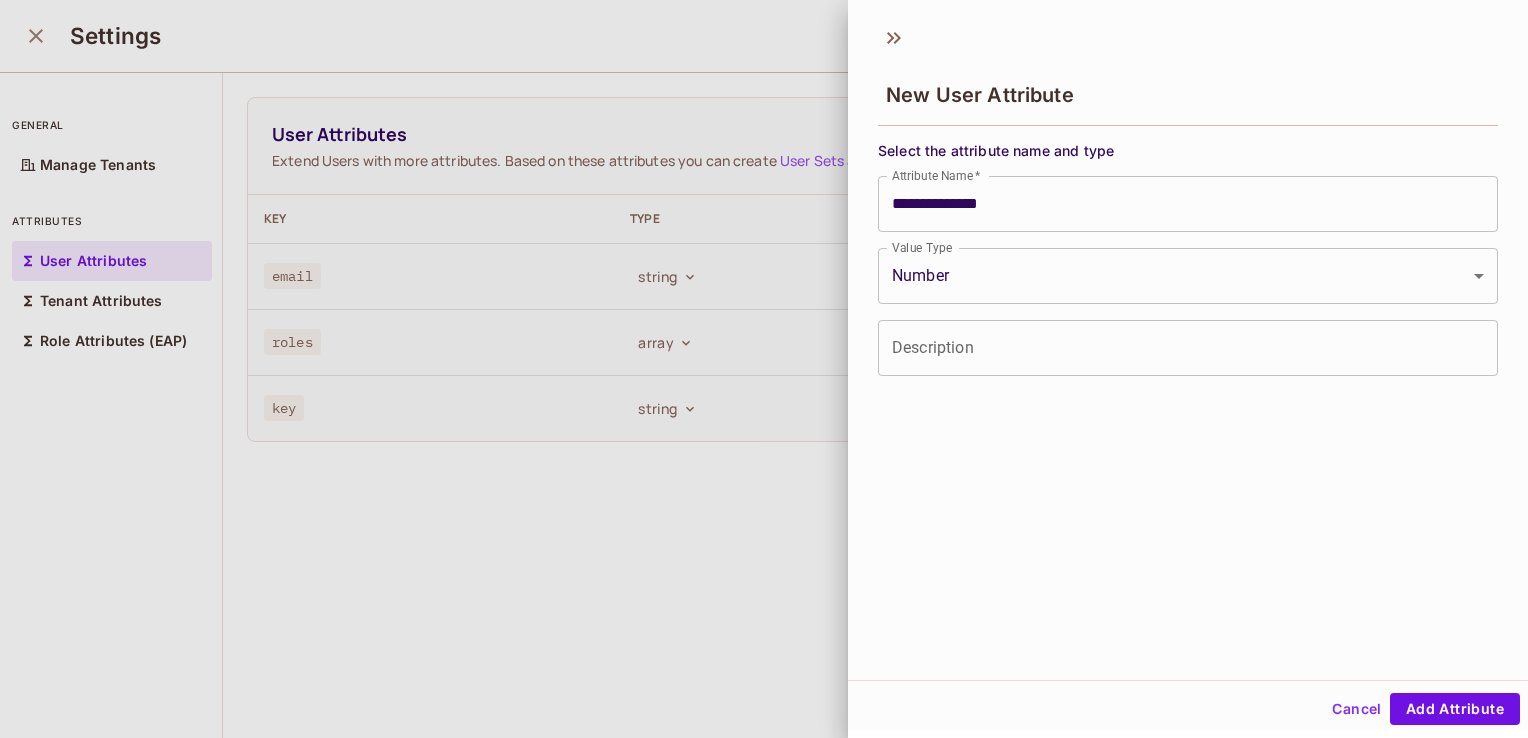 click on "**********" at bounding box center (1188, 347) 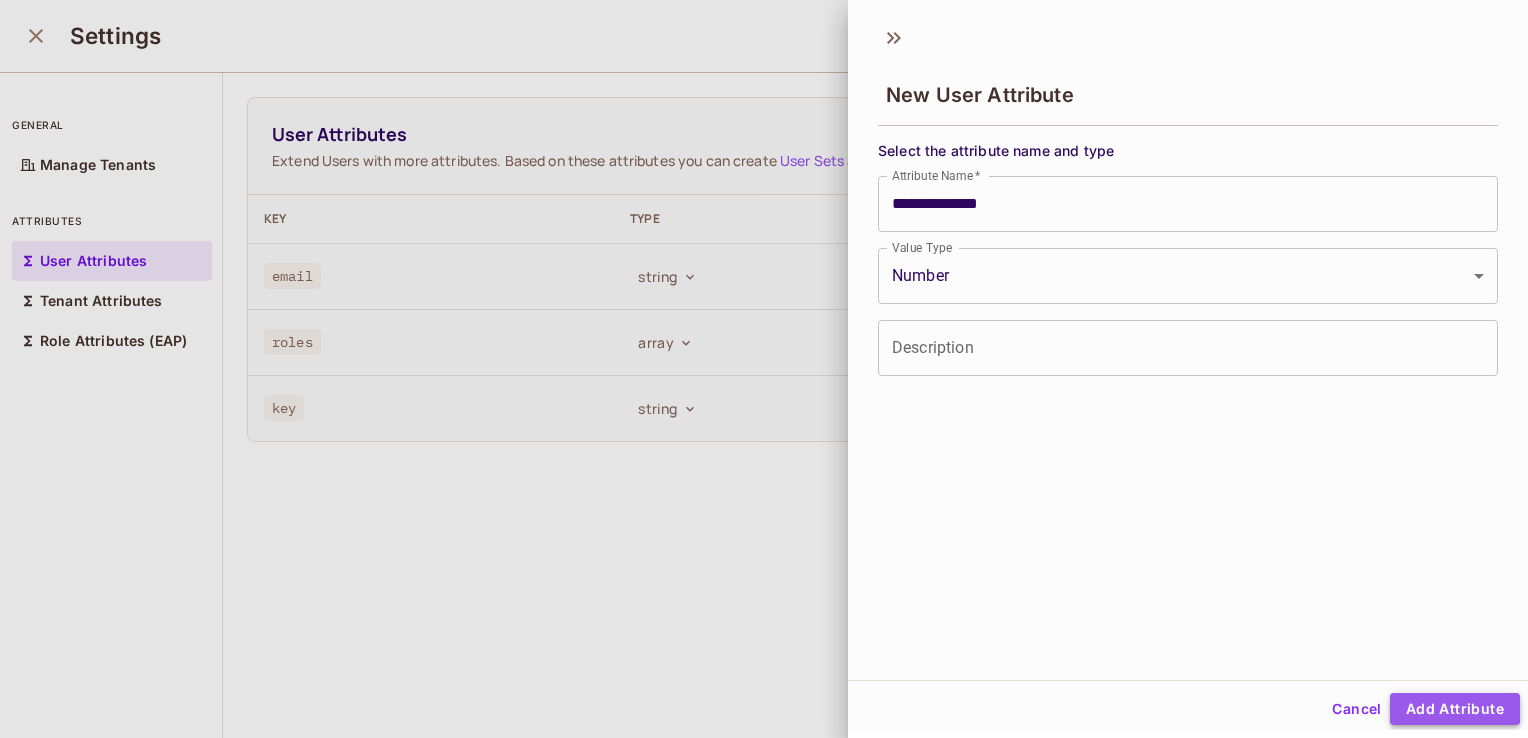 click on "Add Attribute" at bounding box center [1455, 709] 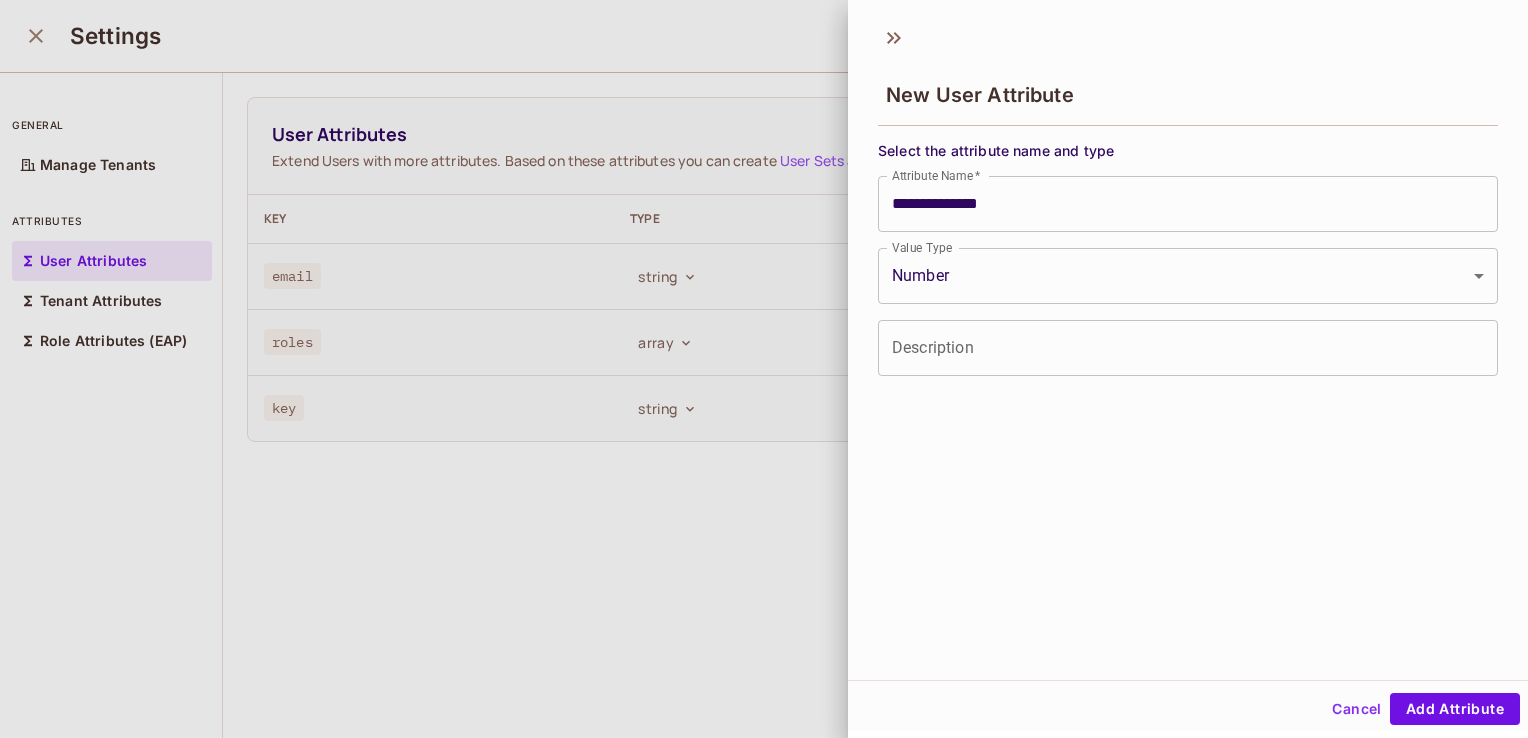 type 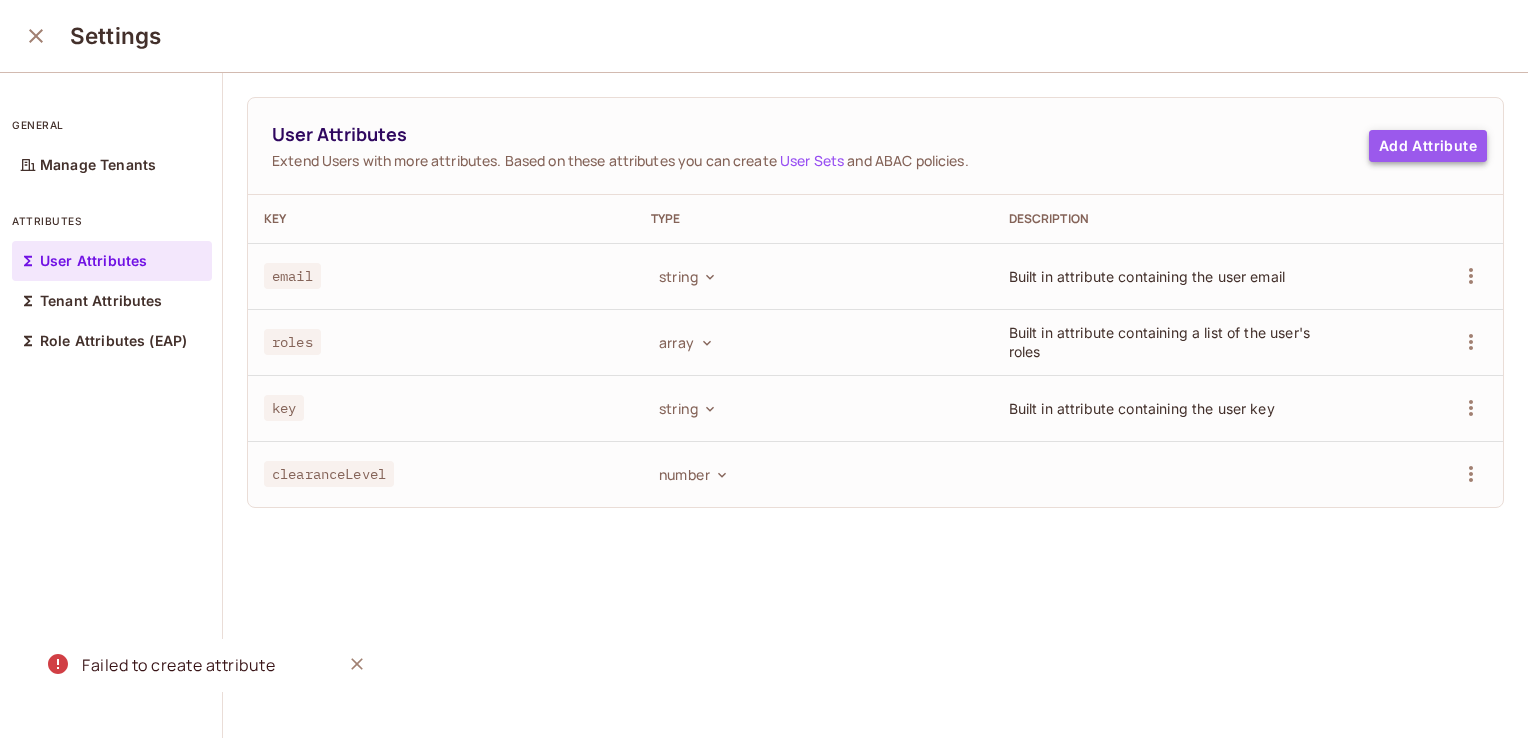 click on "Add Attribute" at bounding box center [1428, 146] 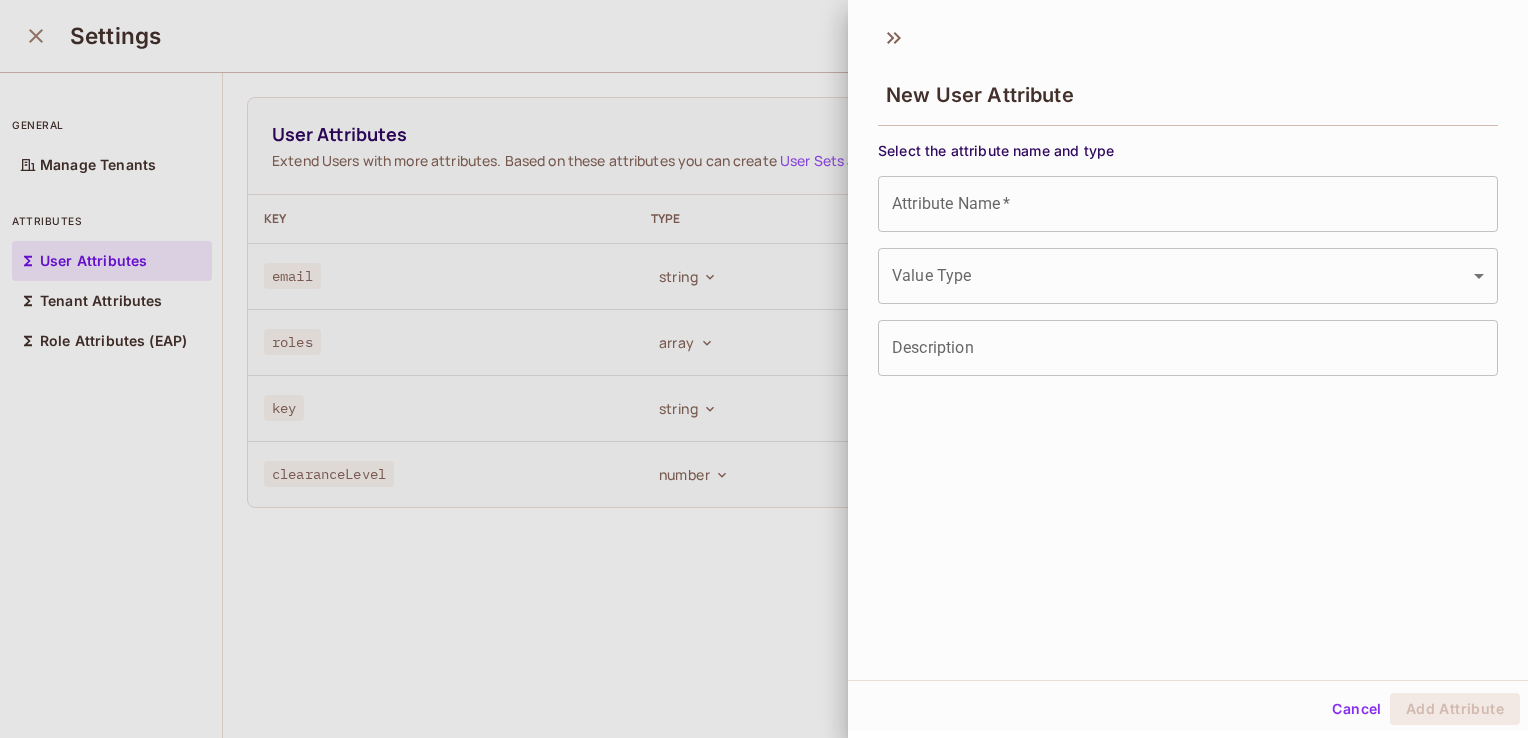 click at bounding box center (764, 369) 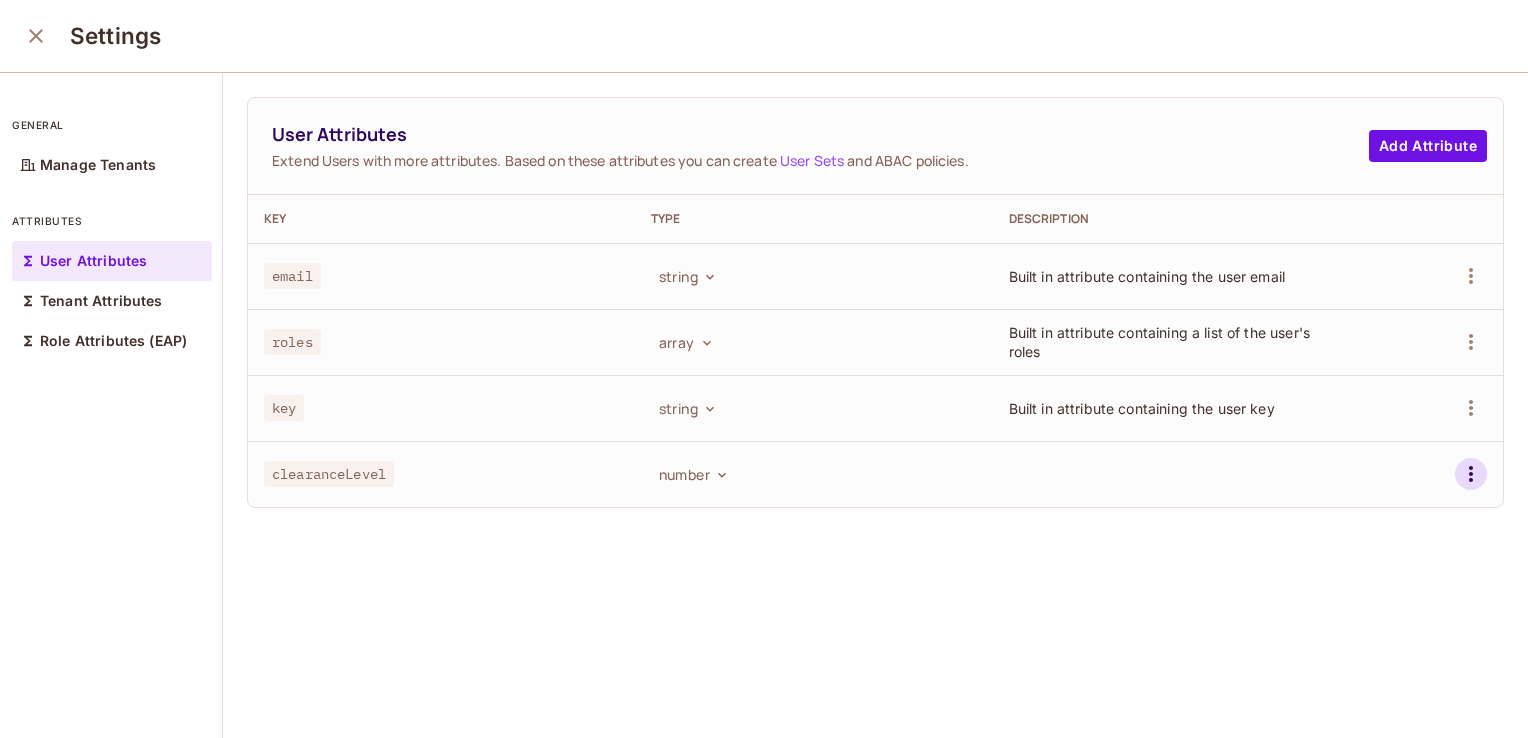 click at bounding box center [1471, 474] 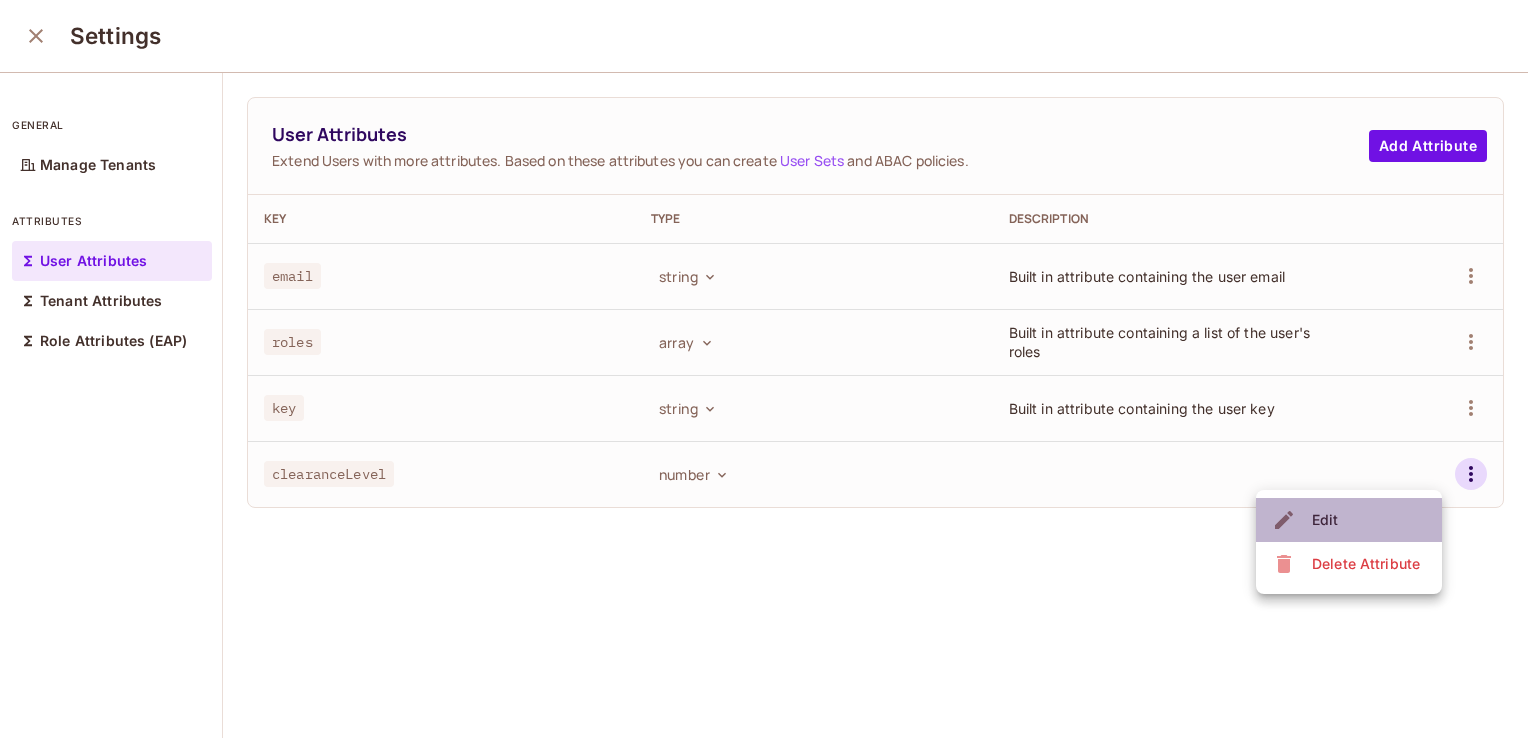 click on "Edit" at bounding box center (1325, 520) 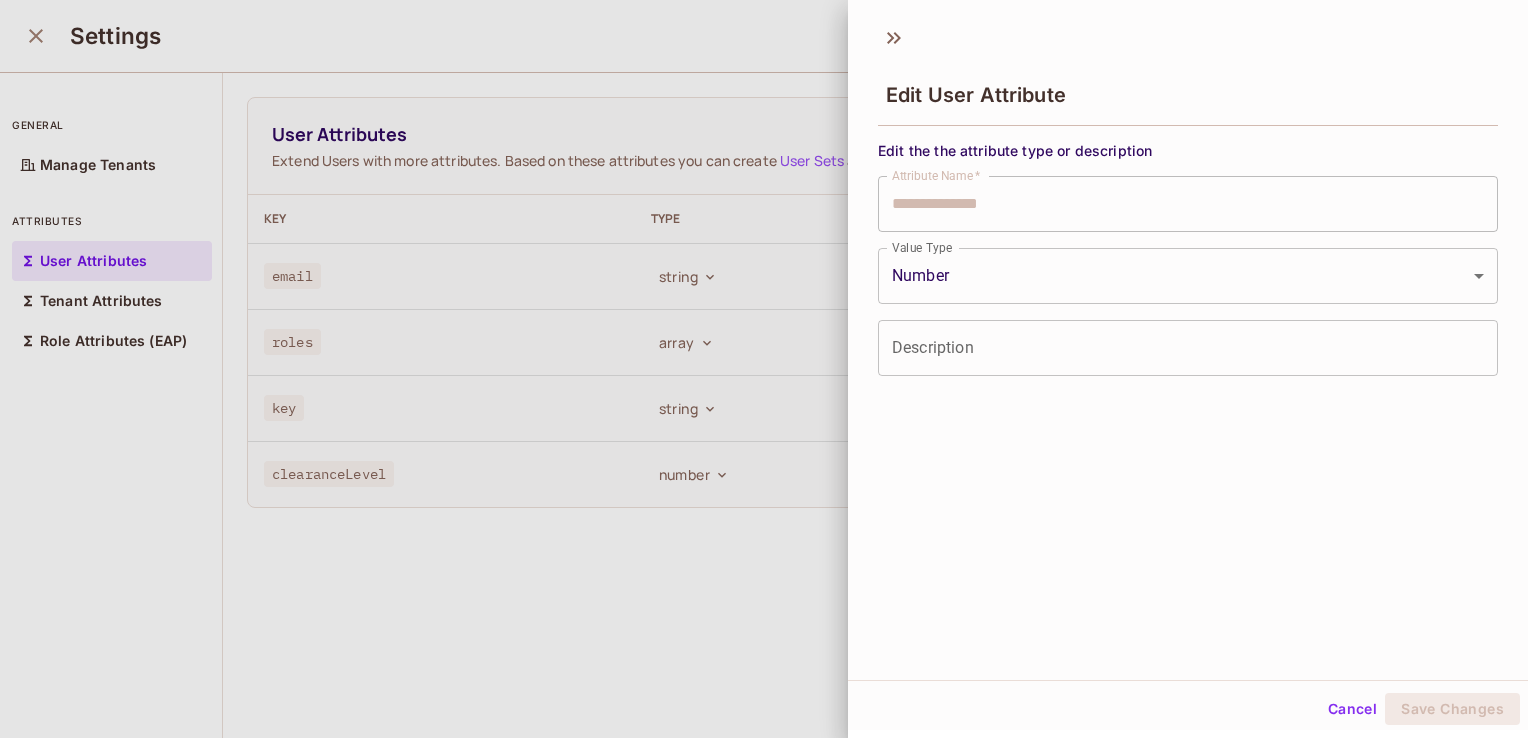 click on "Description" at bounding box center (1188, 348) 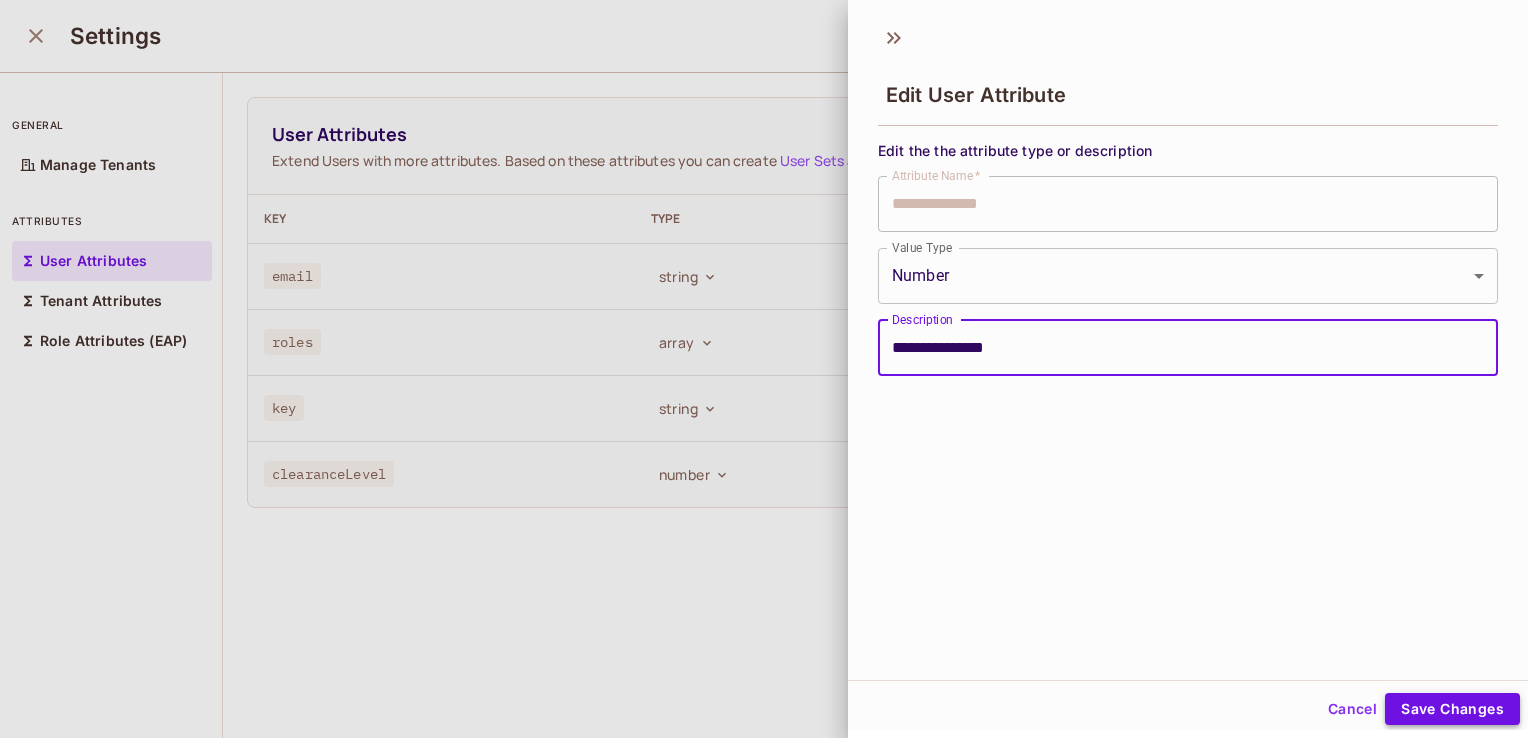 type on "**********" 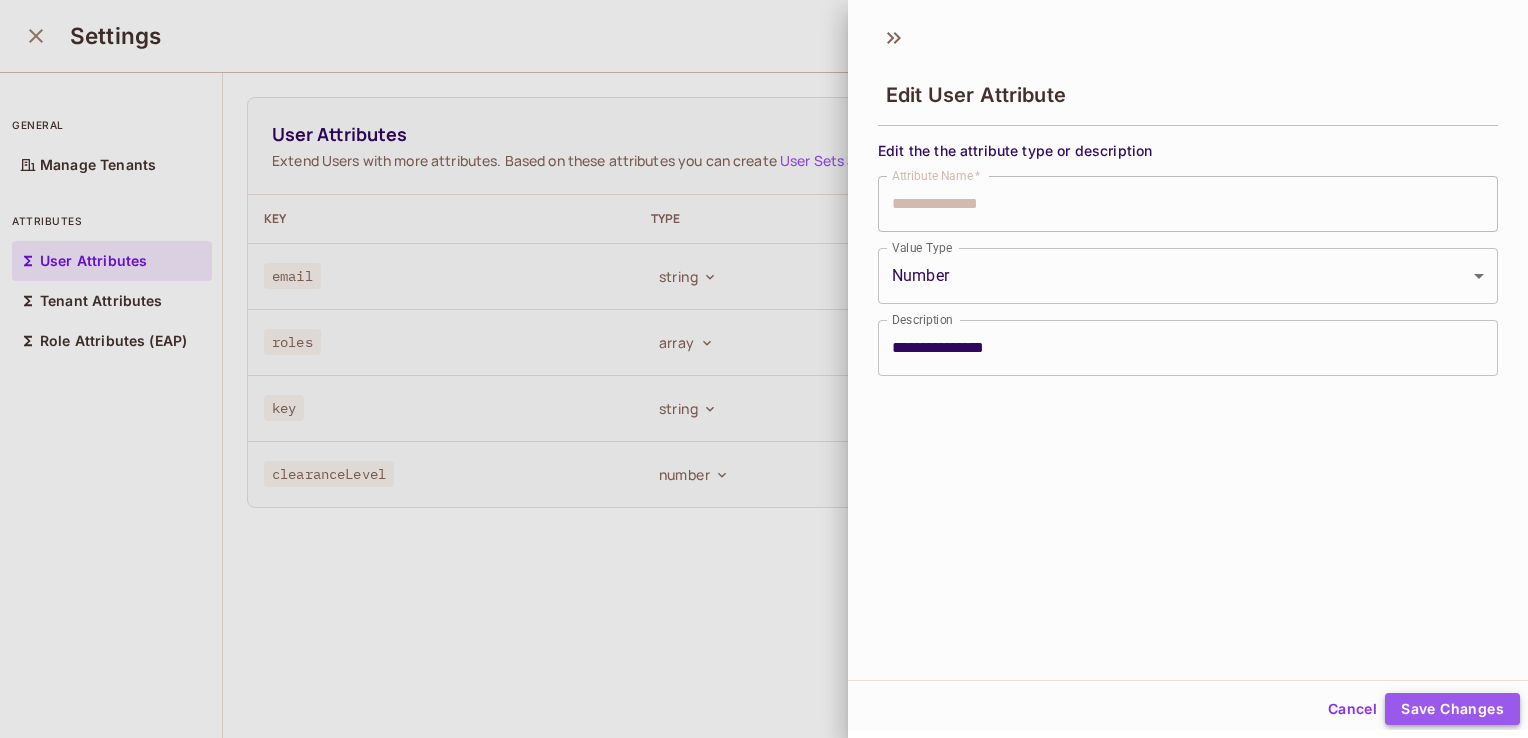 click on "Save Changes" at bounding box center (1452, 709) 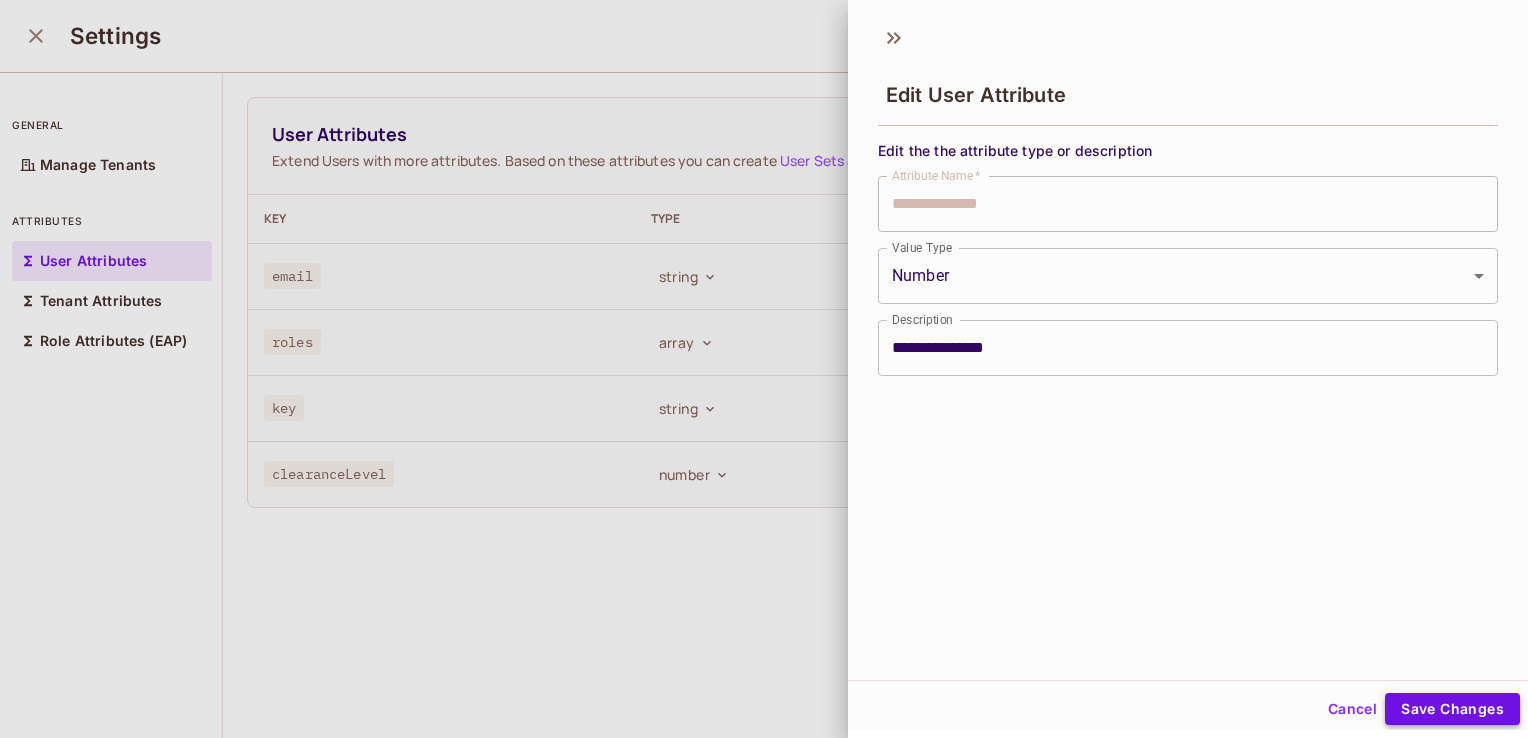type 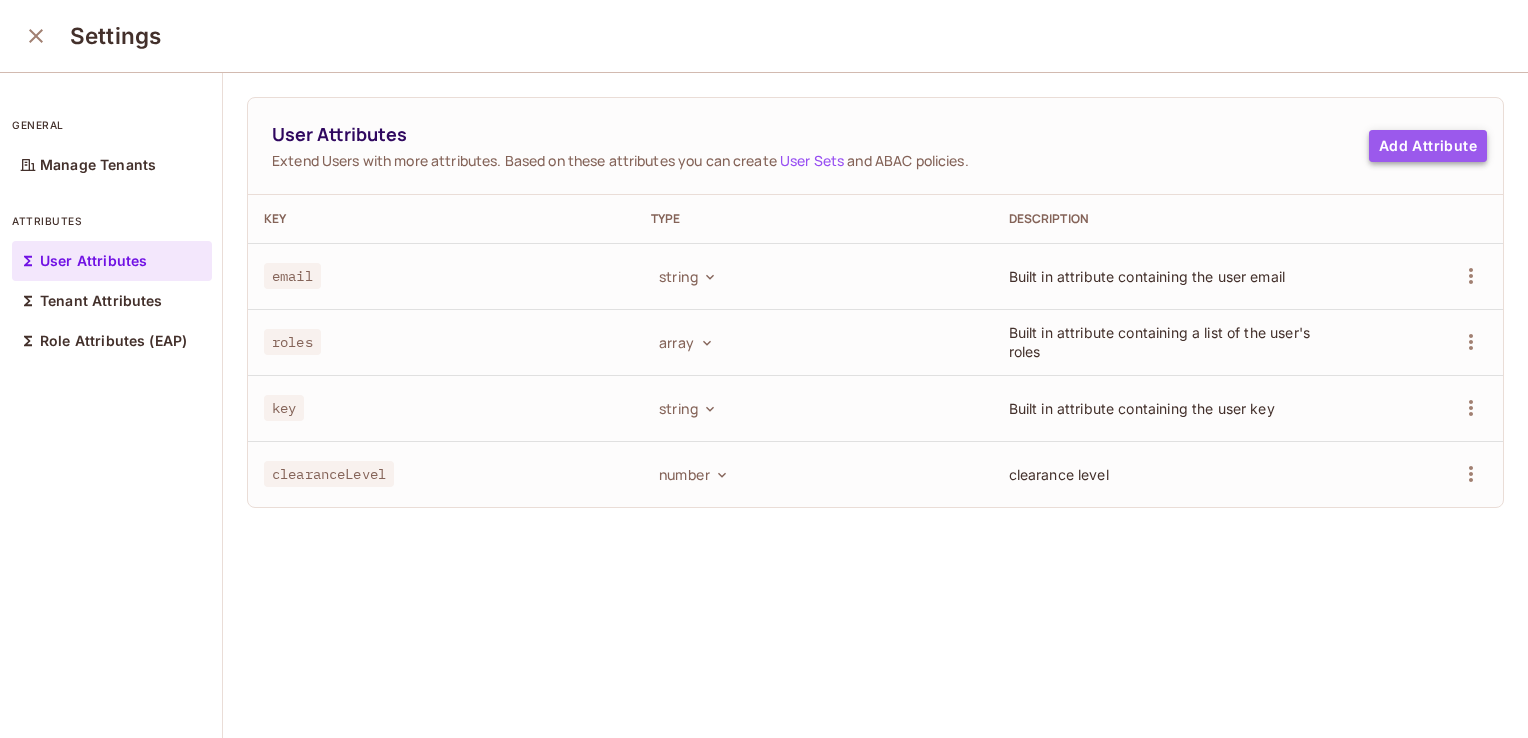 click on "Add Attribute" at bounding box center [1428, 146] 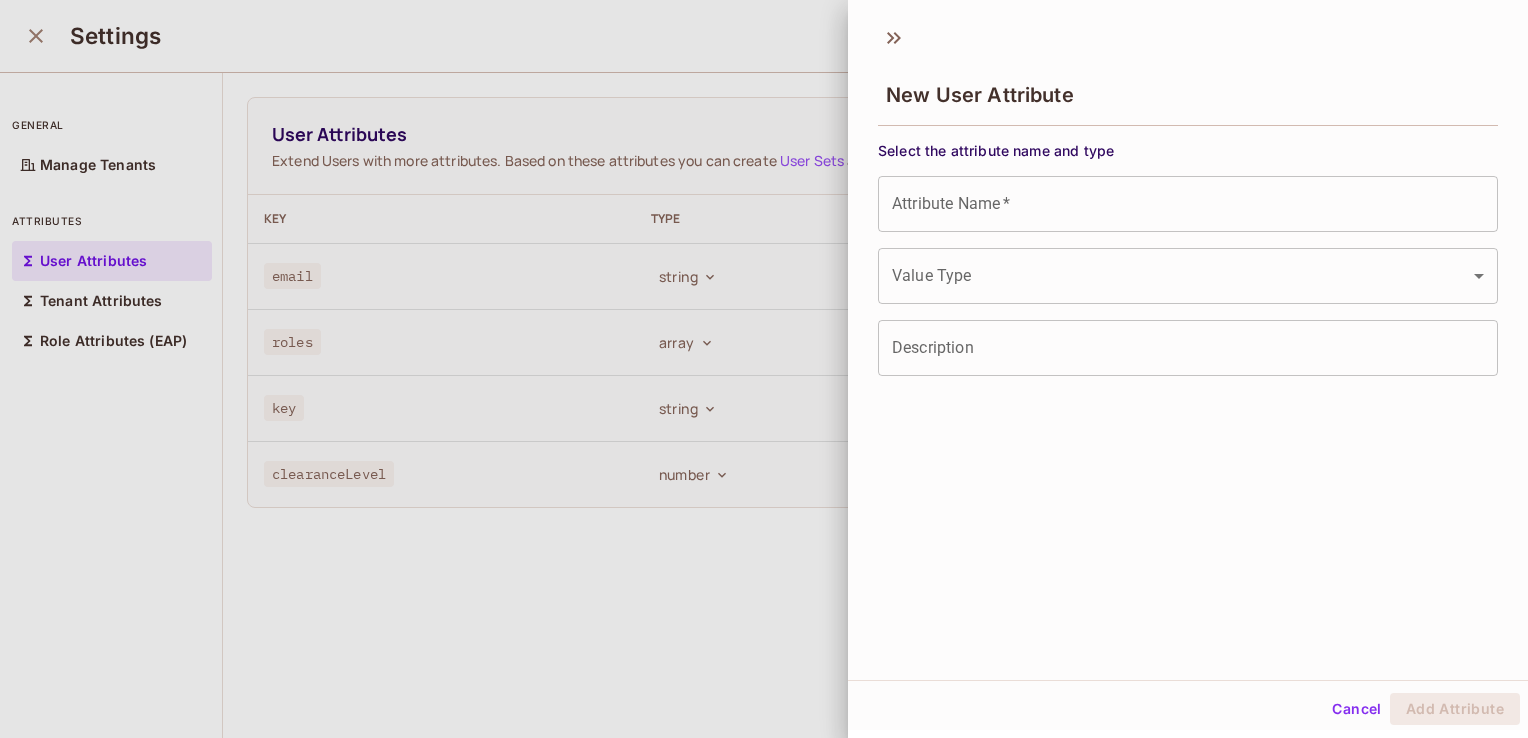 click on "Attribute Name   *" at bounding box center (1188, 204) 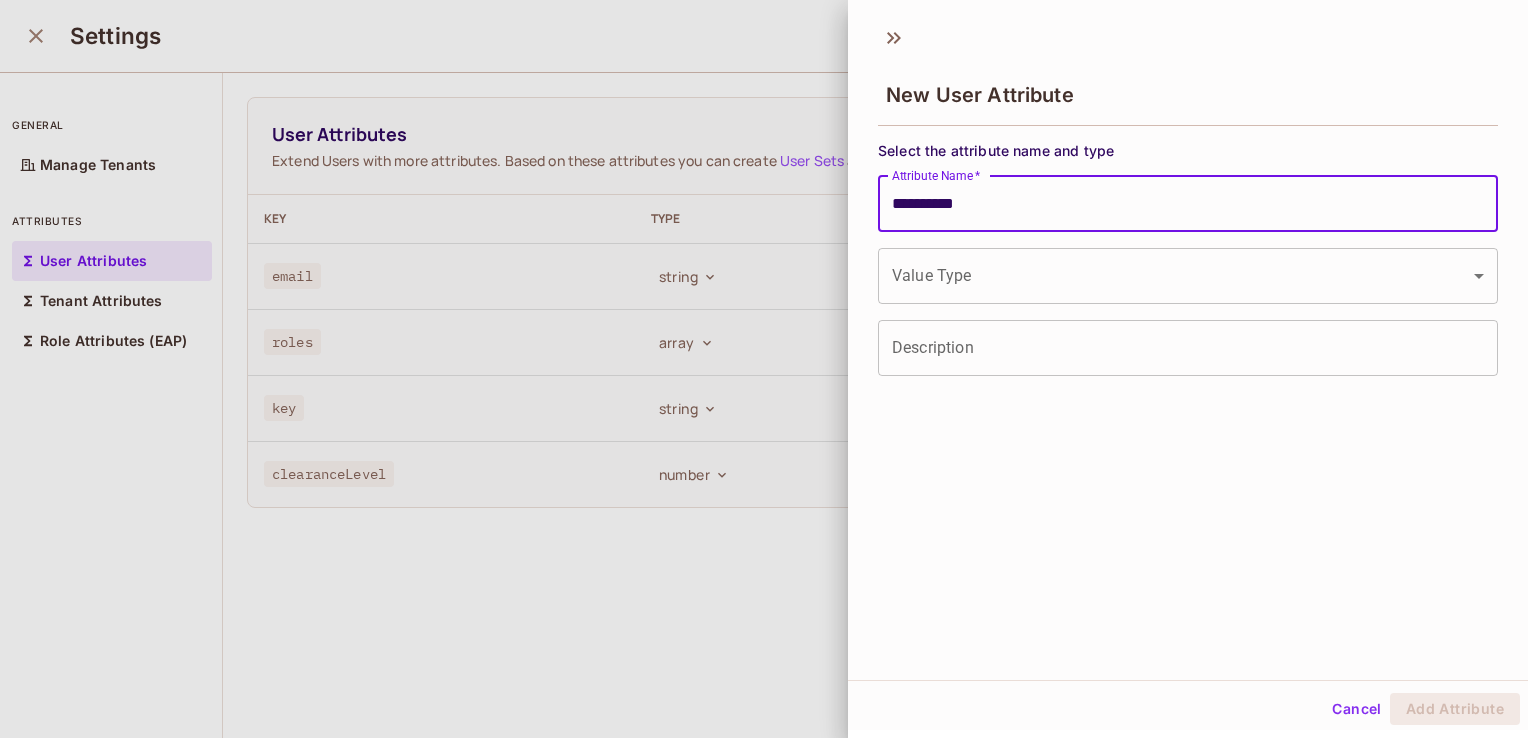 type on "**********" 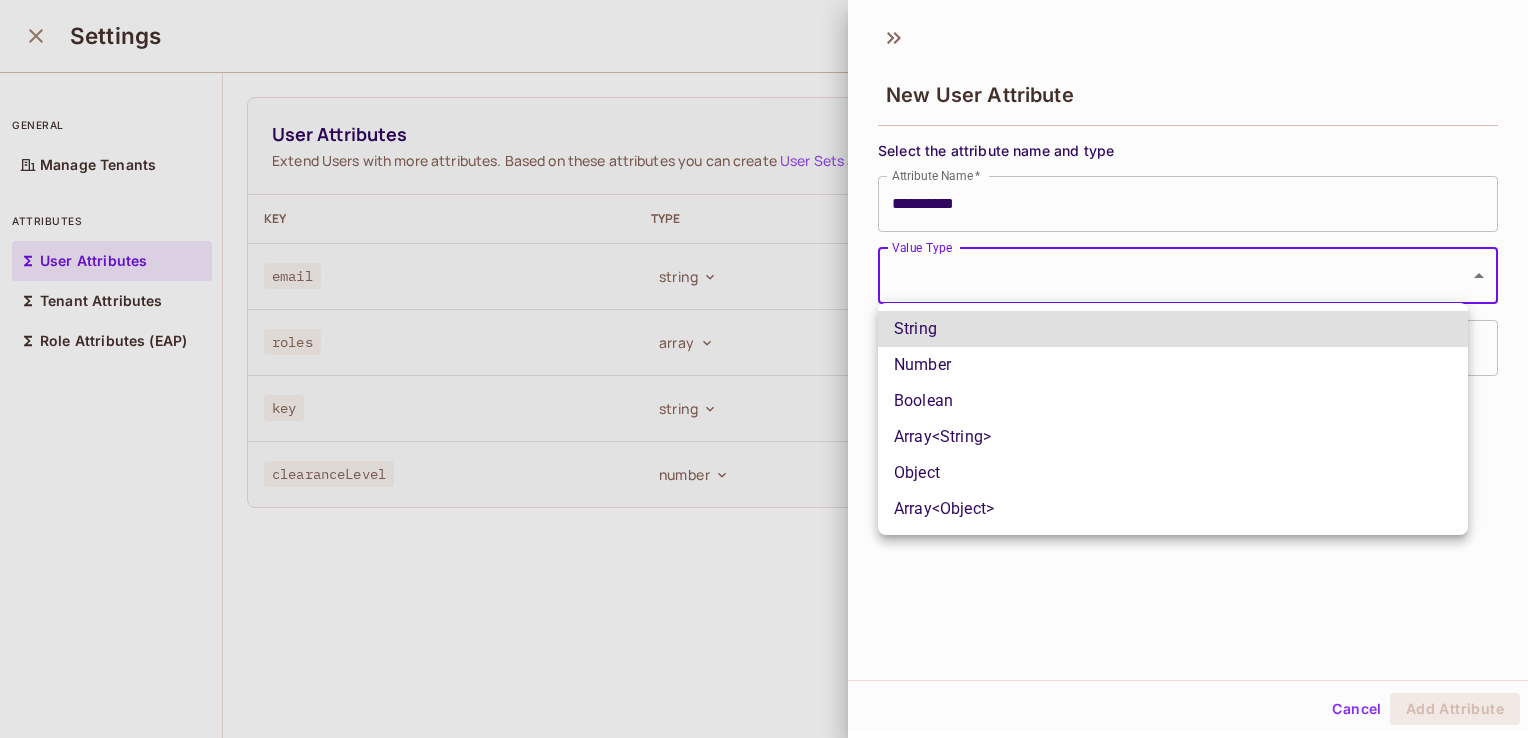 click on "**********" at bounding box center [764, 369] 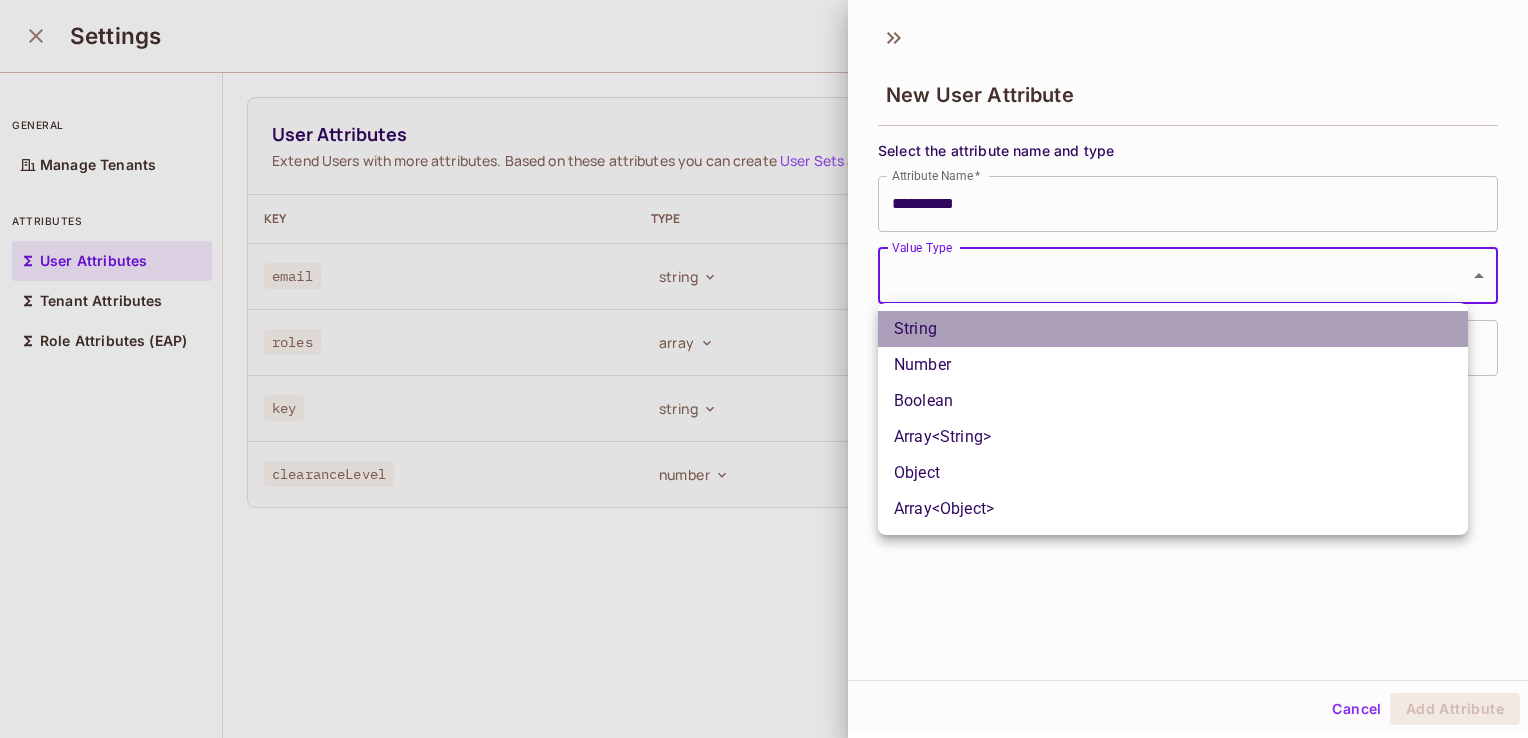 click on "String" at bounding box center [1173, 329] 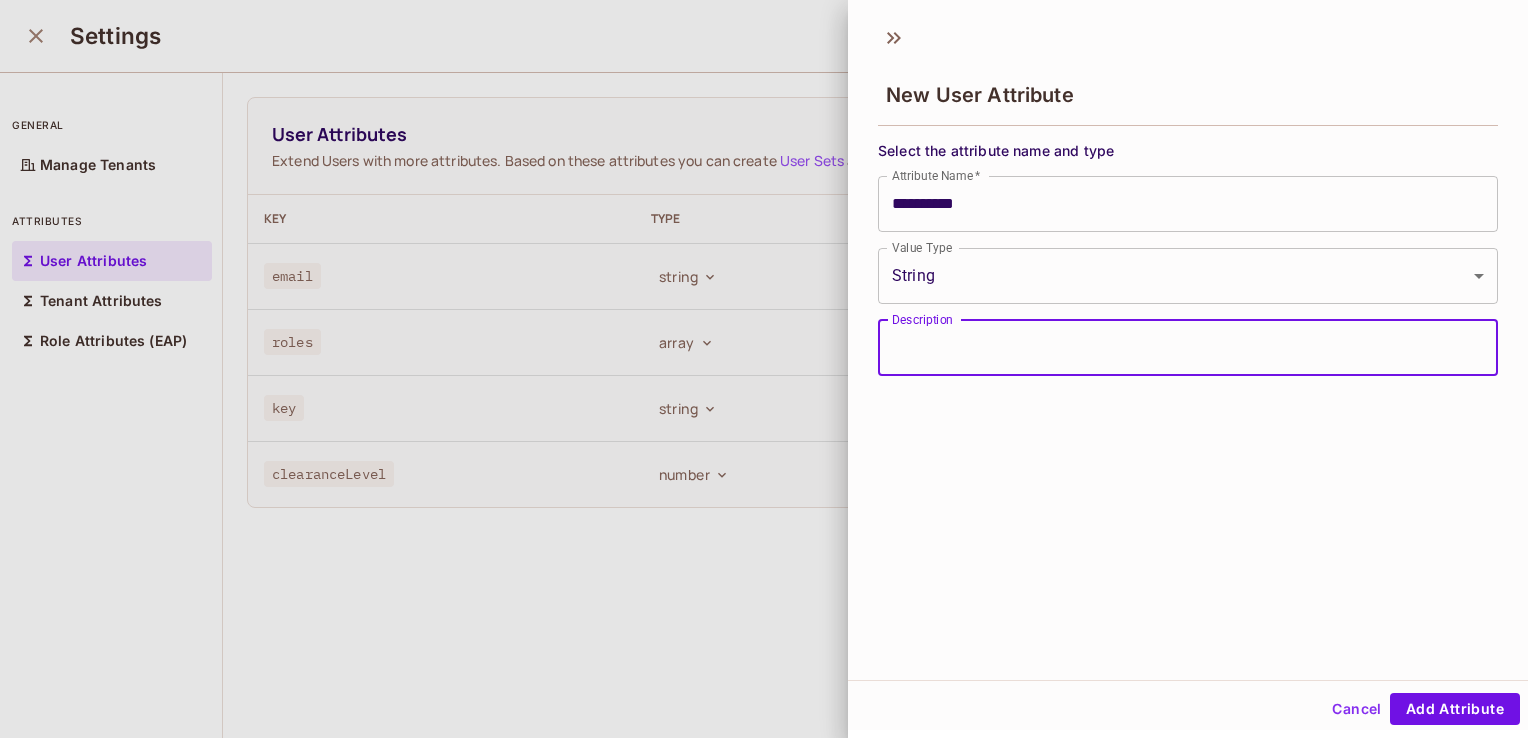 click on "Description" at bounding box center (1188, 348) 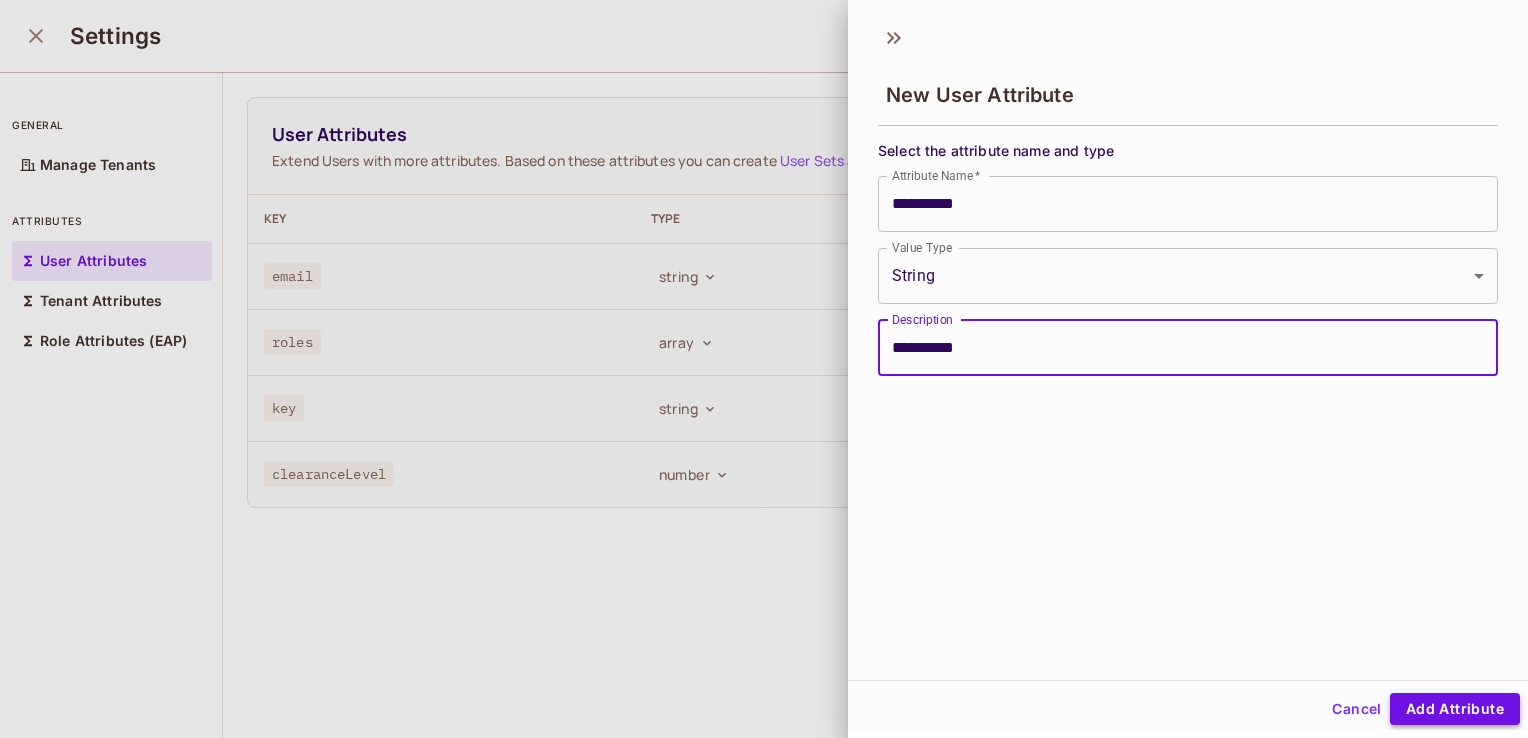 type on "**********" 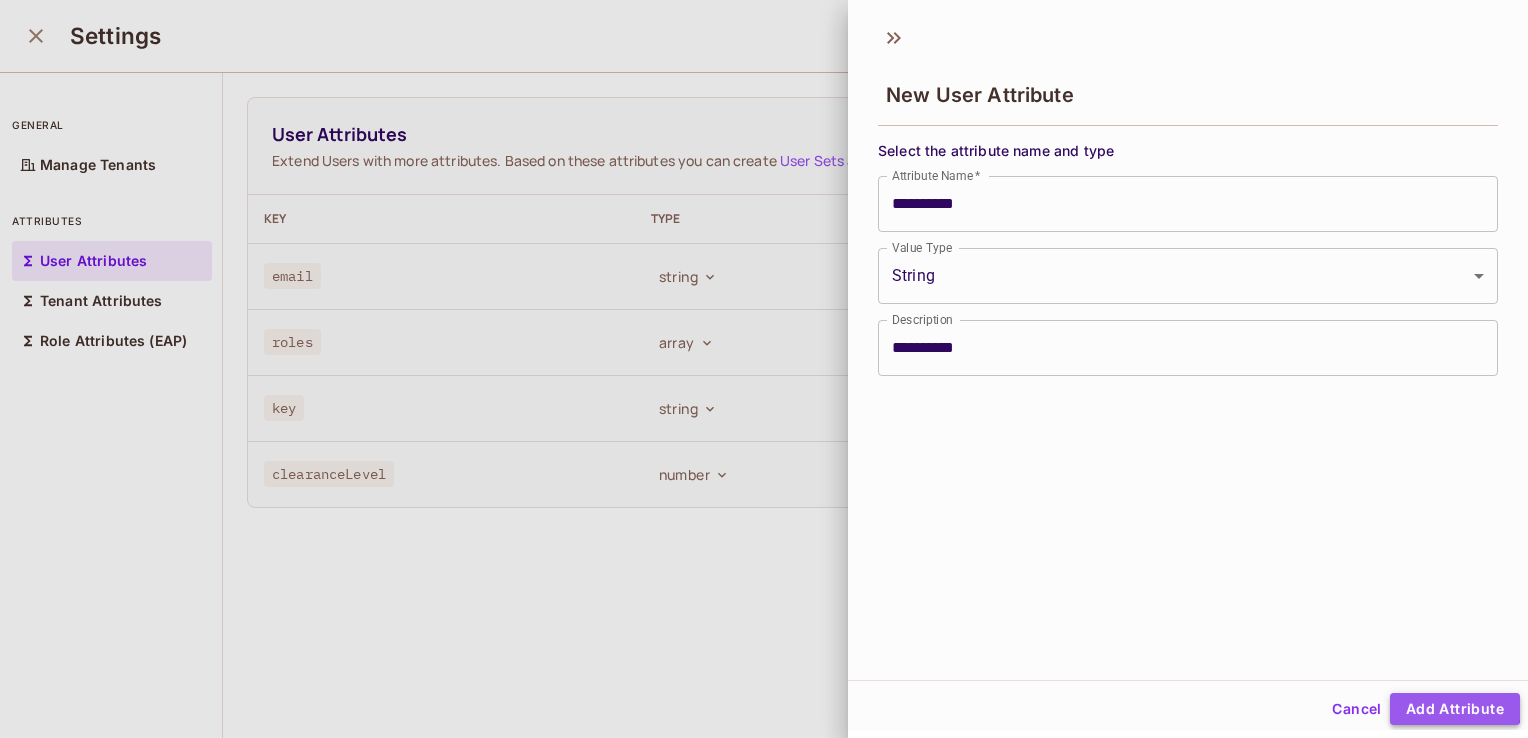 click on "Add Attribute" at bounding box center (1455, 709) 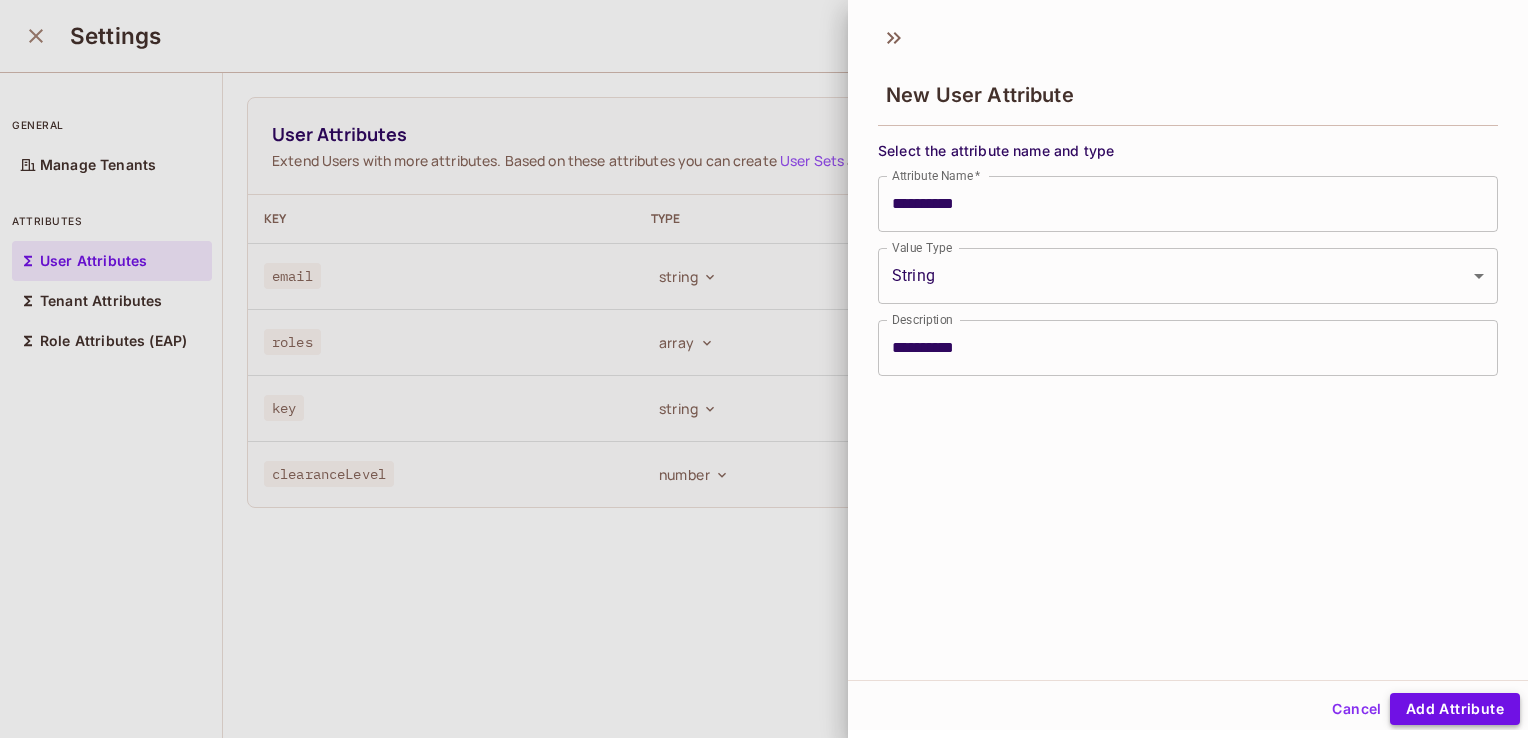 type 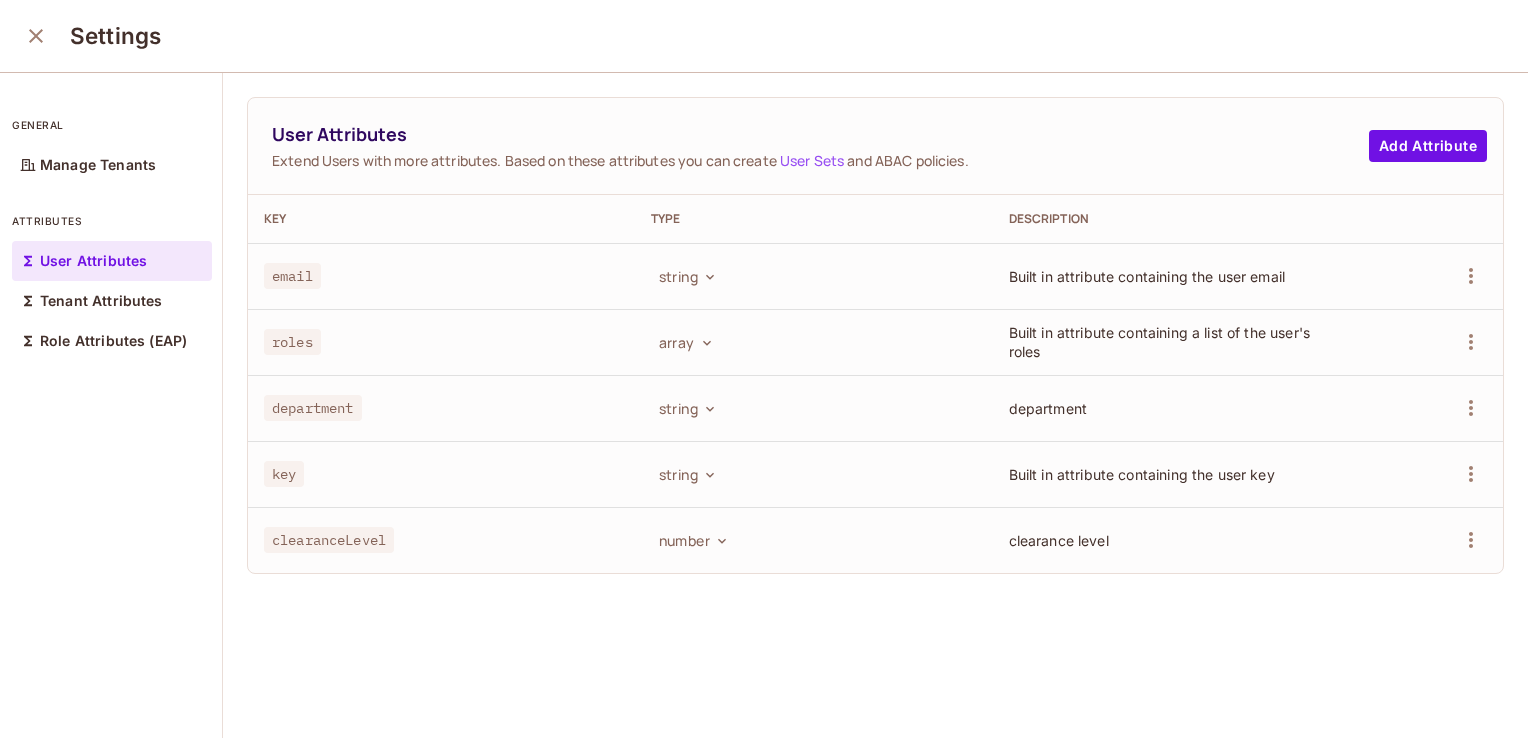click on "User Attributes Extend Users with more attributes. Based on these attributes you can create   User Sets   and ABAC policies. Add Attribute Key Type Description email string Built in attribute containing the user email roles array Built in attribute containing a list of the user's roles department string department key string Built in attribute containing the user key clearanceLevel number clearance level" at bounding box center (875, 406) 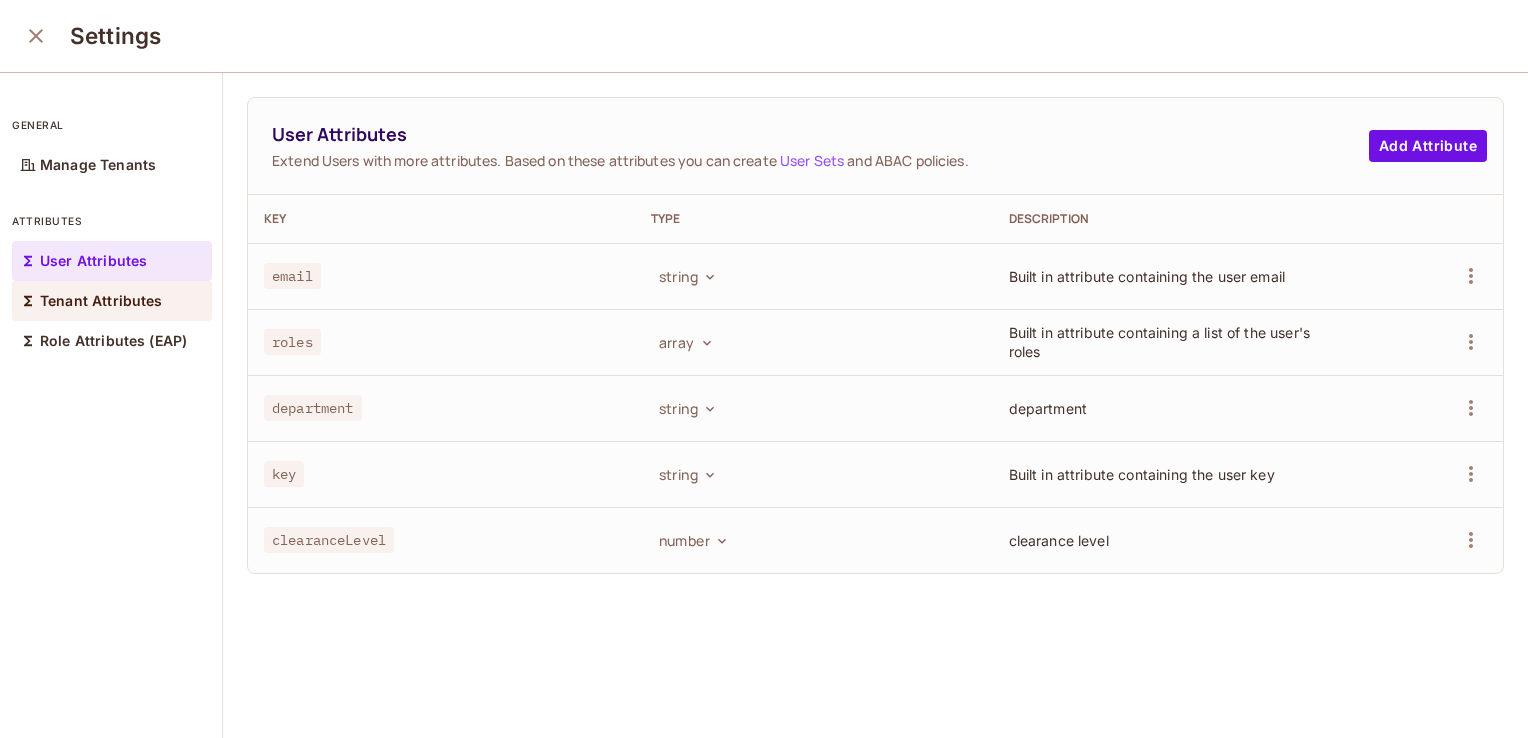 click on "Tenant Attributes" at bounding box center (101, 301) 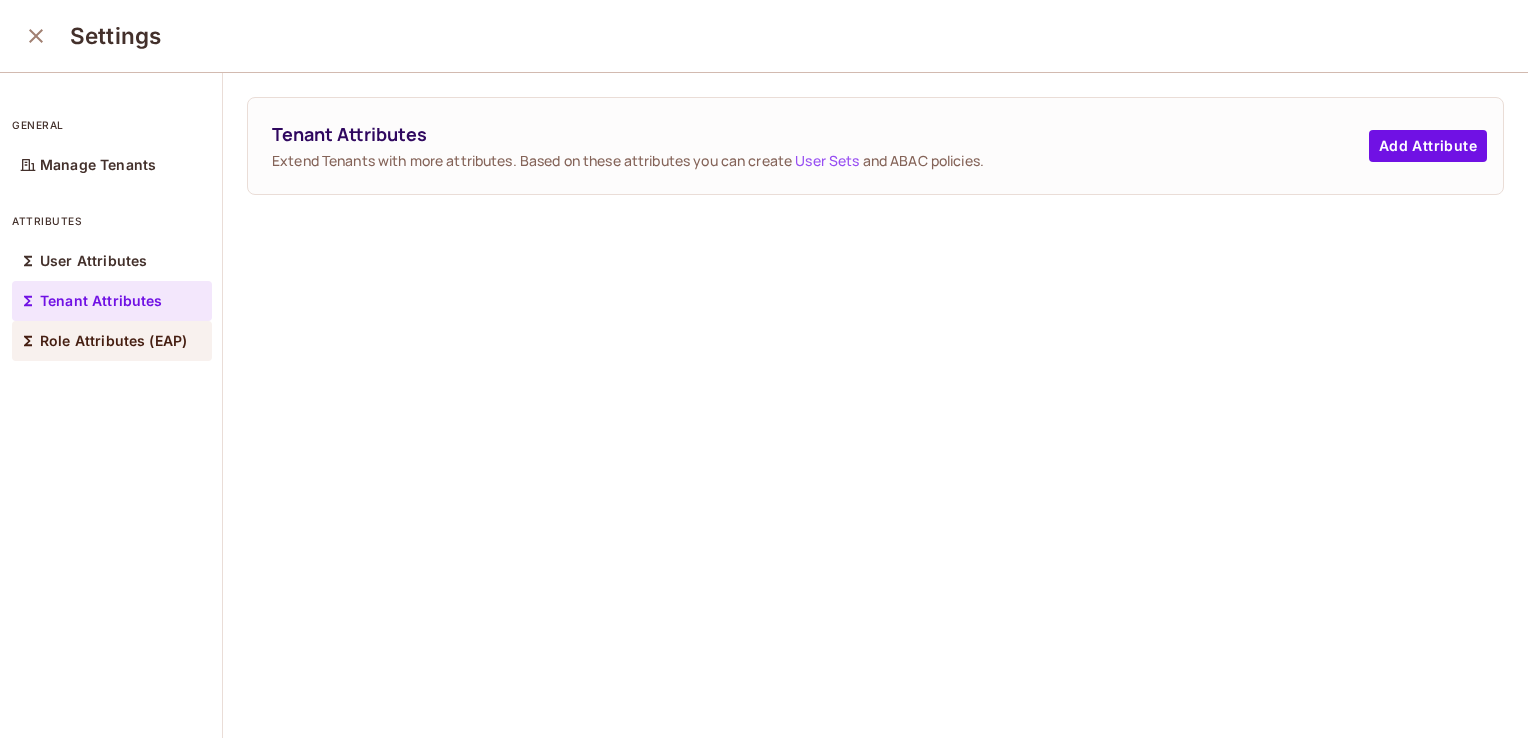 click on "Role Attributes (EAP)" at bounding box center (112, 341) 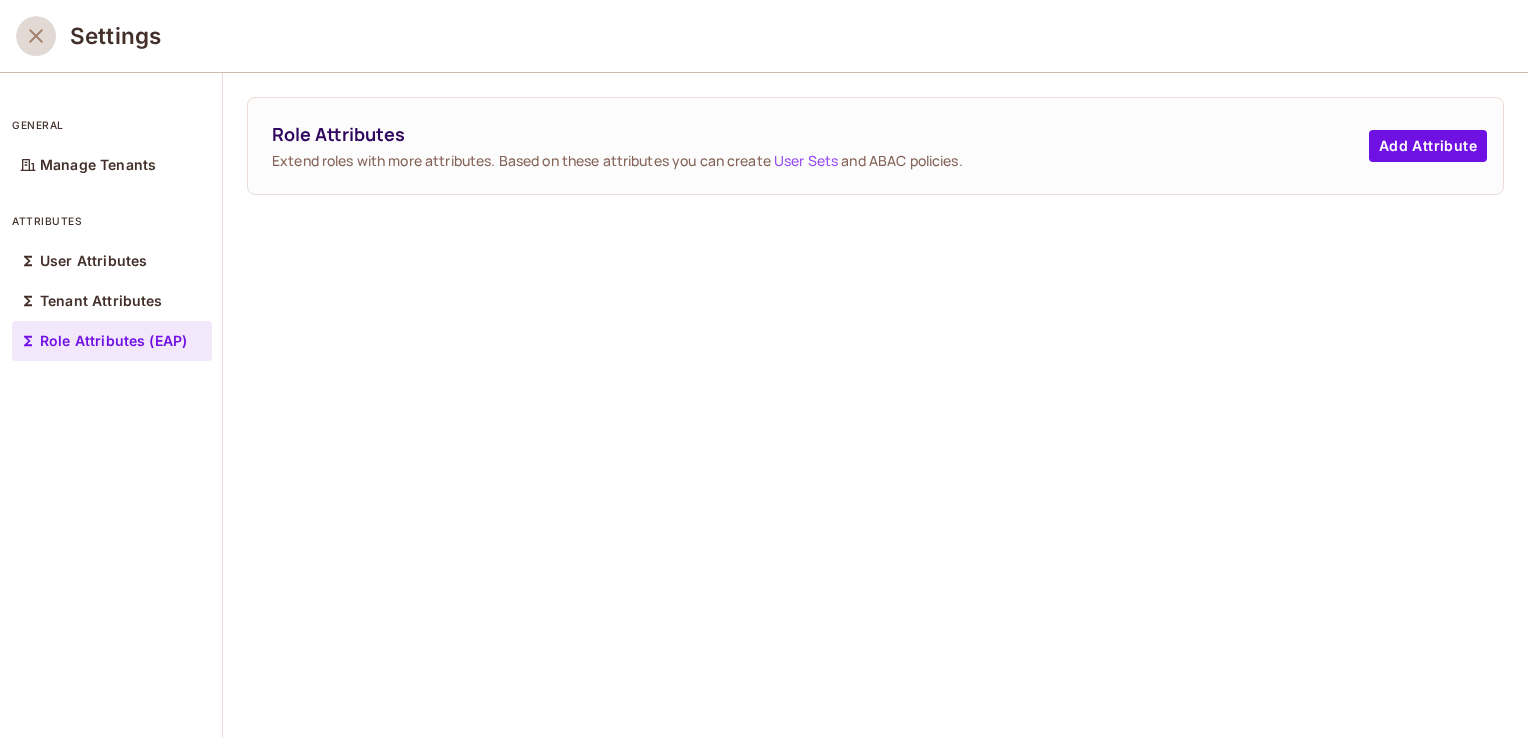 click 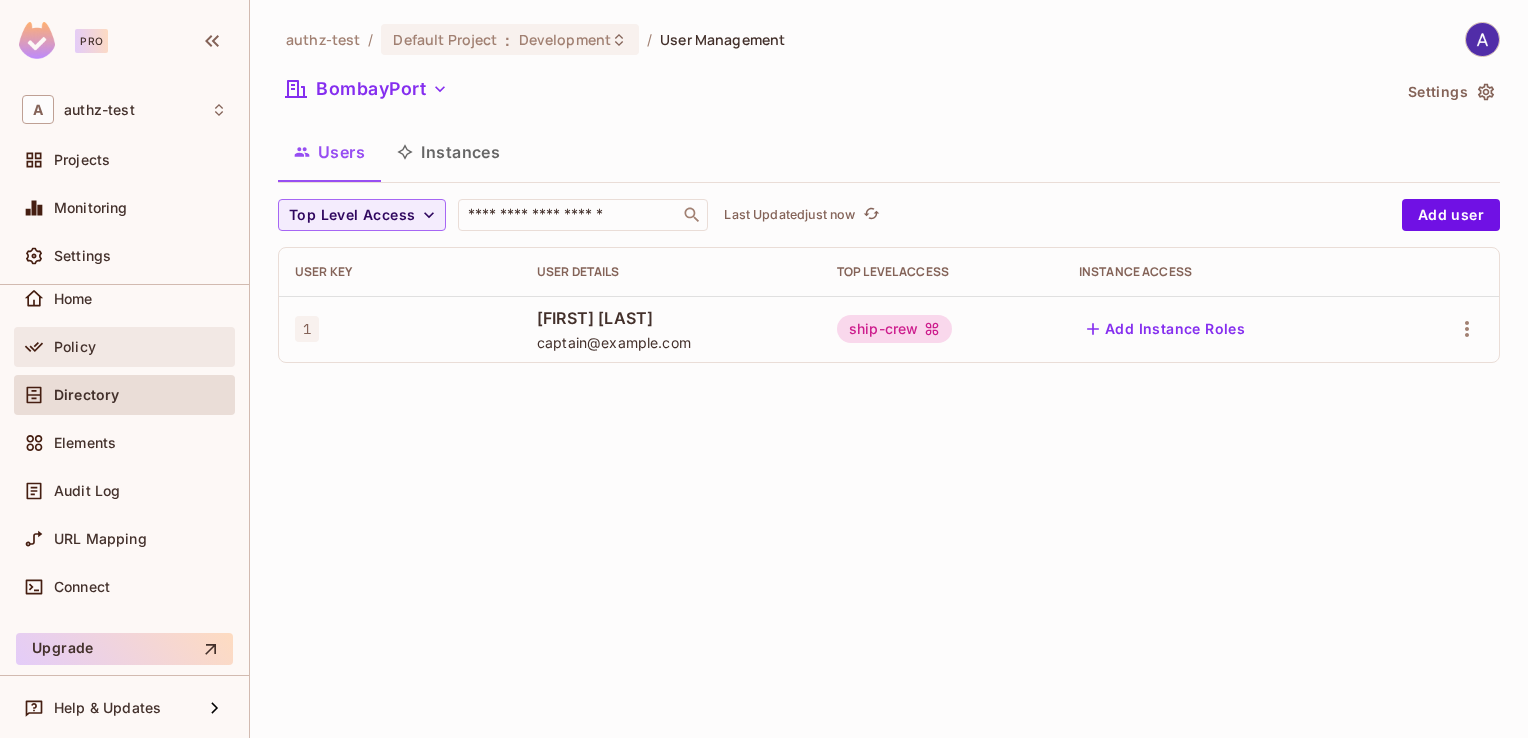 click on "Policy" at bounding box center [75, 347] 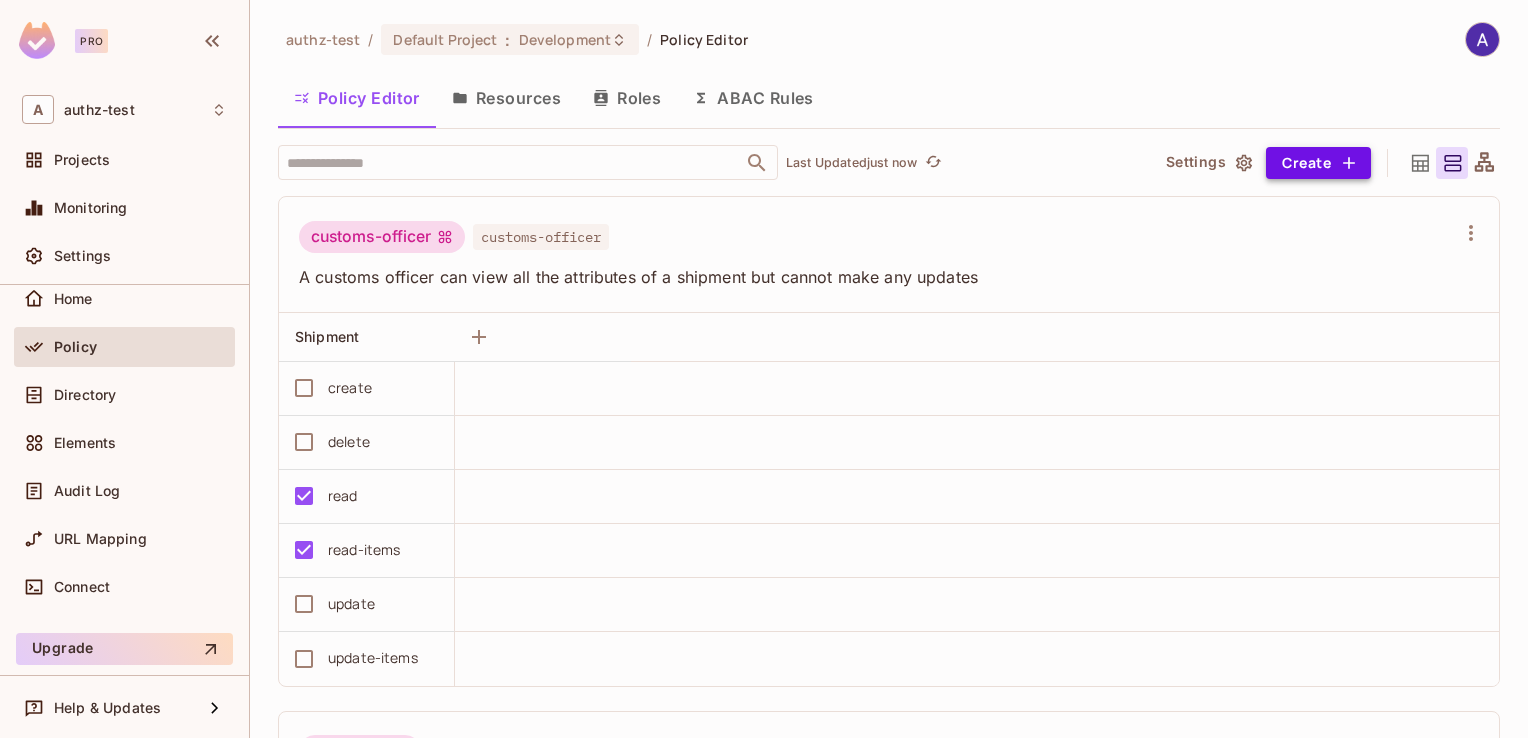 click on "Create" at bounding box center (1318, 163) 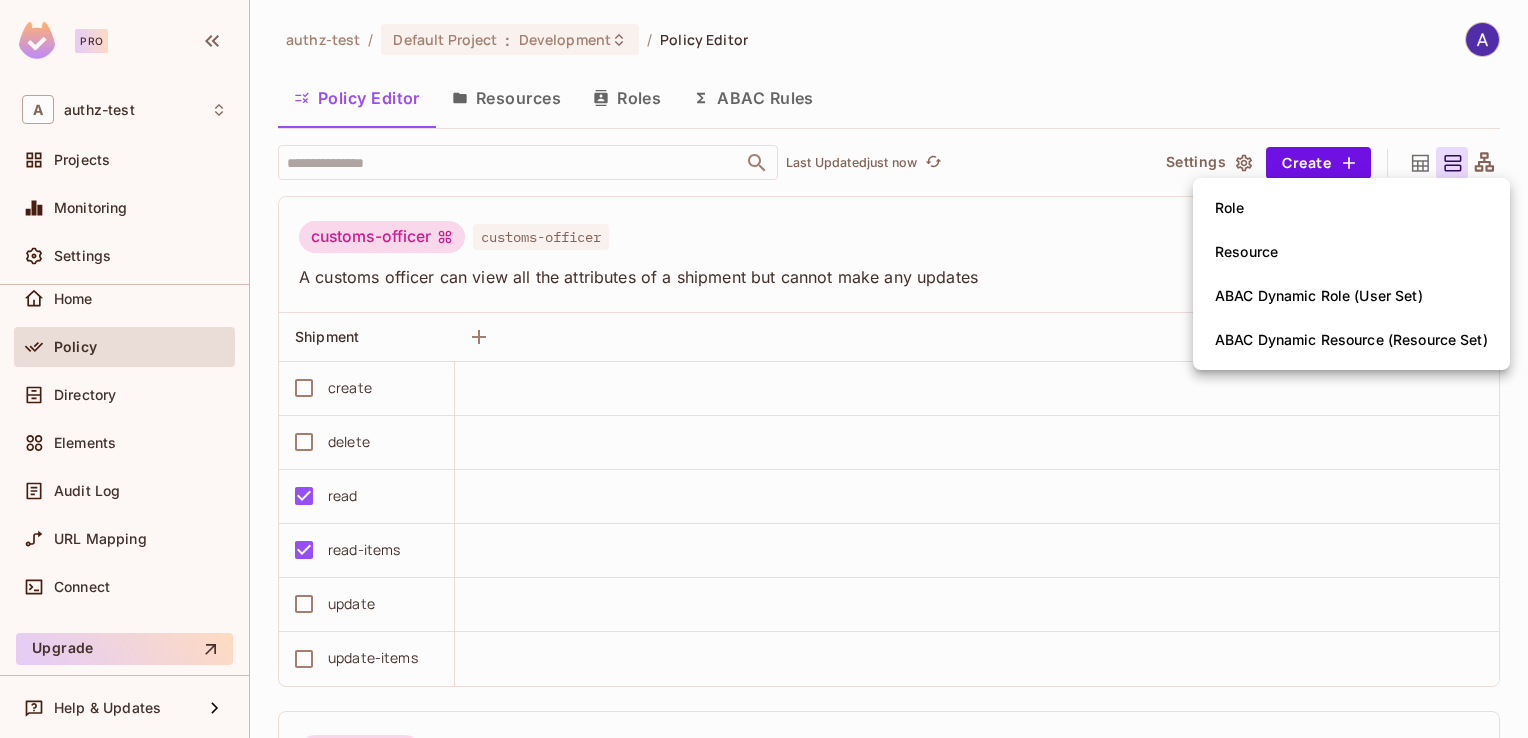 click on "ABAC Dynamic Role (User Set)" at bounding box center (1319, 296) 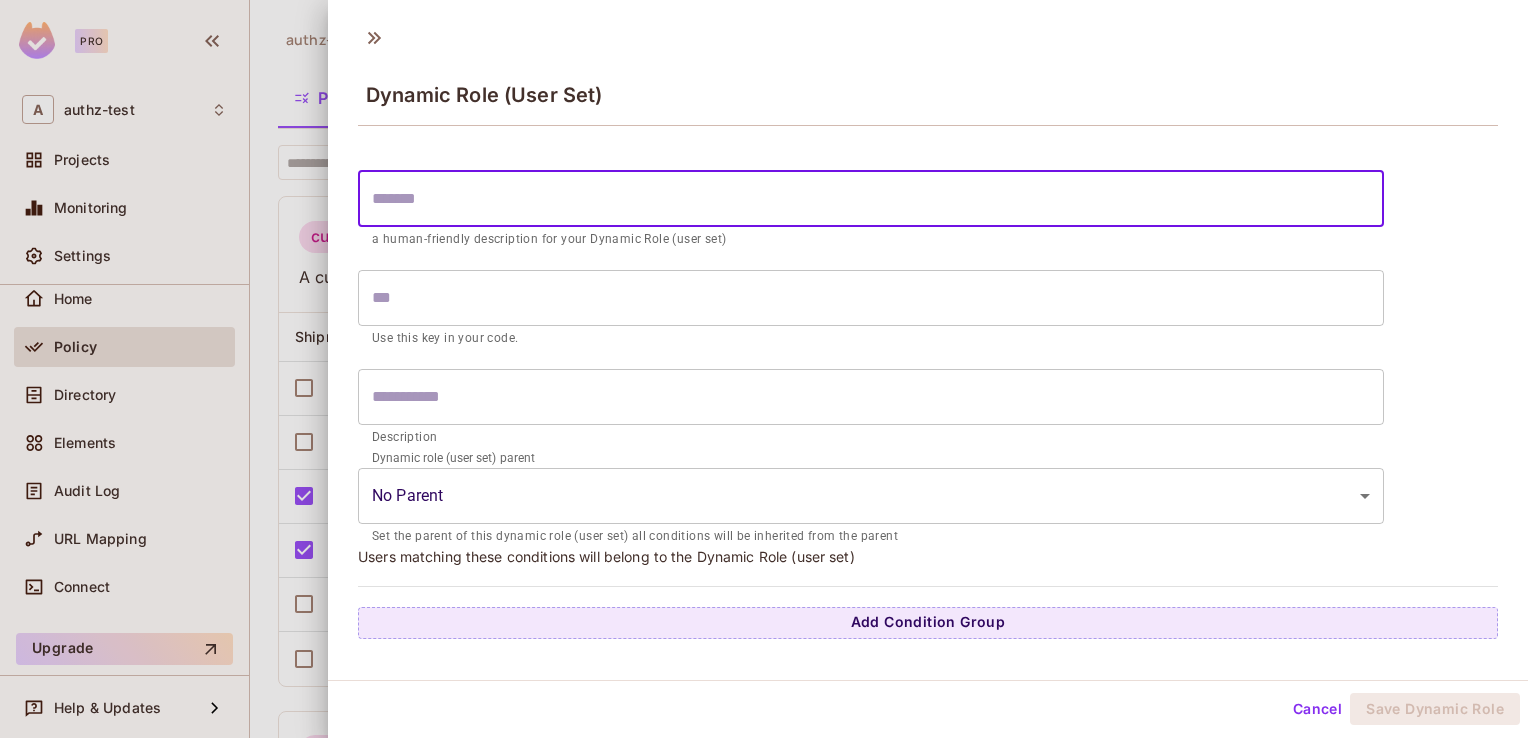 click at bounding box center [871, 199] 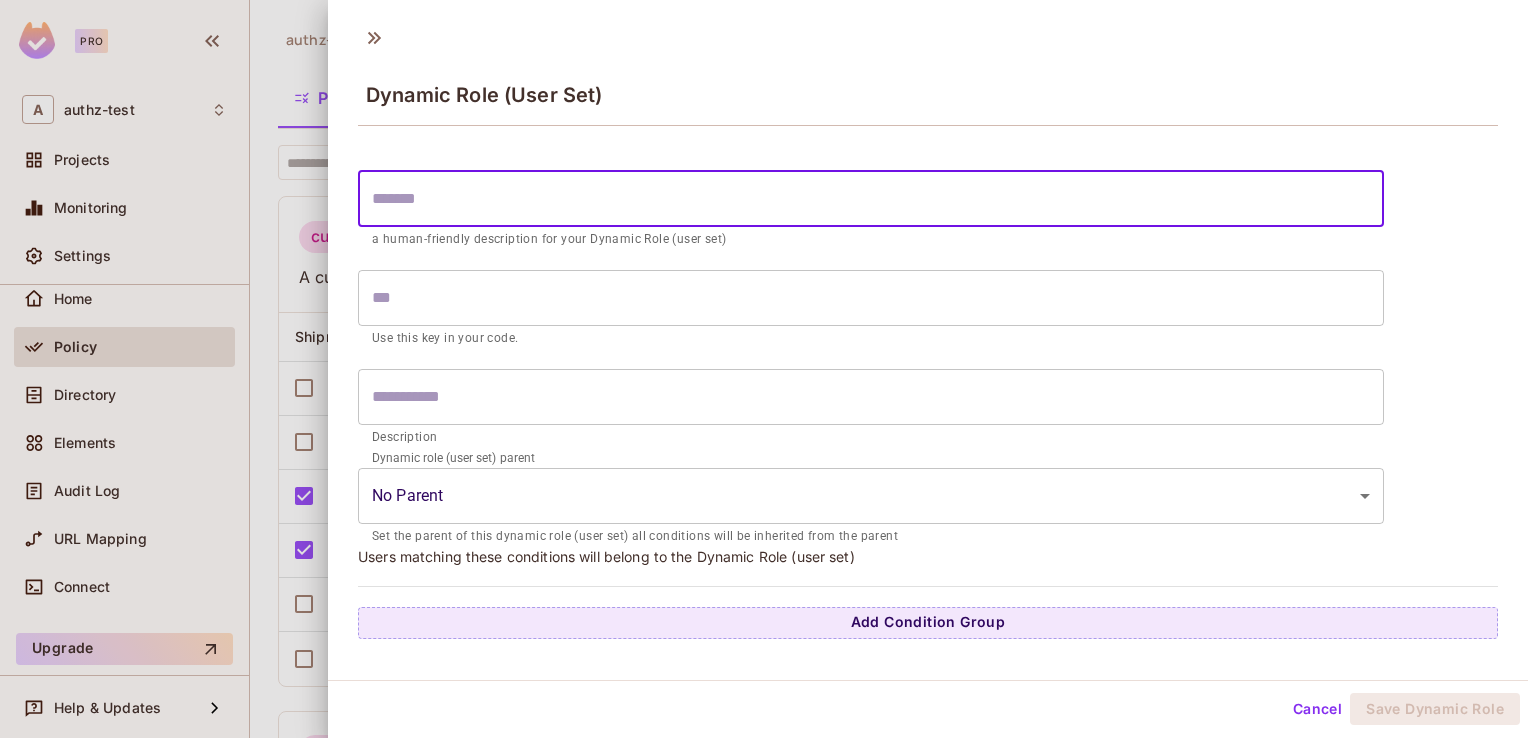 type on "*" 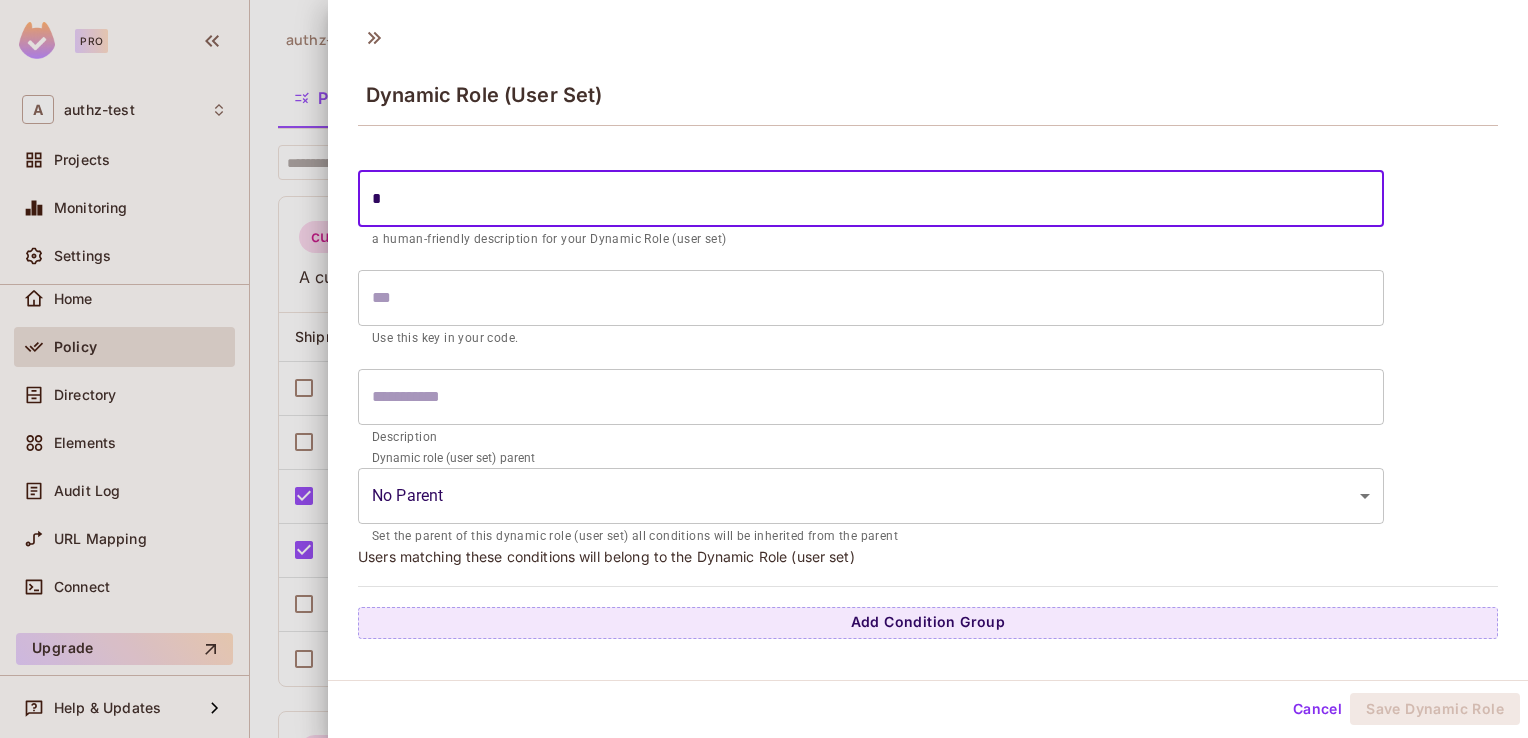 type on "*" 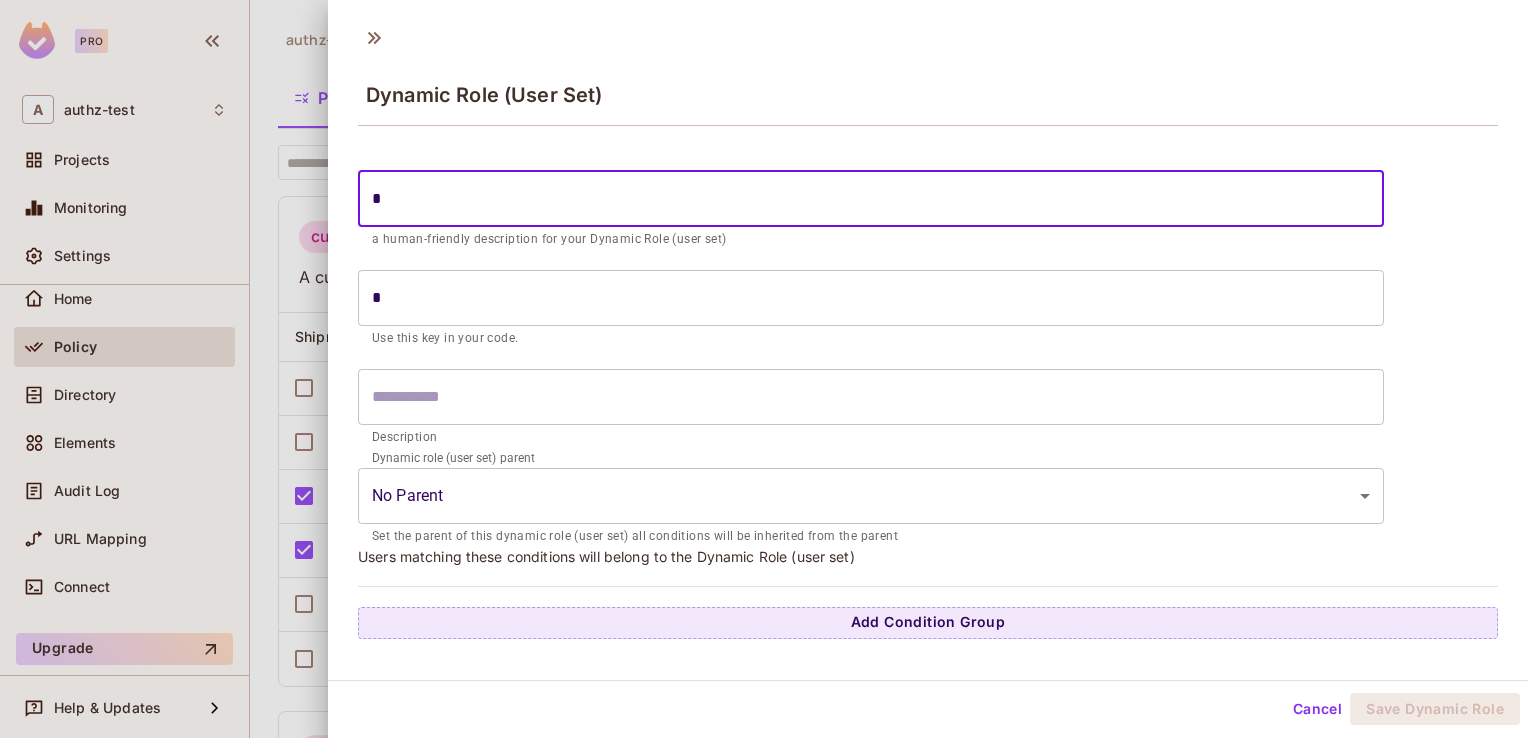 type on "**" 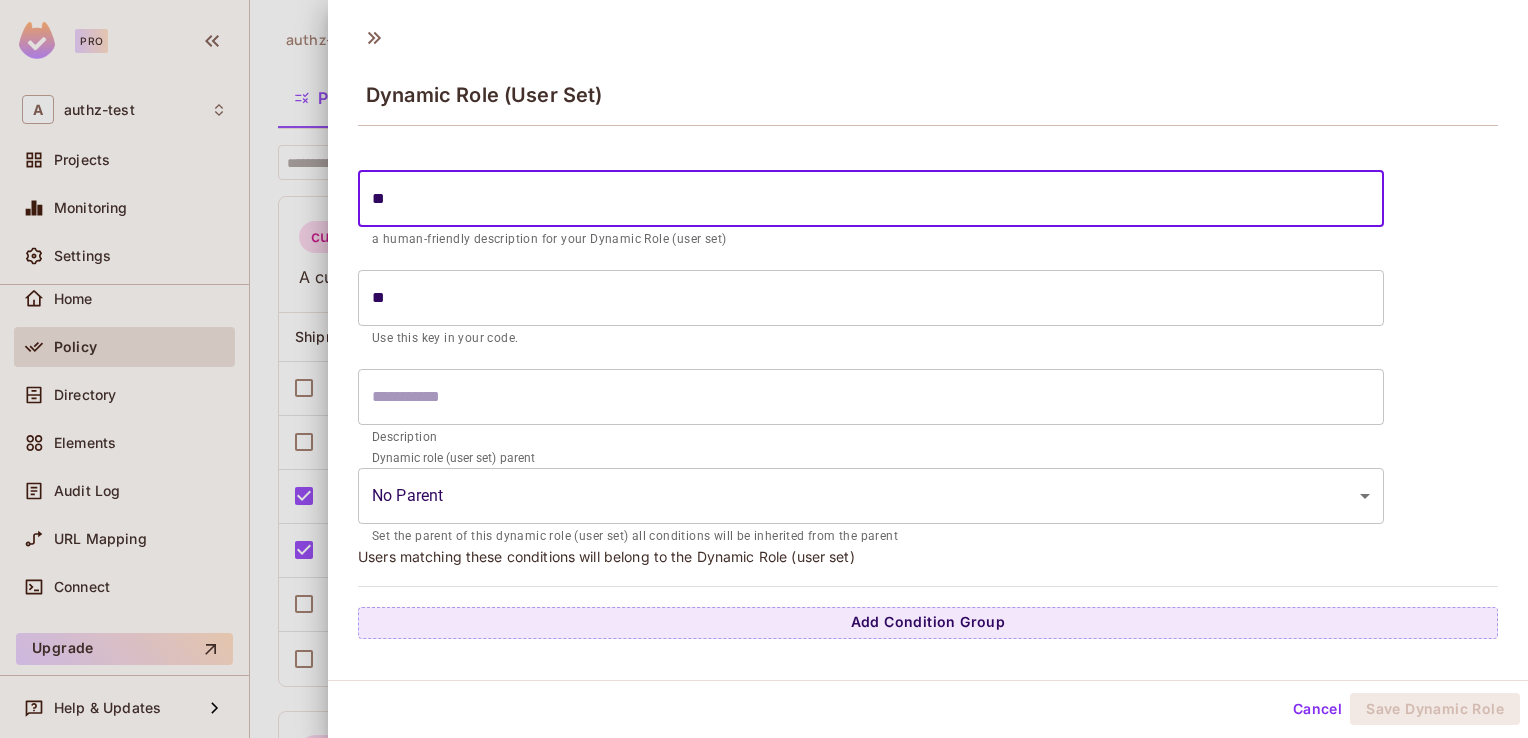 type on "***" 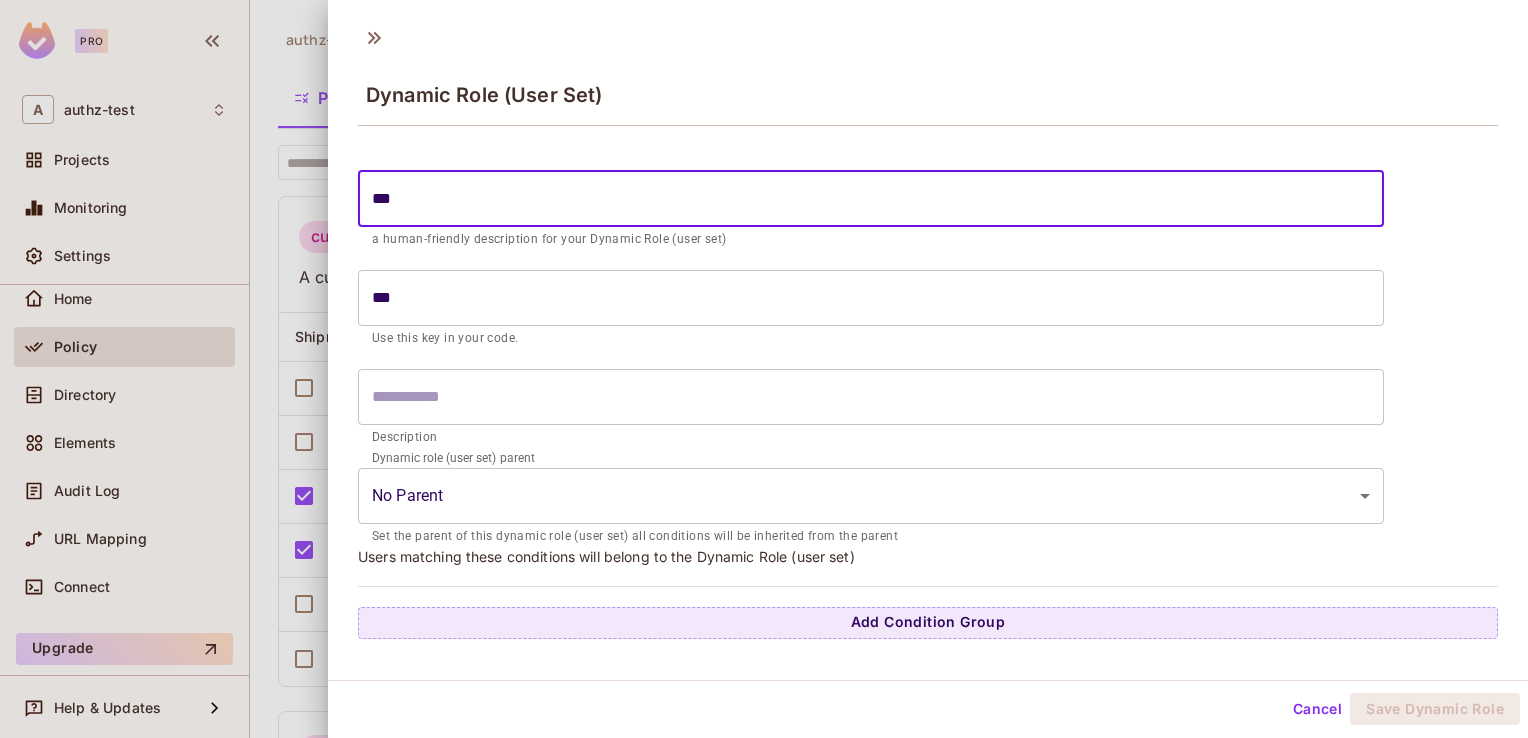 type on "****" 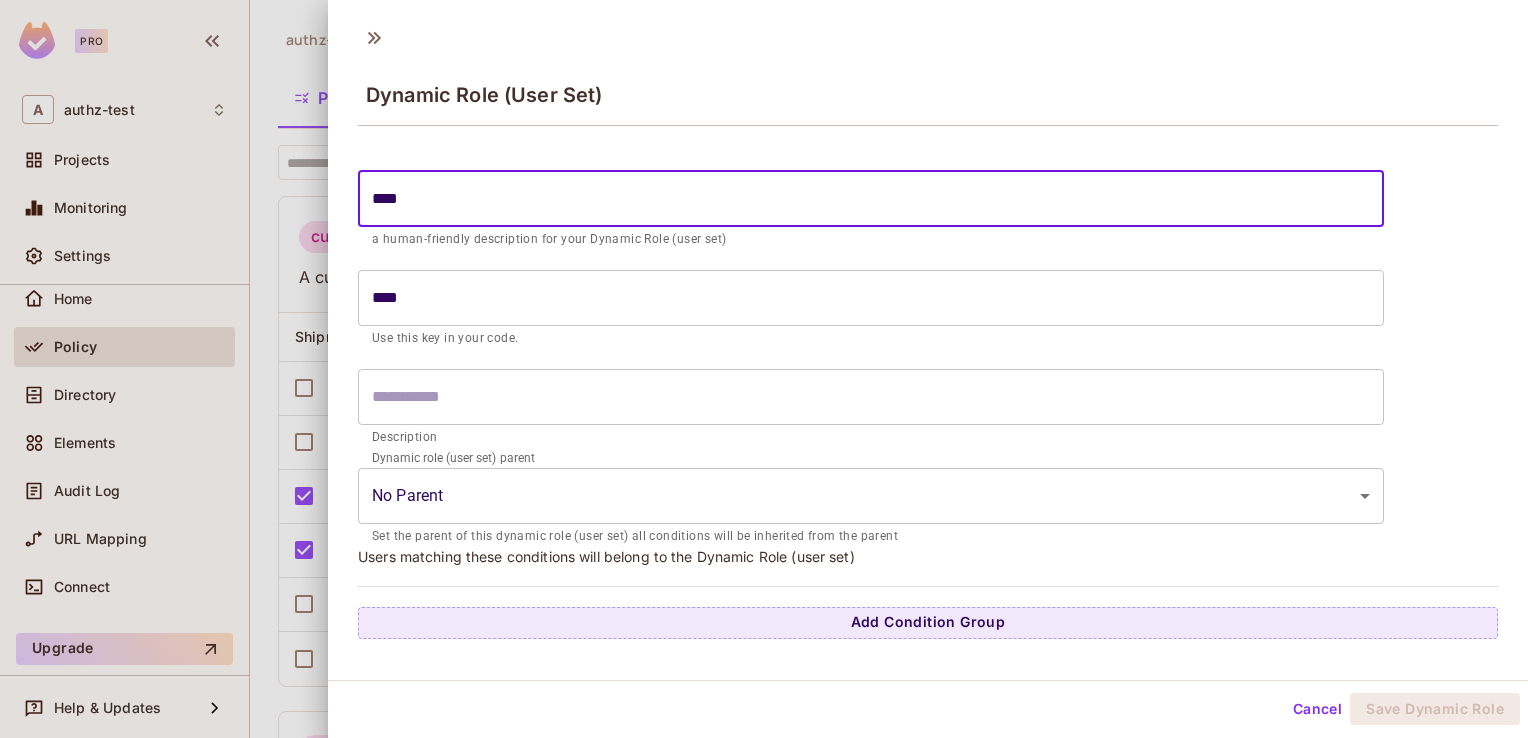 type on "*****" 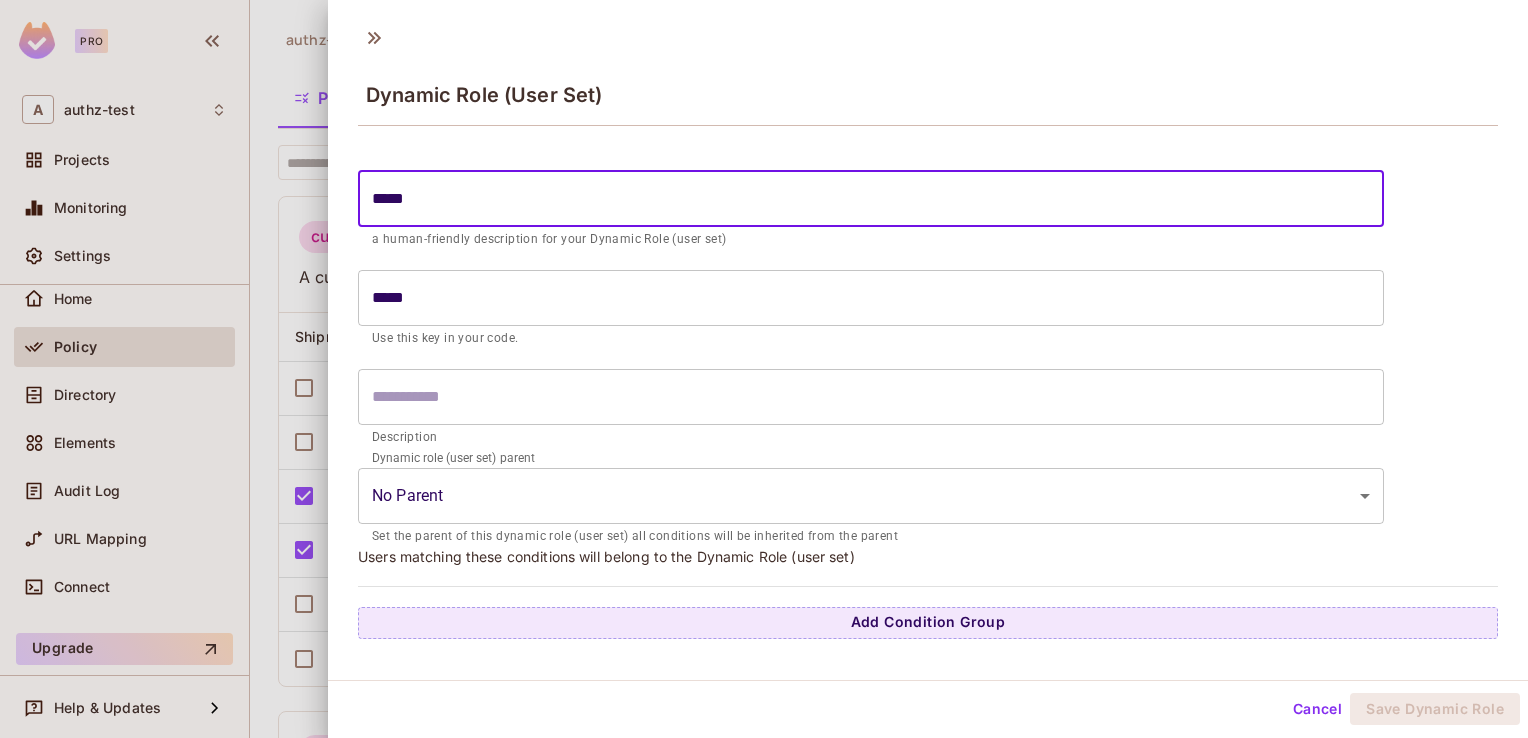 type on "****" 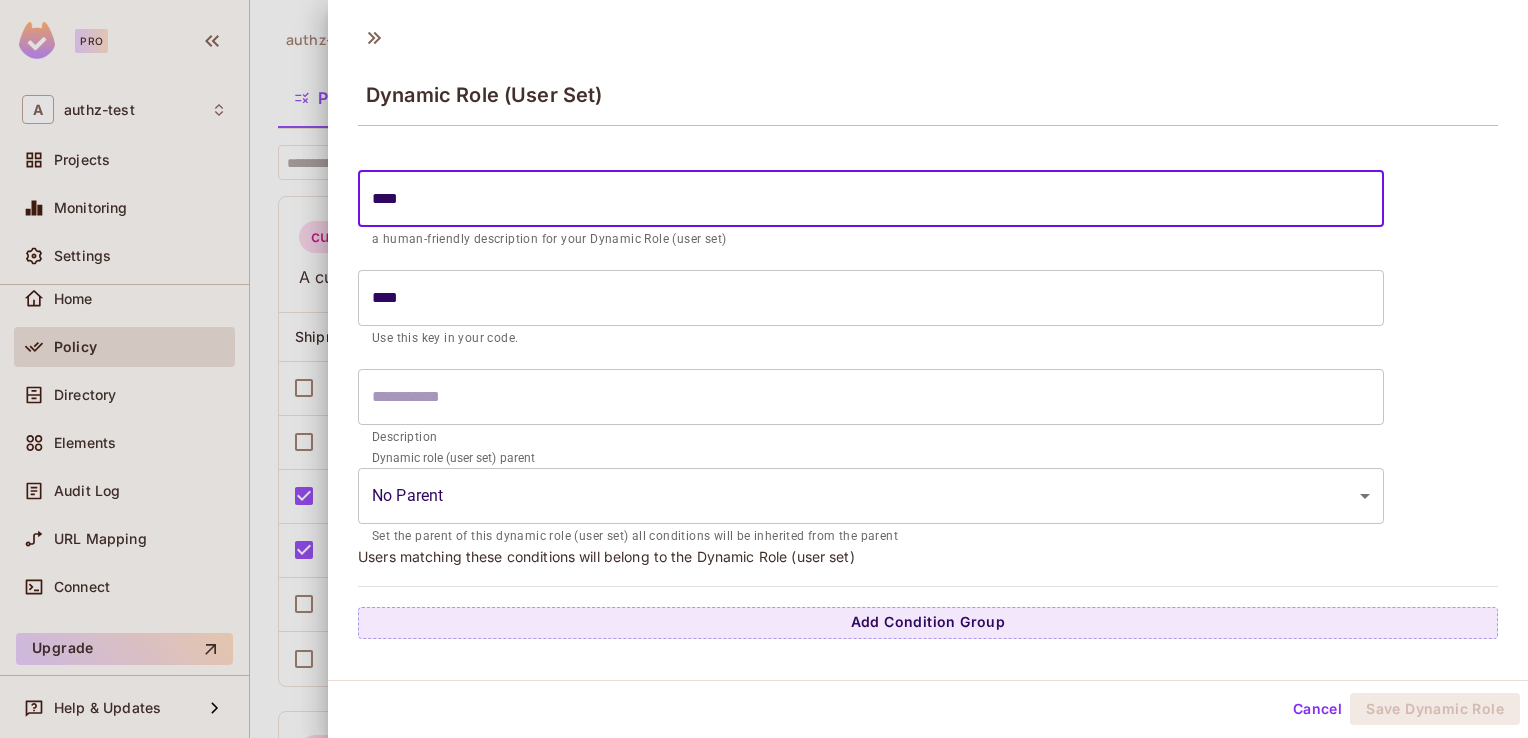 type on "*****" 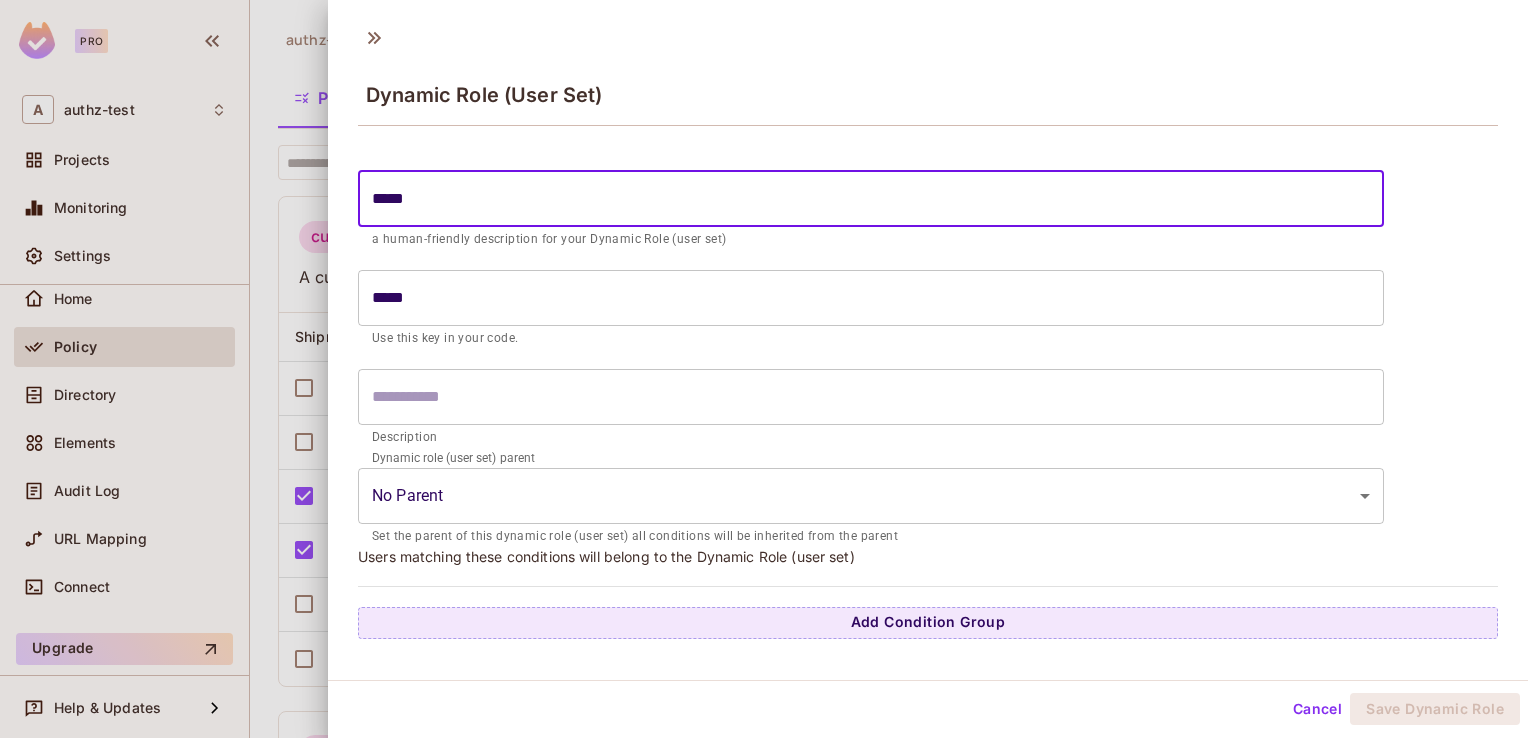 type on "******" 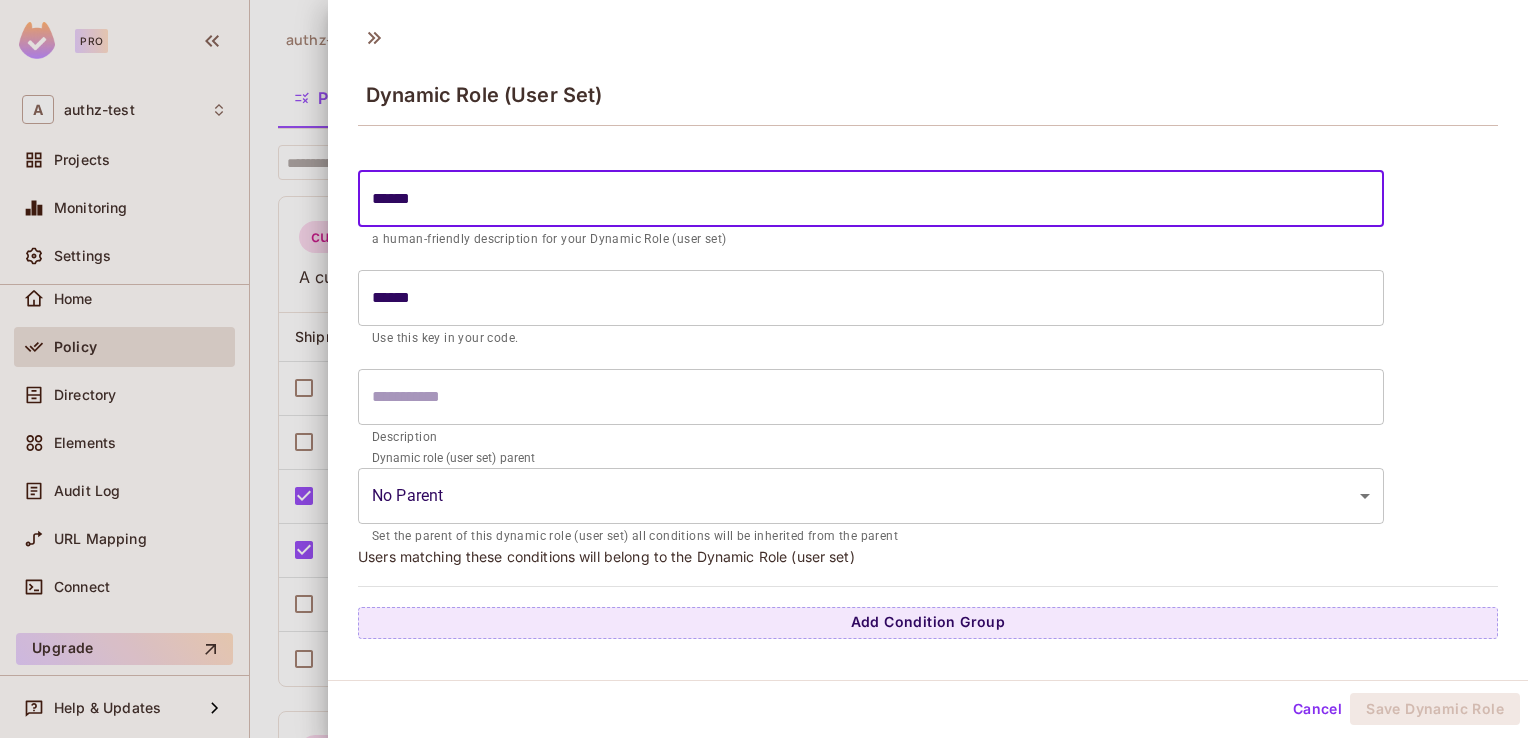 type on "*****" 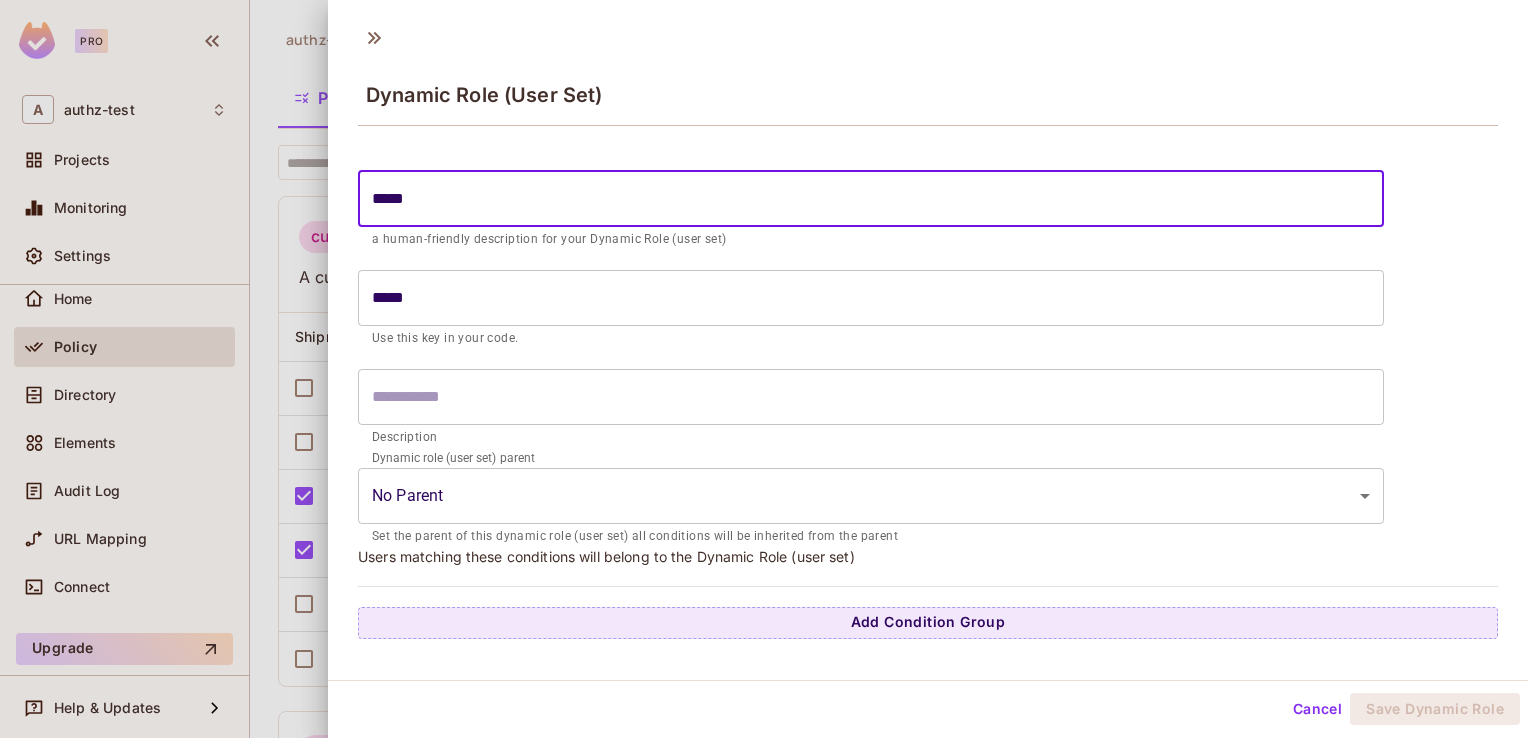 type on "****" 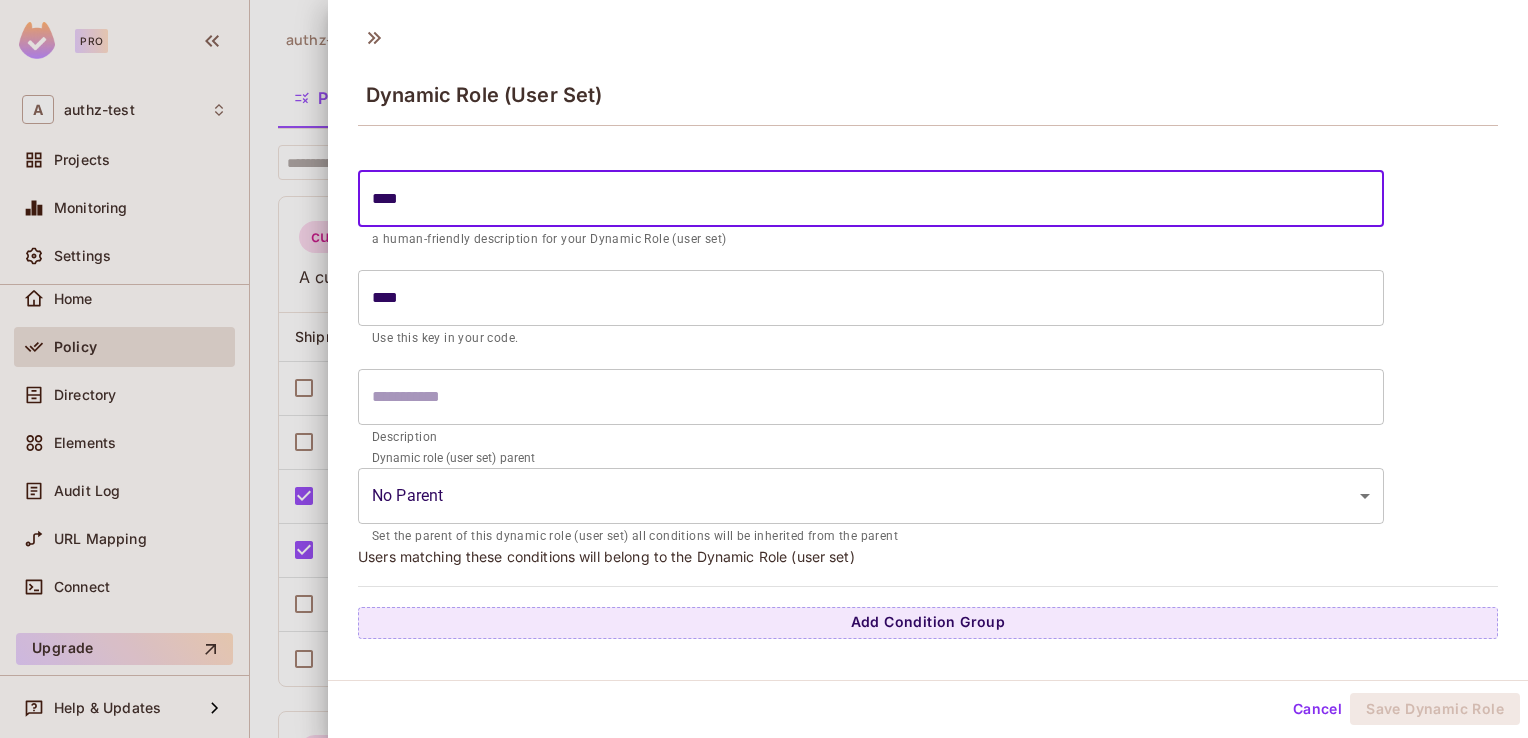 type on "*****" 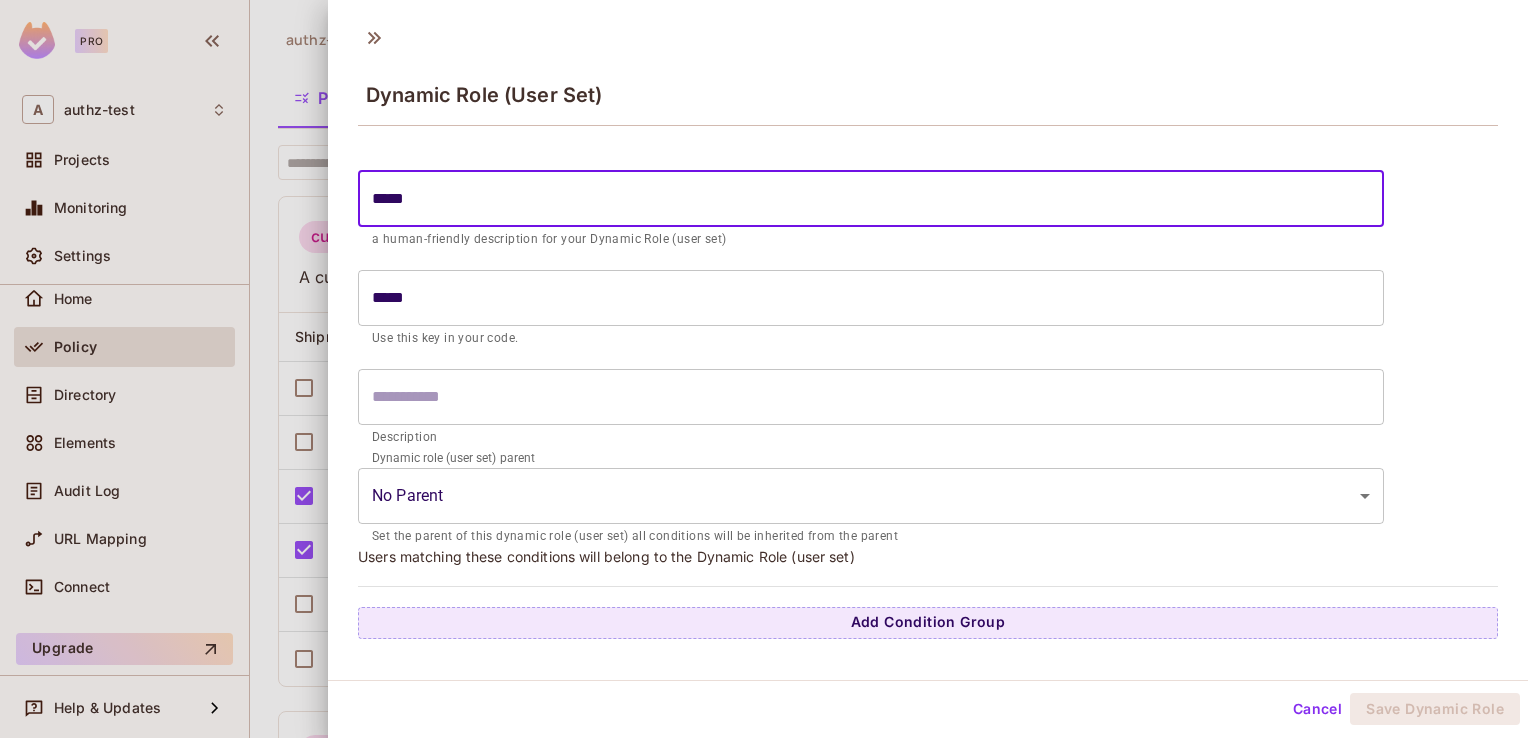 type on "******" 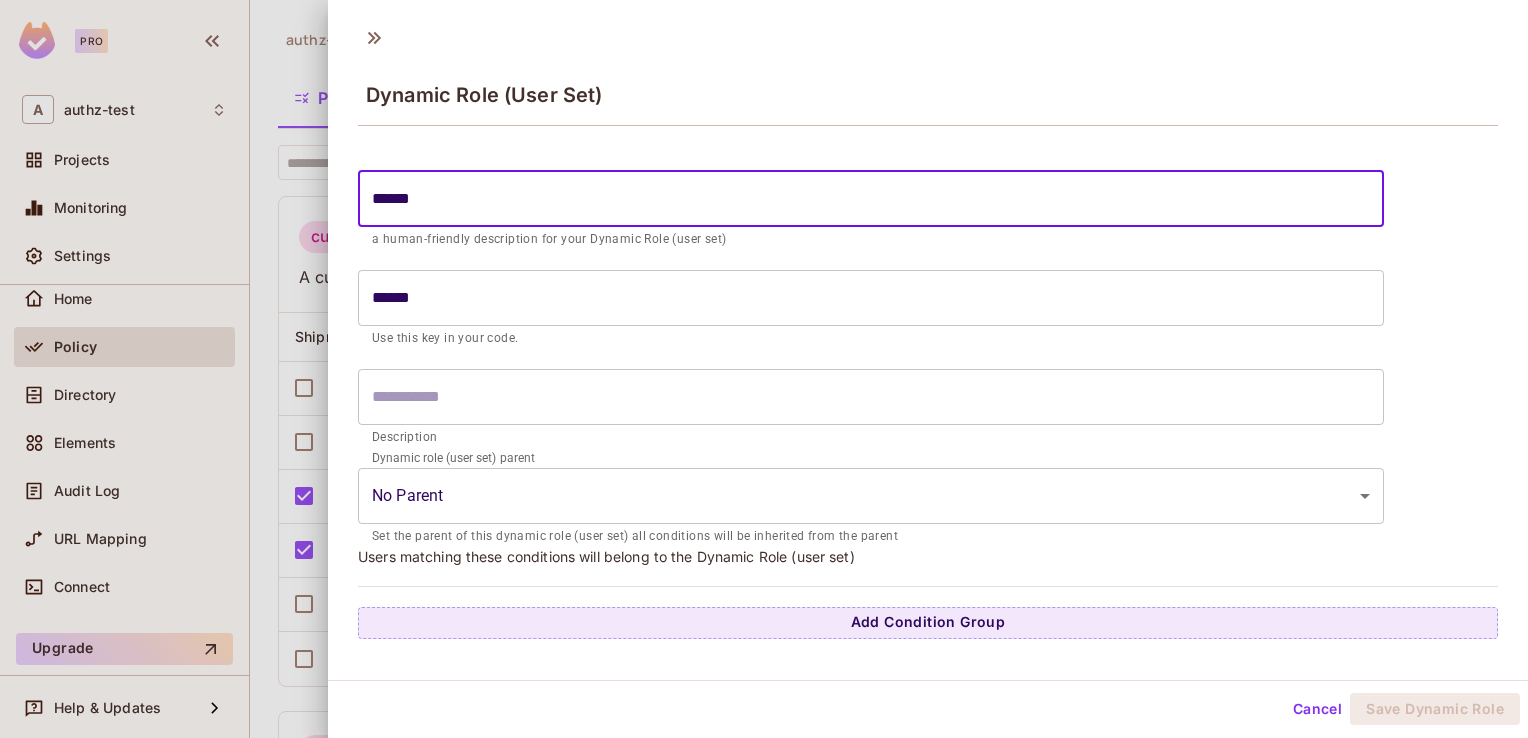 type on "*******" 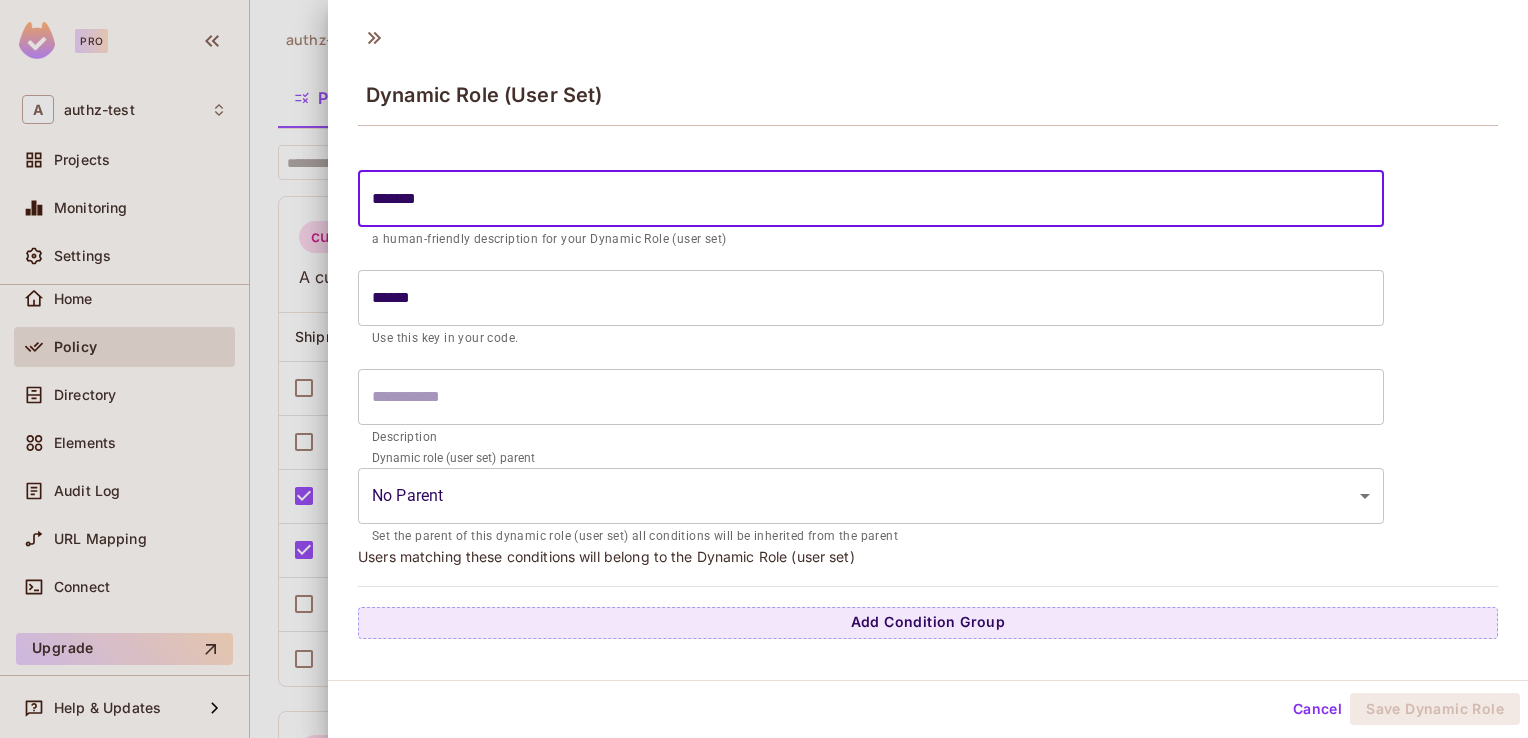 type on "*******" 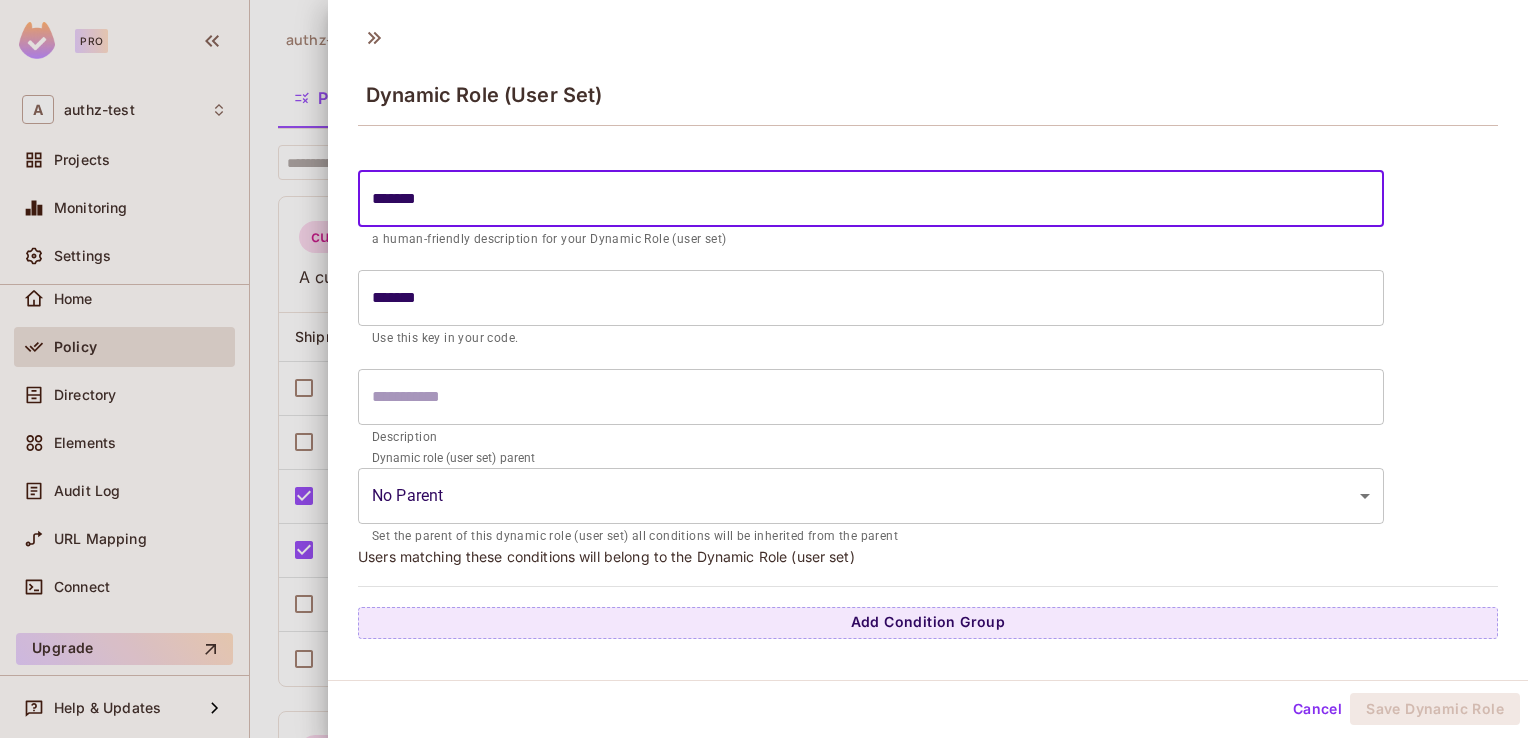 type on "********" 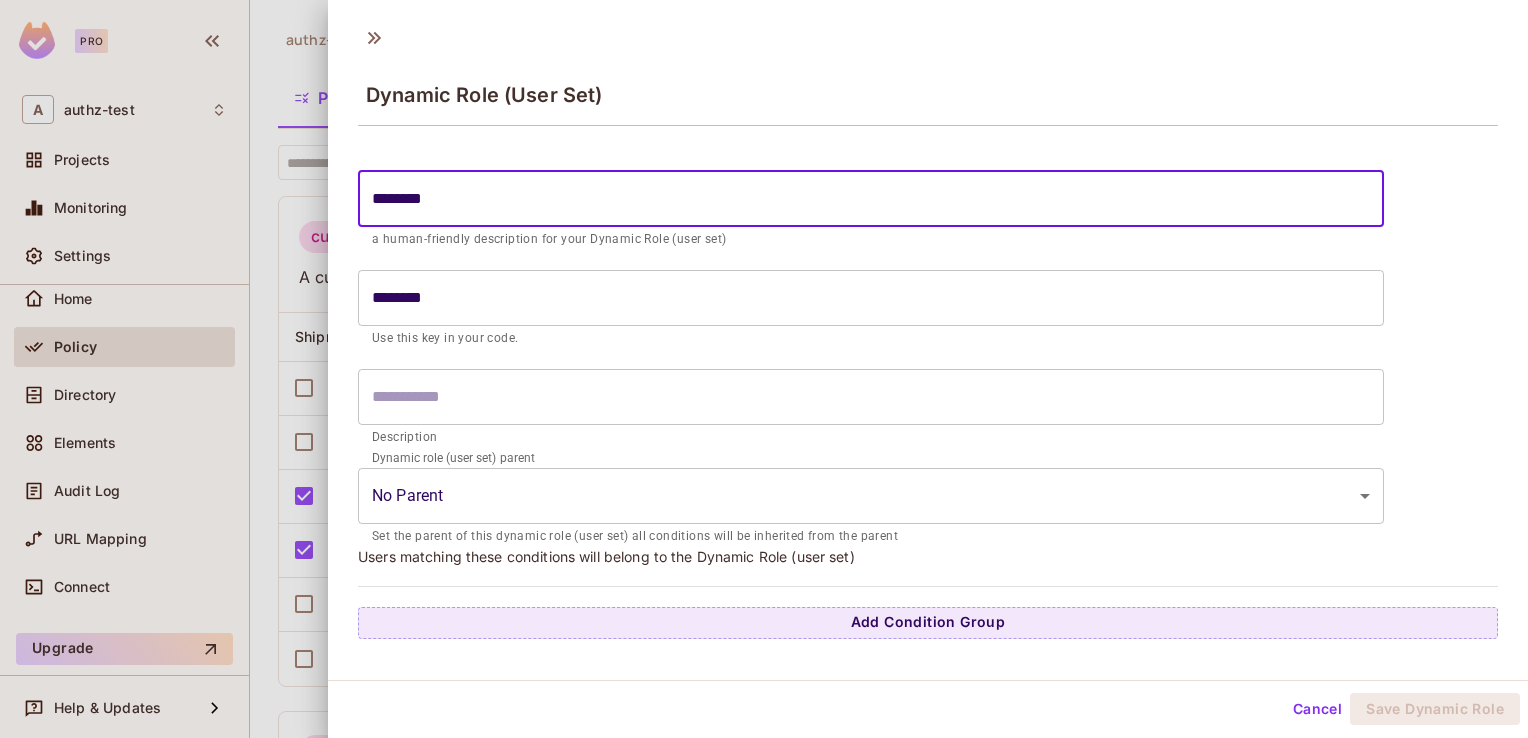type on "*********" 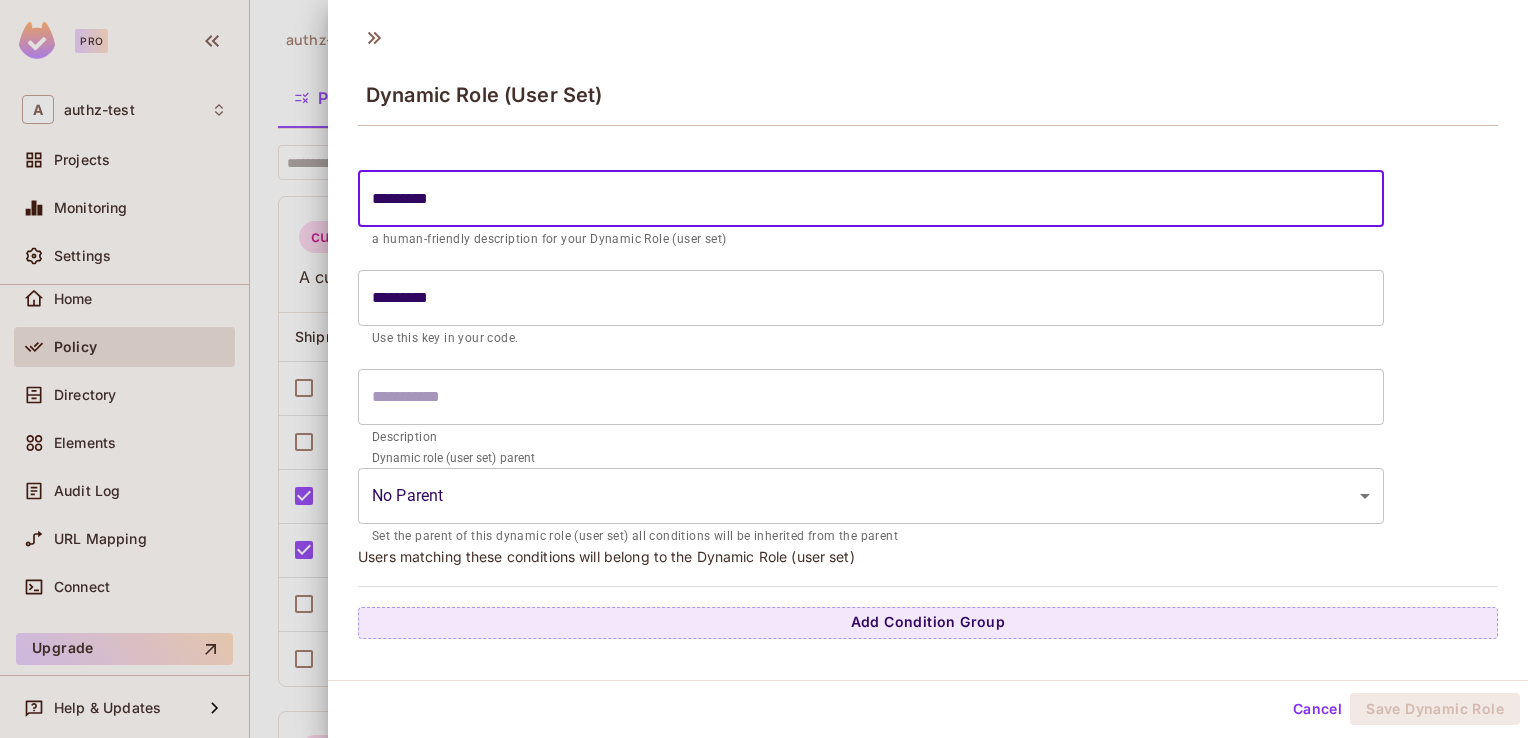type on "**********" 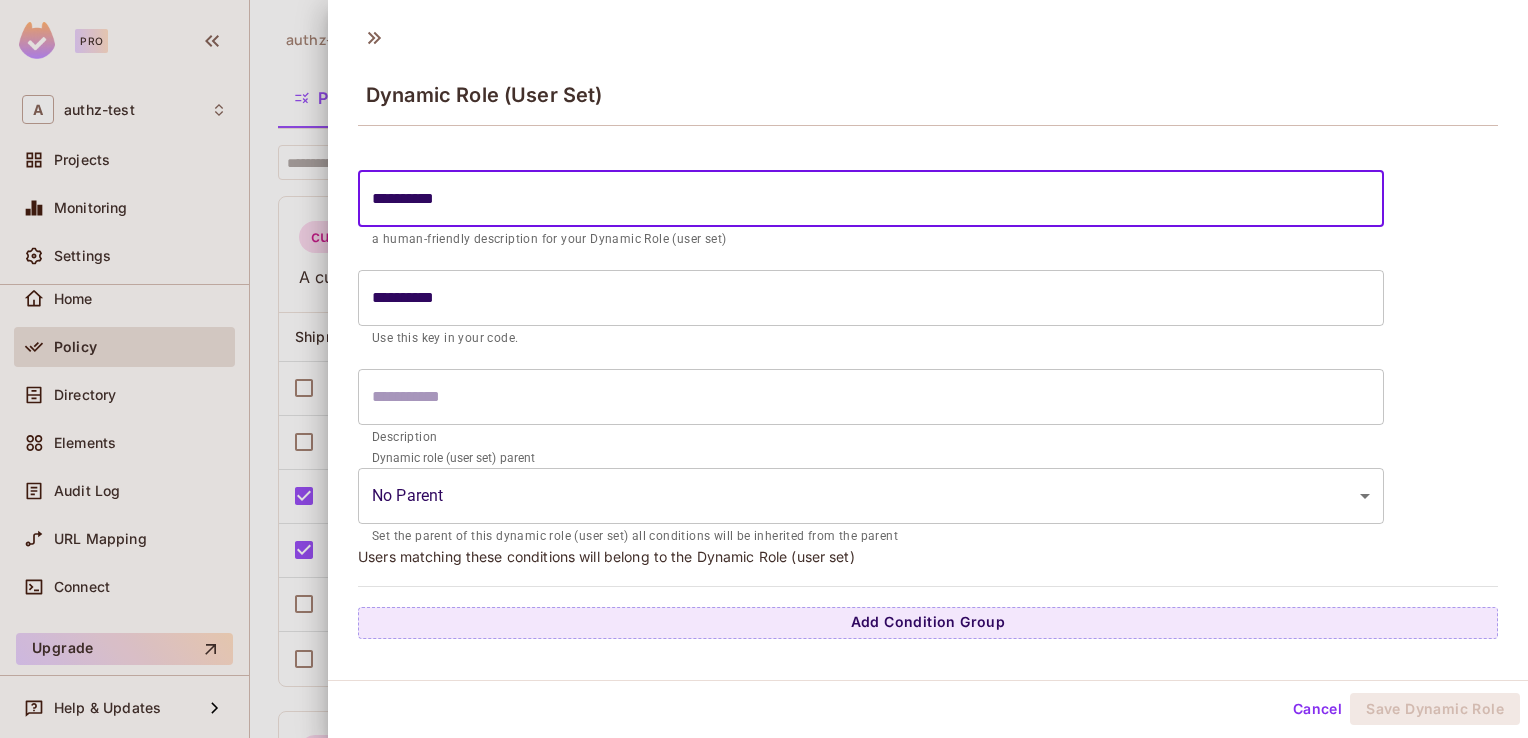 type on "**********" 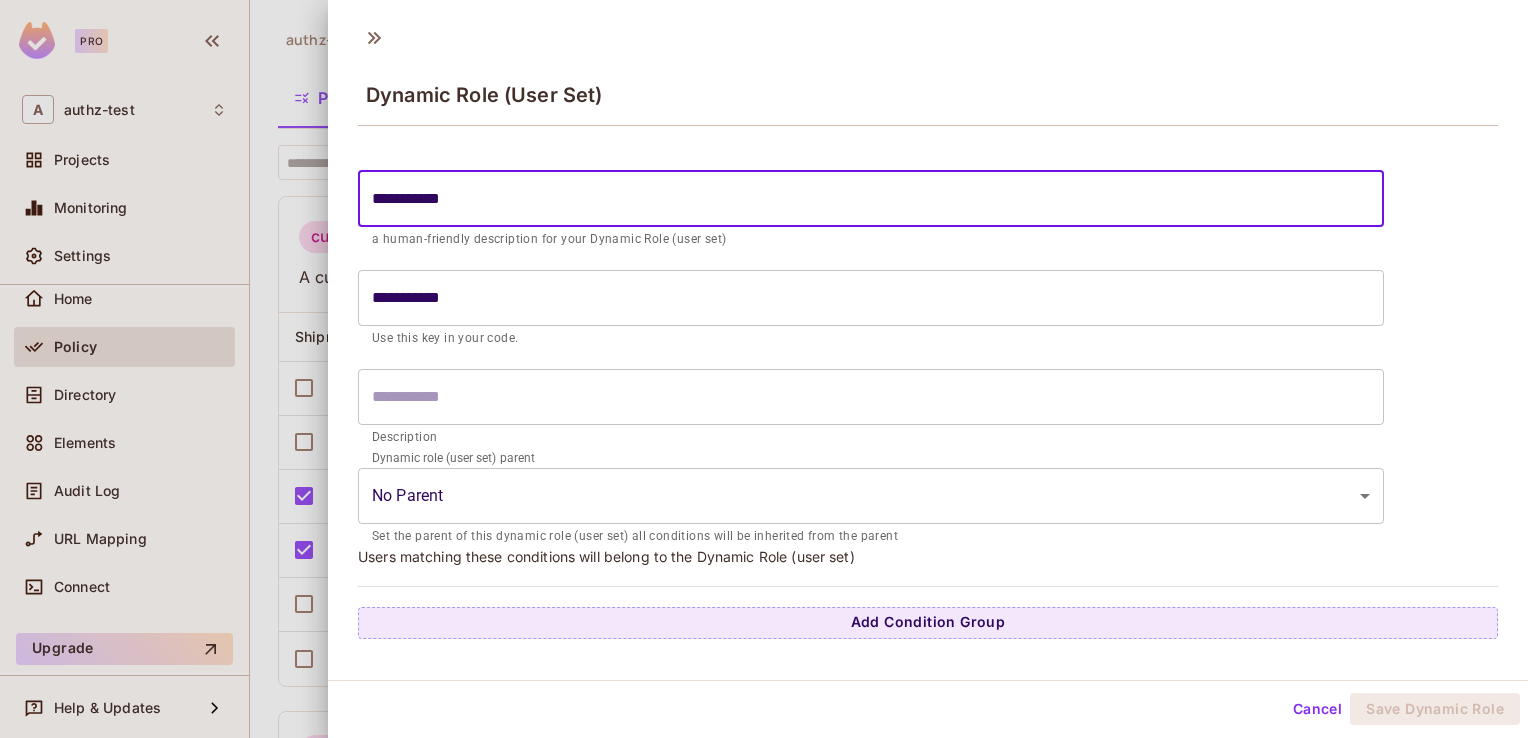 type on "**********" 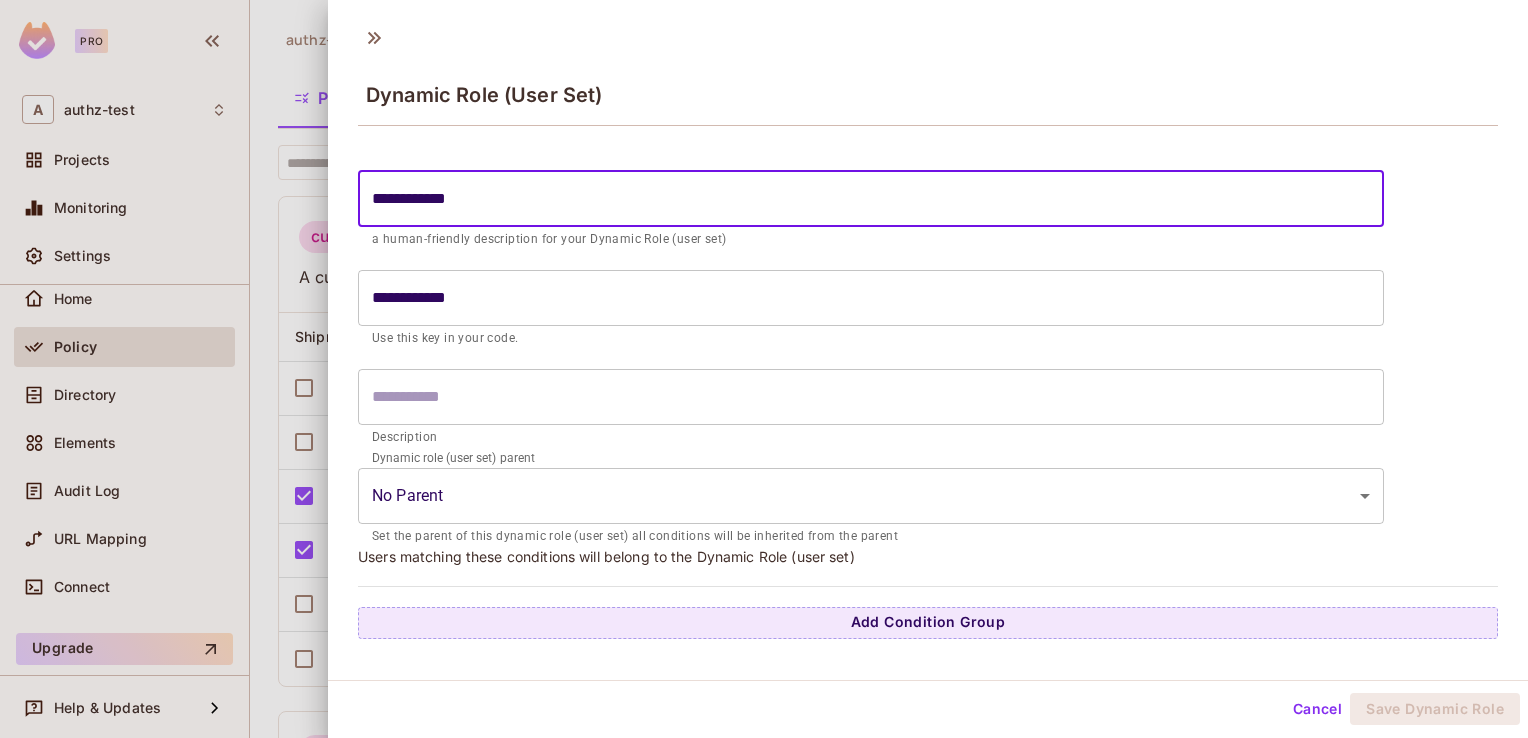 type on "**********" 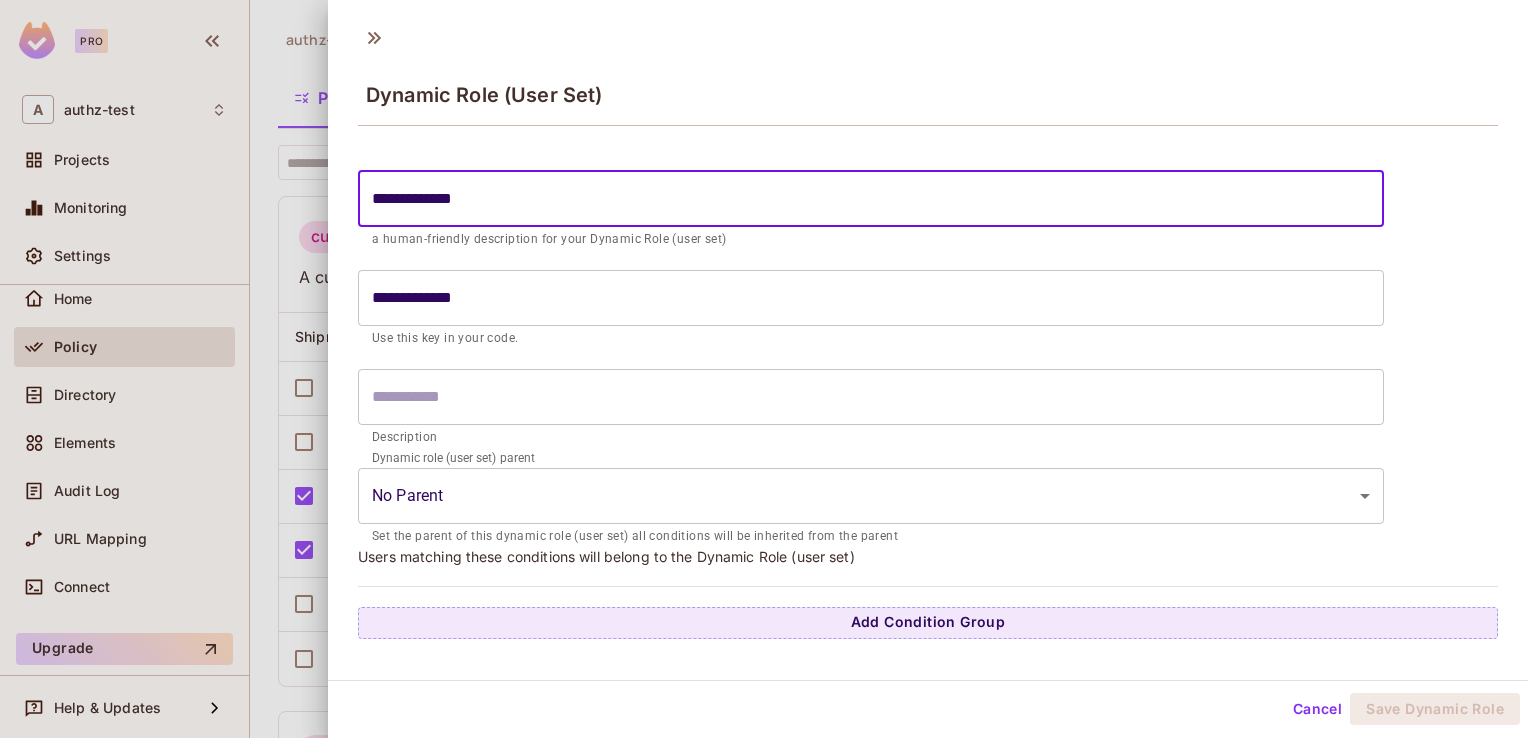 type on "**********" 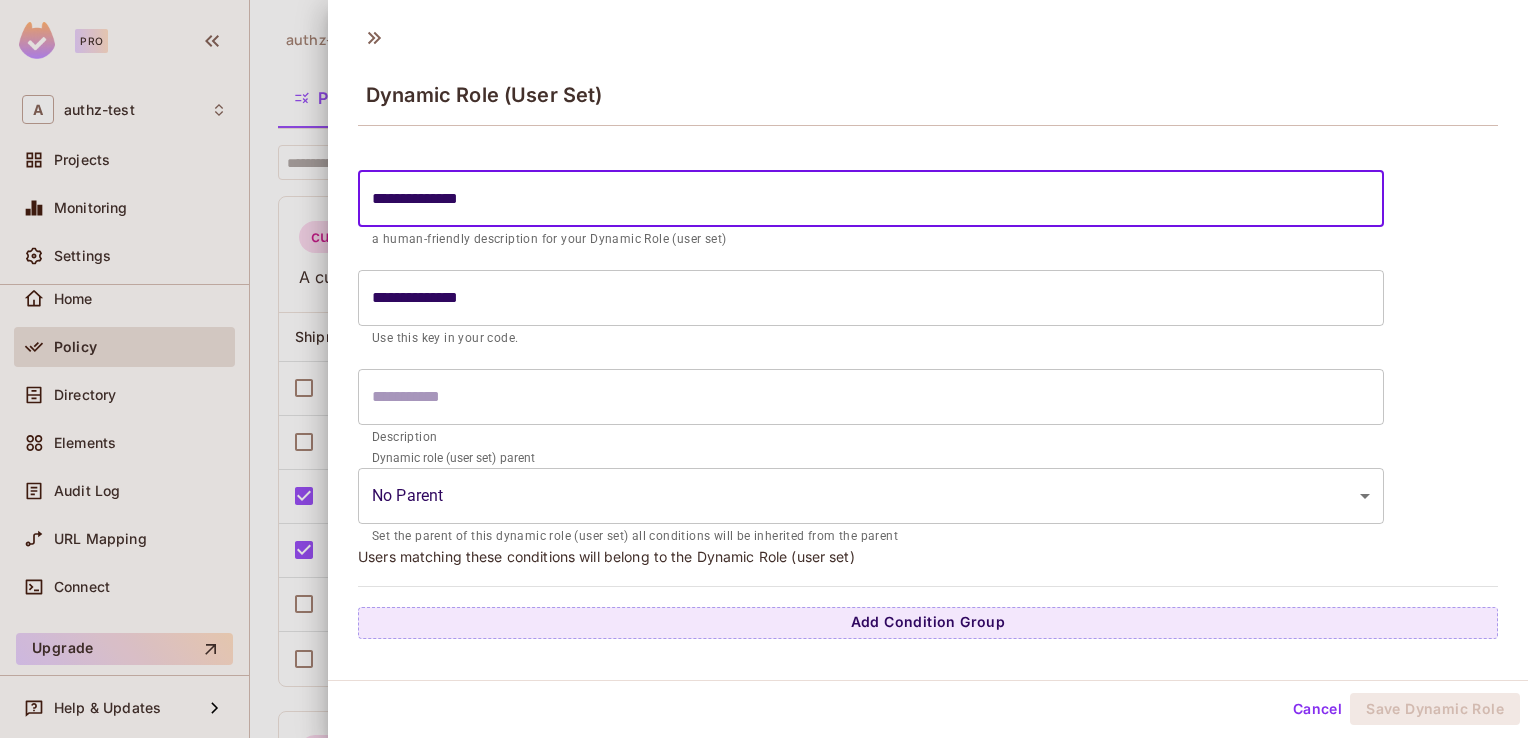 type on "**********" 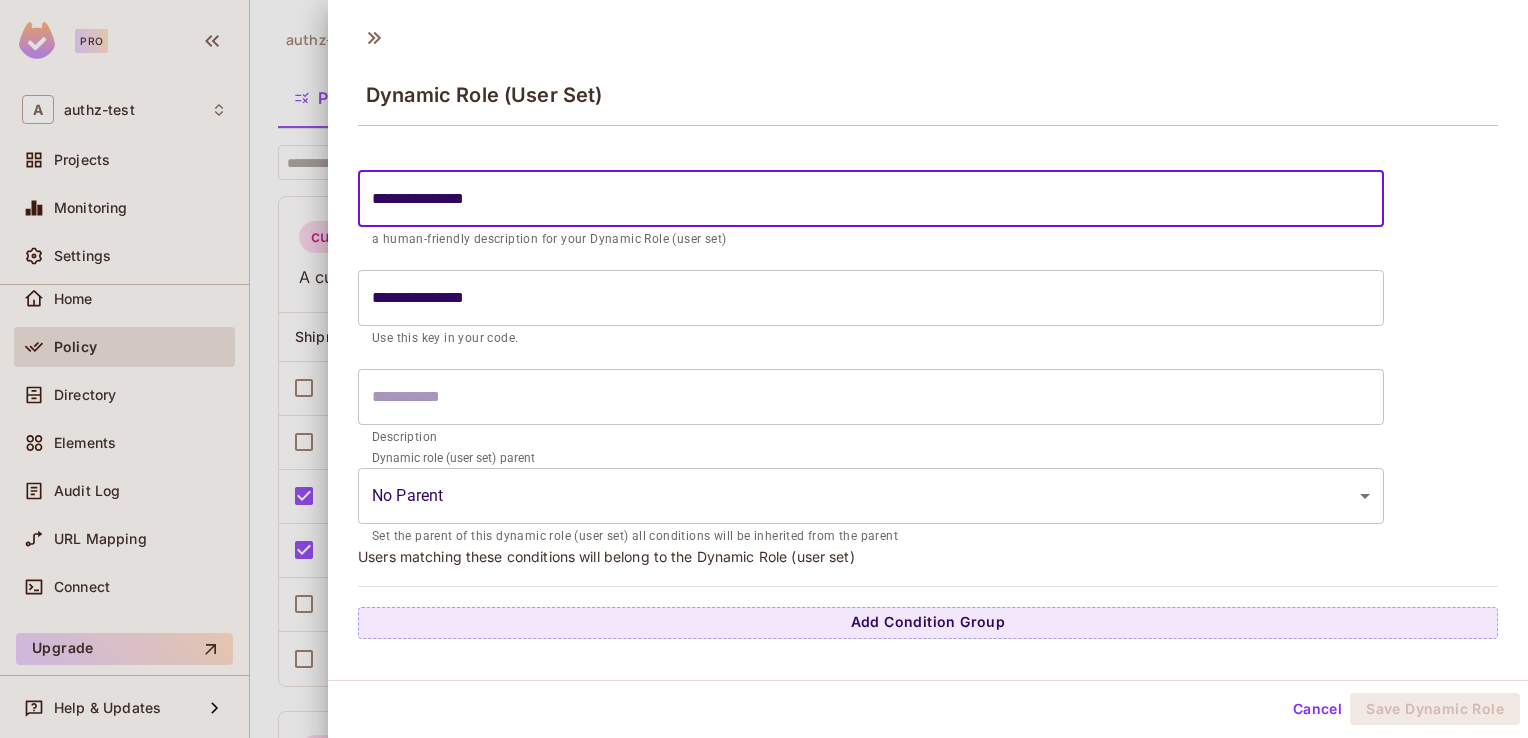 type on "**********" 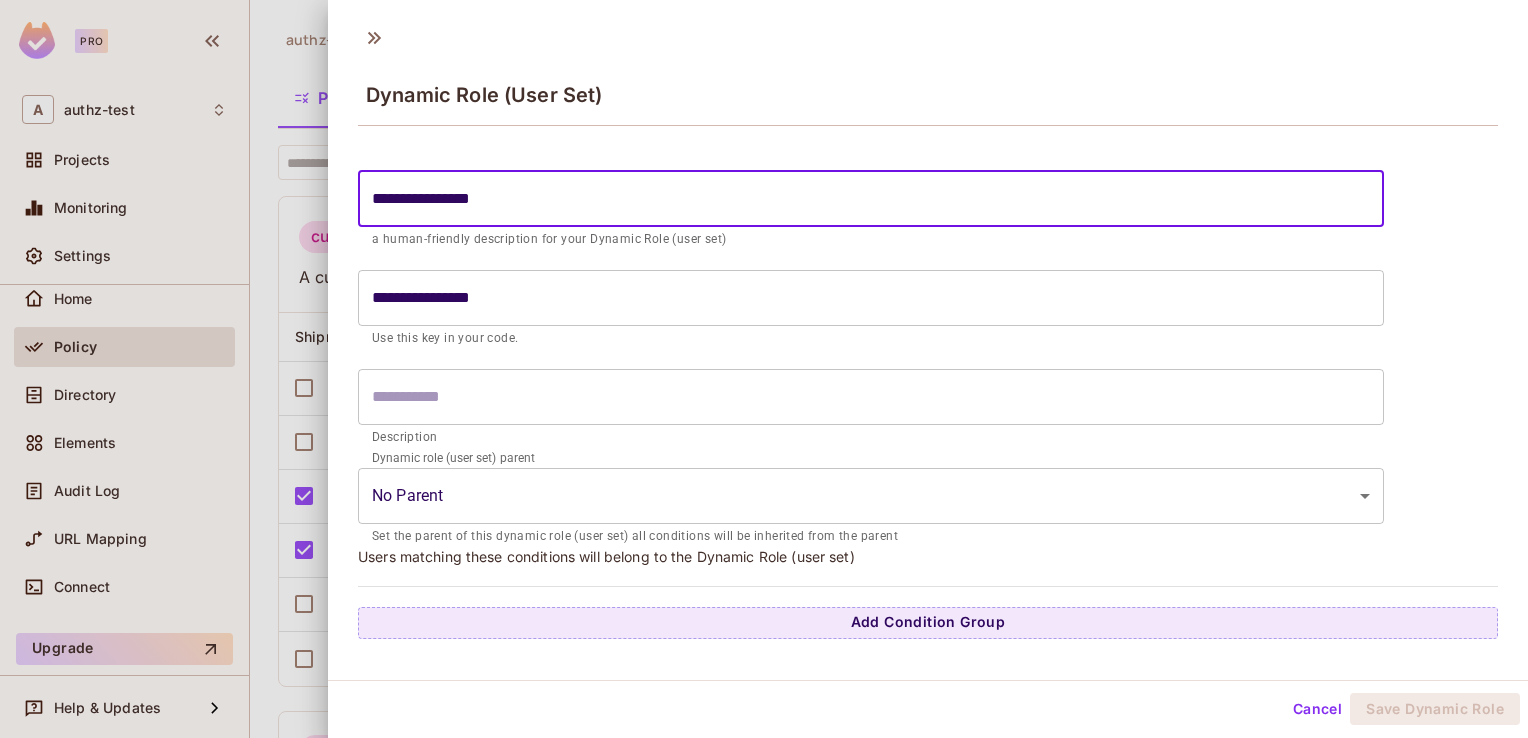 type on "**********" 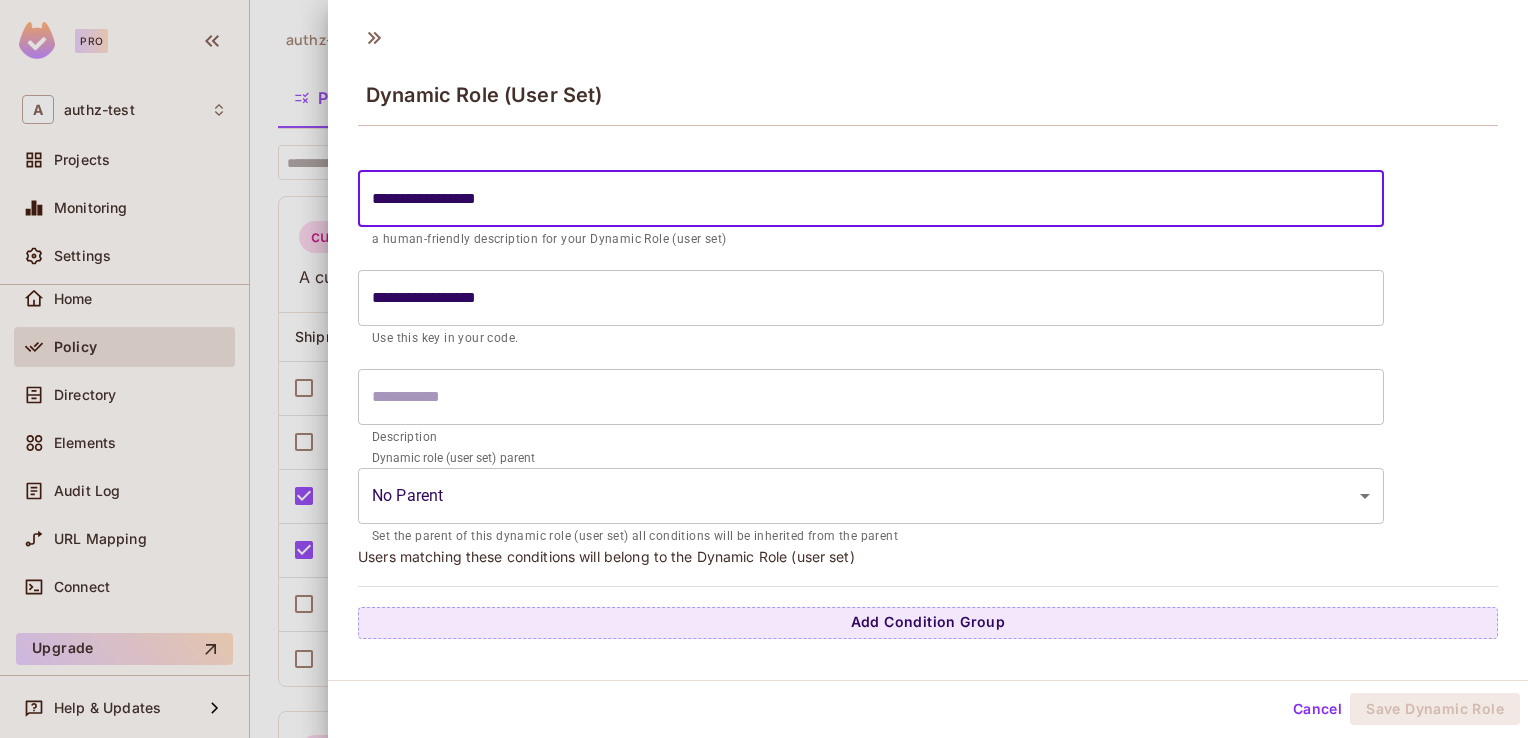 type on "**********" 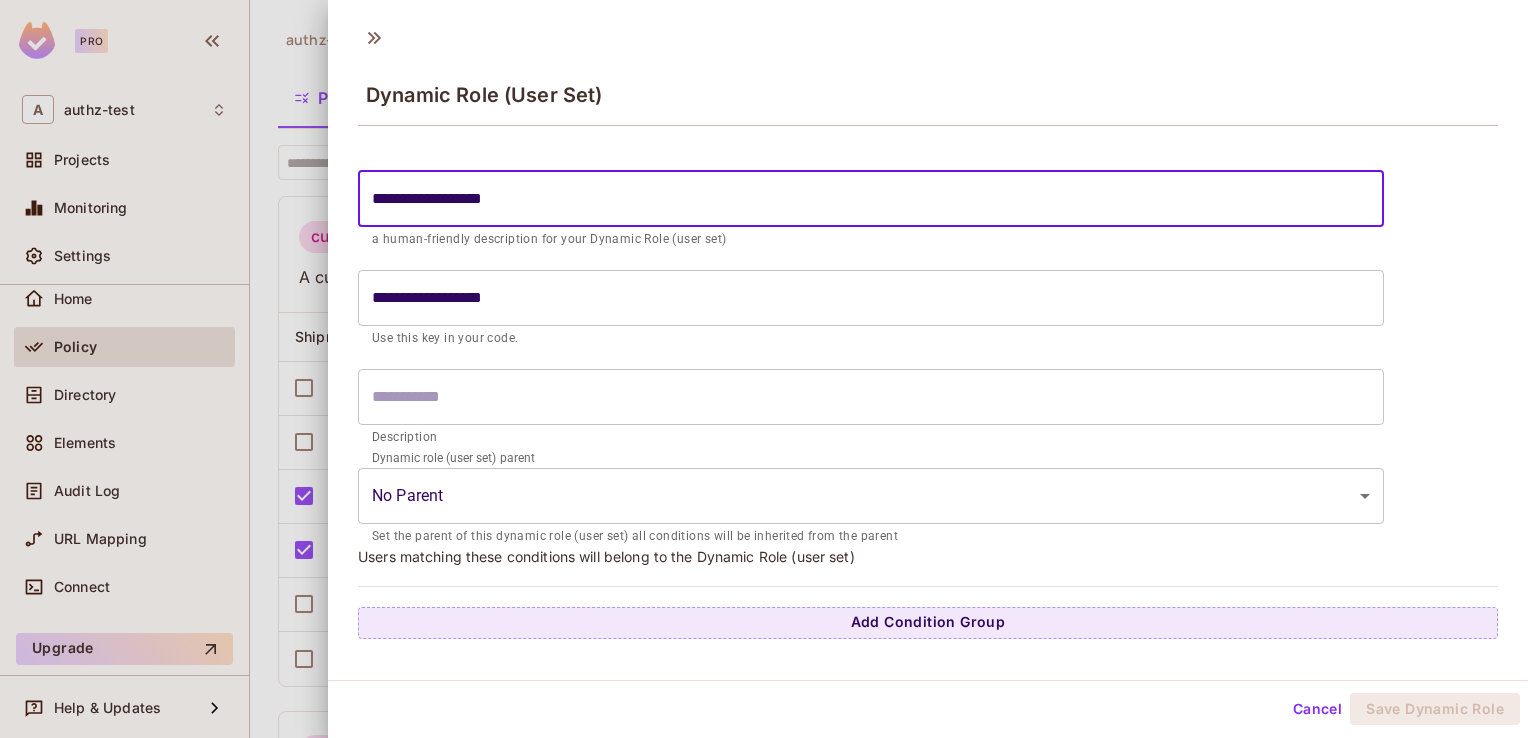 type on "**********" 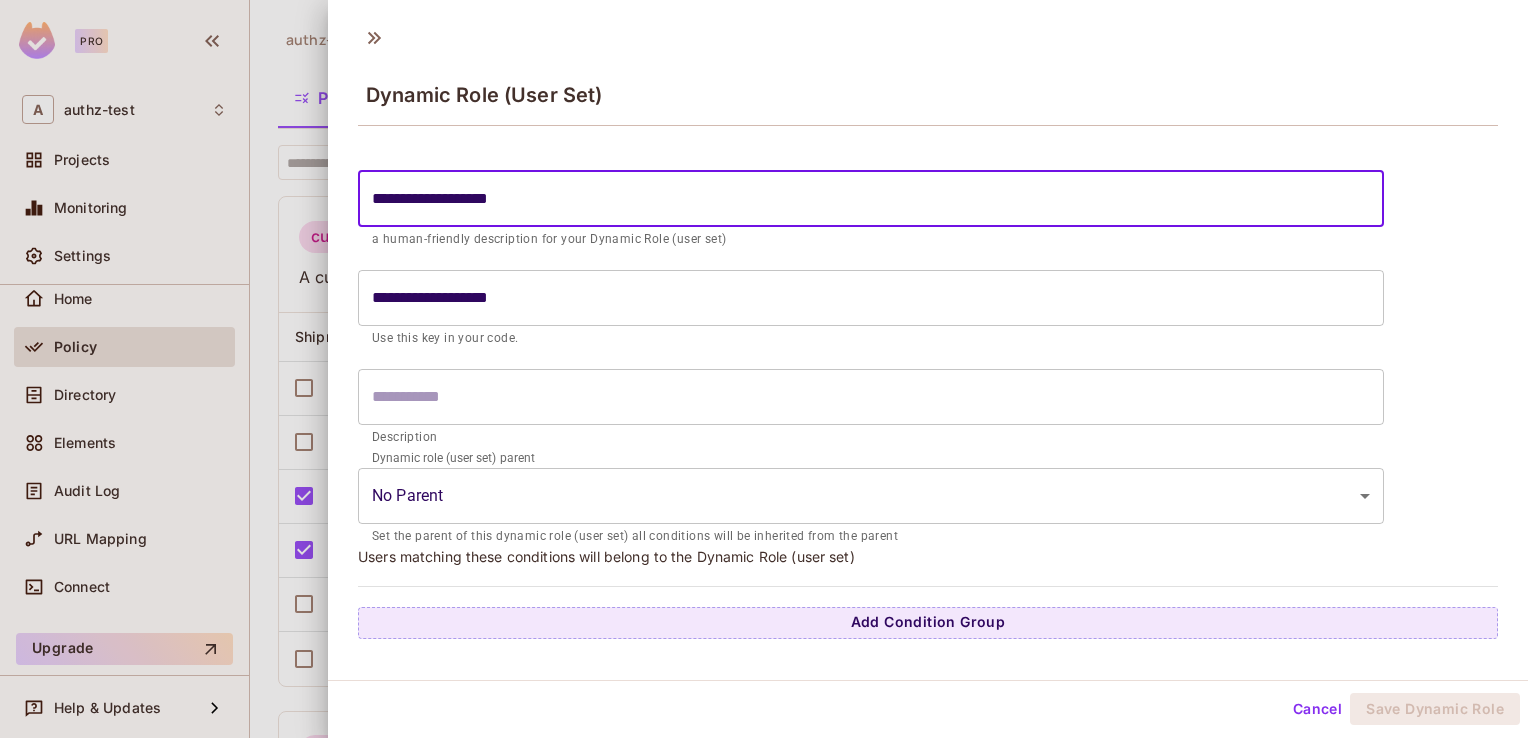 type on "**********" 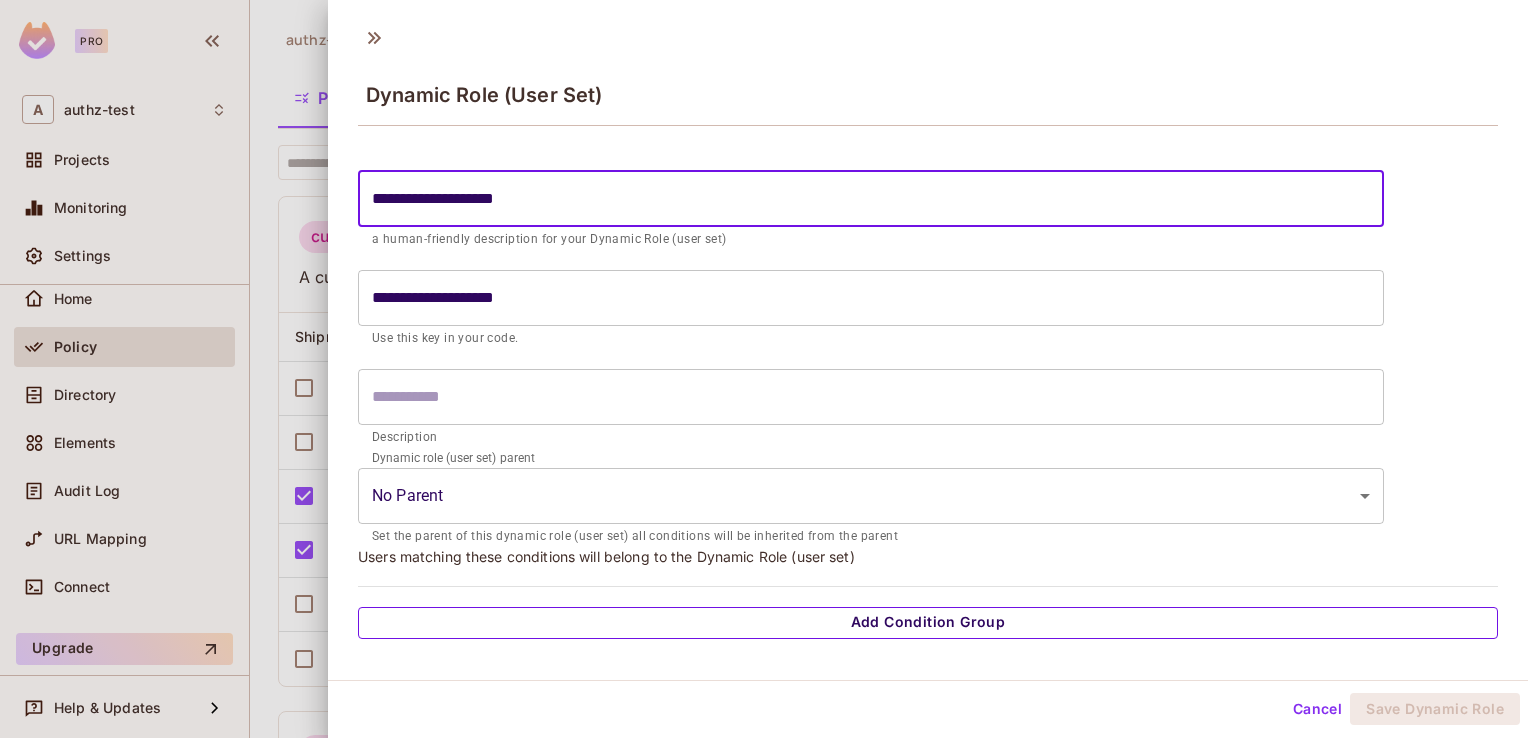 type on "**********" 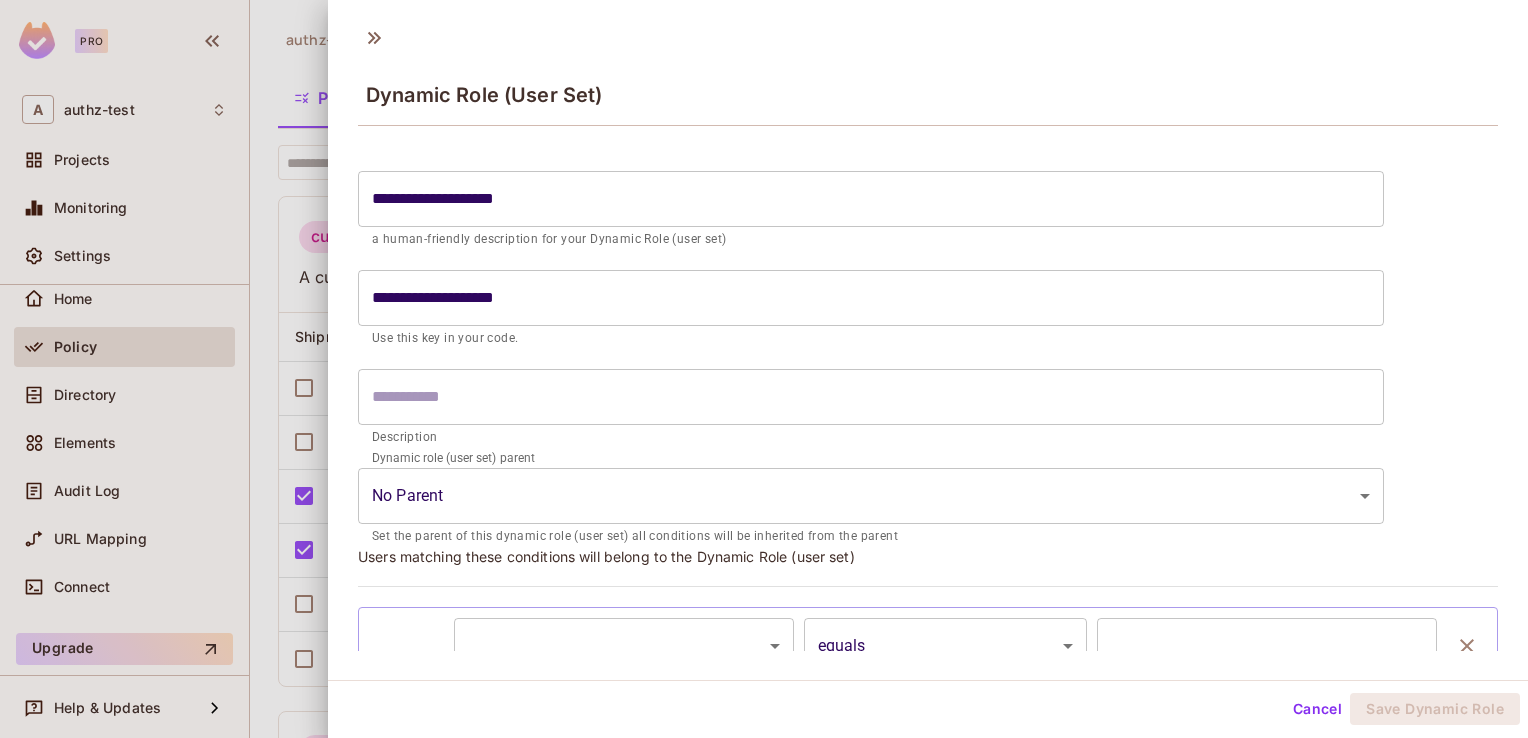 scroll, scrollTop: 120, scrollLeft: 0, axis: vertical 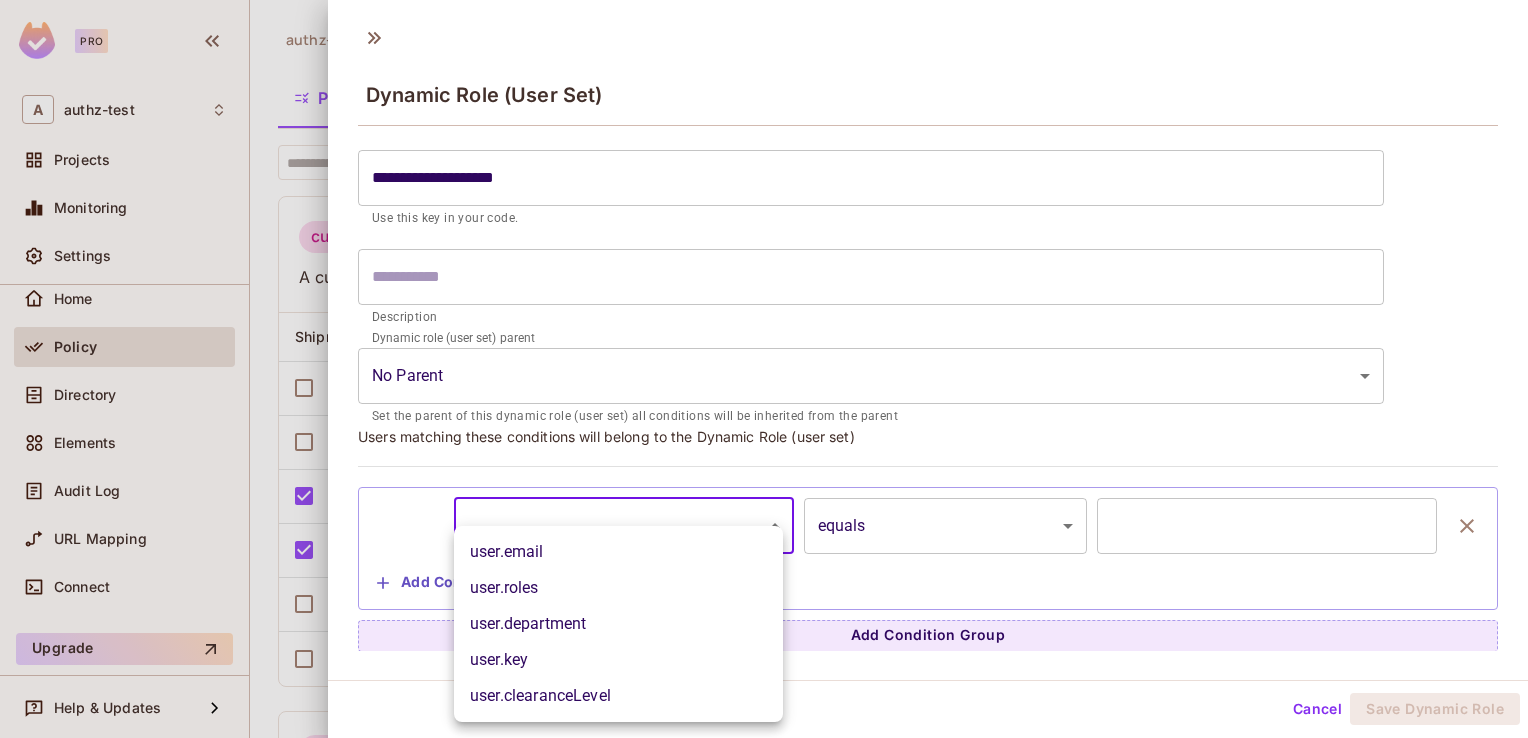 click on "**********" at bounding box center (764, 369) 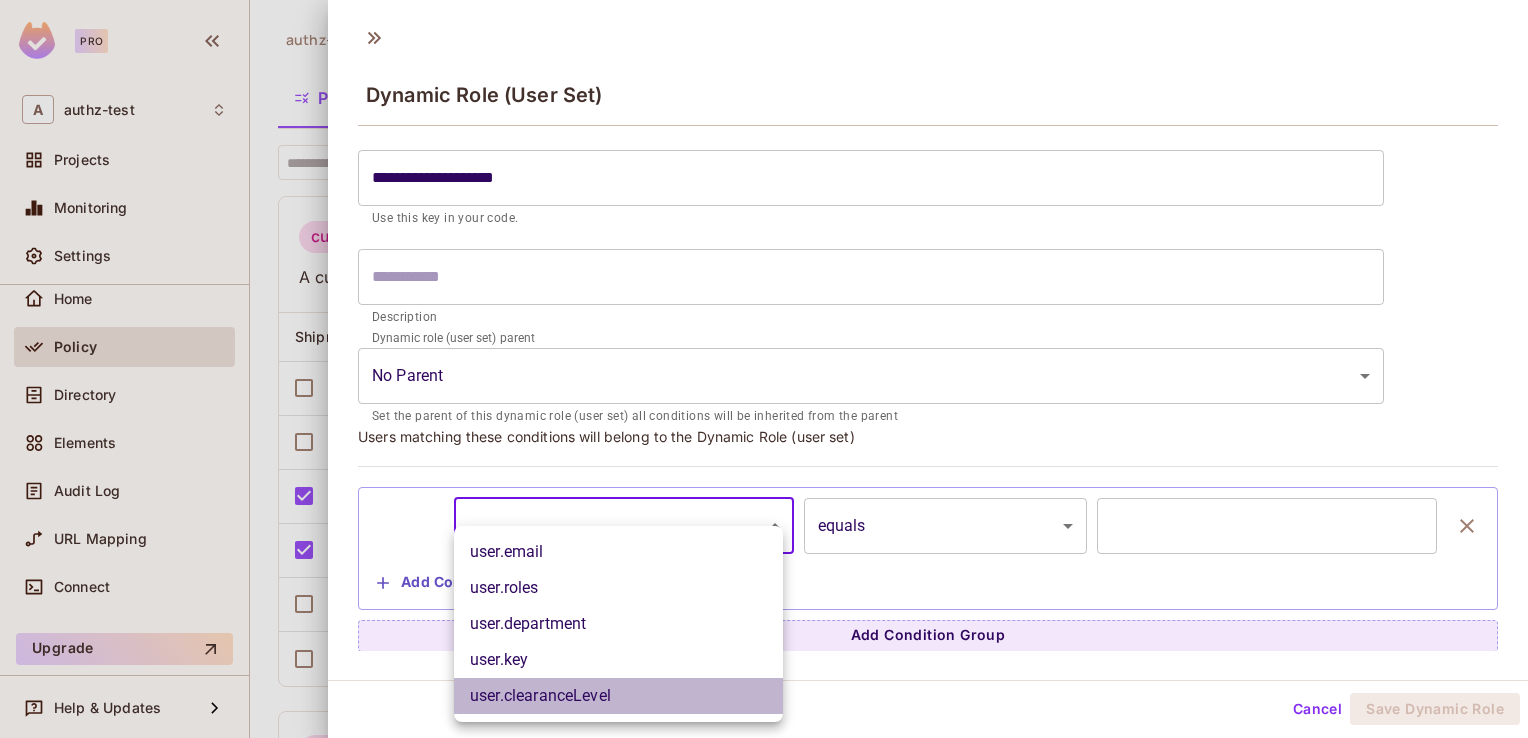 click on "user.clearanceLevel" at bounding box center (618, 696) 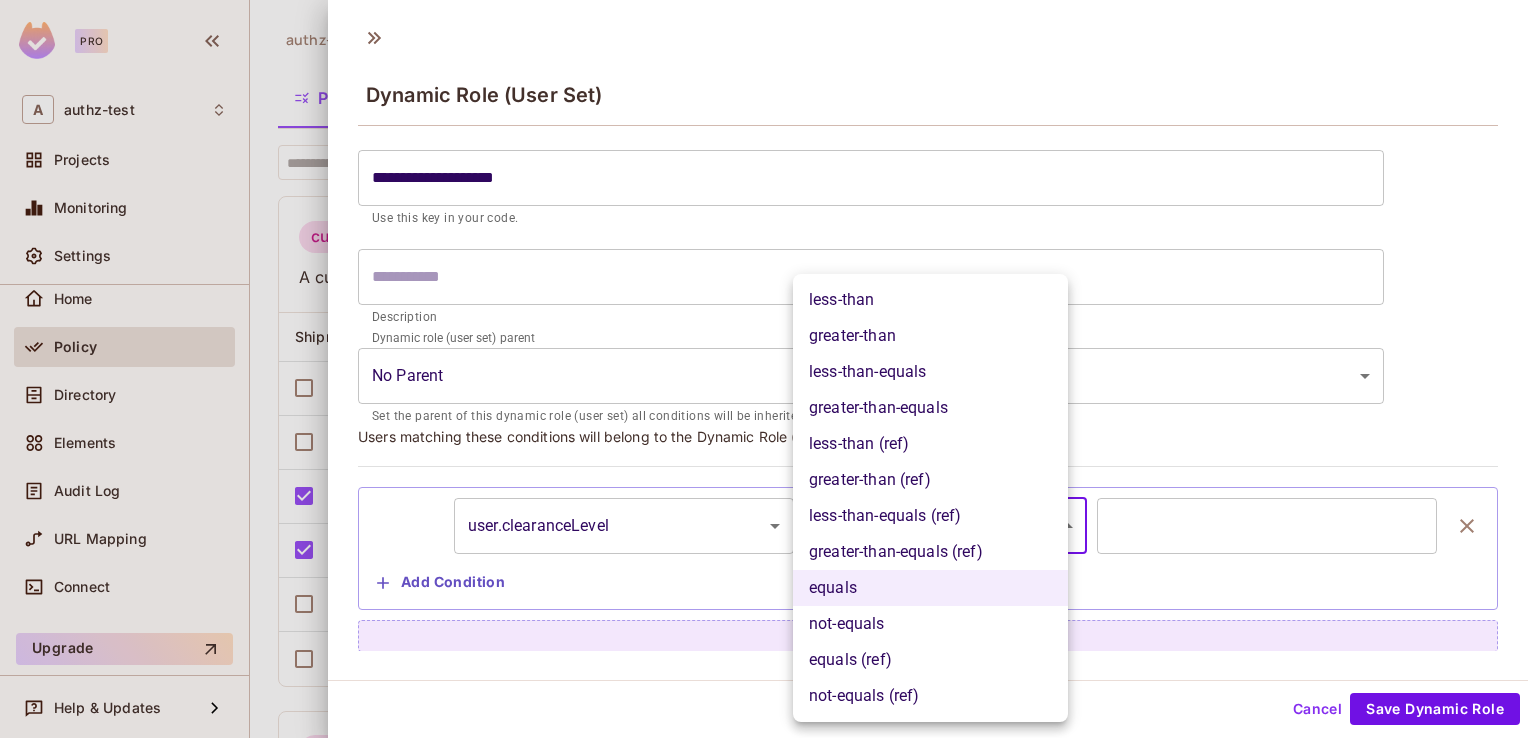 click on "**********" at bounding box center (764, 369) 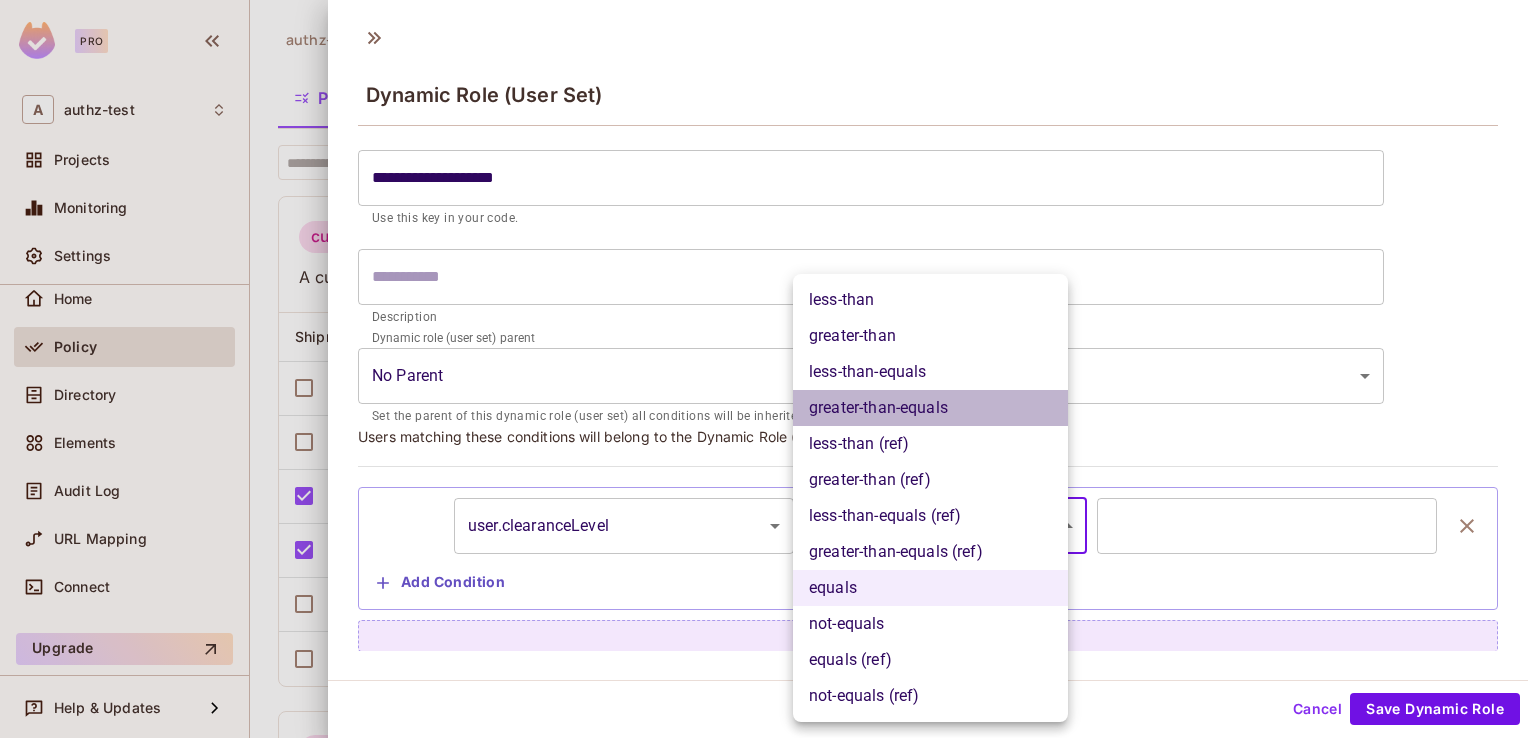 click on "greater-than-equals" at bounding box center (930, 408) 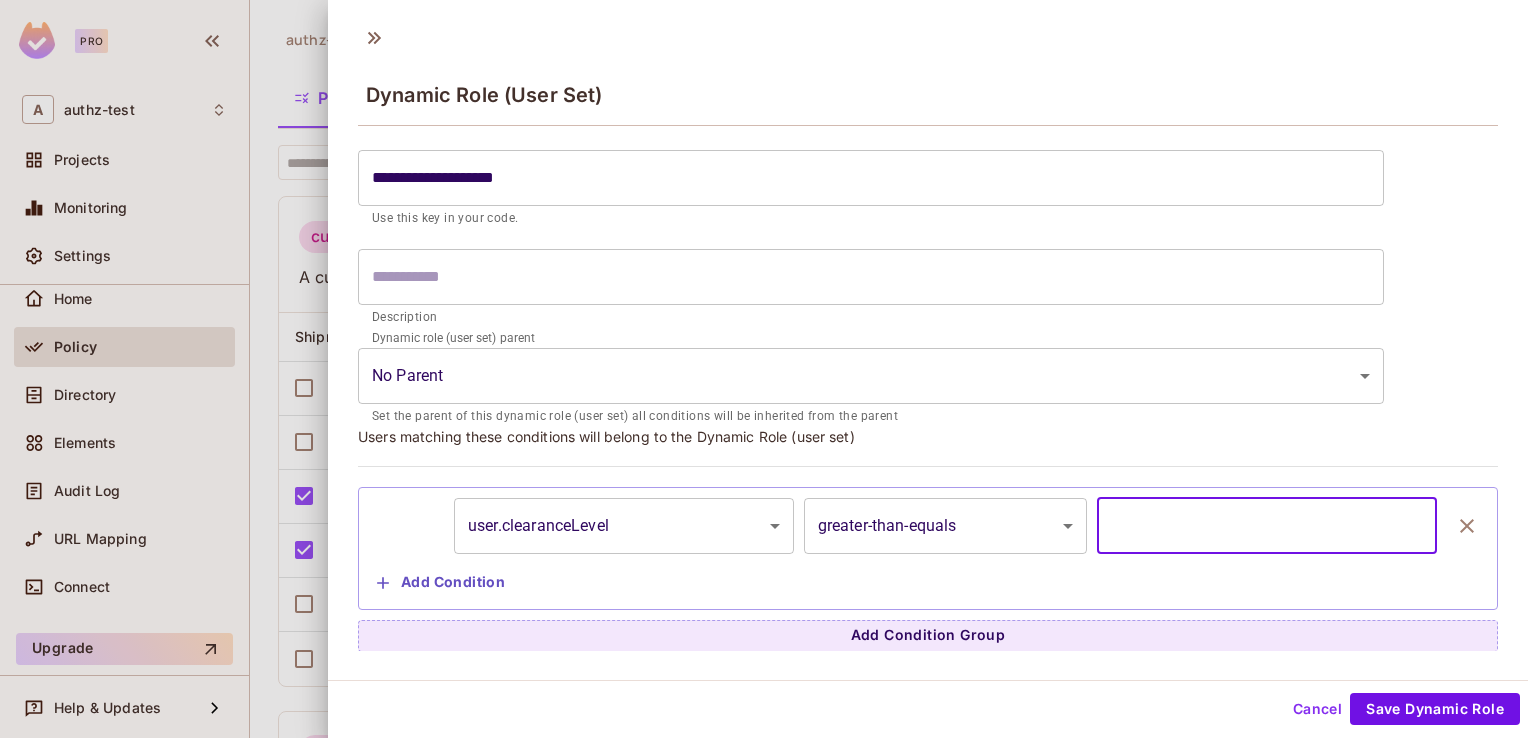click on "*" at bounding box center (1267, 526) 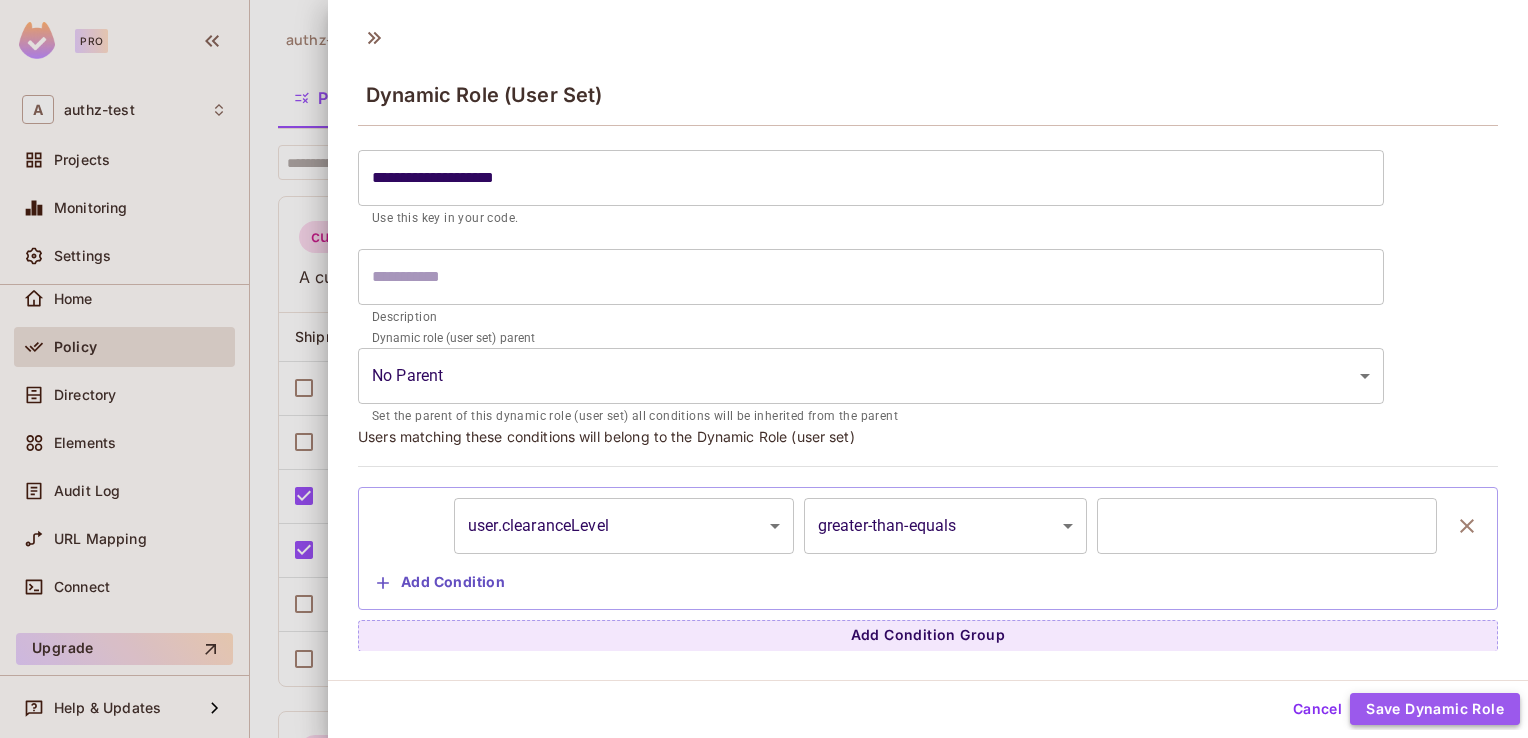 click on "Save Dynamic Role" at bounding box center (1435, 709) 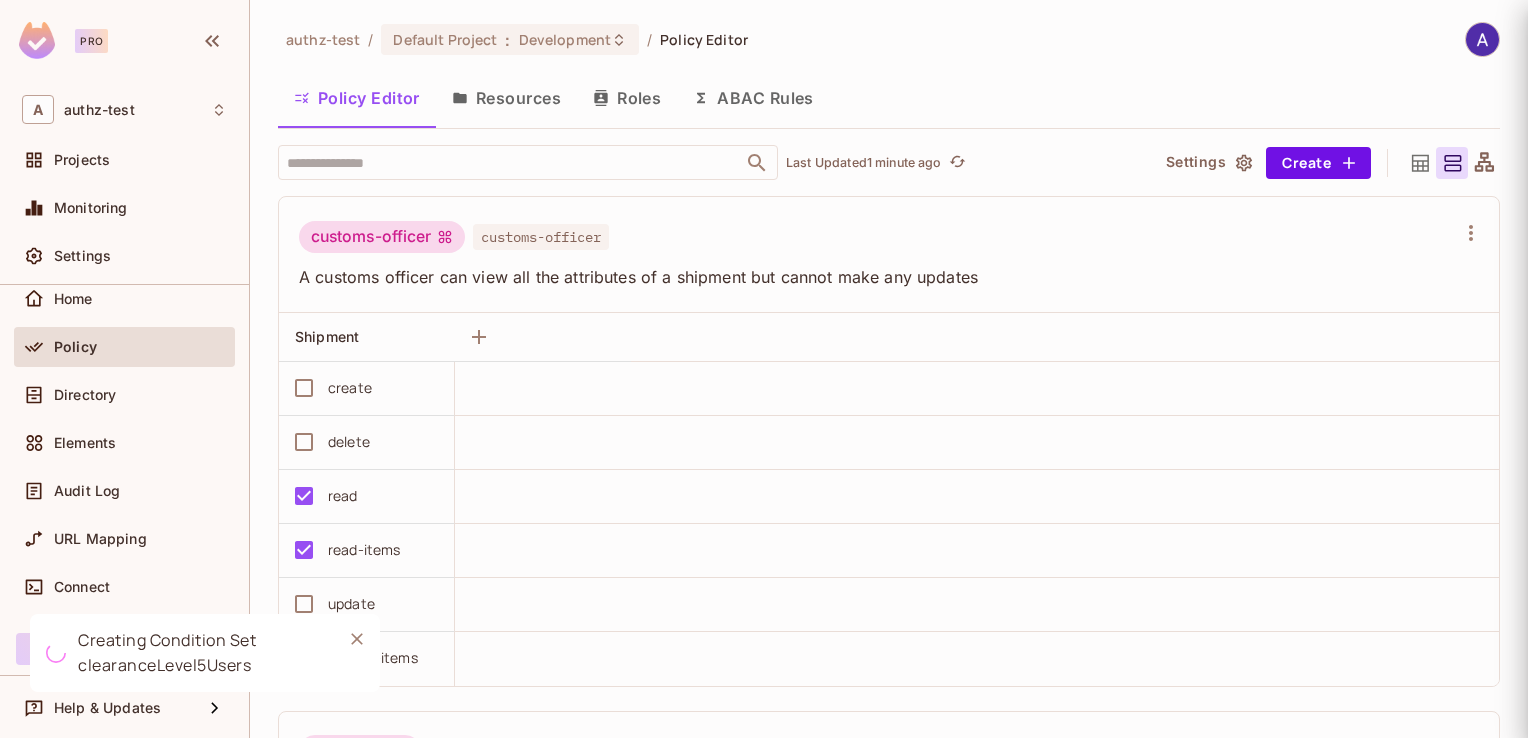 scroll, scrollTop: 0, scrollLeft: 0, axis: both 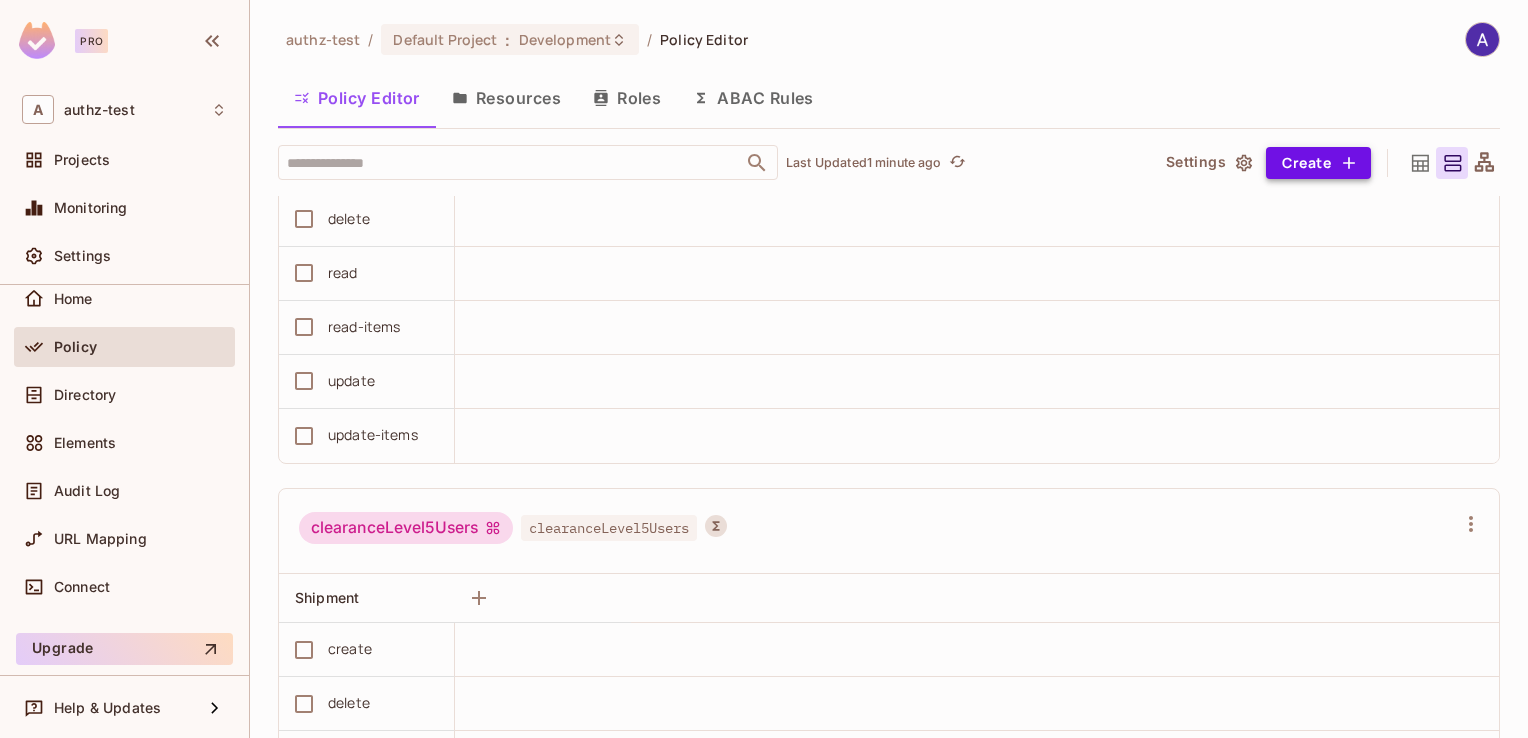 click on "Create" at bounding box center (1318, 163) 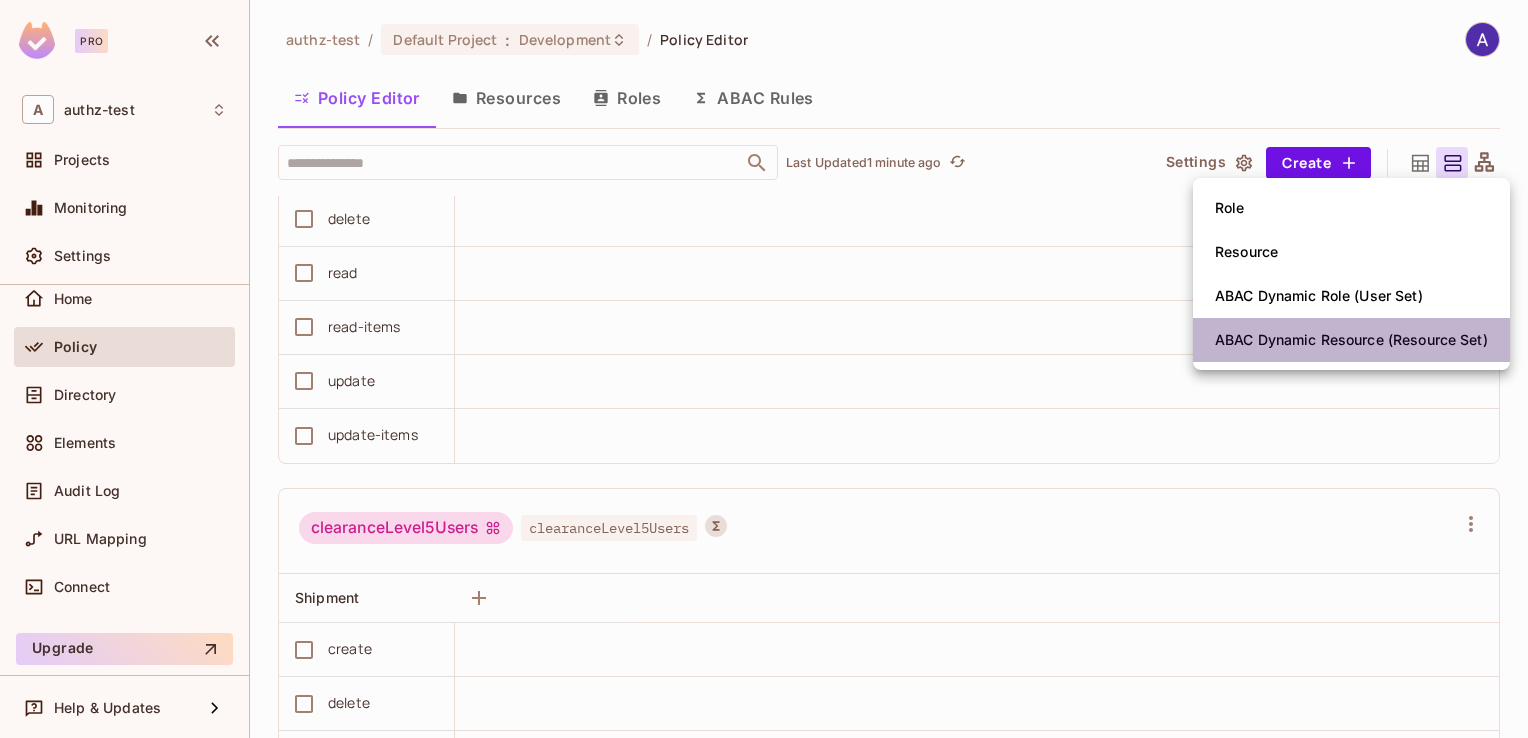 click on "ABAC Dynamic Resource (Resource Set)" at bounding box center [1351, 340] 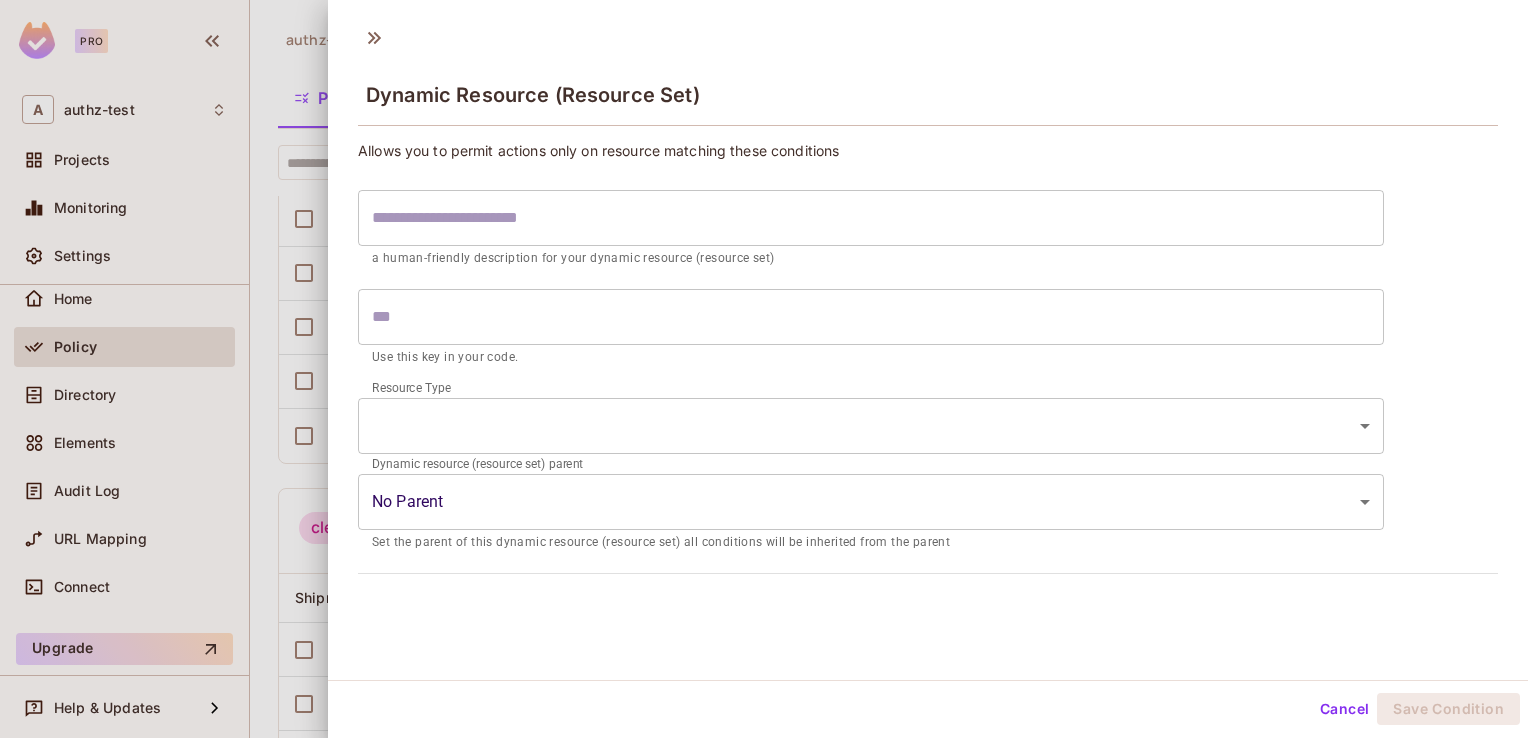 click at bounding box center [871, 218] 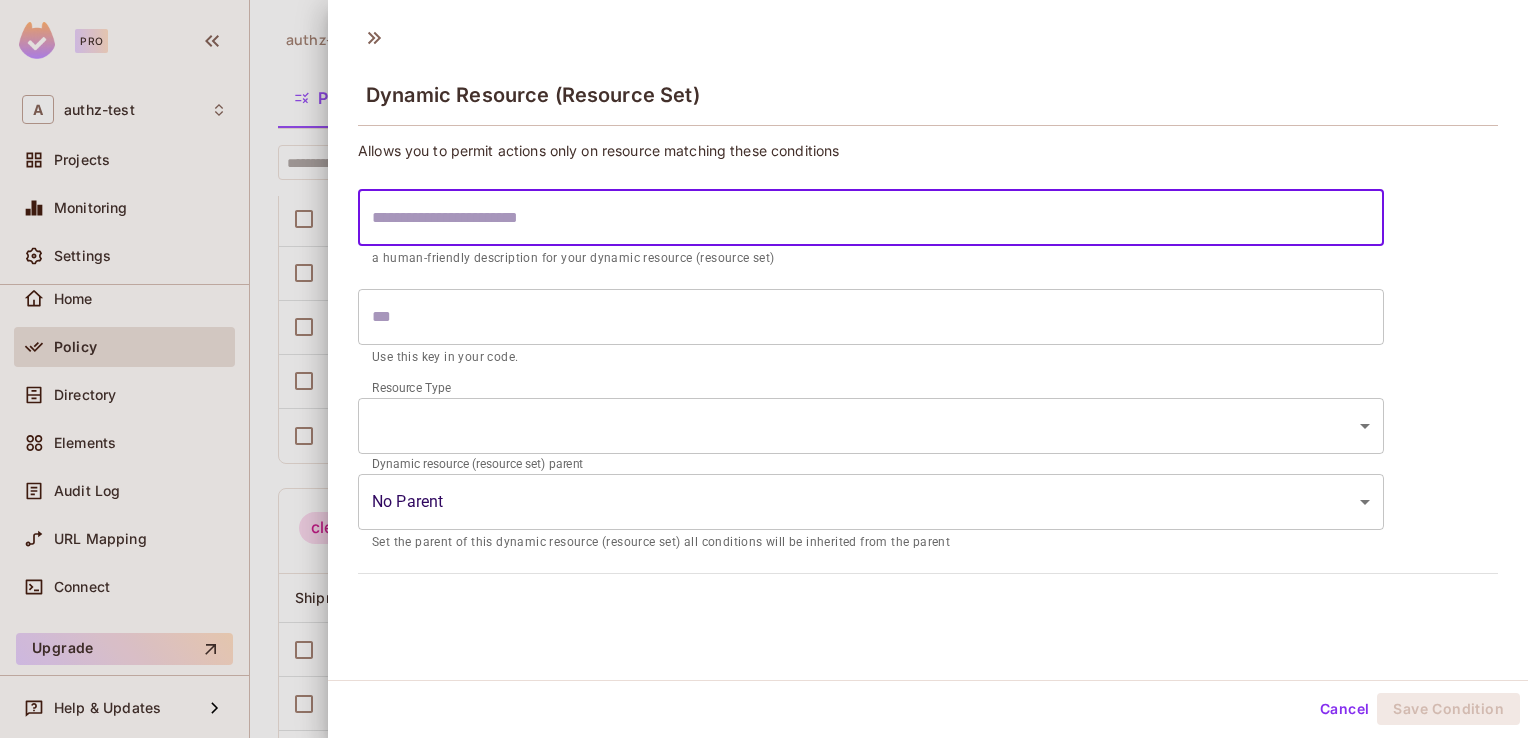 type on "*" 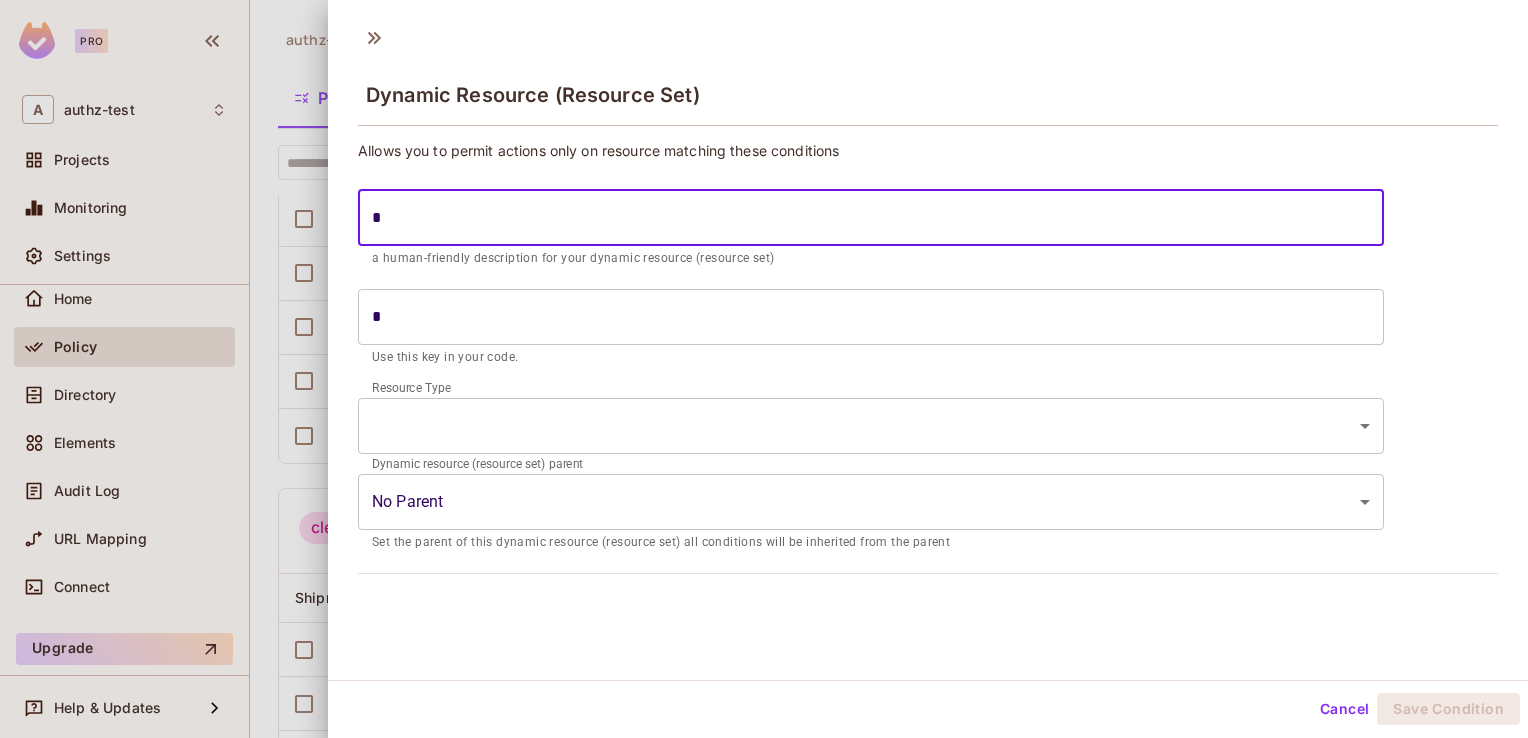 type on "**" 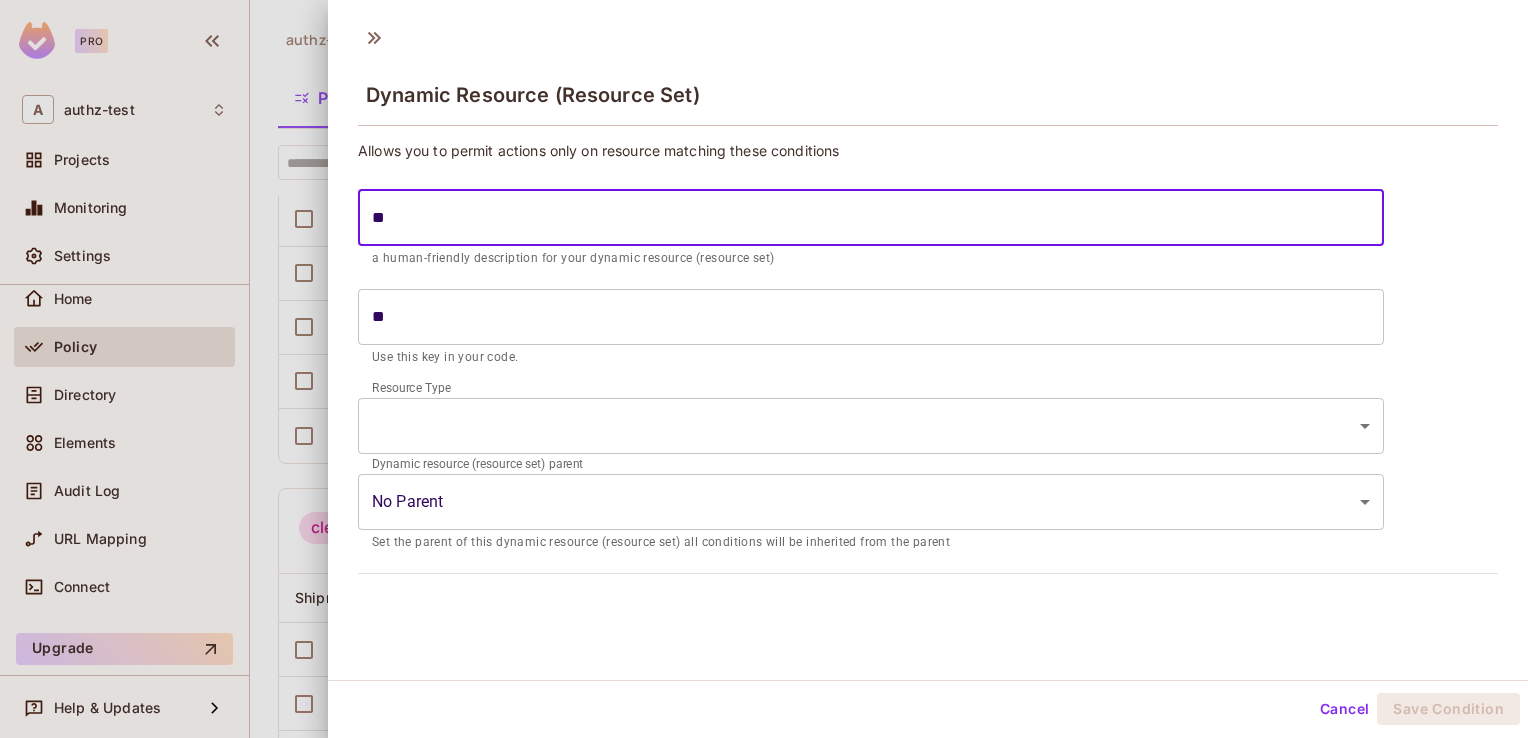 type on "***" 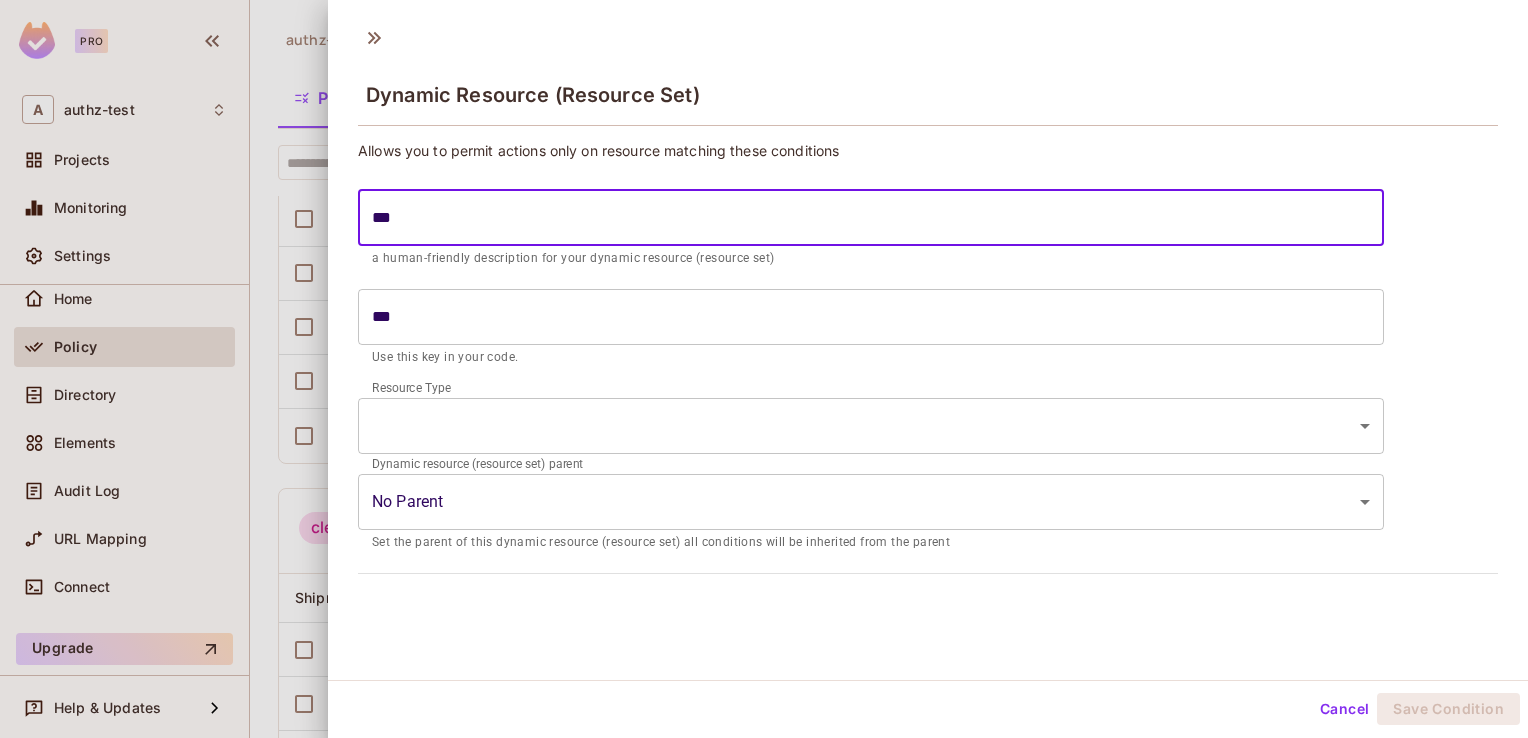 type on "****" 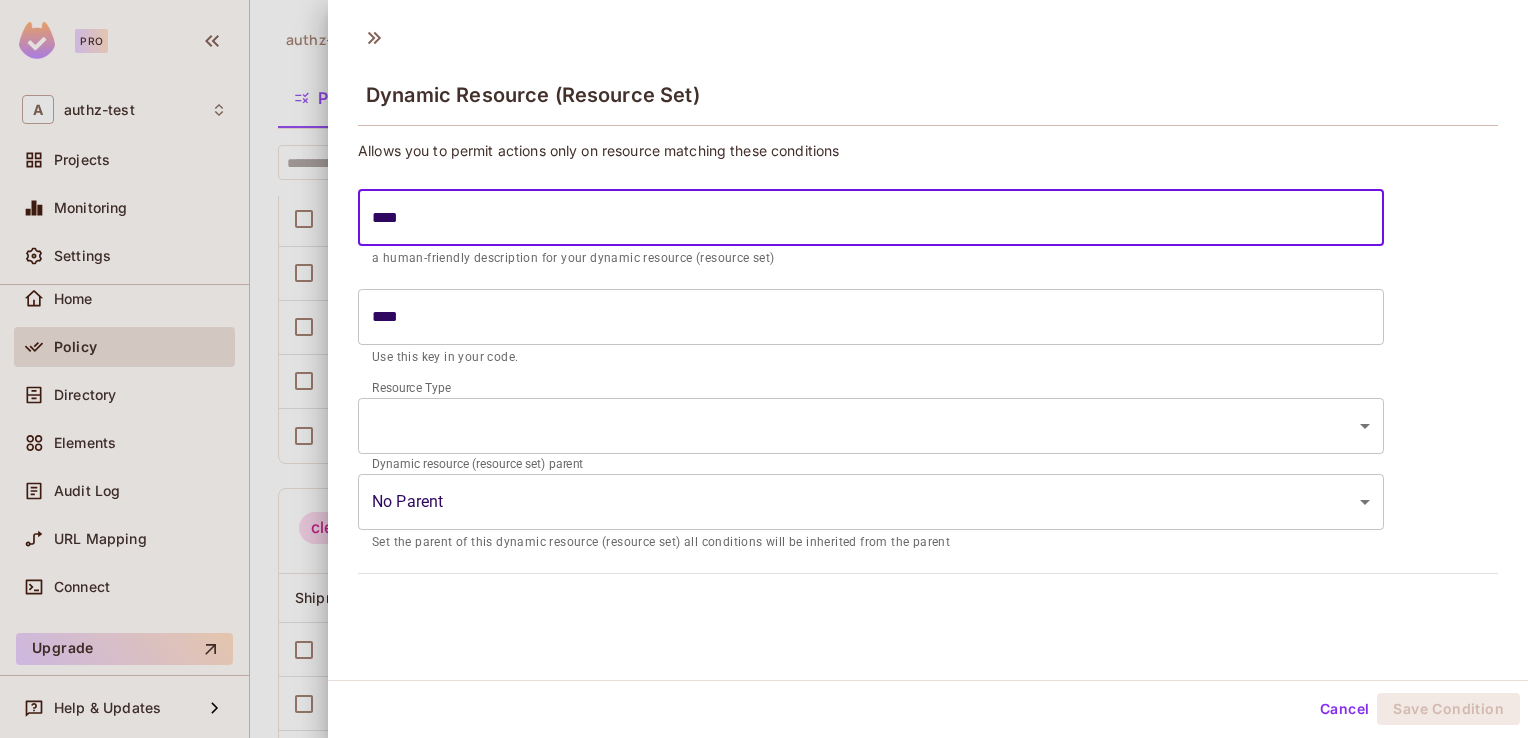 type on "*****" 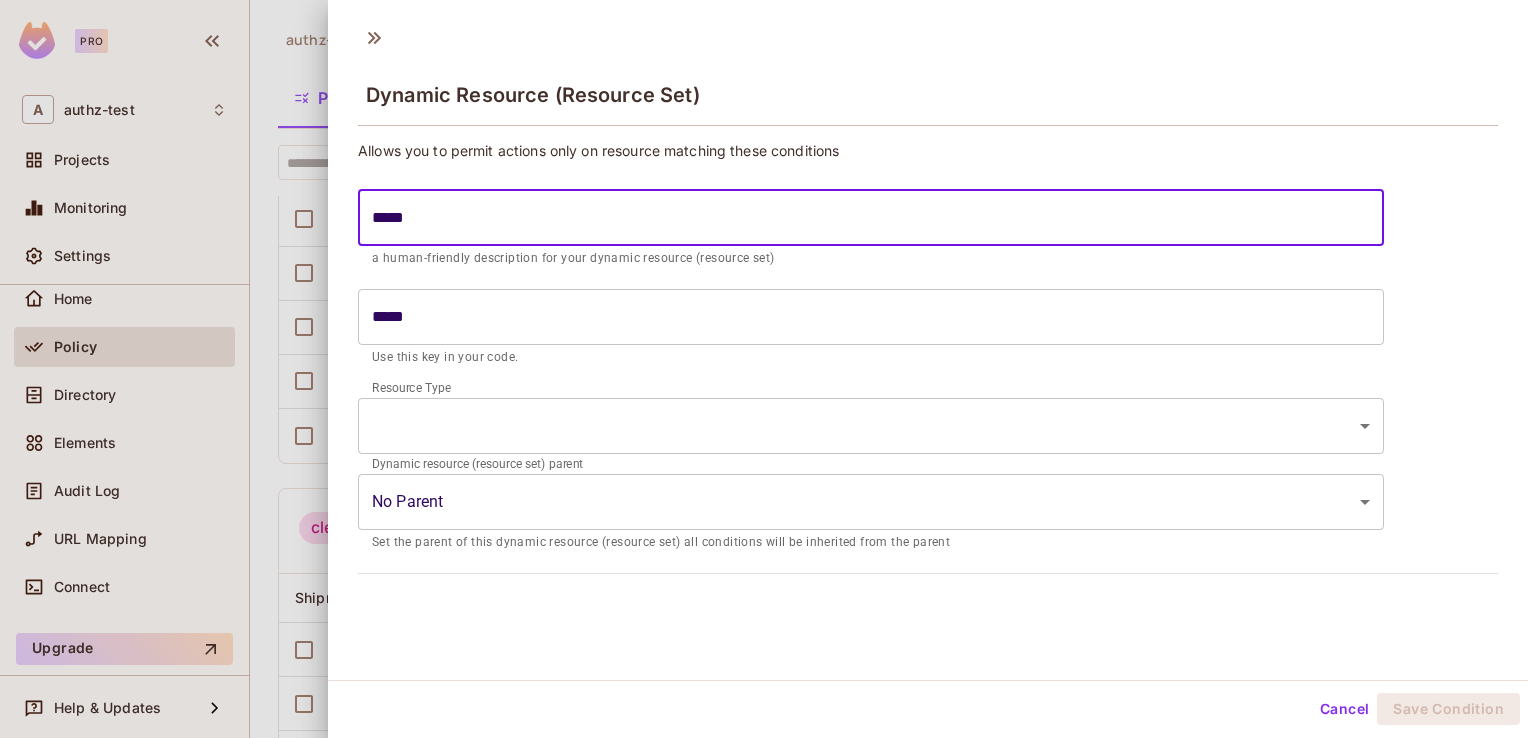 type on "******" 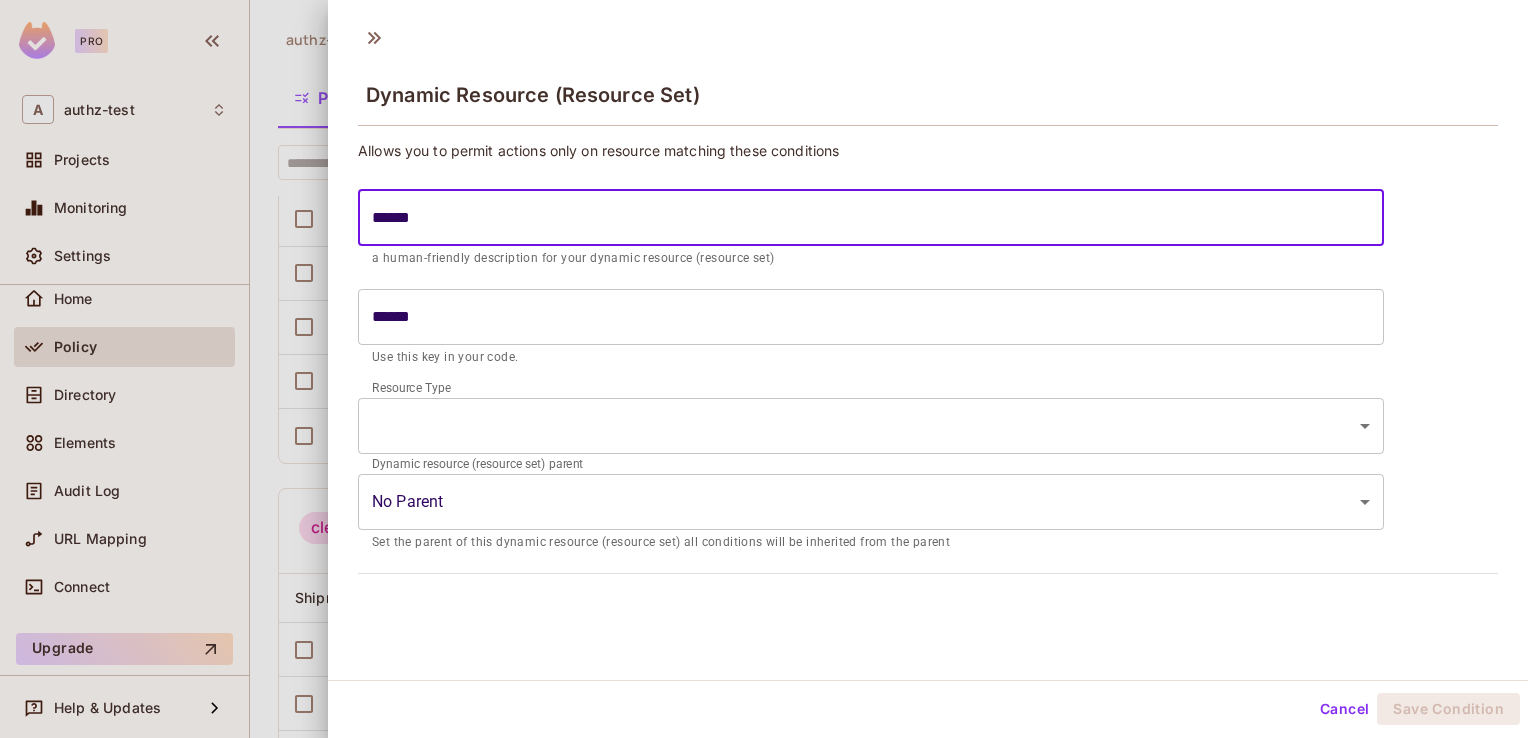 type on "*******" 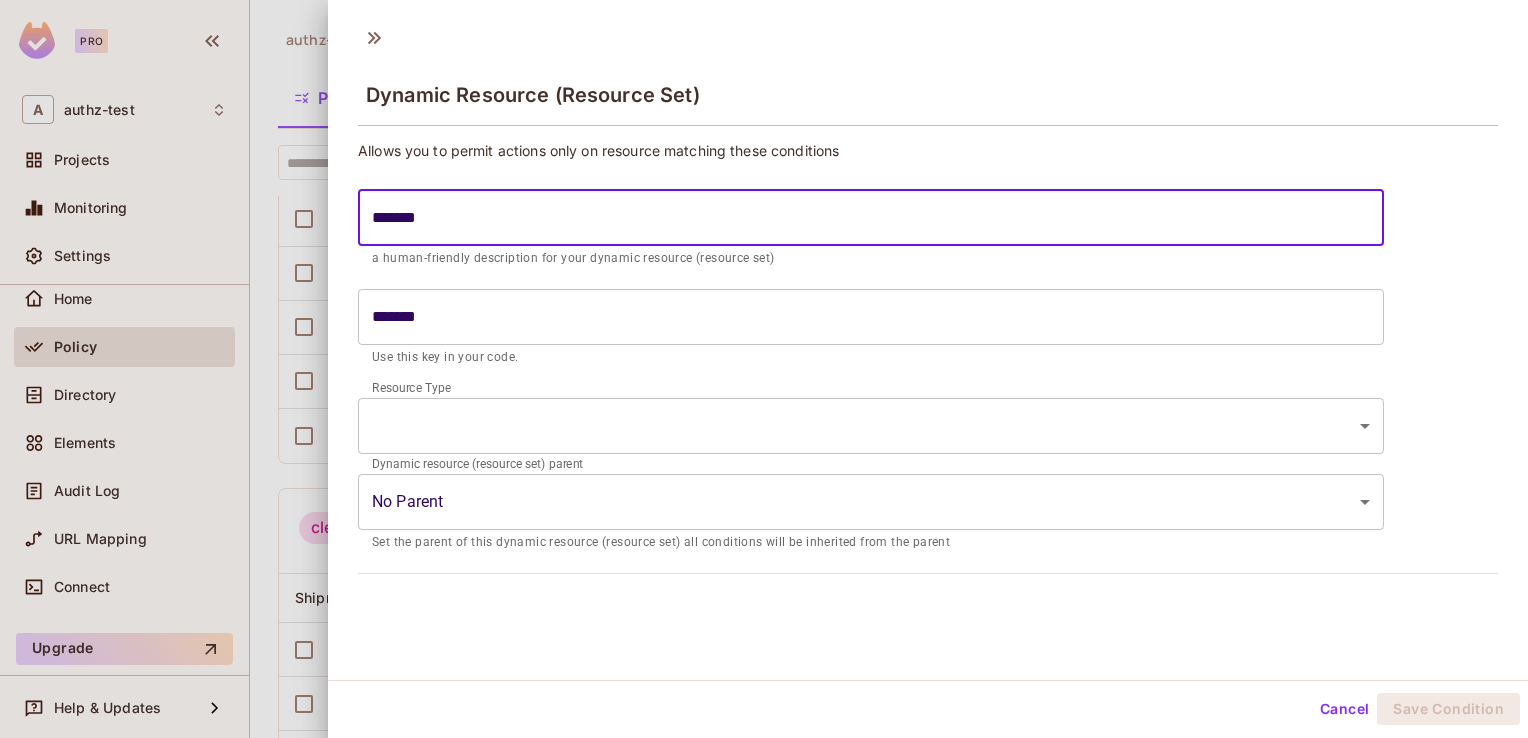 type on "********" 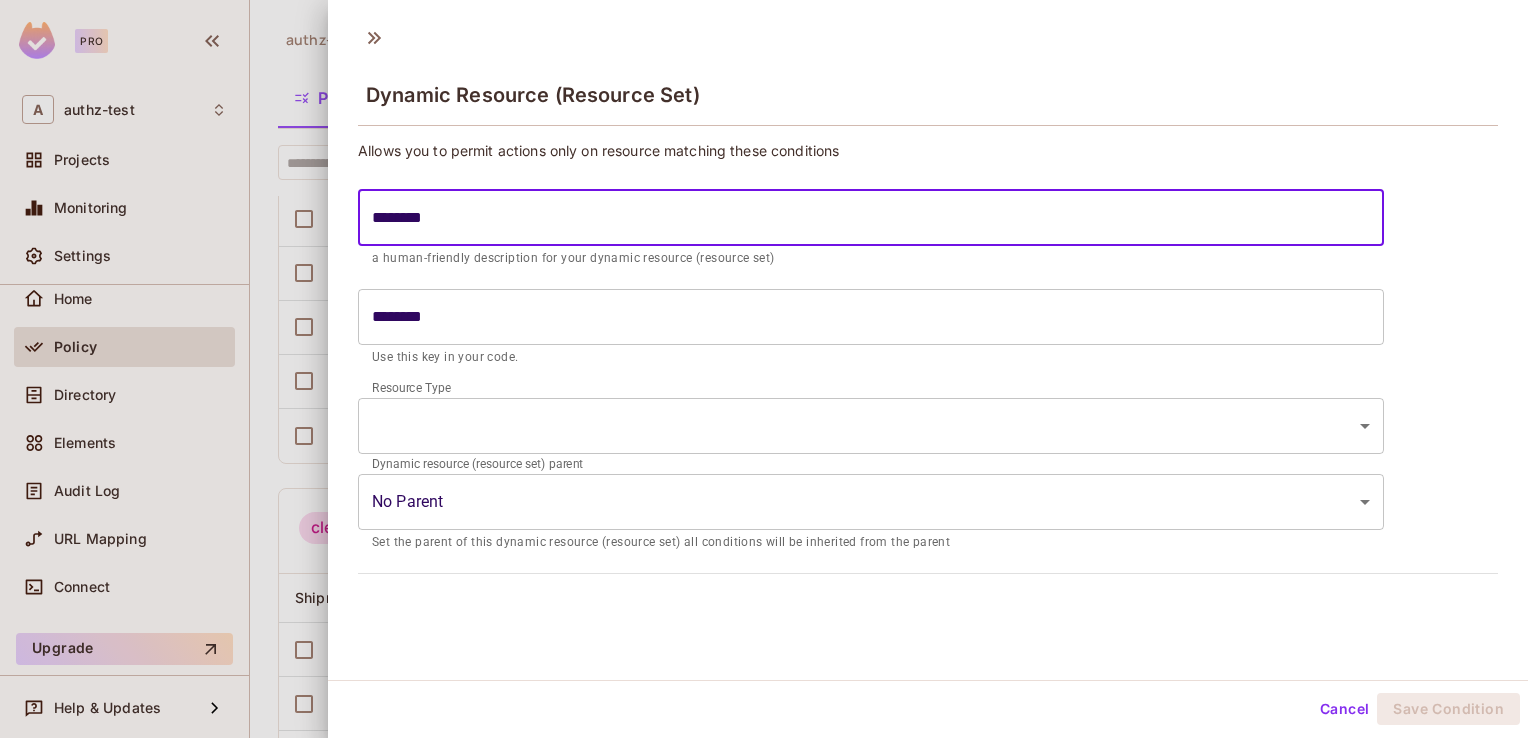 type on "*********" 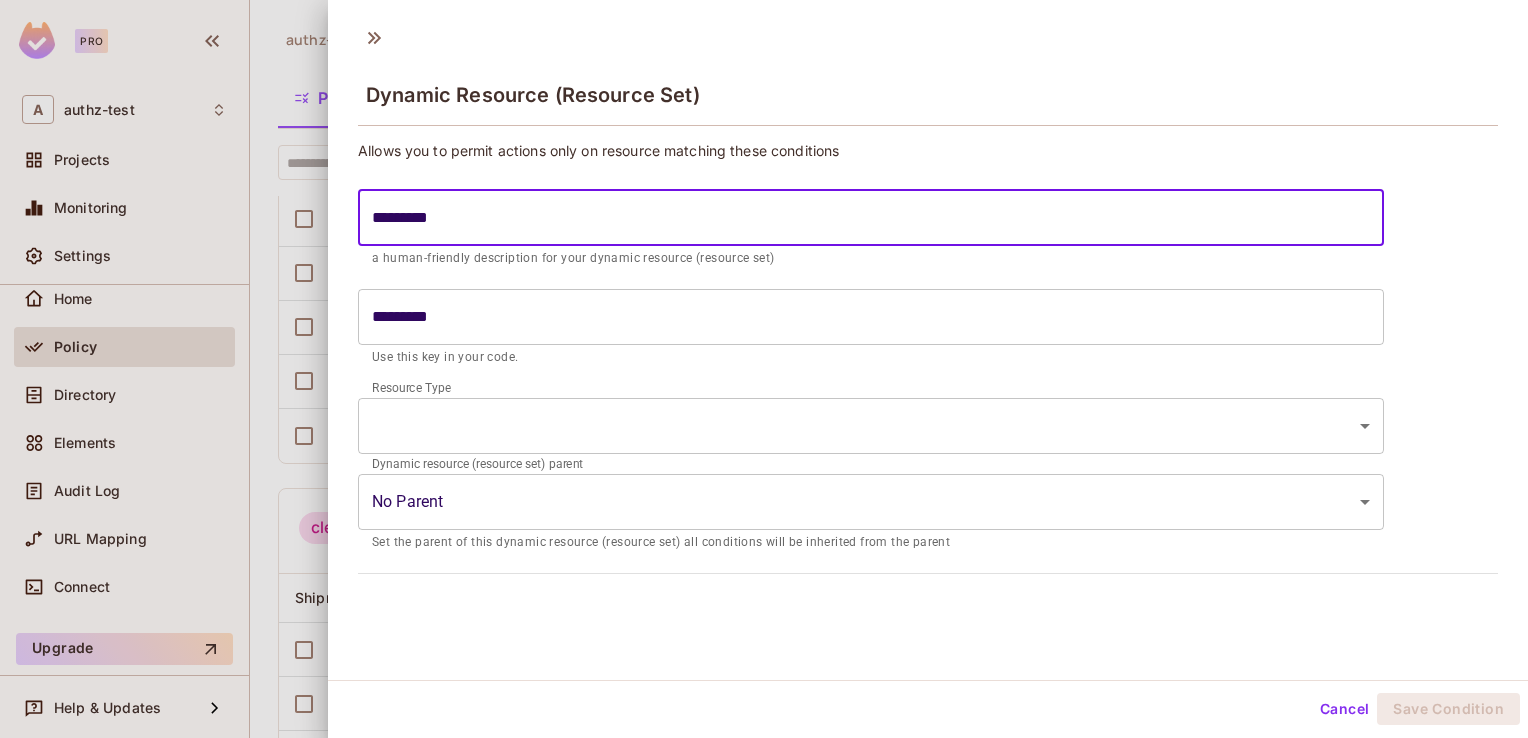 type on "**********" 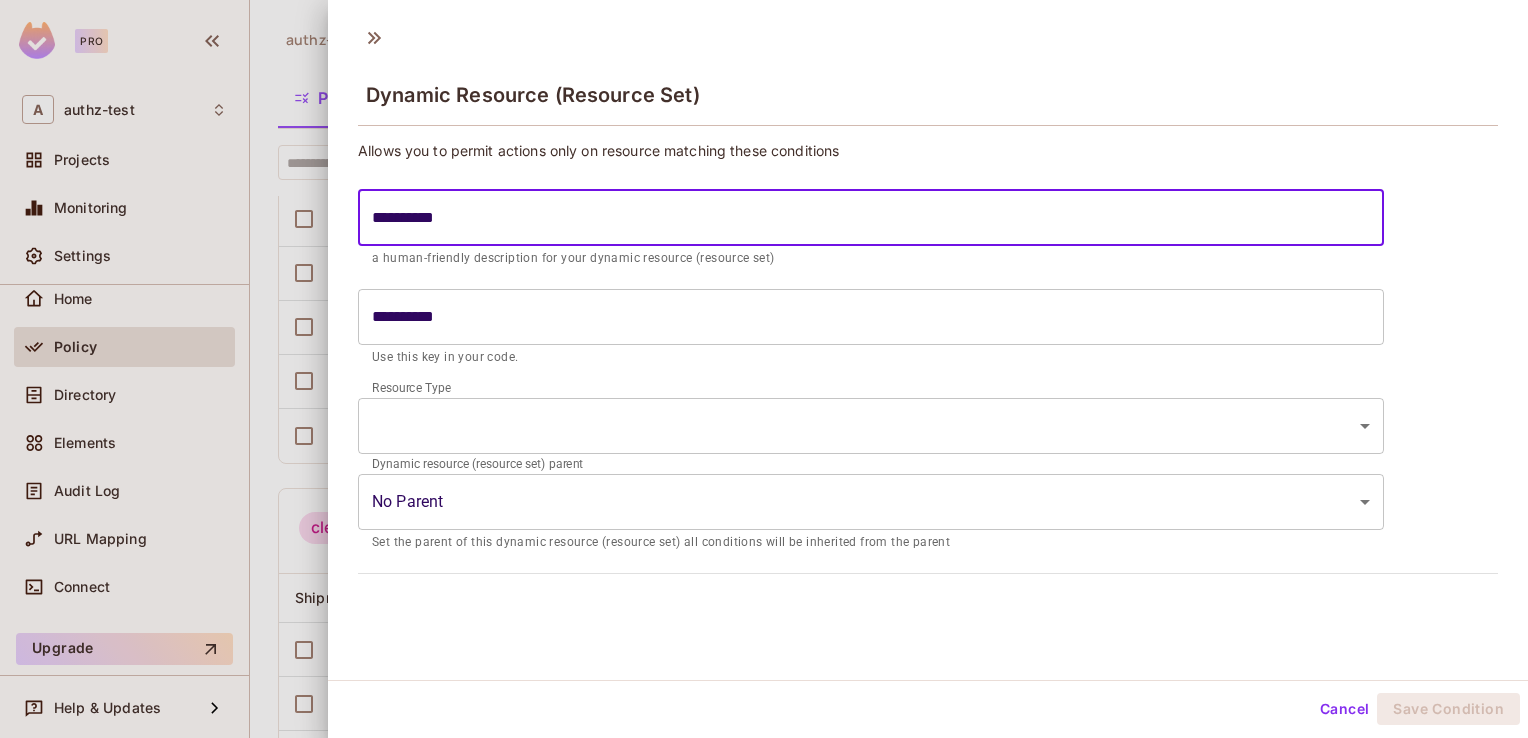 type on "**********" 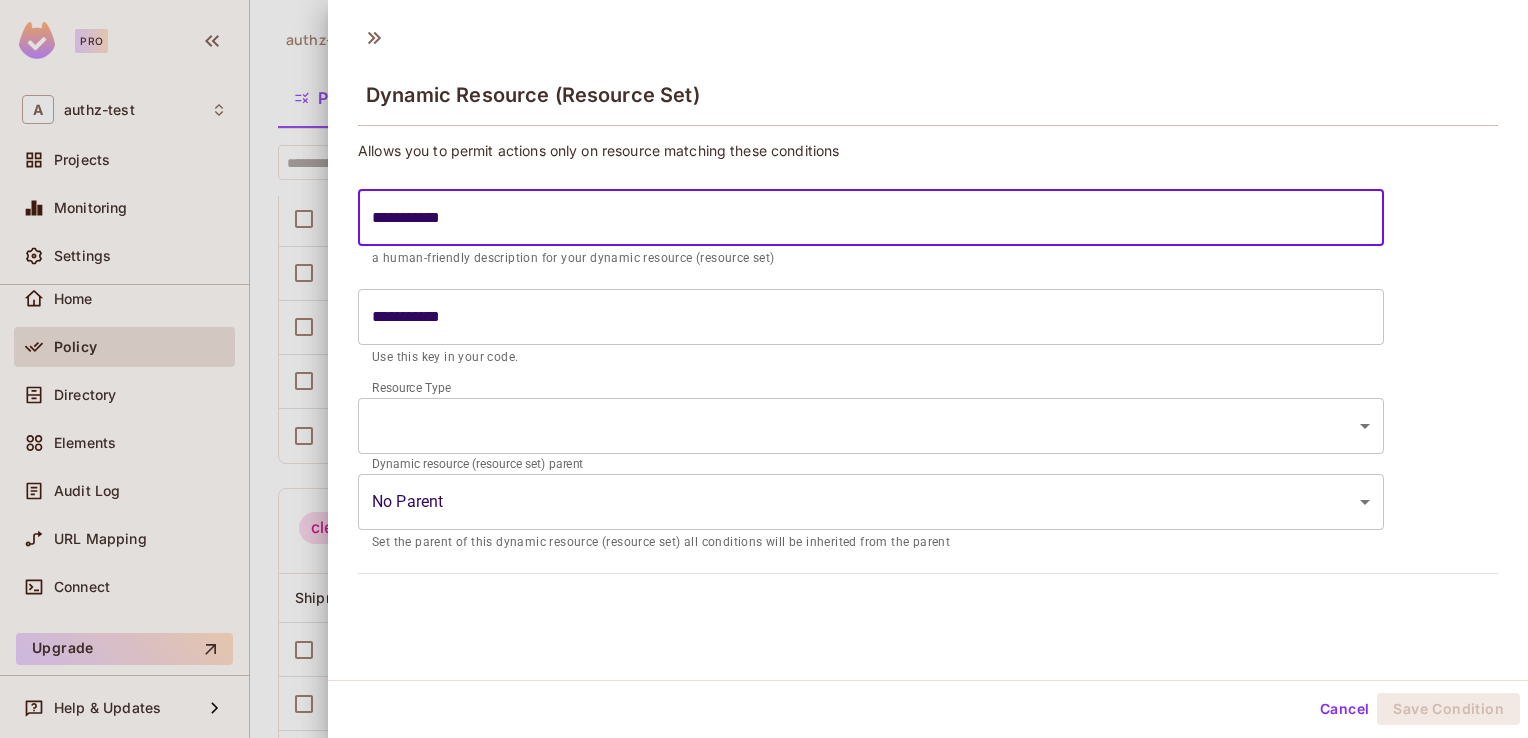 type on "**********" 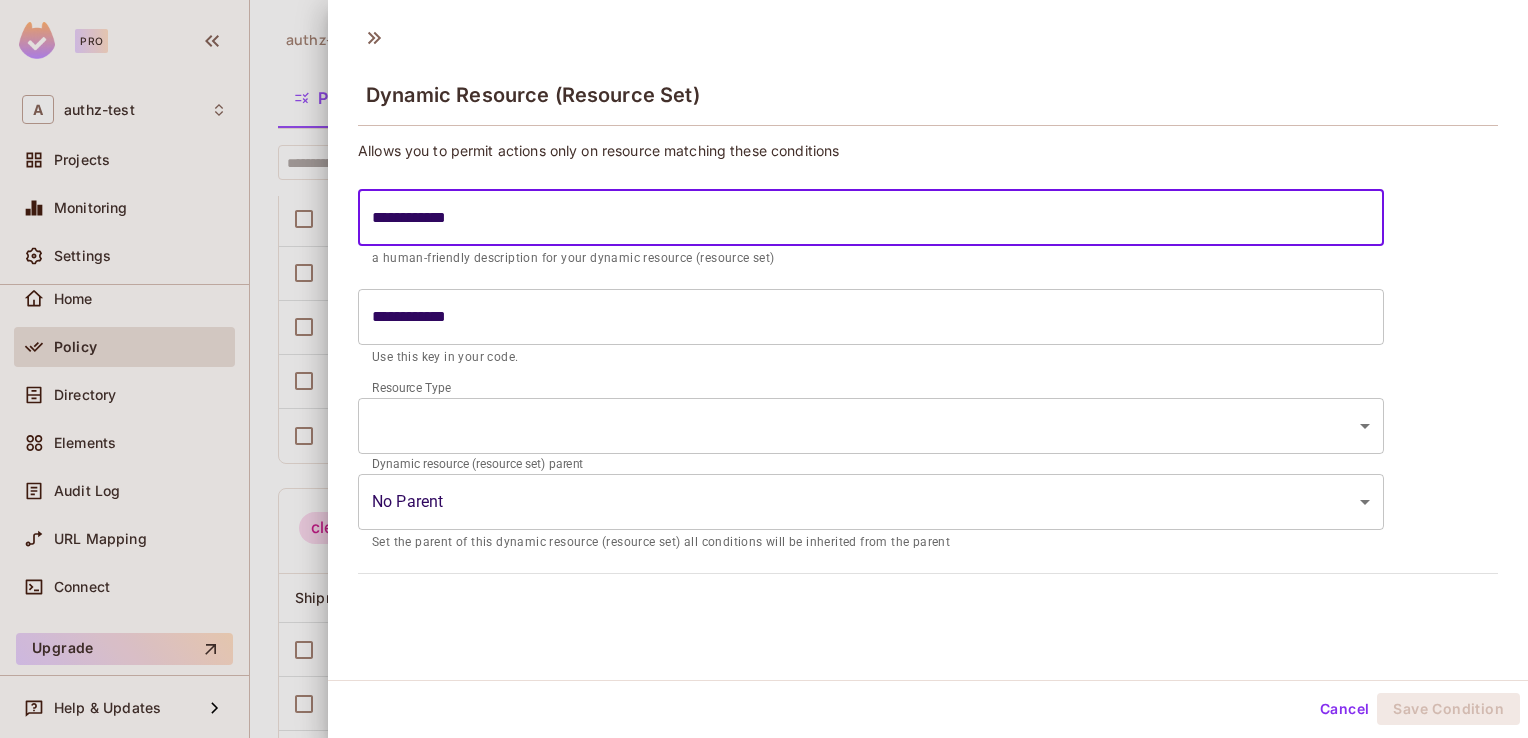 type on "**********" 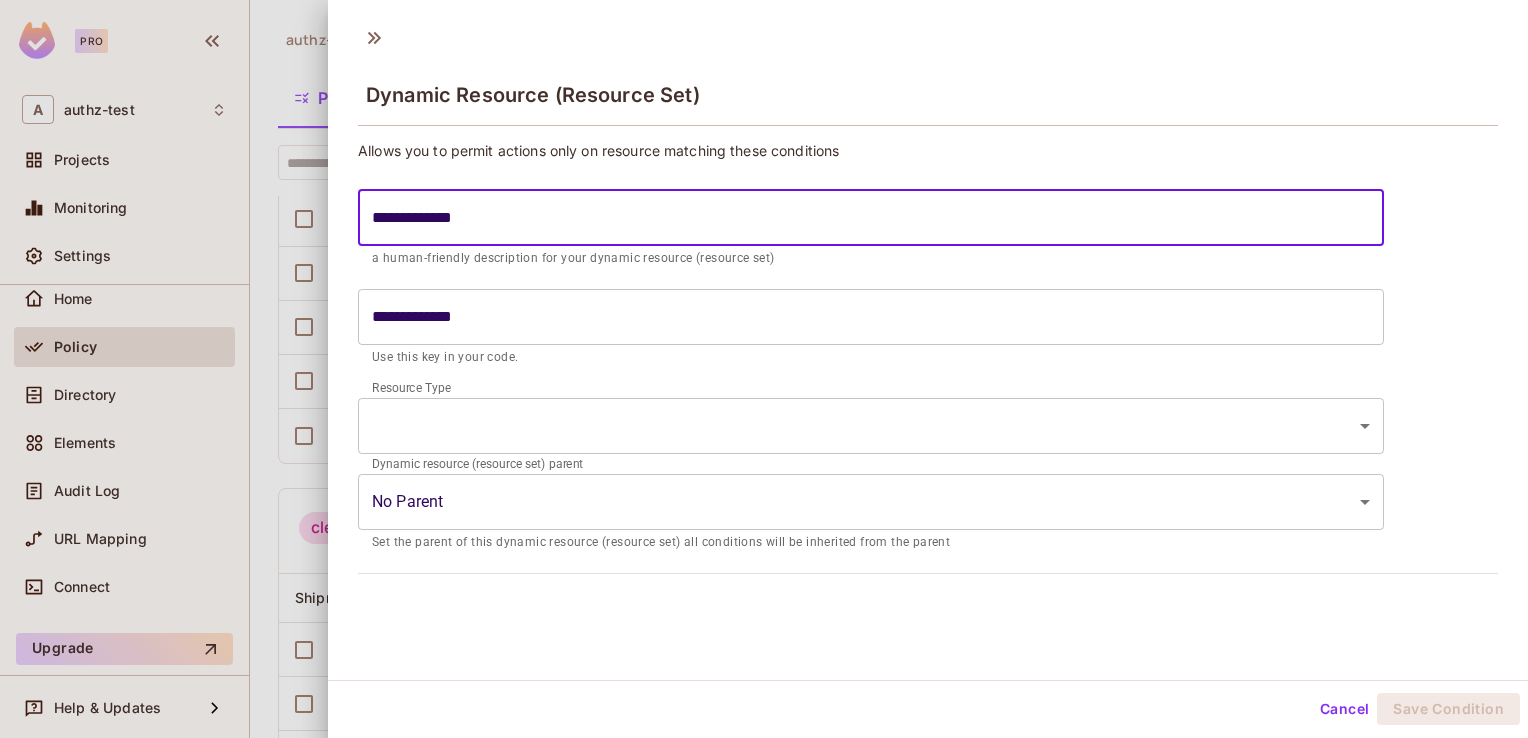 type on "**********" 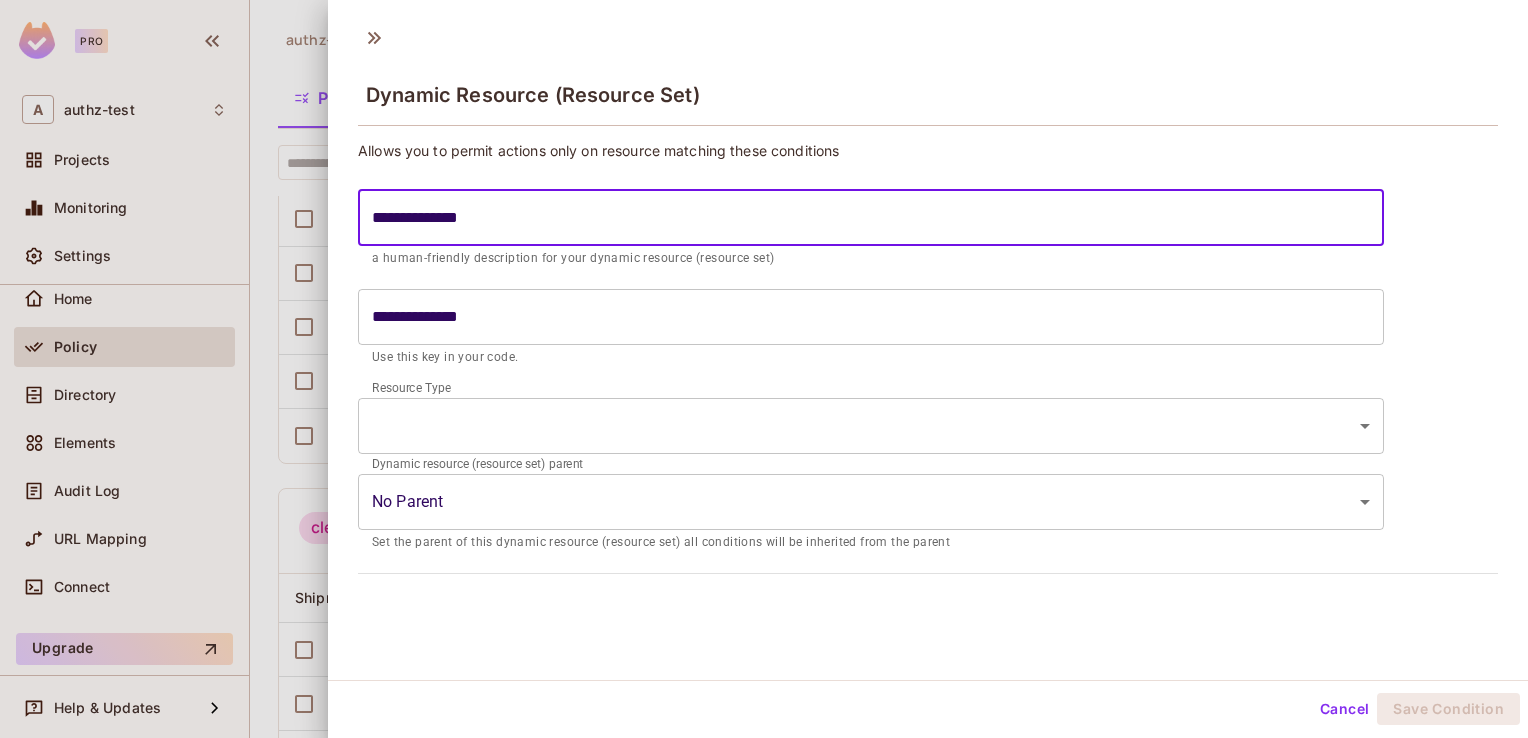 type on "**********" 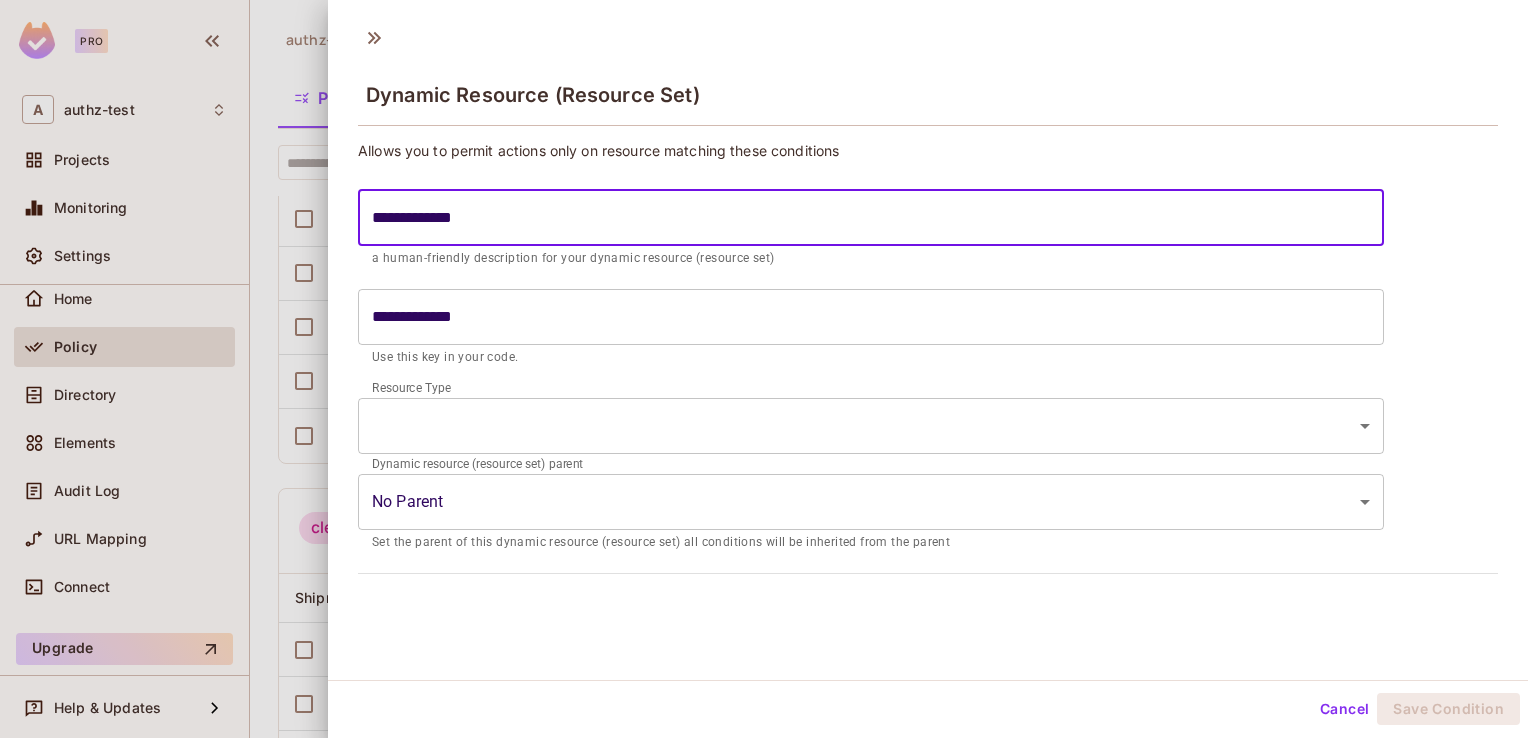 type on "**********" 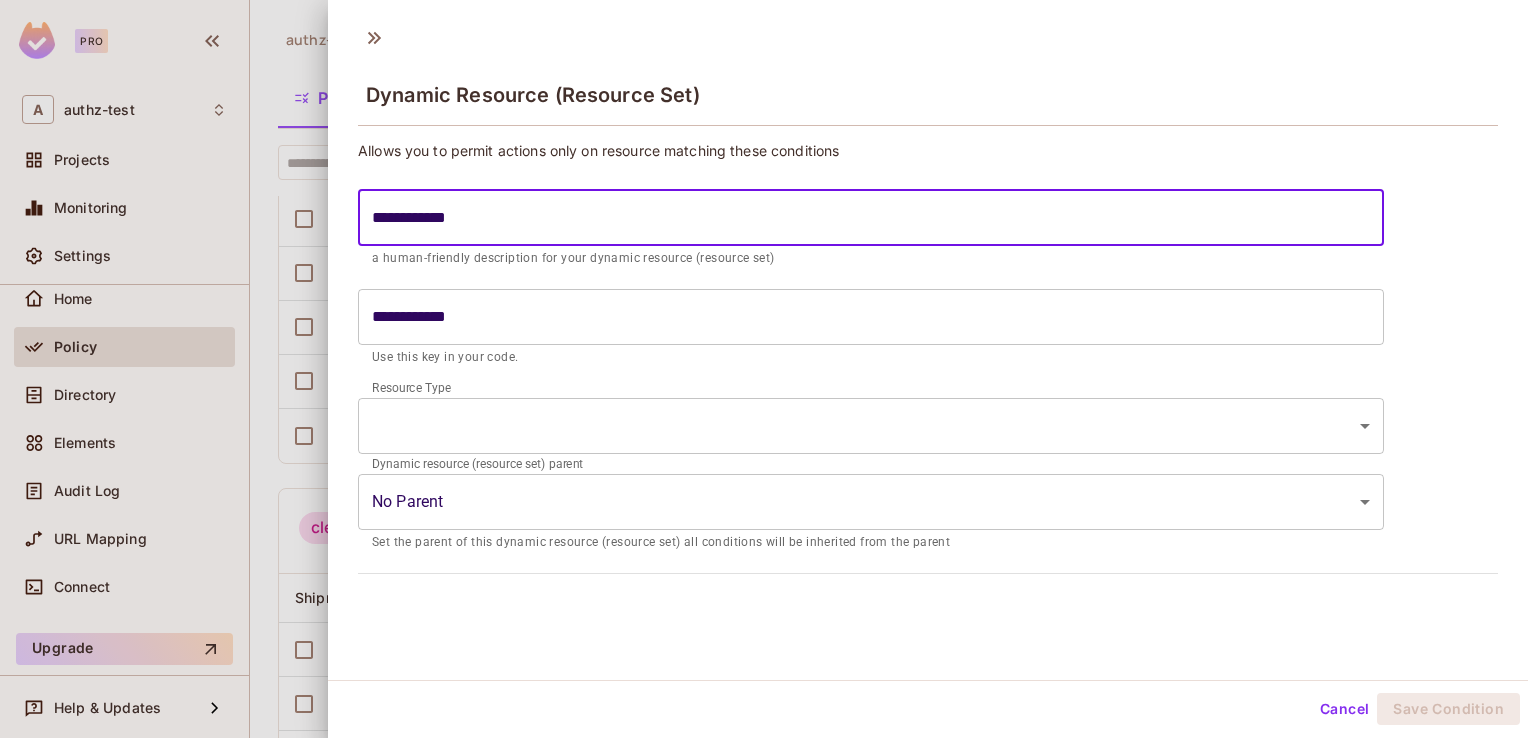 type on "**********" 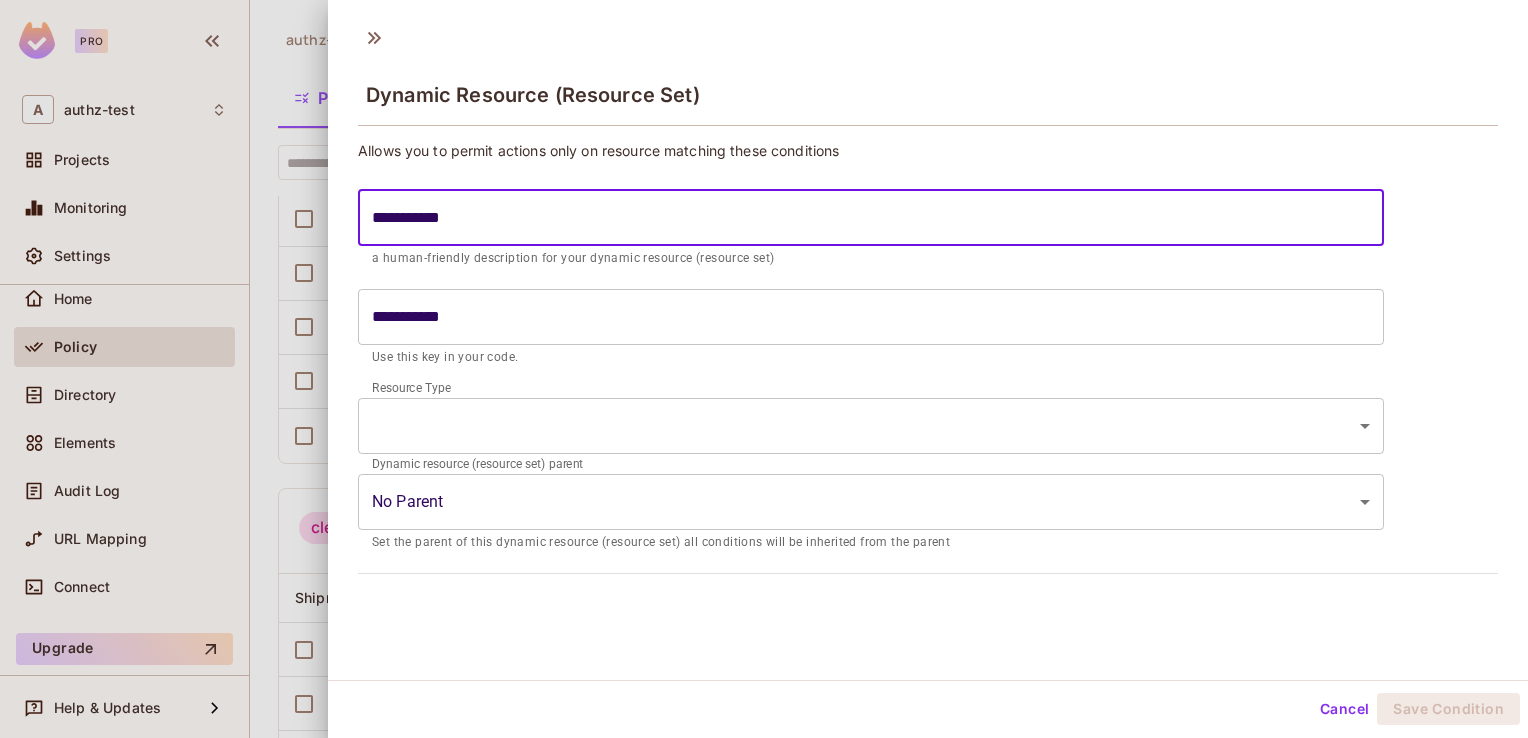 type on "**********" 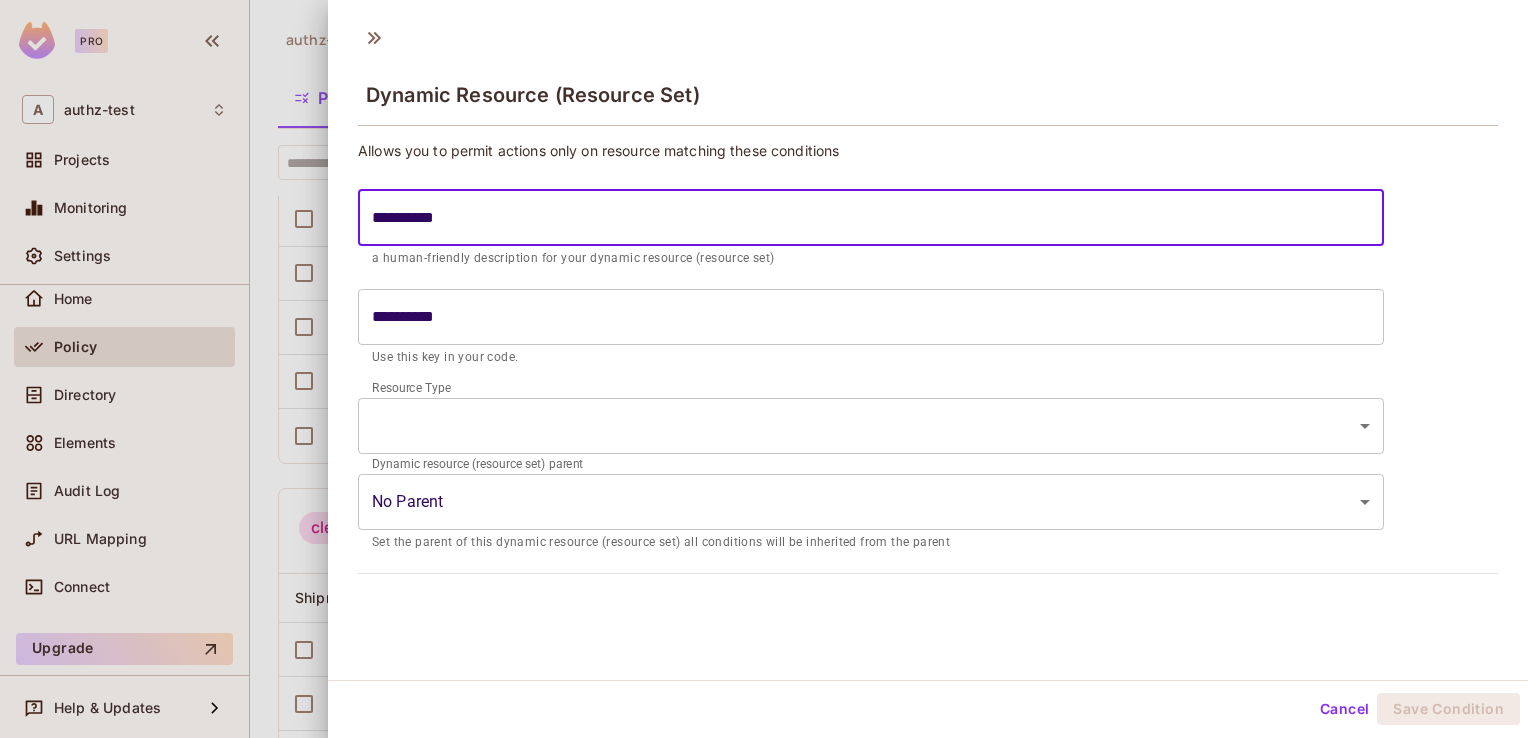 type on "*********" 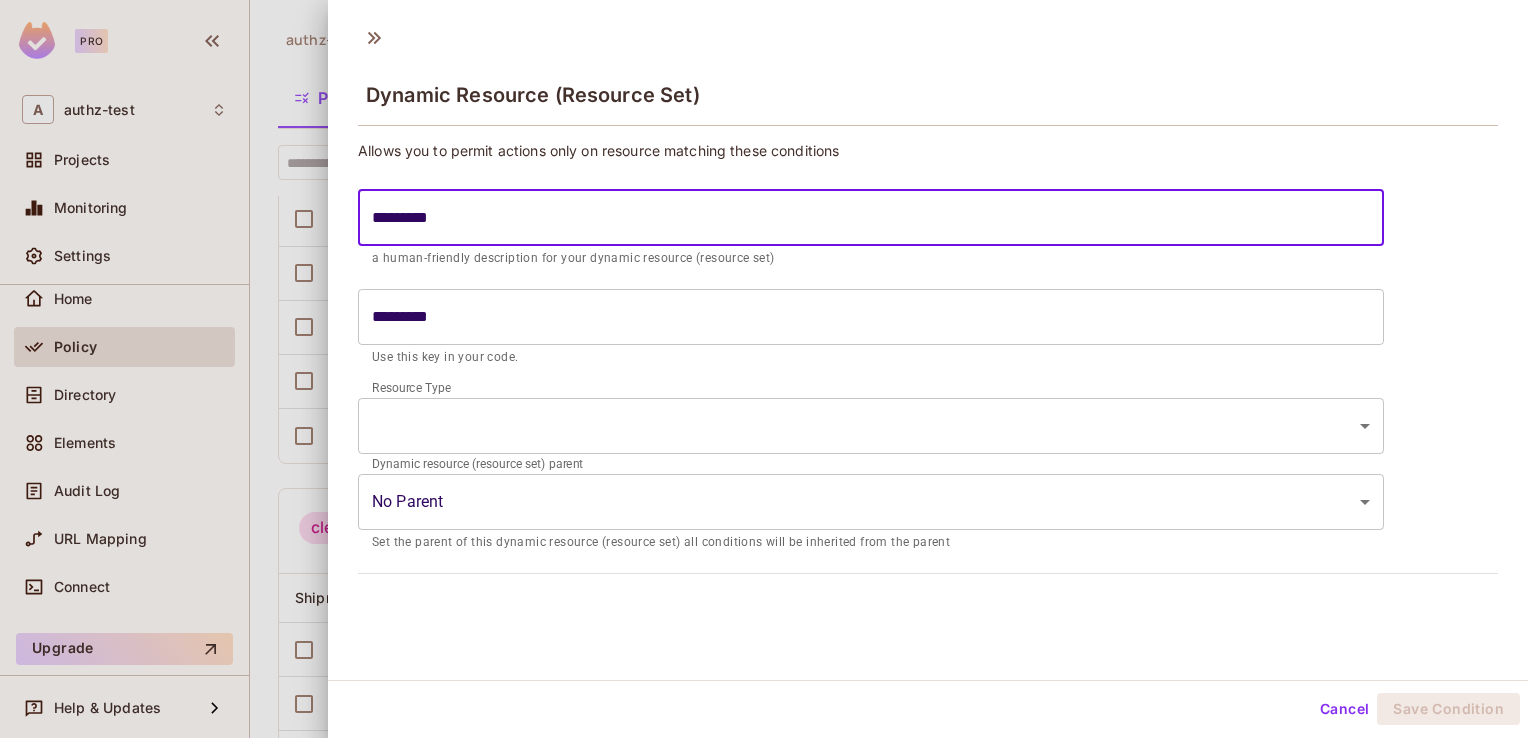 type on "********" 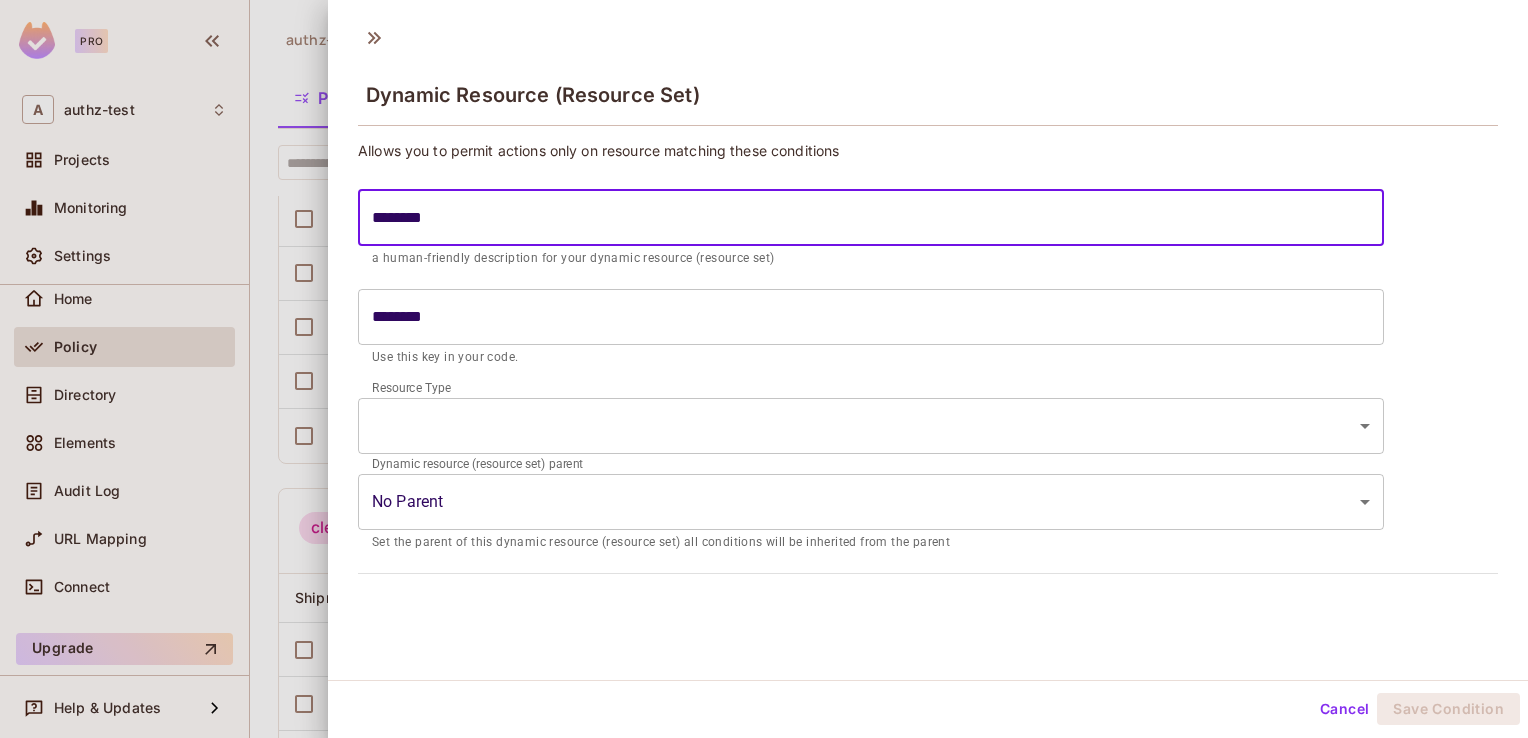 type on "*******" 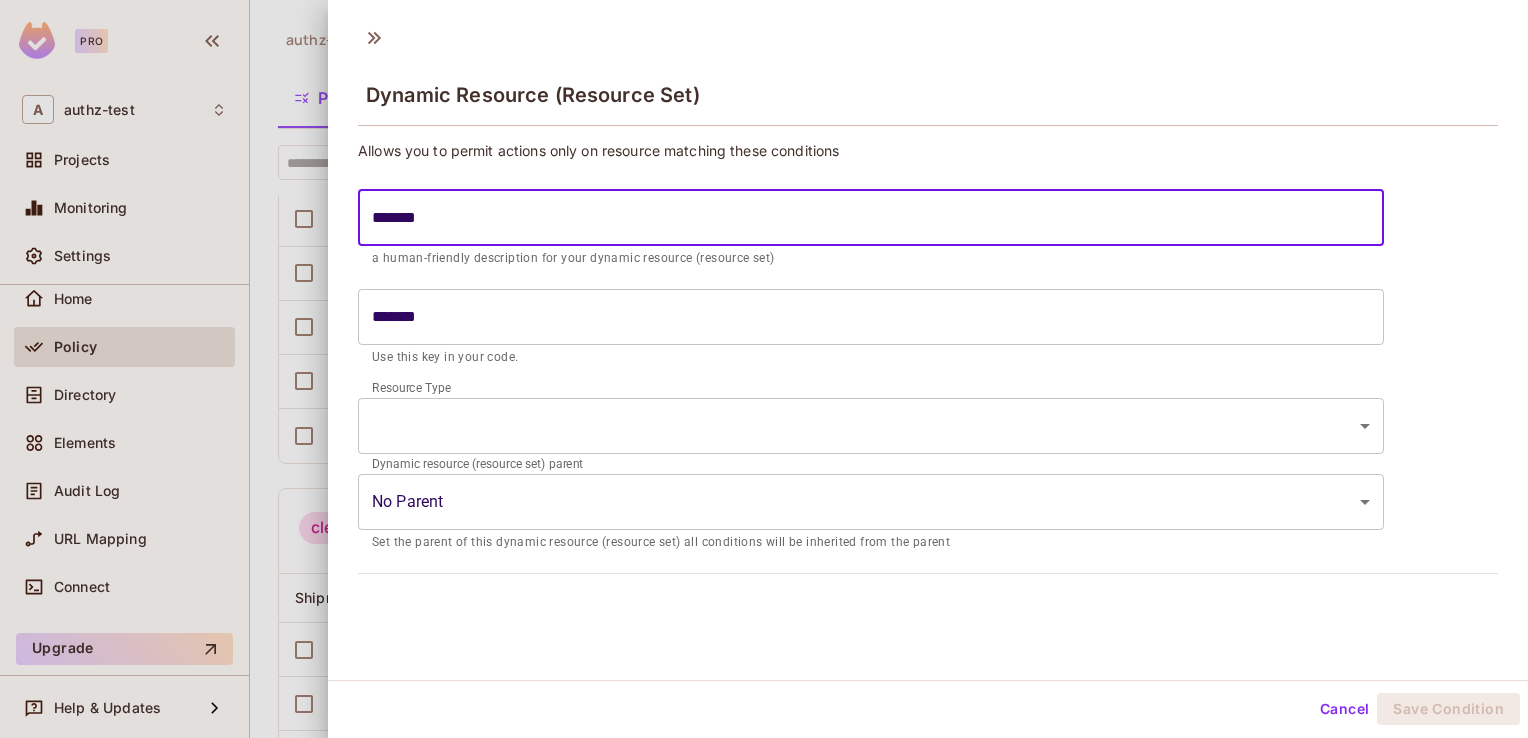 type on "******" 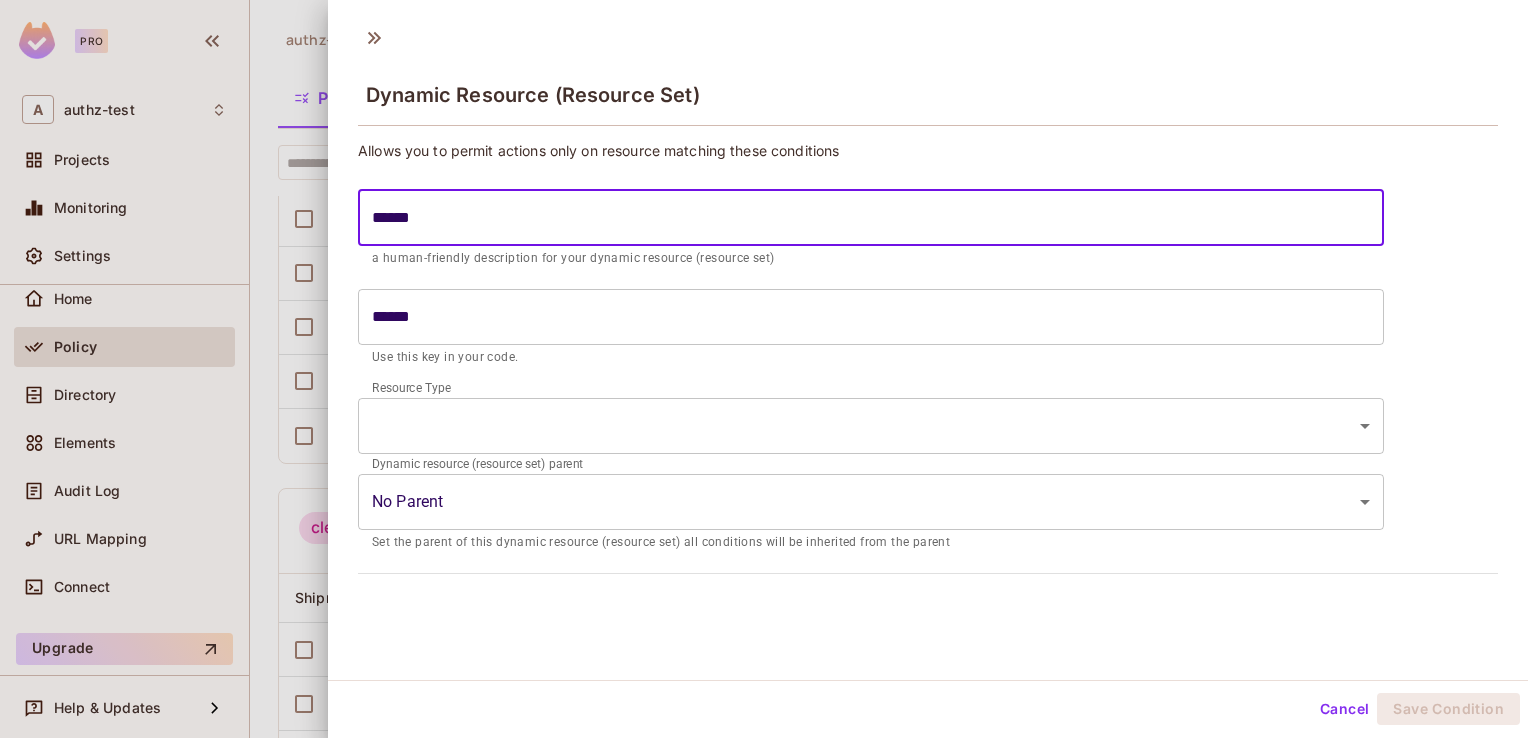 type on "*****" 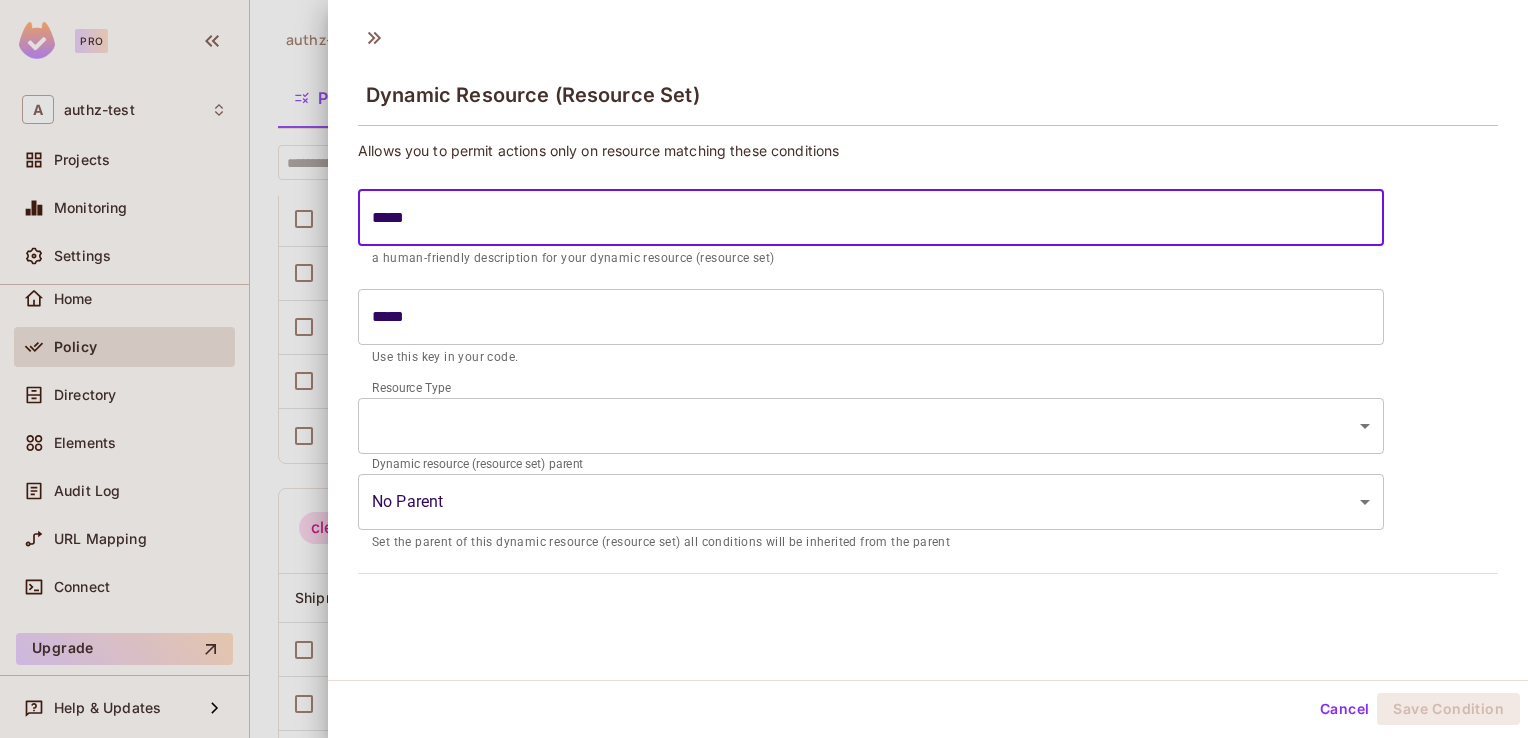 type on "****" 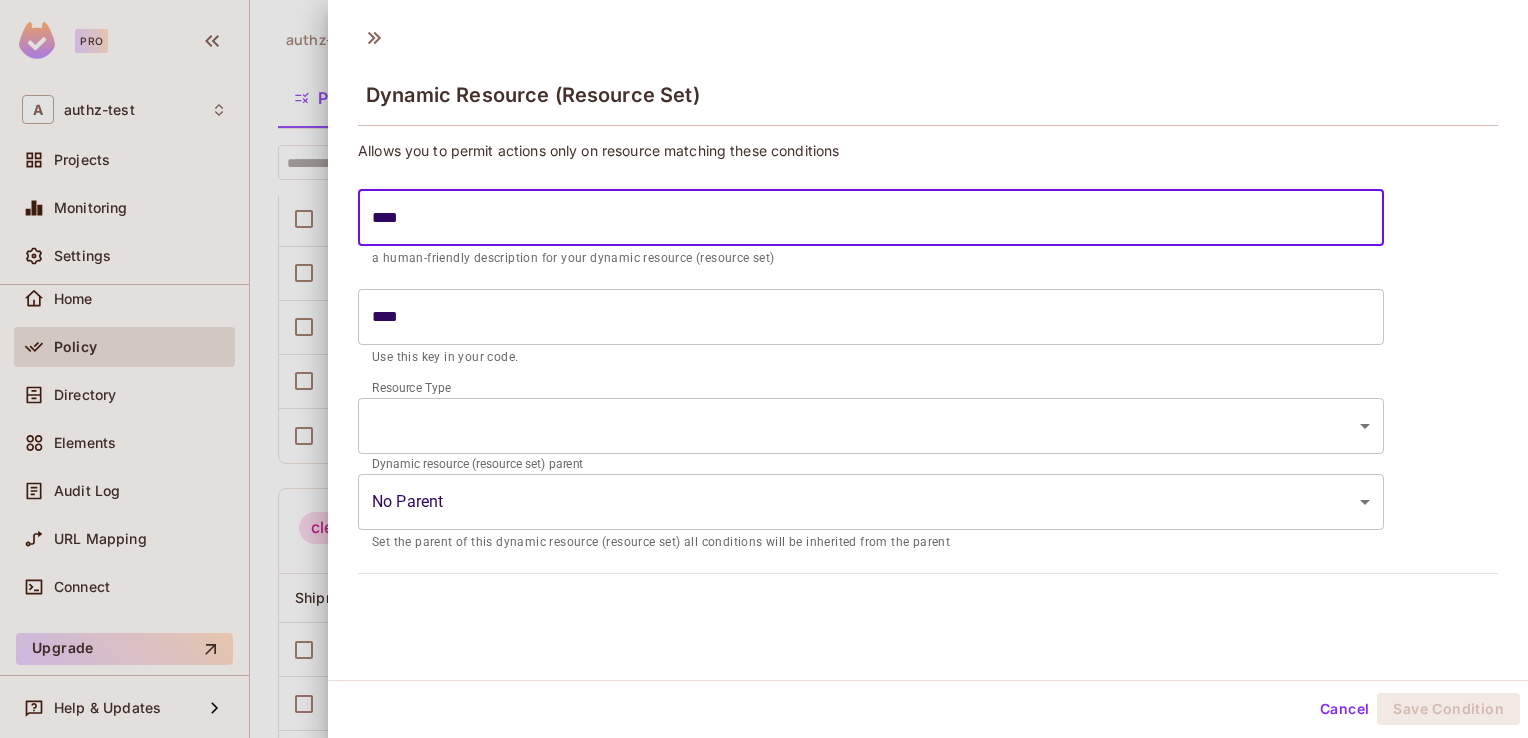 type on "***" 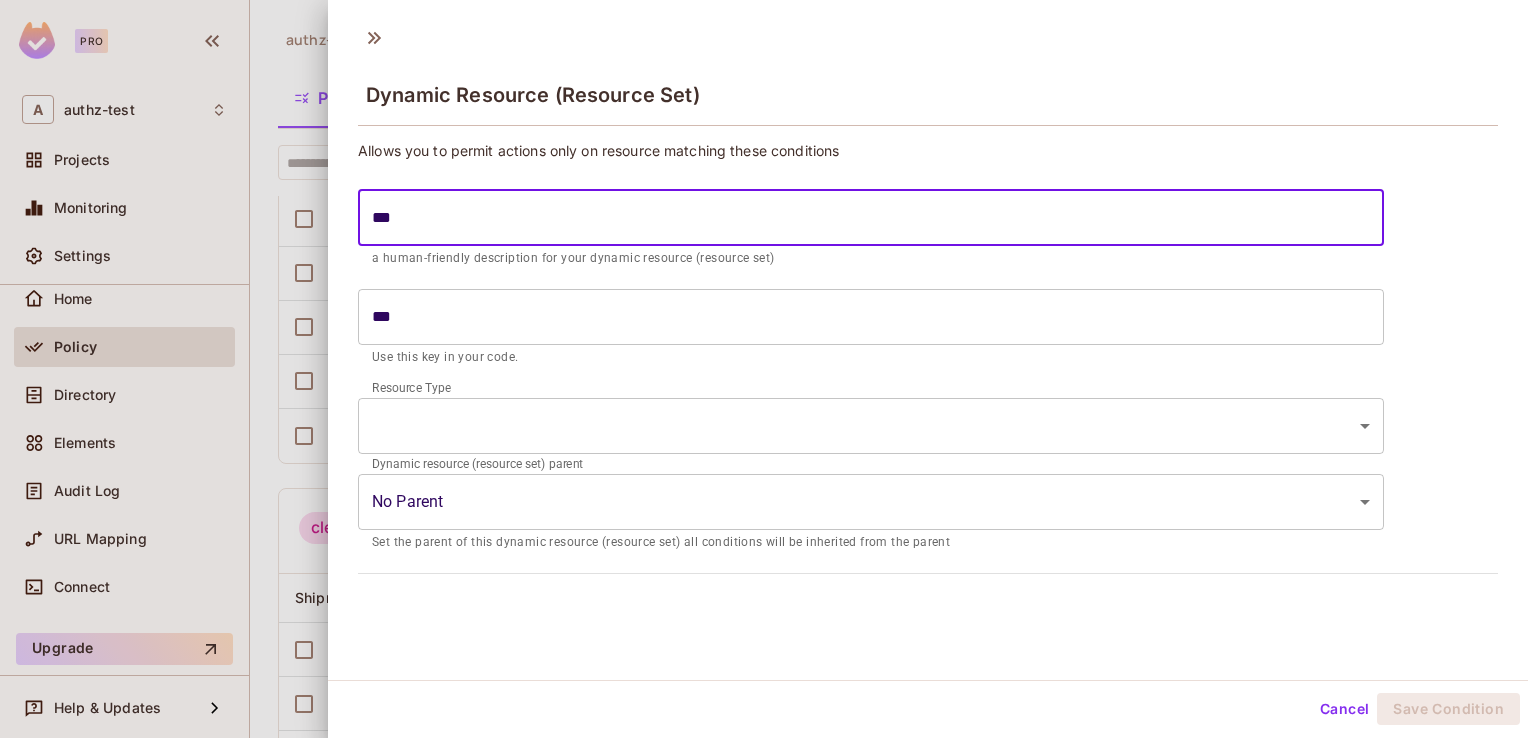 type on "**" 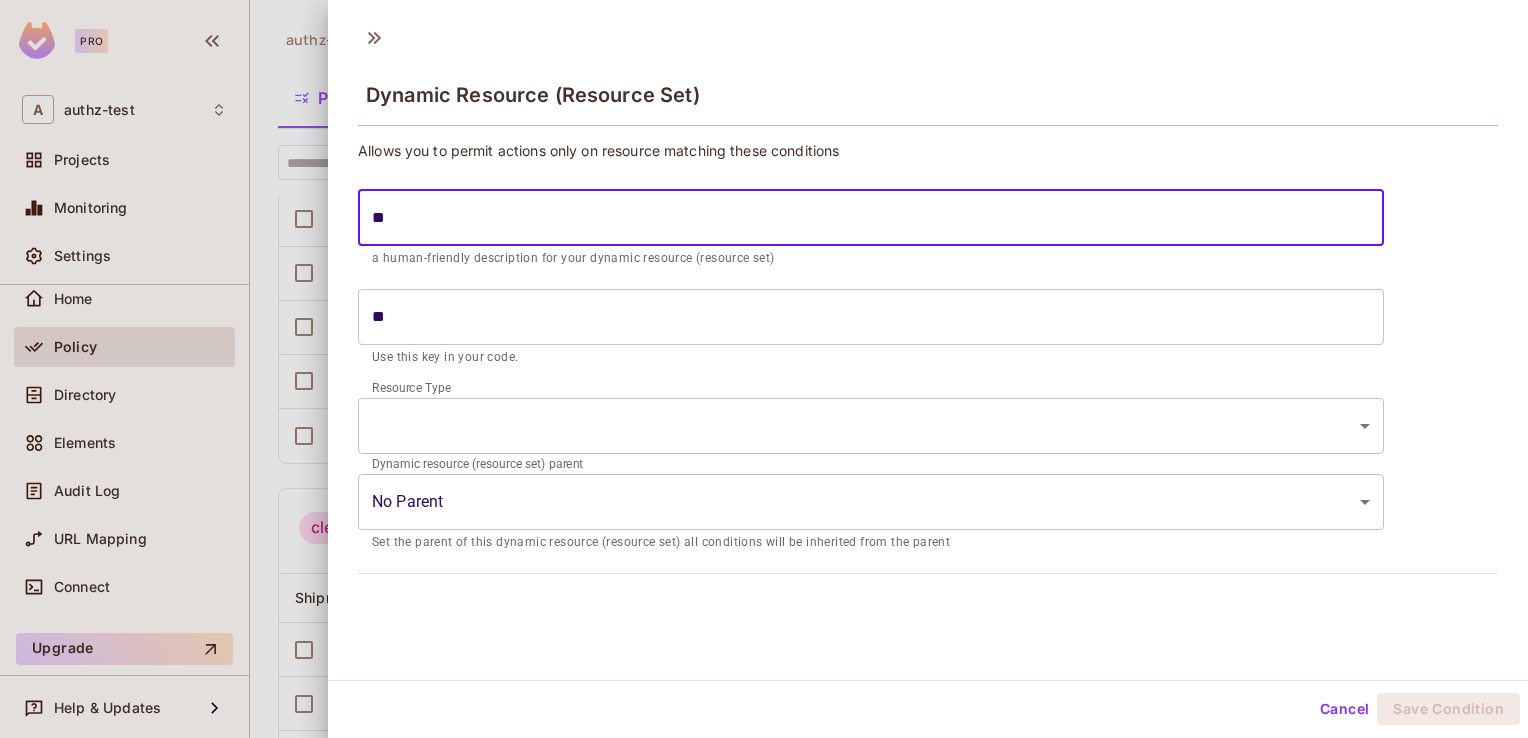 type on "*" 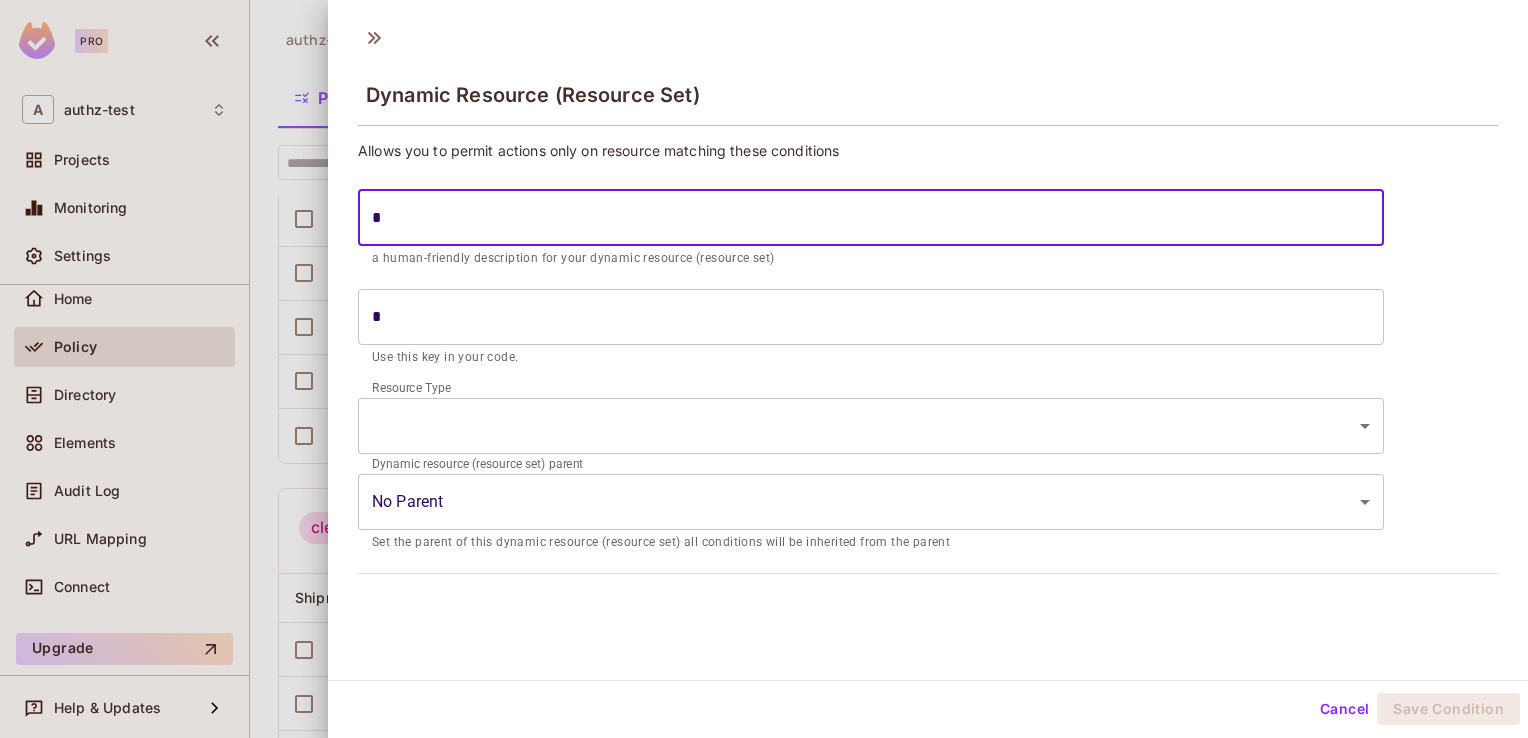type 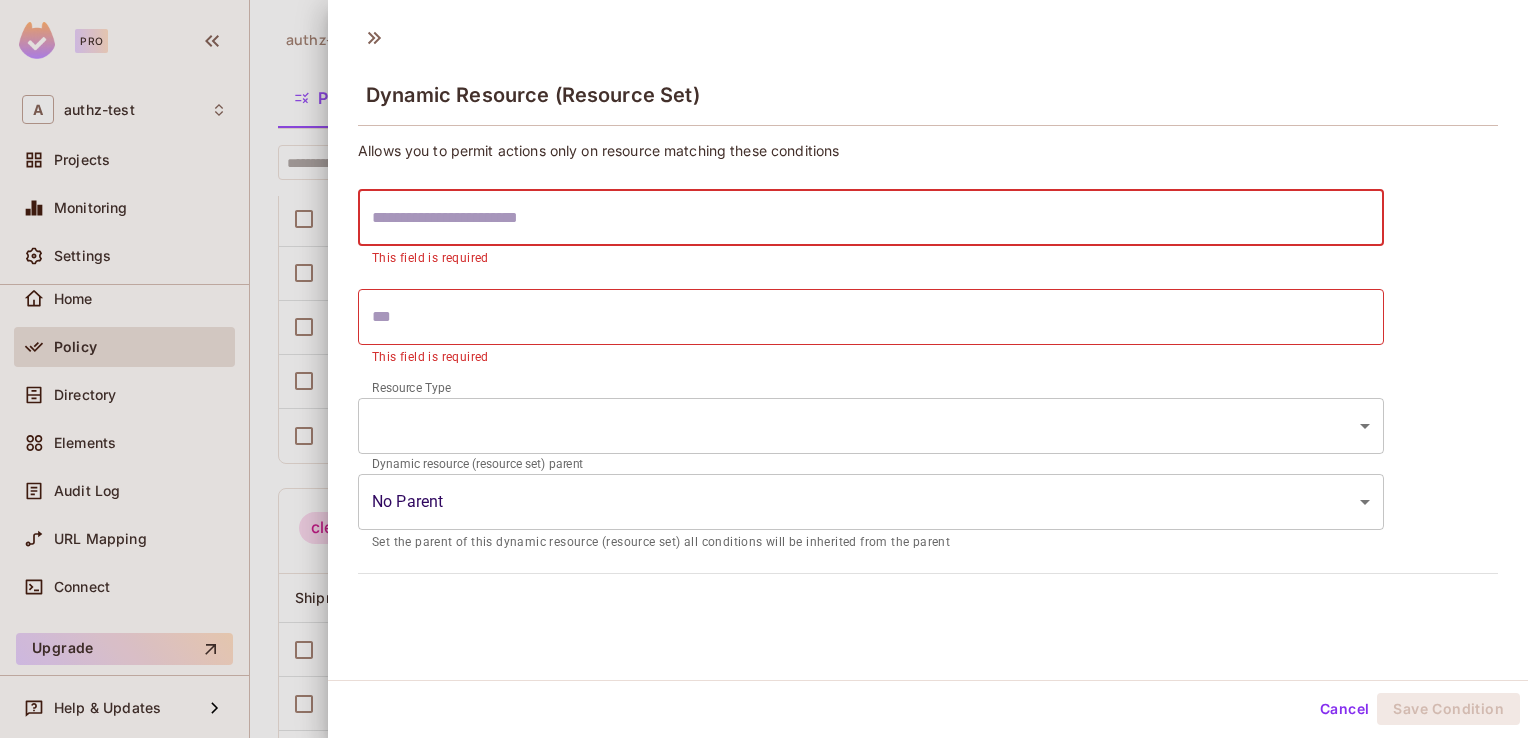 type on "*" 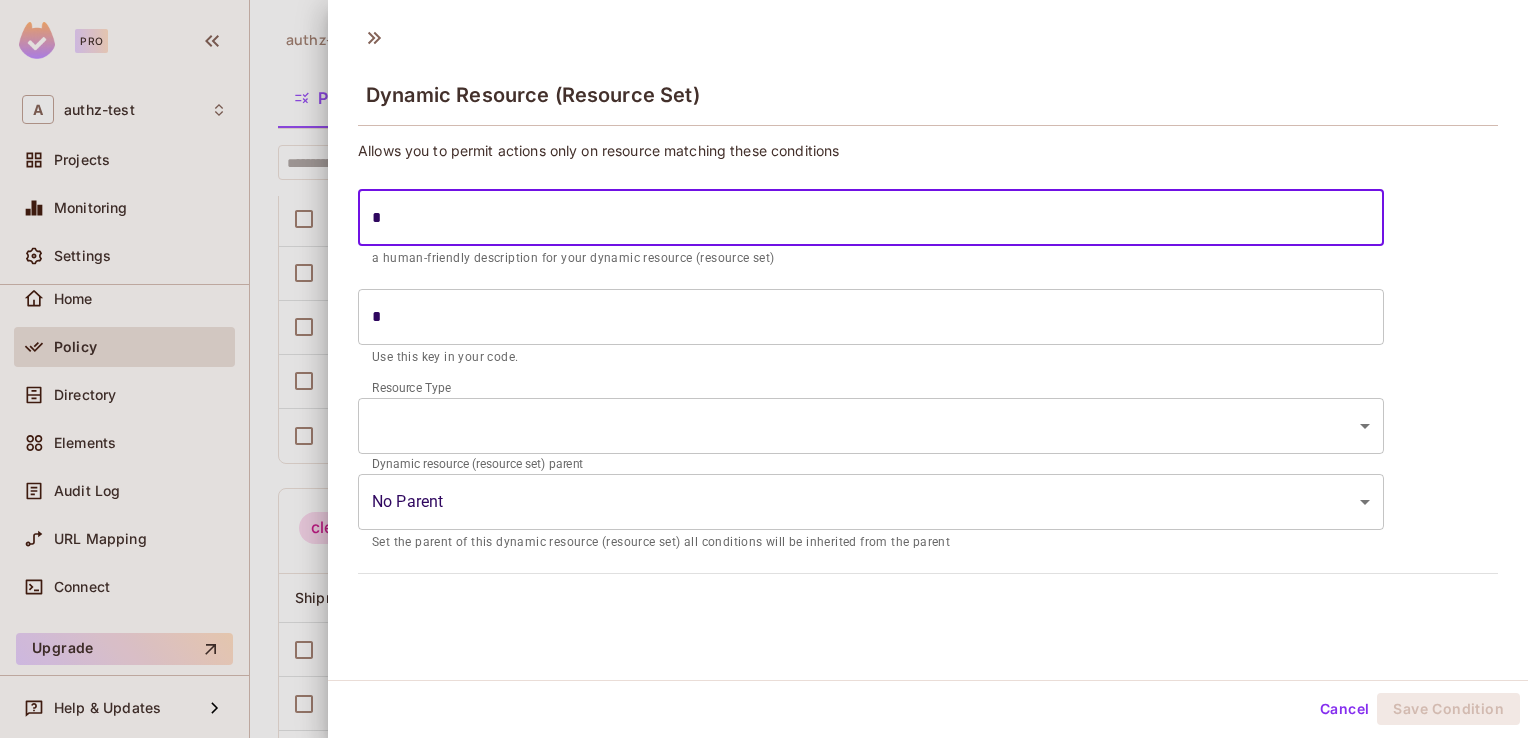 type on "**" 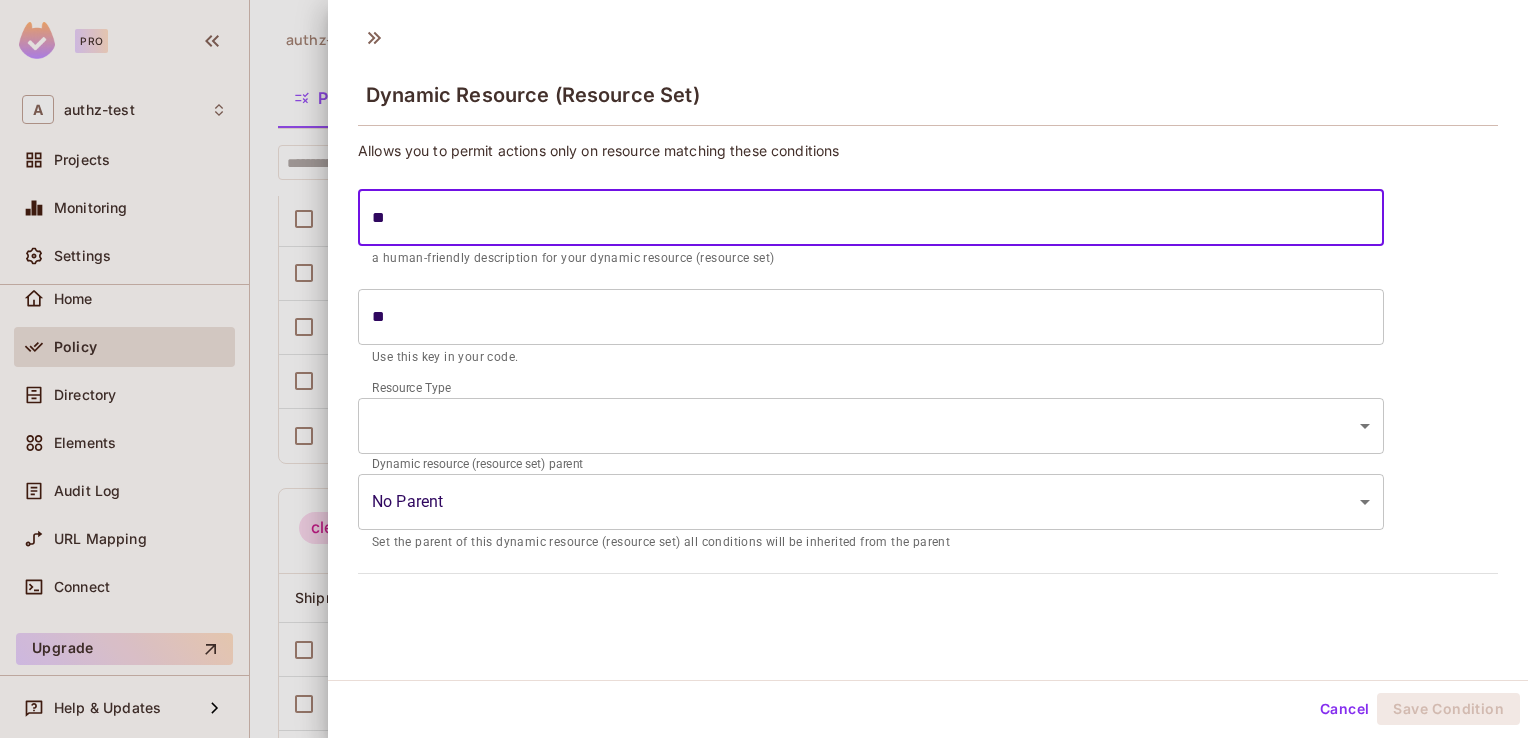 type on "***" 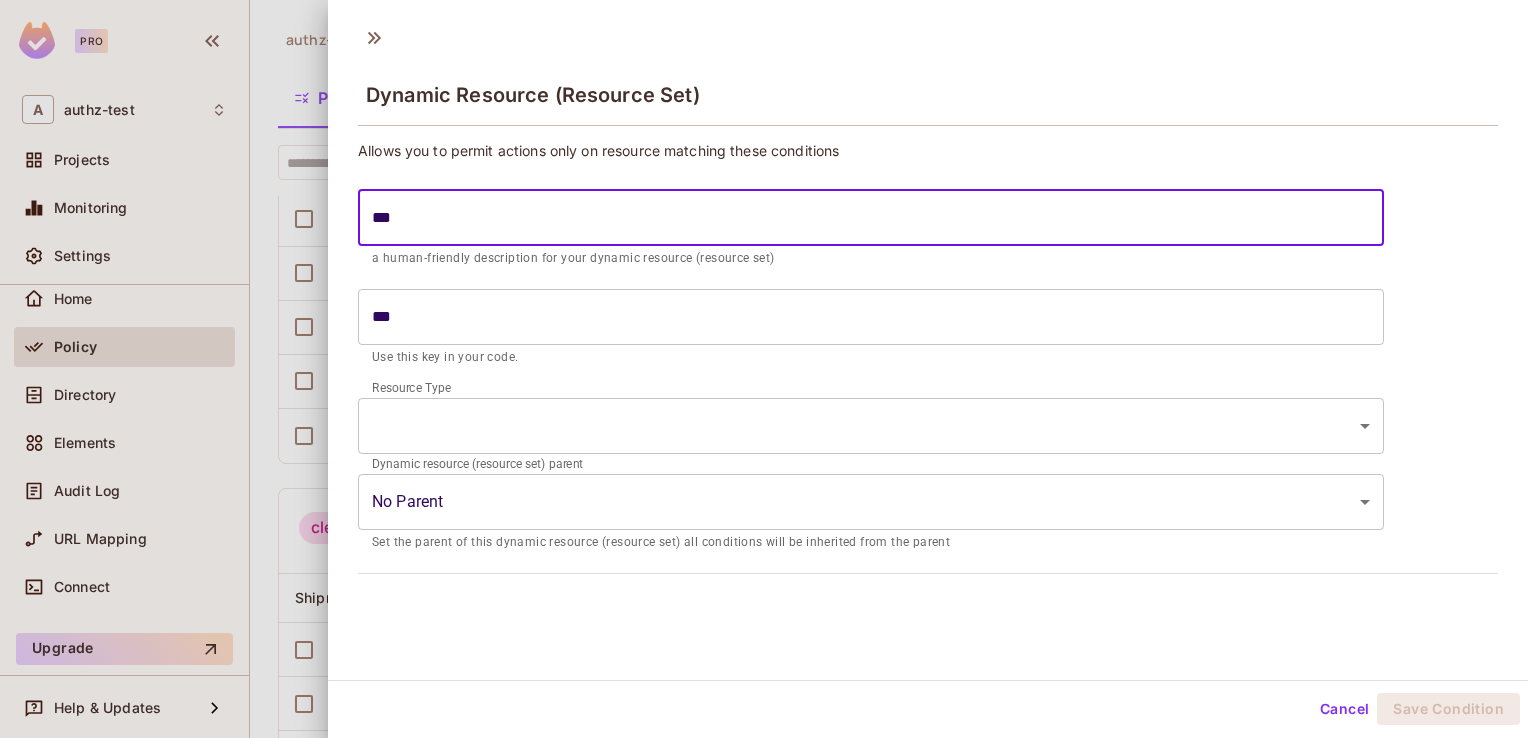 type on "****" 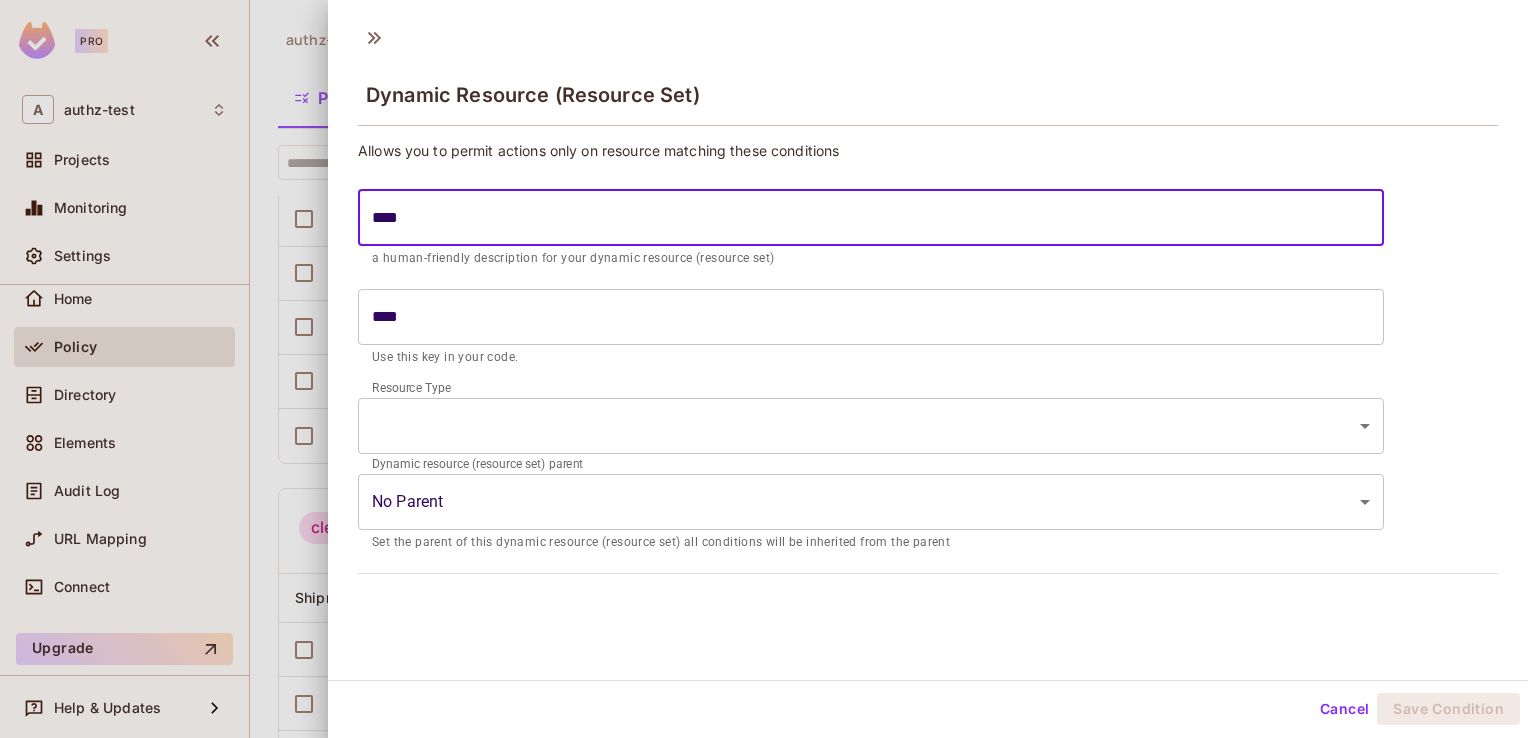 type on "*****" 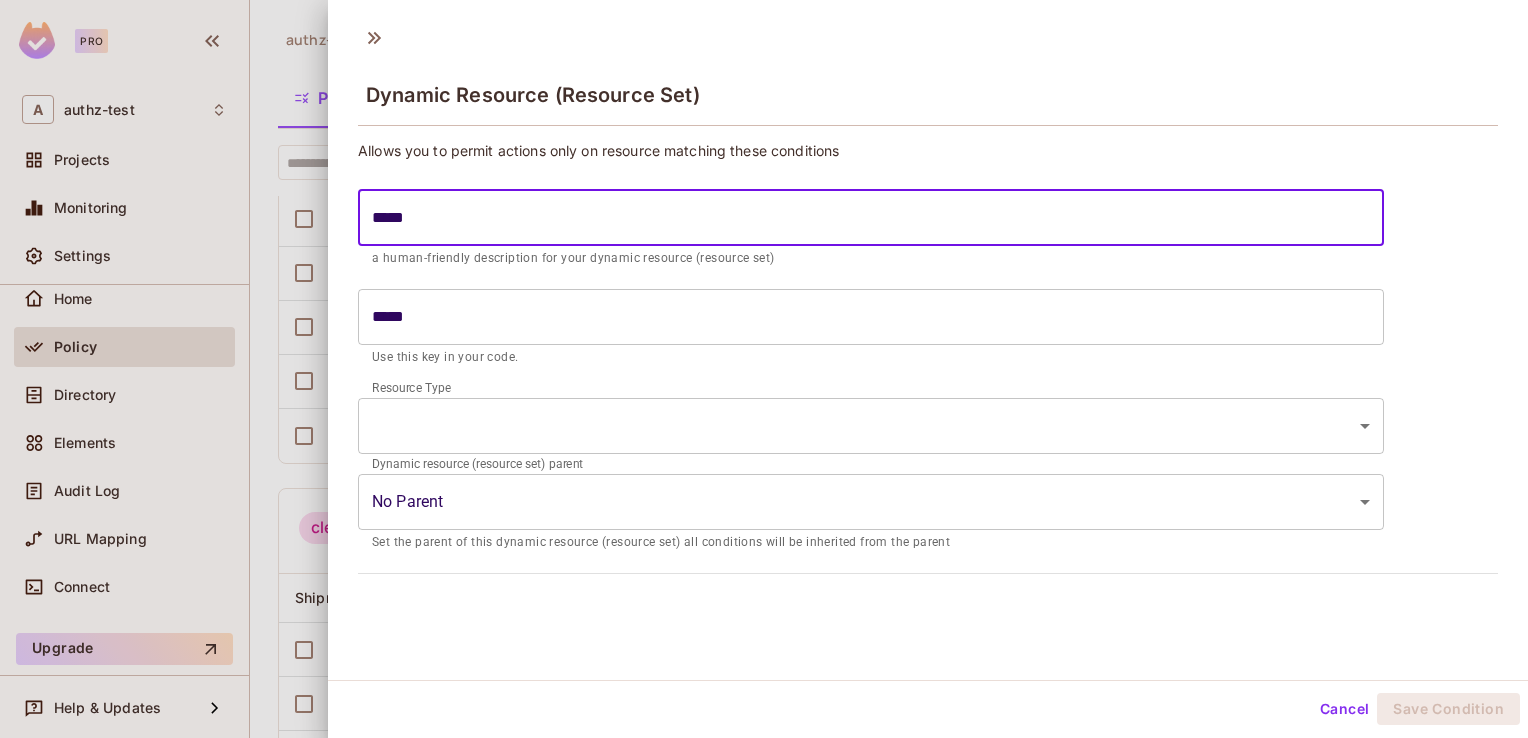 type on "******" 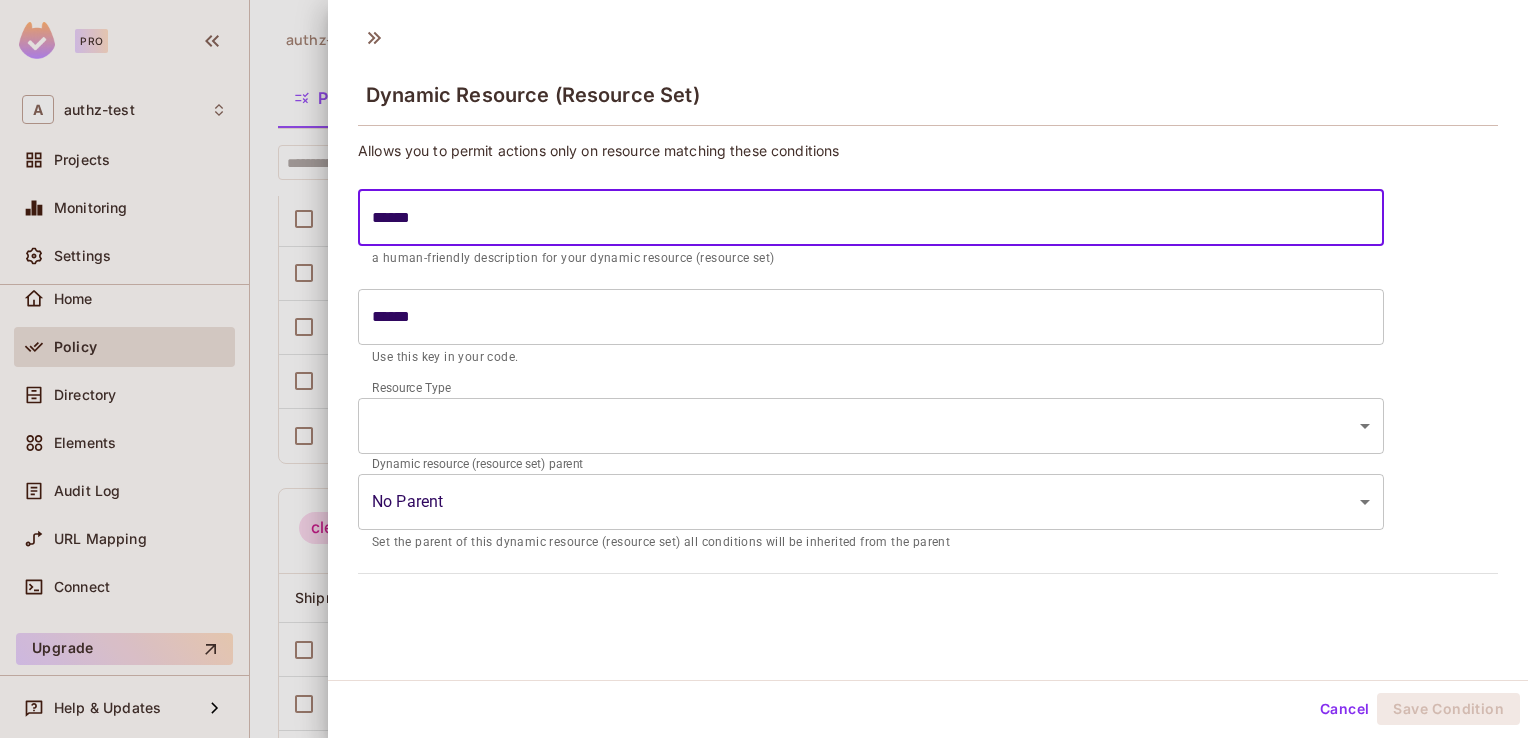 type on "*******" 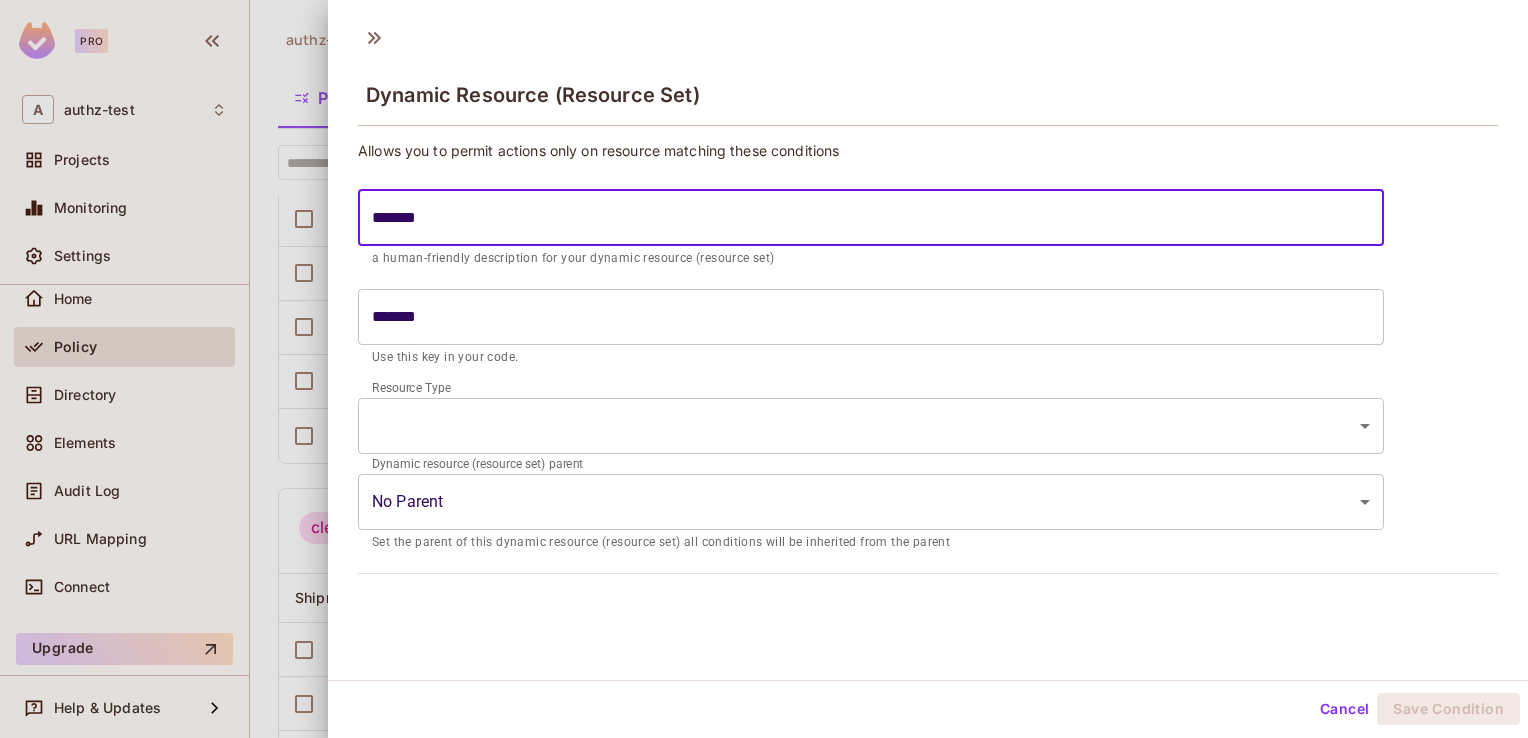 type on "********" 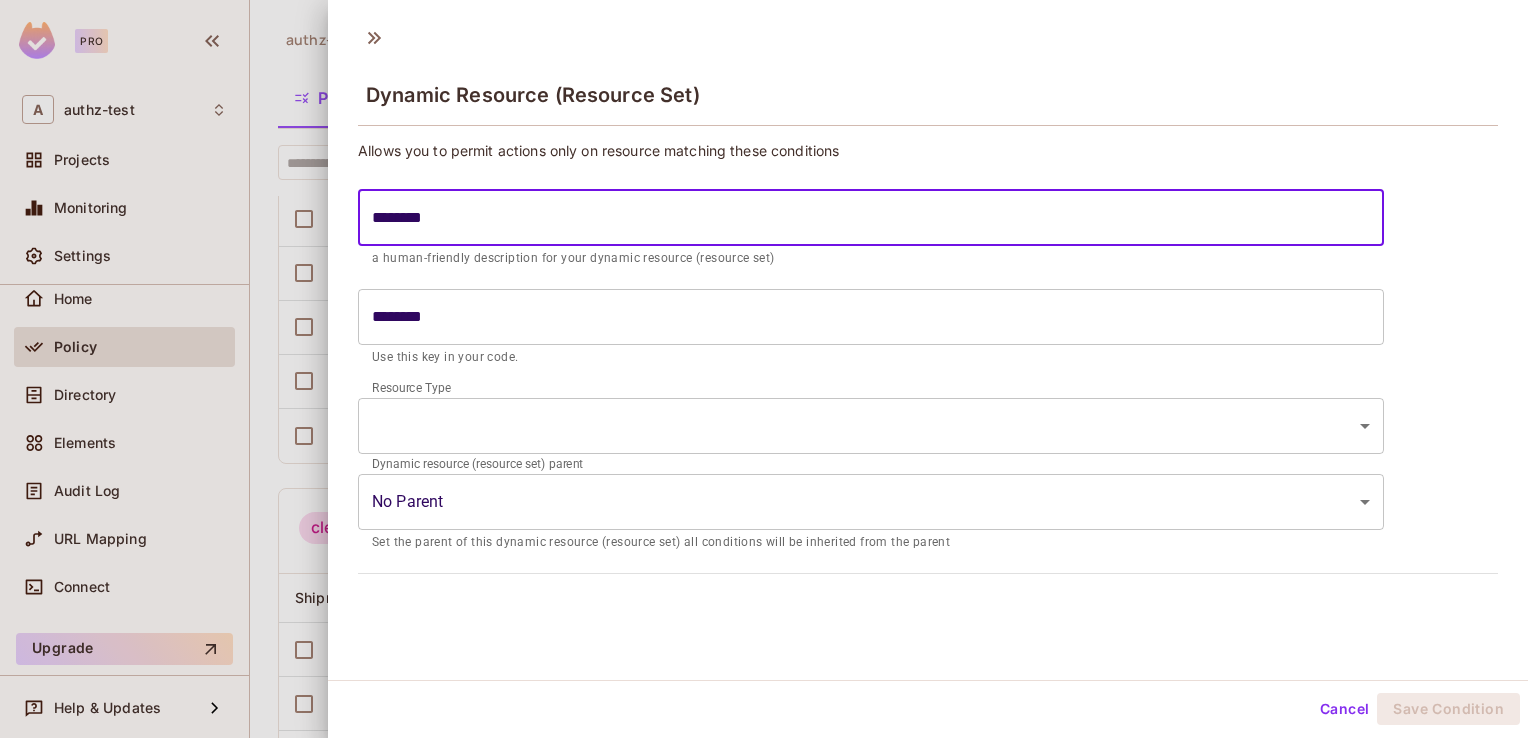 type on "*********" 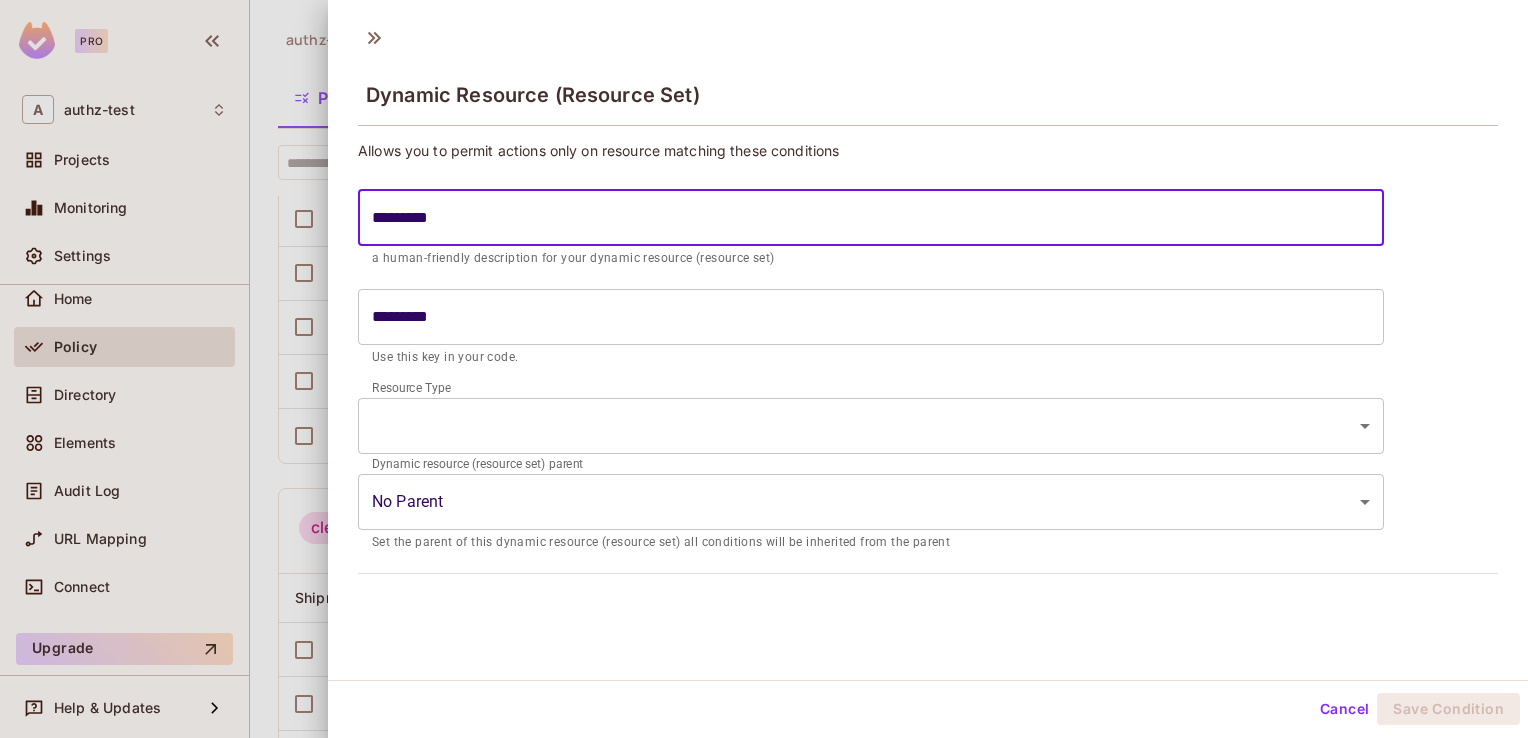 type on "**********" 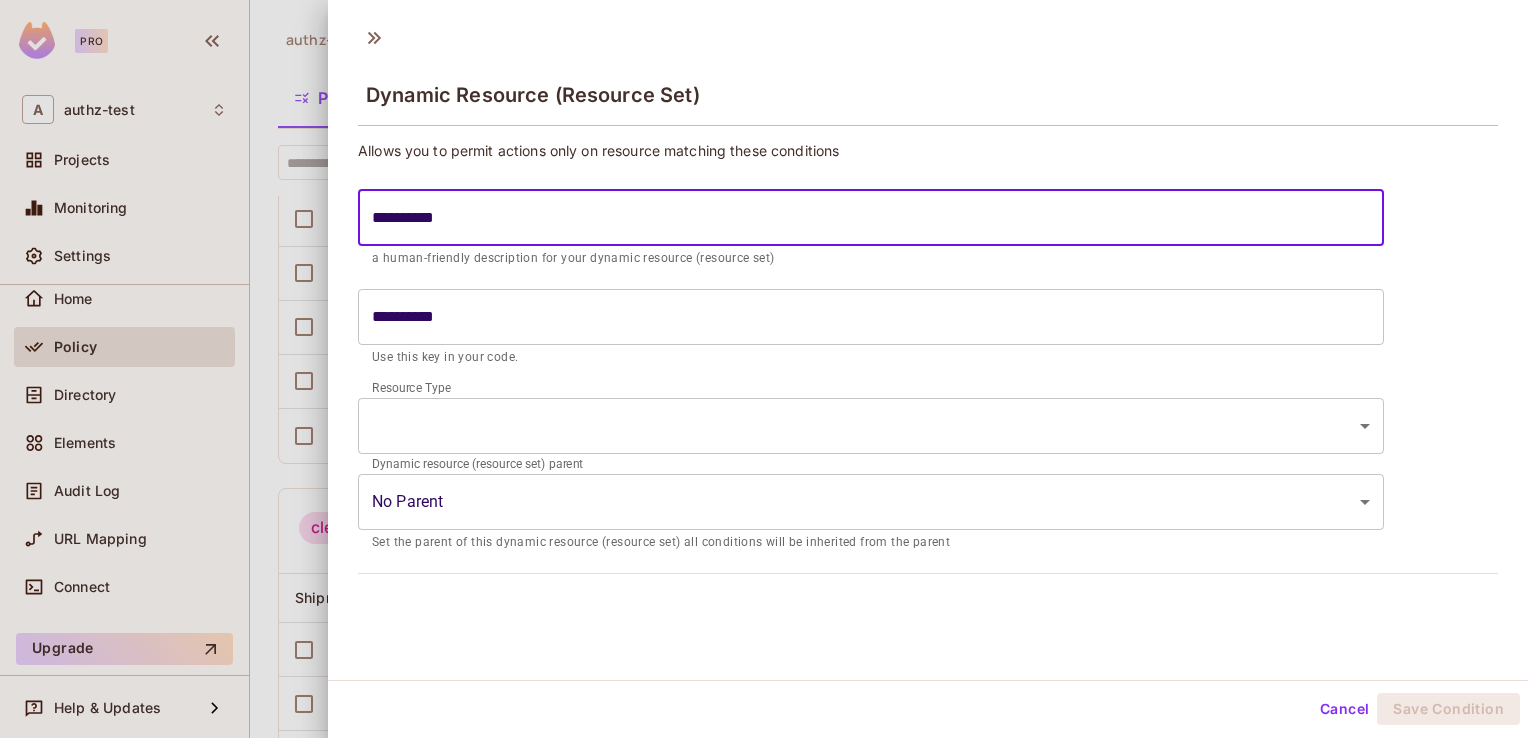 type on "**********" 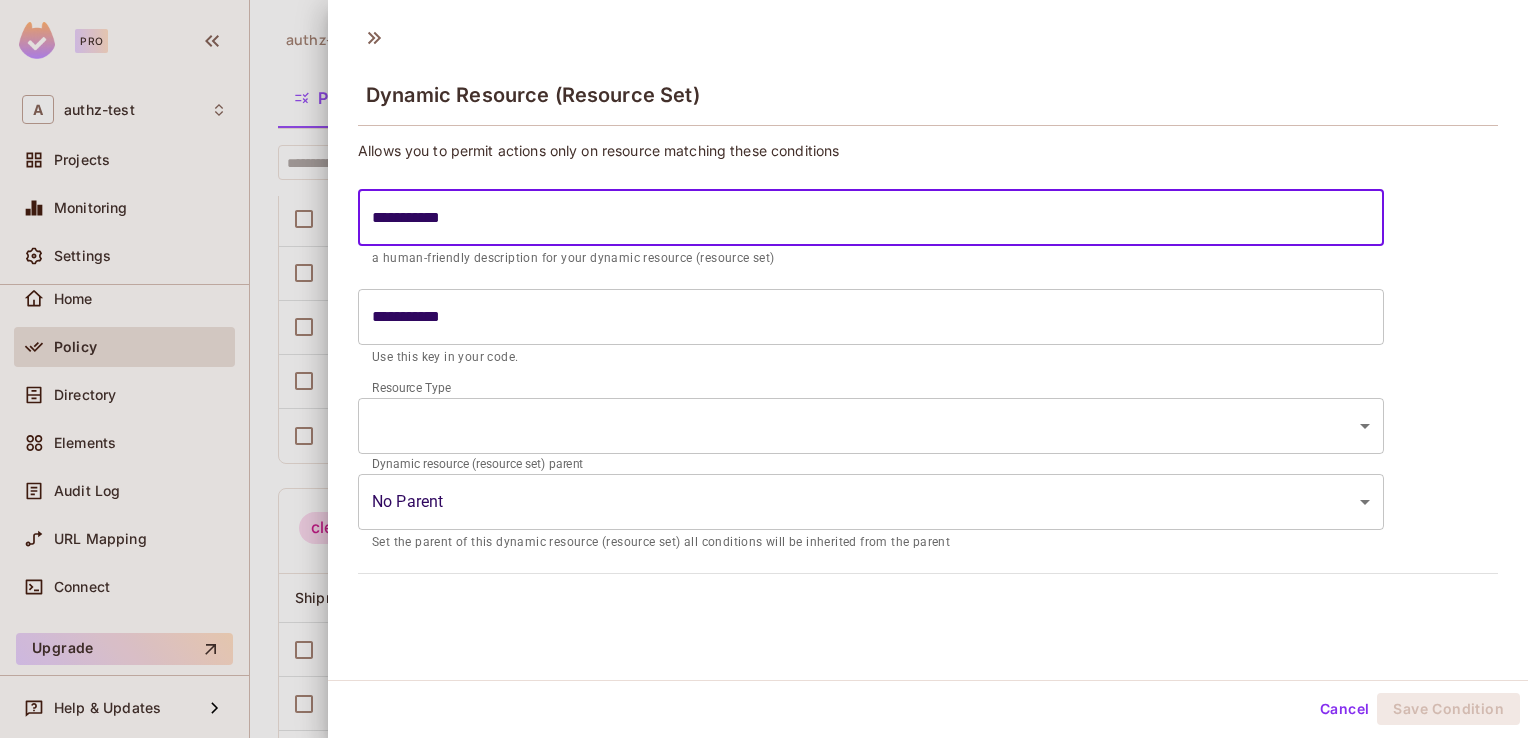 type on "**********" 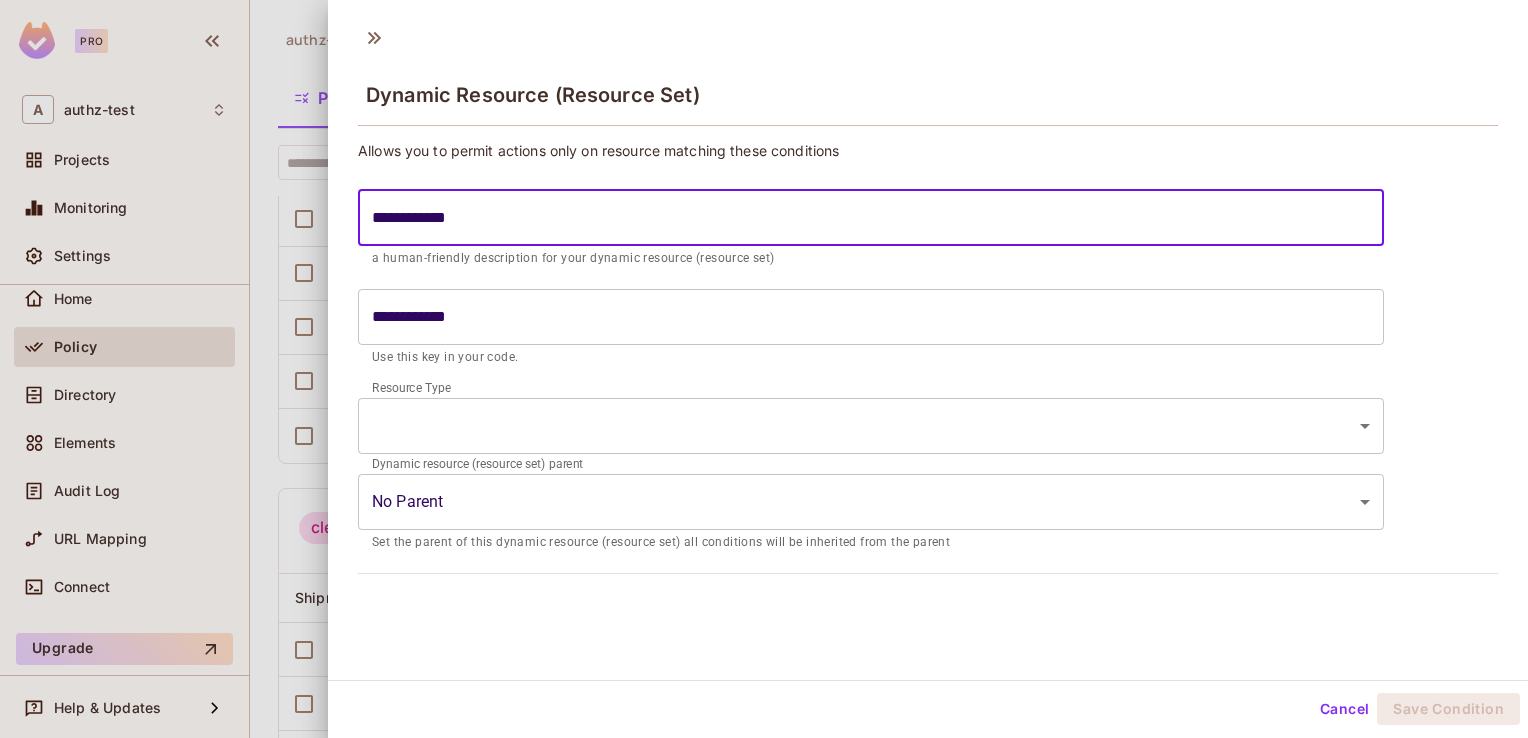 type on "**********" 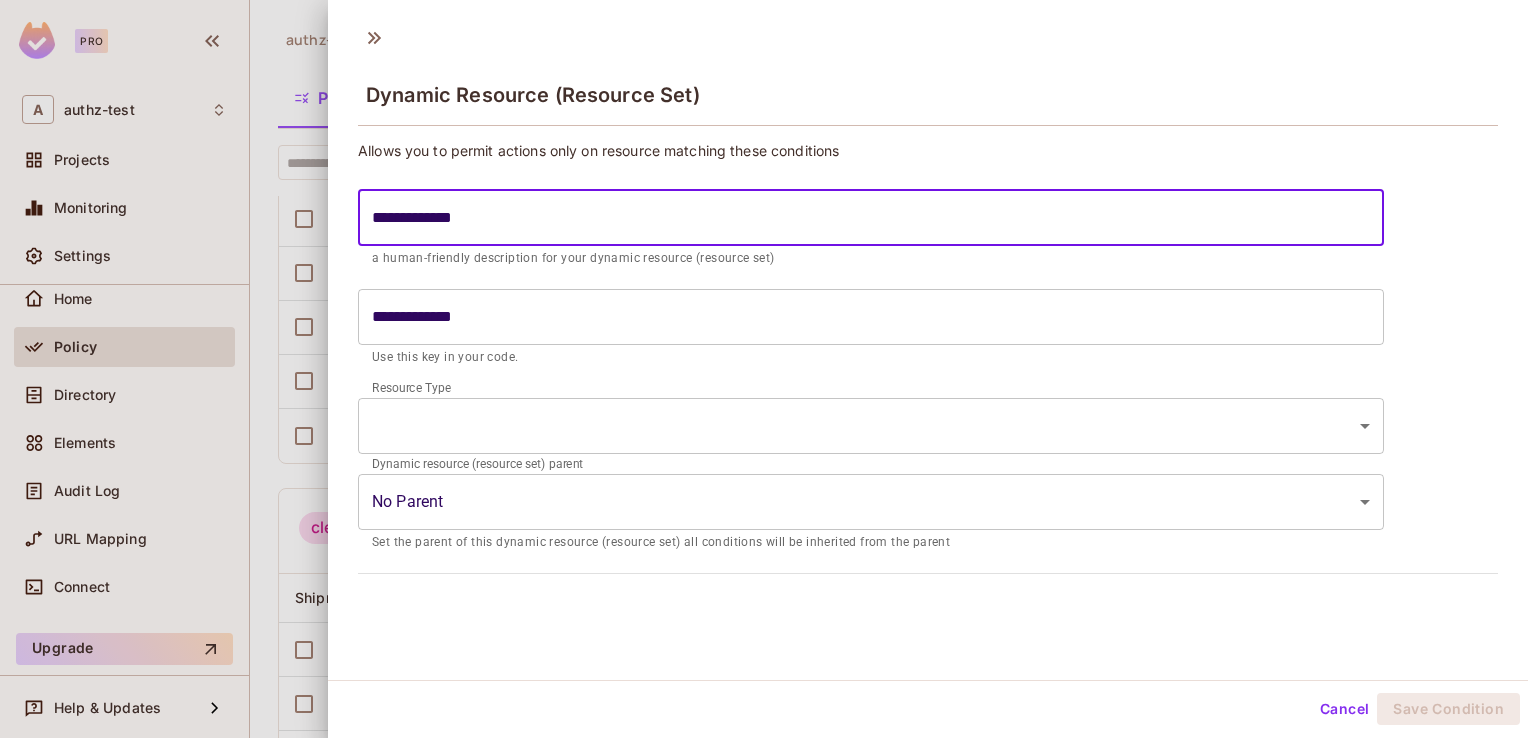 type on "**********" 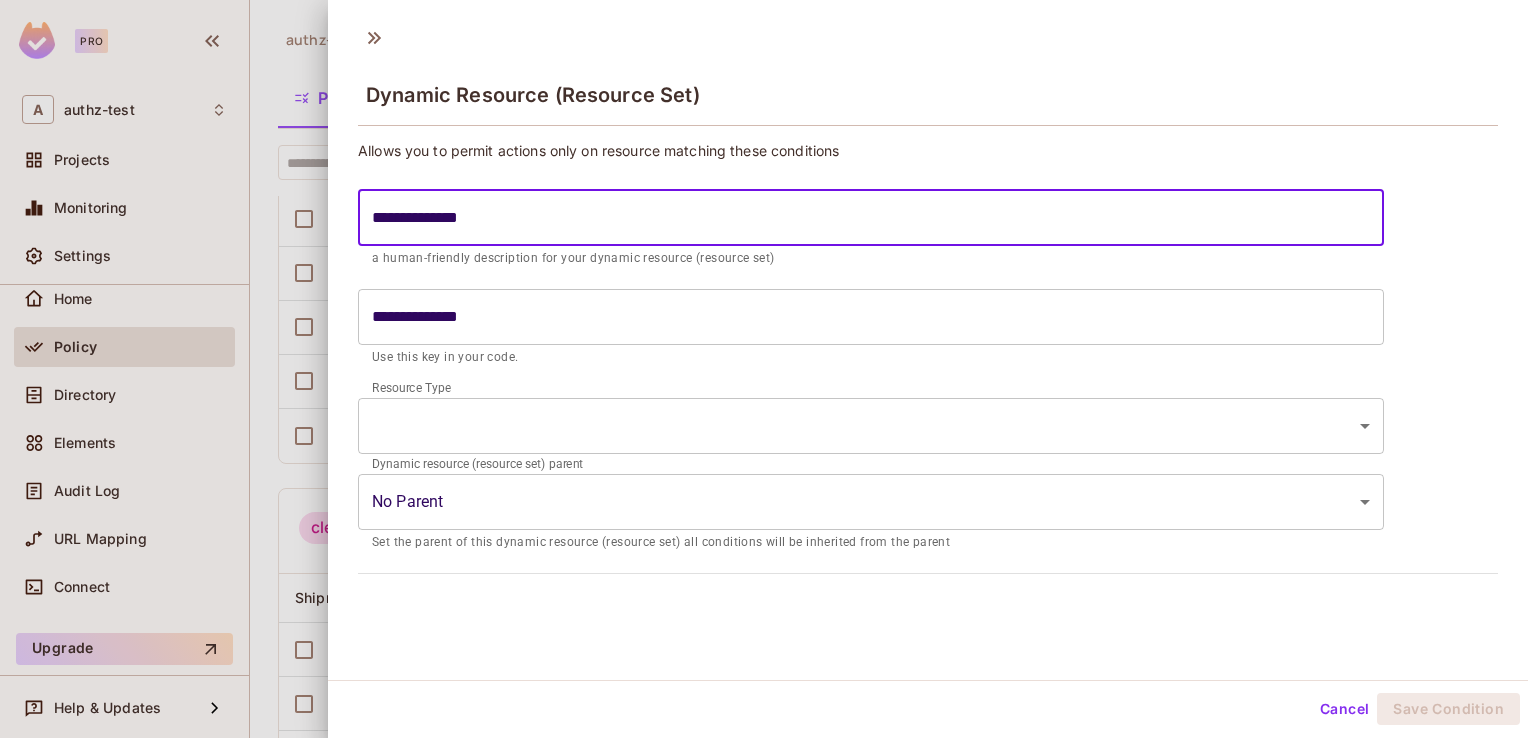 type 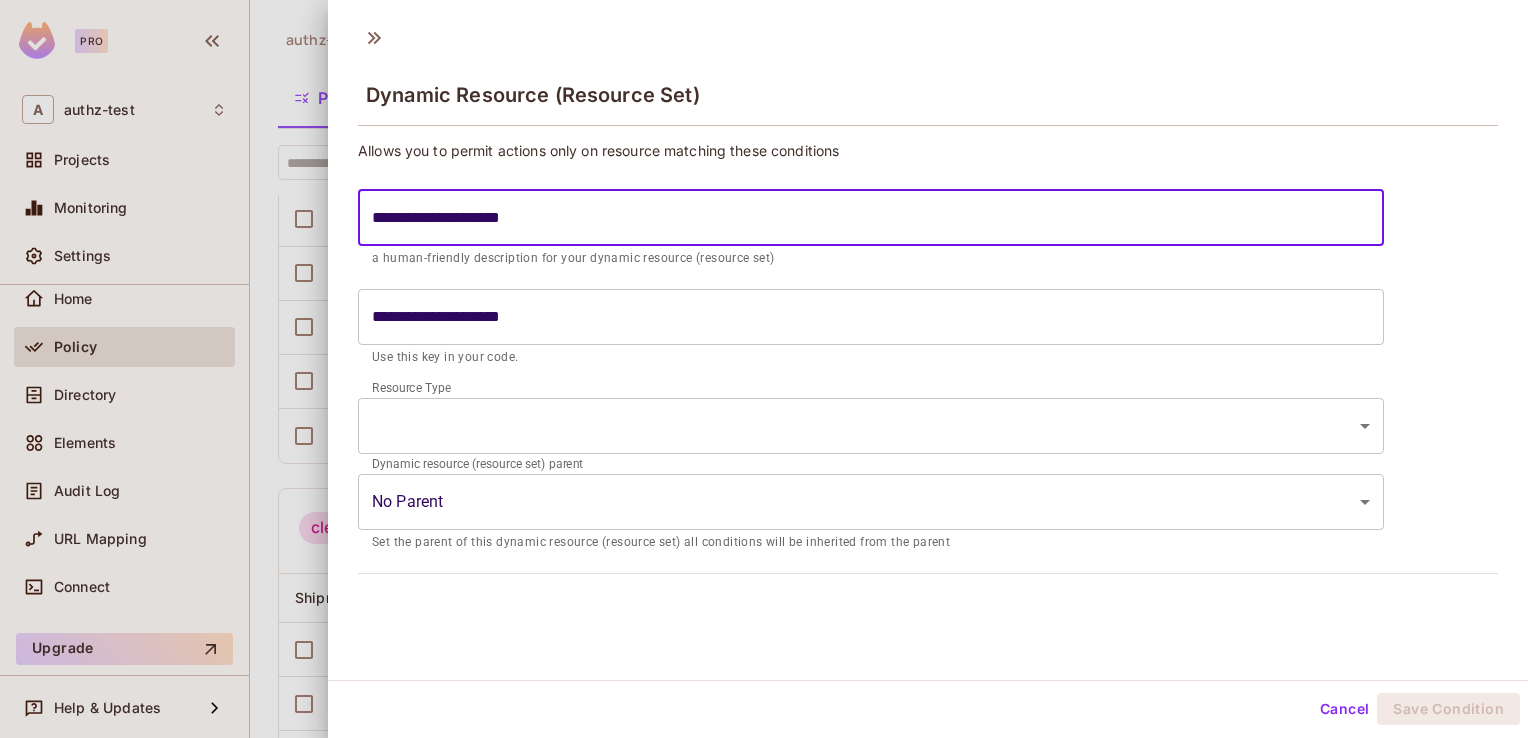 scroll, scrollTop: 3, scrollLeft: 0, axis: vertical 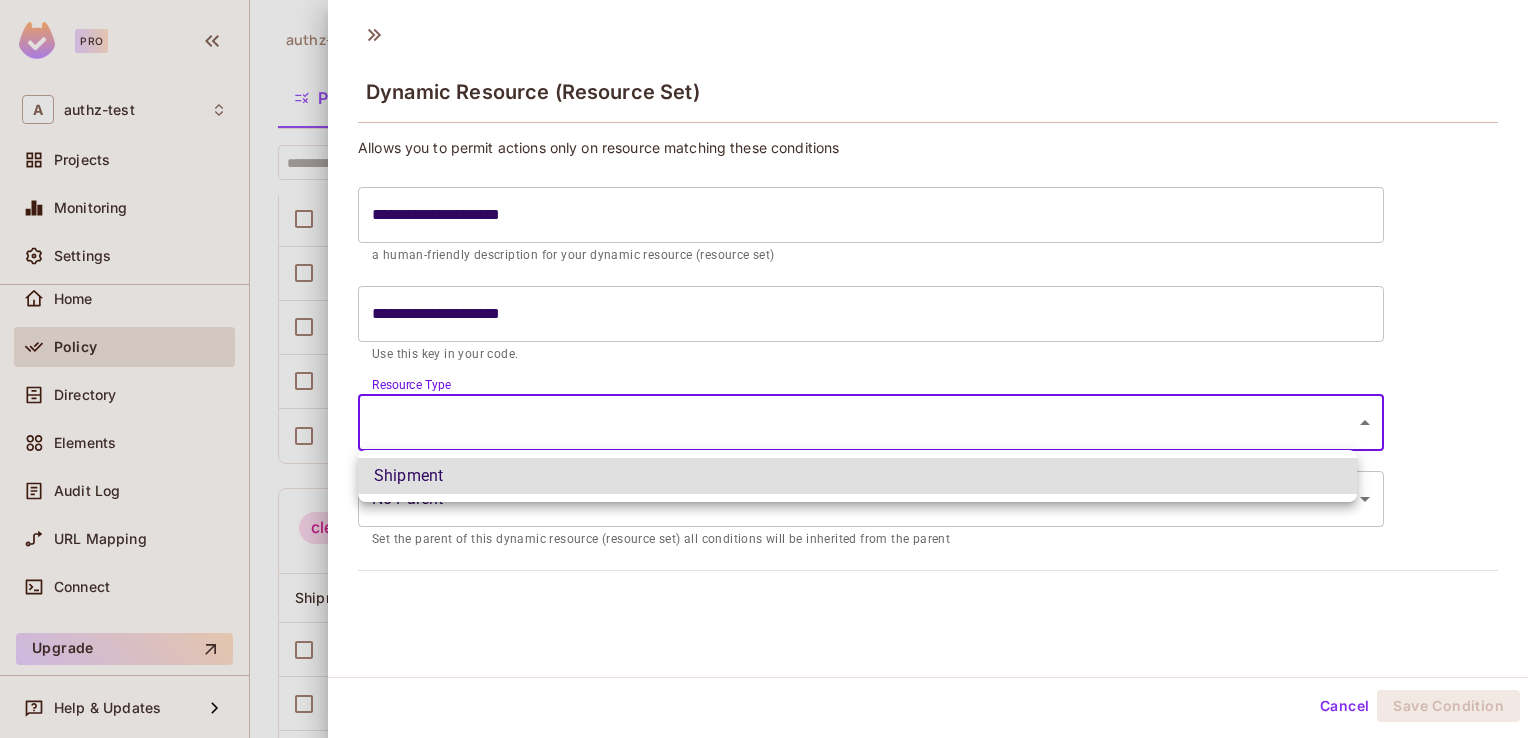 click on "Pro A authz-test Projects Monitoring Settings Default Project Development Home Policy Directory Elements Audit Log URL Mapping Connect Upgrade Help & Updates authz-test / Default Project : Development / Policy Editor Policy Editor Resources Roles ABAC Rules ​ Last Updated 2 minutes ago Settings Create customs-officer customs-officer A customs officer can view all the attributes of a shipment but cannot make any updates Shipment create delete read read-items update update-items ship-crew ship-crew A ship crew can view all the attributes of shipment except items. They cannot make any updates Shipment create delete read read-items update update-items shipment-manager shipment-manager They can view and update all the attributes of the shipment Shipment create delete read read-items update update-items clearanceLevel5Users clearanceLevel5Users Shipment create delete read read-items update update-items
​ ​ ​ ​" at bounding box center [764, 369] 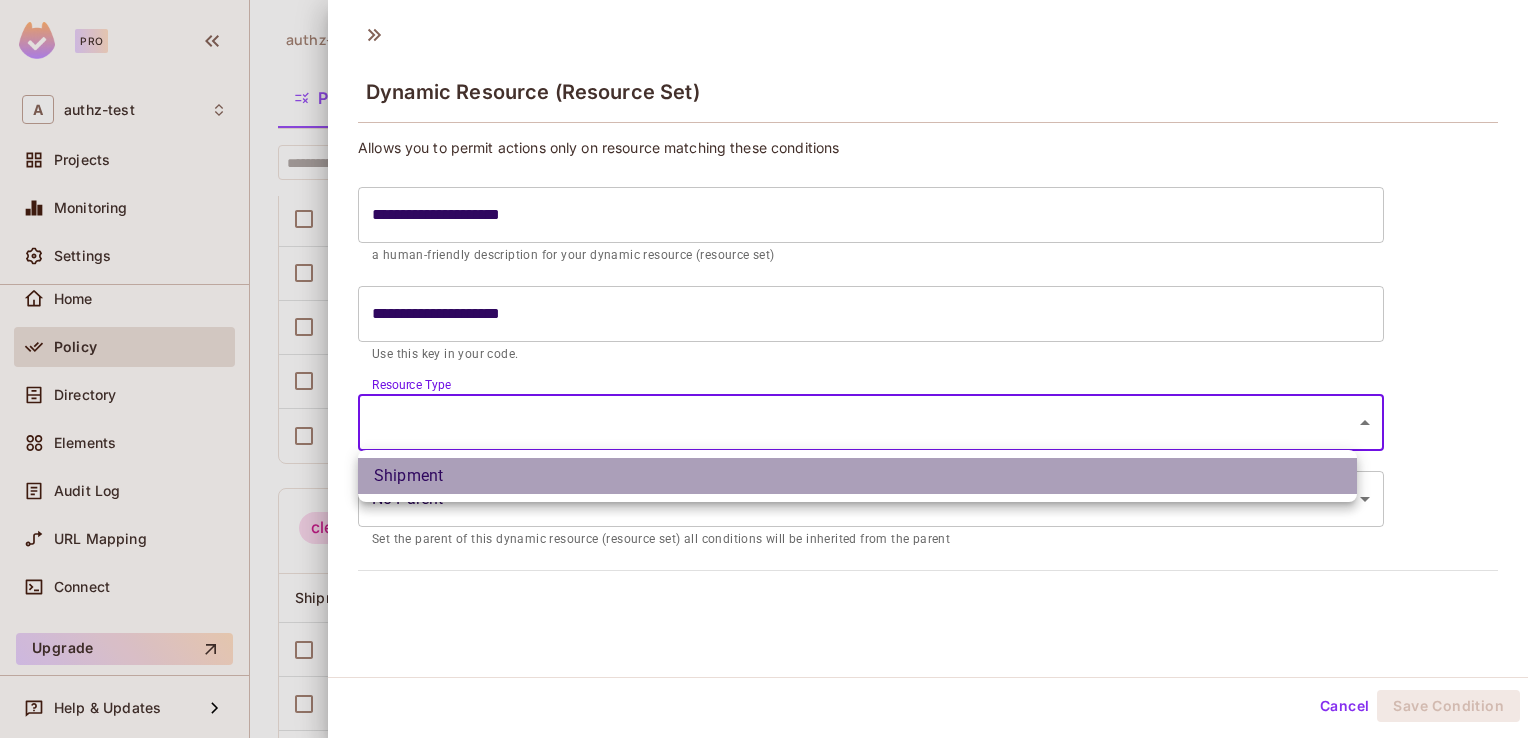 click on "Shipment" at bounding box center [857, 476] 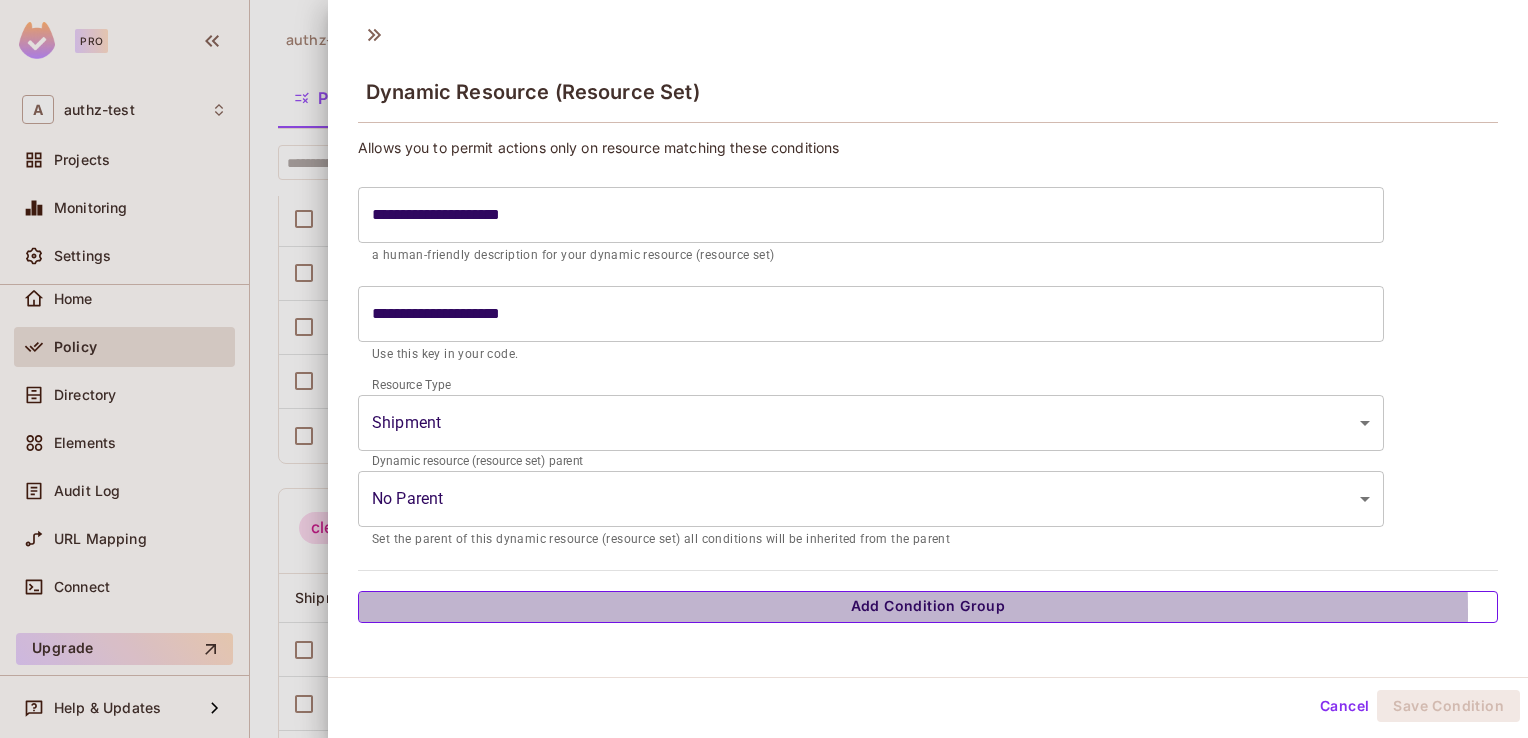 click on "Add Condition Group" at bounding box center (928, 607) 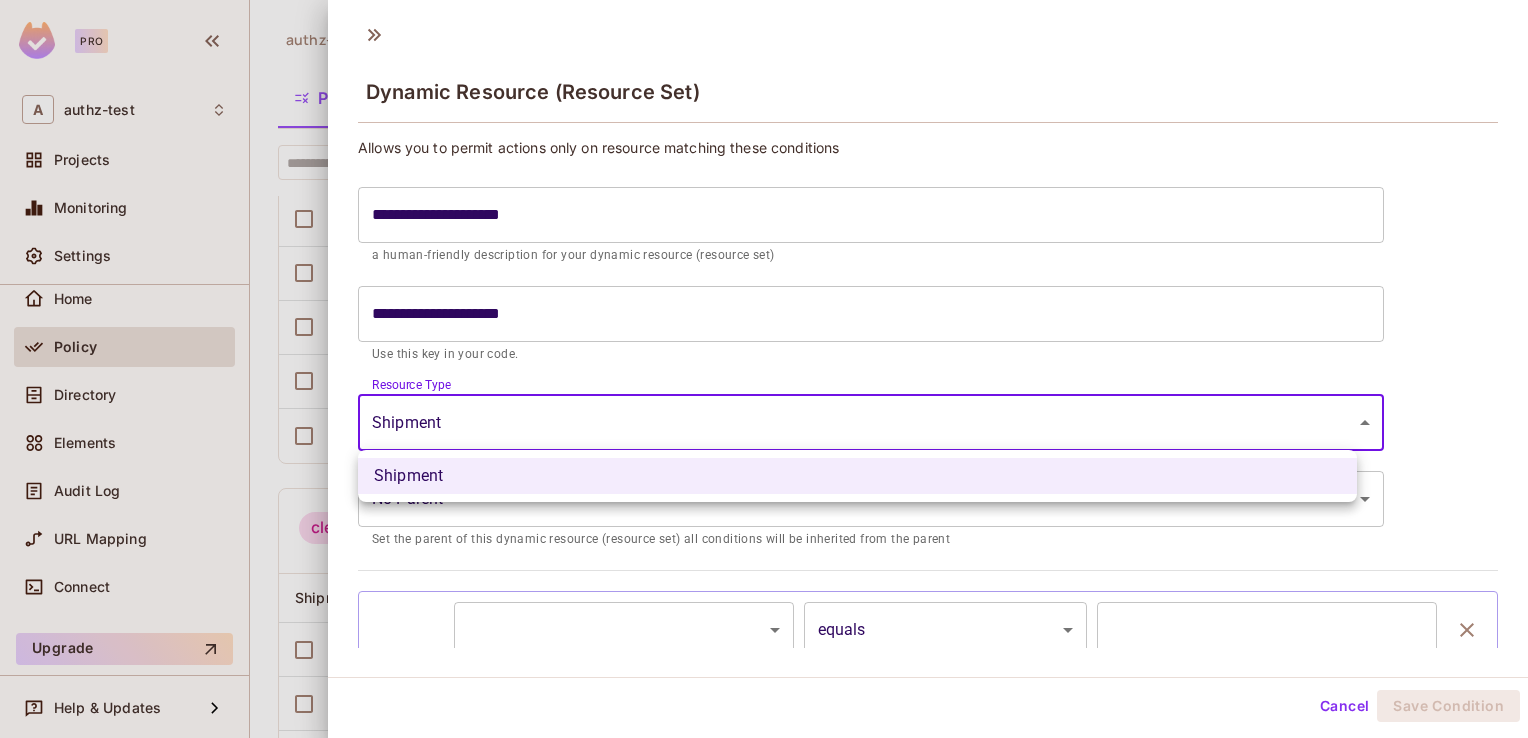 click on "Pro A authz-test Projects Monitoring Settings Default Project Development Home Policy Directory Elements Audit Log URL Mapping Connect Upgrade Help & Updates authz-test / Default Project : Development / Policy Editor Policy Editor Resources Roles ABAC Rules ​ Last Updated 2 minutes ago Settings Create customs-officer customs-officer A customs officer can view all the attributes of a shipment but cannot make any updates Shipment create delete read read-items update update-items ship-crew ship-crew A ship crew can view all the attributes of shipment except items. They cannot make any updates Shipment create delete read read-items update update-items shipment-manager shipment-manager They can view and update all the attributes of the shipment Shipment create delete read read-items update update-items clearanceLevel5Users clearanceLevel5Users Shipment create delete read read-items update update-items
​ ​ Shipment" at bounding box center (764, 369) 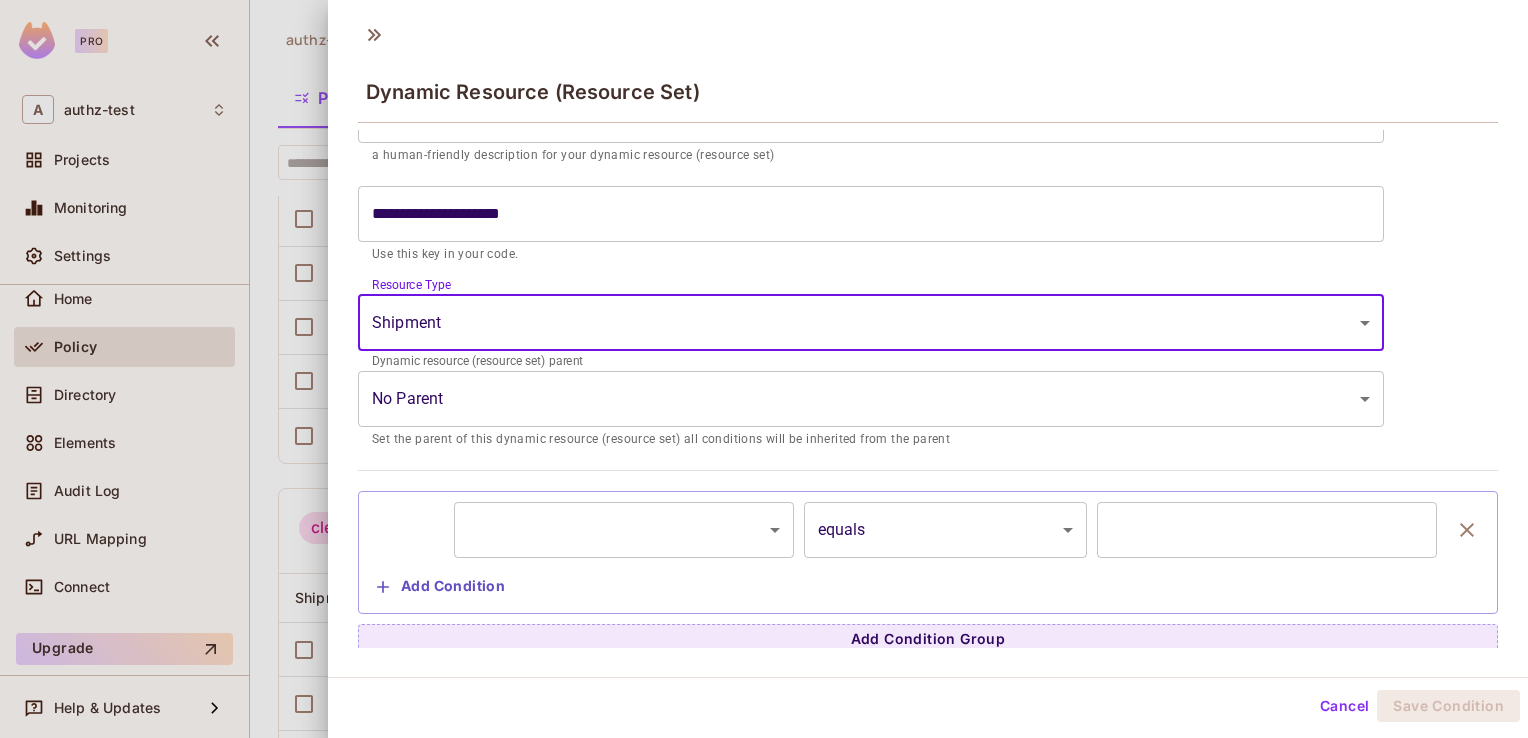 scroll, scrollTop: 106, scrollLeft: 0, axis: vertical 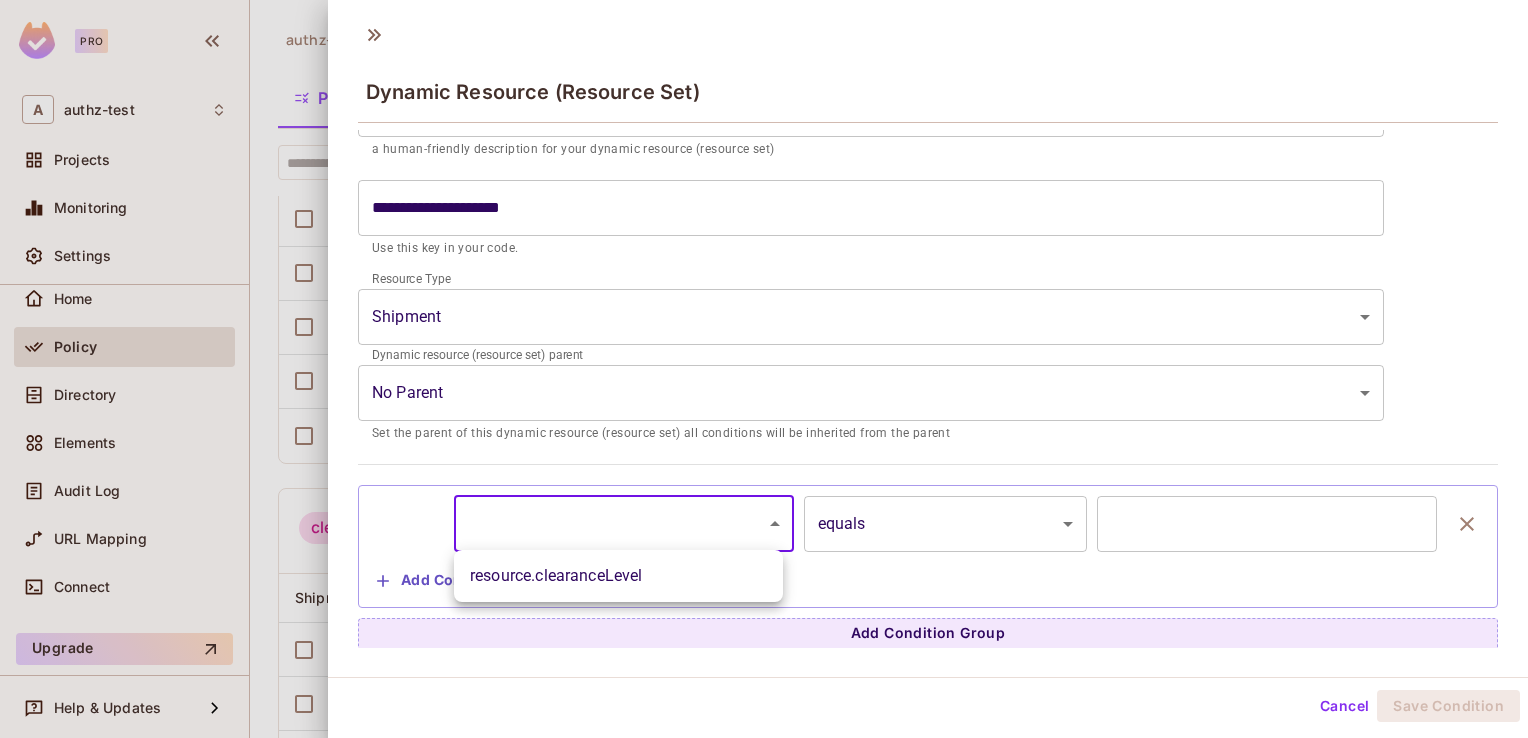 click on "Pro A authz-test Projects Monitoring Settings Default Project Development Home Policy Directory Elements Audit Log URL Mapping Connect Upgrade Help & Updates authz-test / Default Project : Development / Policy Editor Policy Editor Resources Roles ABAC Rules ​ Last Updated 2 minutes ago Settings Create customs-officer customs-officer A customs officer can view all the attributes of a shipment but cannot make any updates Shipment create delete read read-items update update-items ship-crew ship-crew A ship crew can view all the attributes of shipment except items. They cannot make any updates Shipment create delete read read-items update update-items shipment-manager shipment-manager They can view and update all the attributes of the shipment Shipment create delete read read-items update update-items clearanceLevel5Users clearanceLevel5Users Shipment create delete read read-items update update-items
​ ​ Shipment" at bounding box center [764, 369] 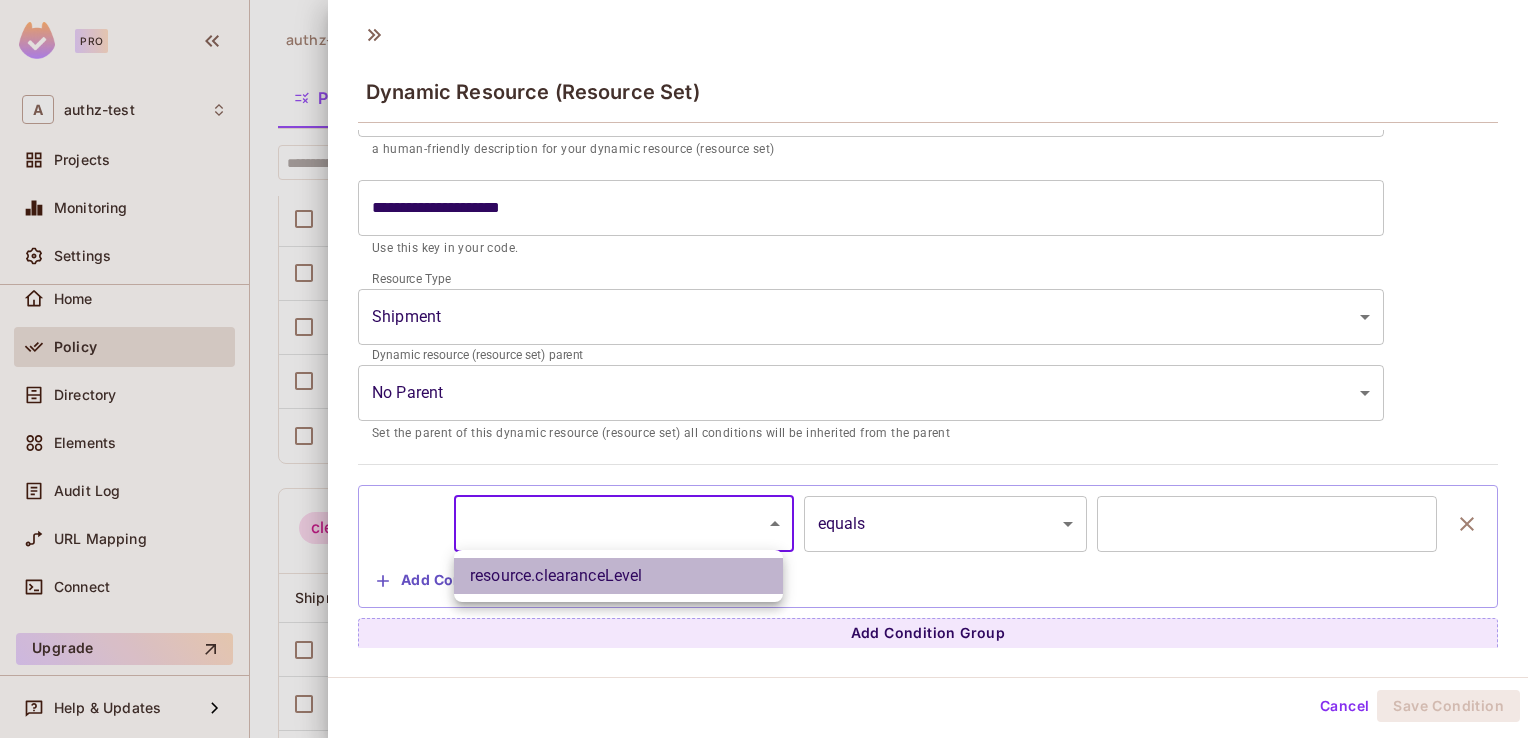 click on "resource.clearanceLevel" at bounding box center (618, 576) 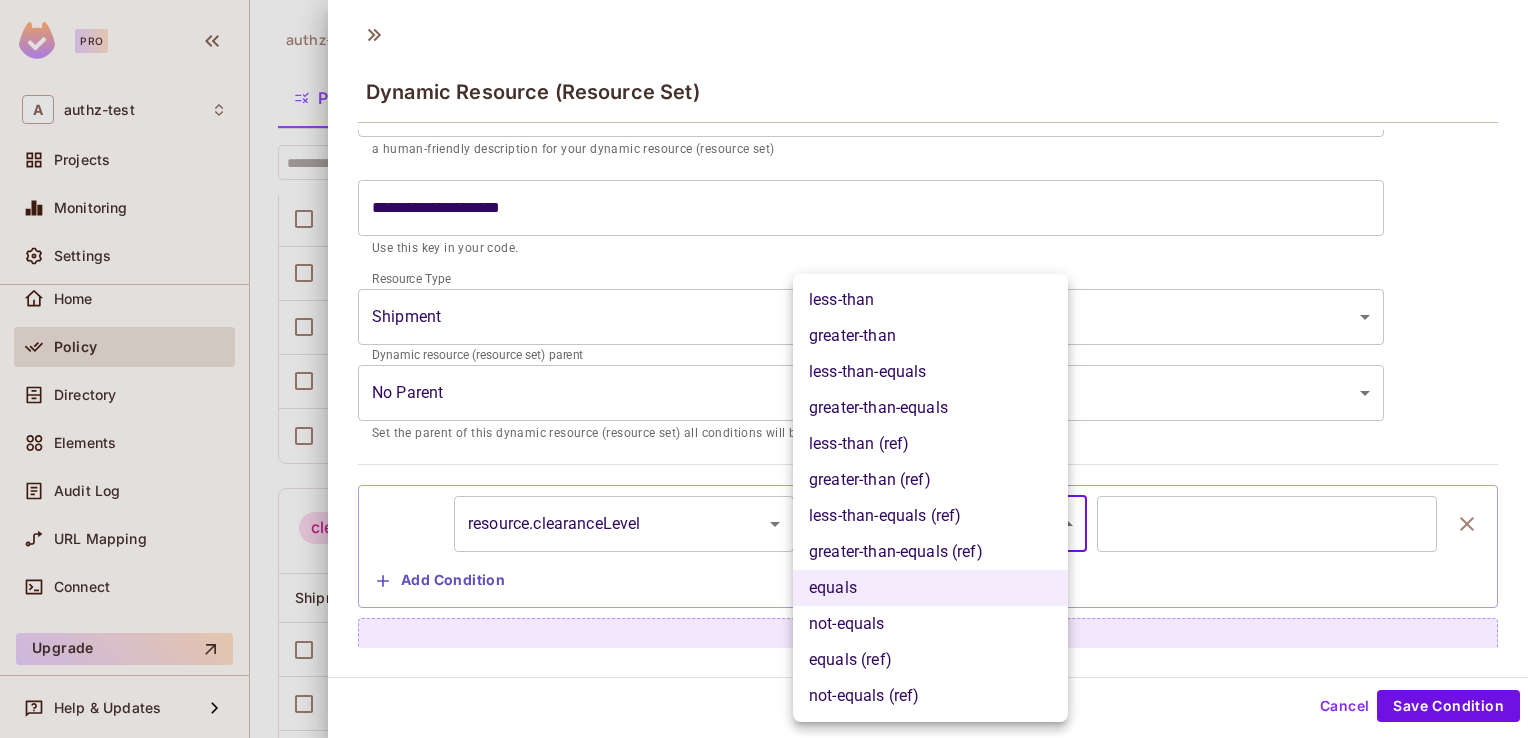 click on "Pro A authz-test Projects Monitoring Settings Default Project Development Home Policy Directory Elements Audit Log URL Mapping Connect Upgrade Help & Updates authz-test / Default Project : Development / Policy Editor Policy Editor Resources Roles ABAC Rules ​ Last Updated 2 minutes ago Settings Create customs-officer customs-officer A customs officer can view all the attributes of a shipment but cannot make any updates Shipment create delete read read-items update update-items ship-crew ship-crew A ship crew can view all the attributes of shipment except items. They cannot make any updates Shipment create delete read read-items update update-items shipment-manager shipment-manager They can view and update all the attributes of the shipment Shipment create delete read read-items update update-items clearanceLevel5Users clearanceLevel5Users Shipment create delete read read-items update update-items
​ ​ Shipment" at bounding box center (764, 369) 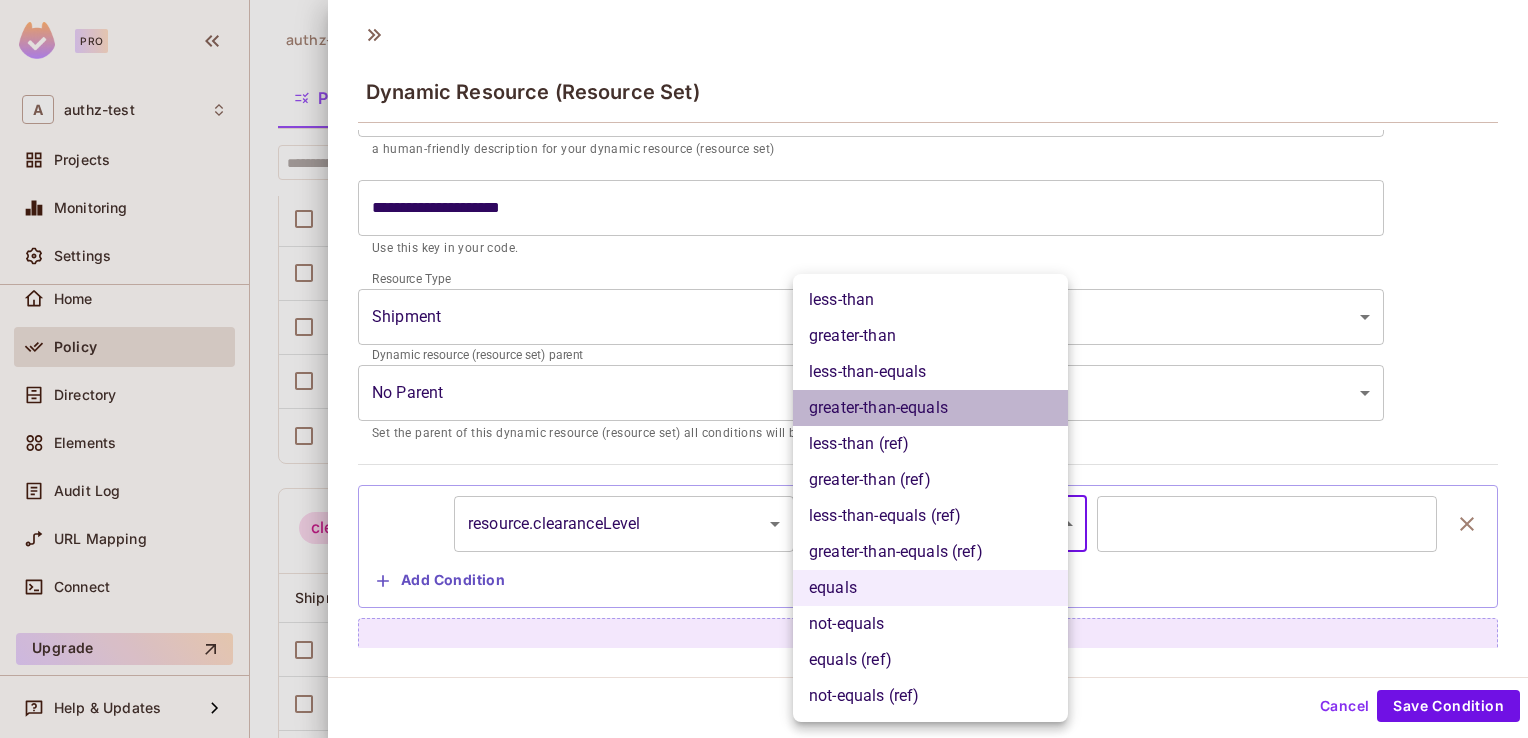 click on "greater-than-equals" at bounding box center (930, 408) 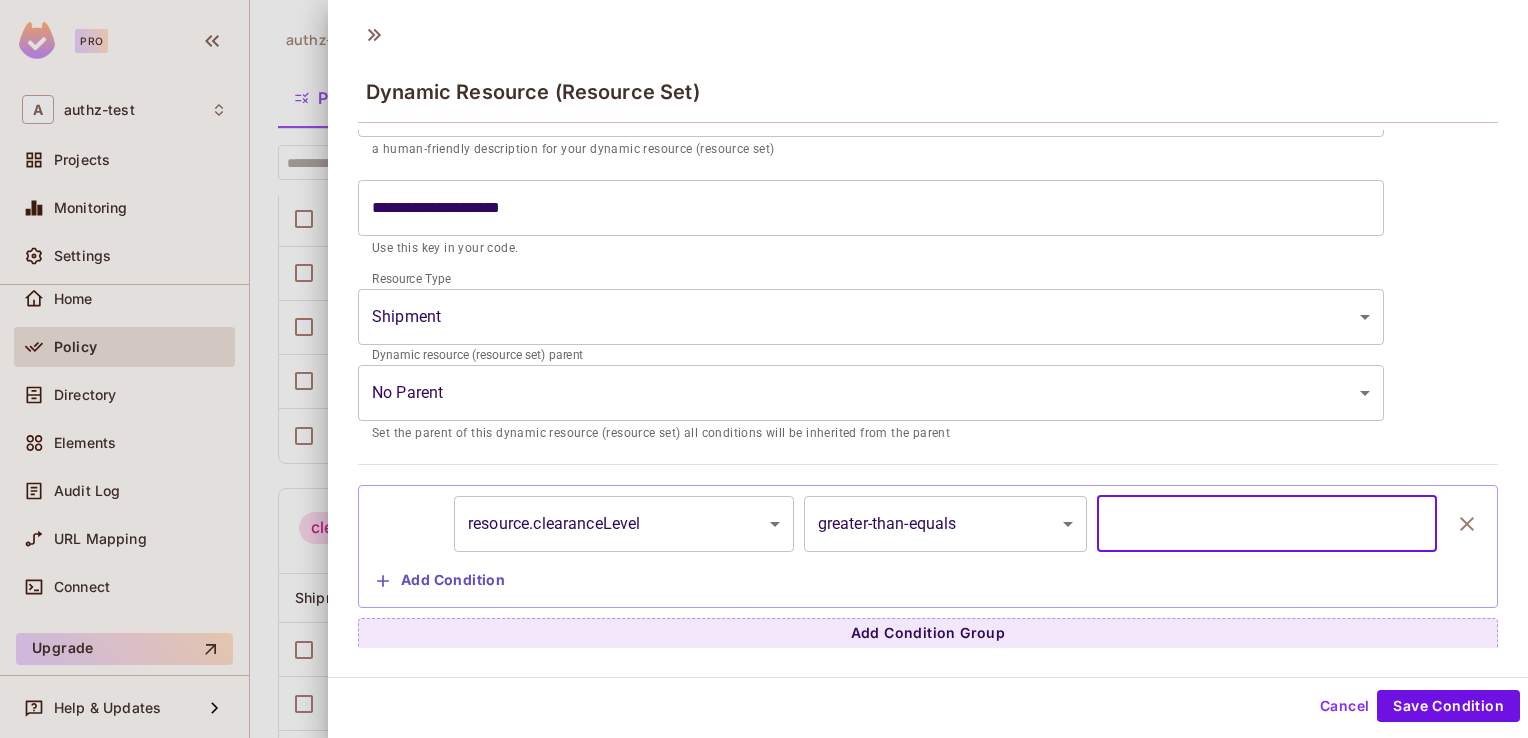click on "*" at bounding box center (1267, 524) 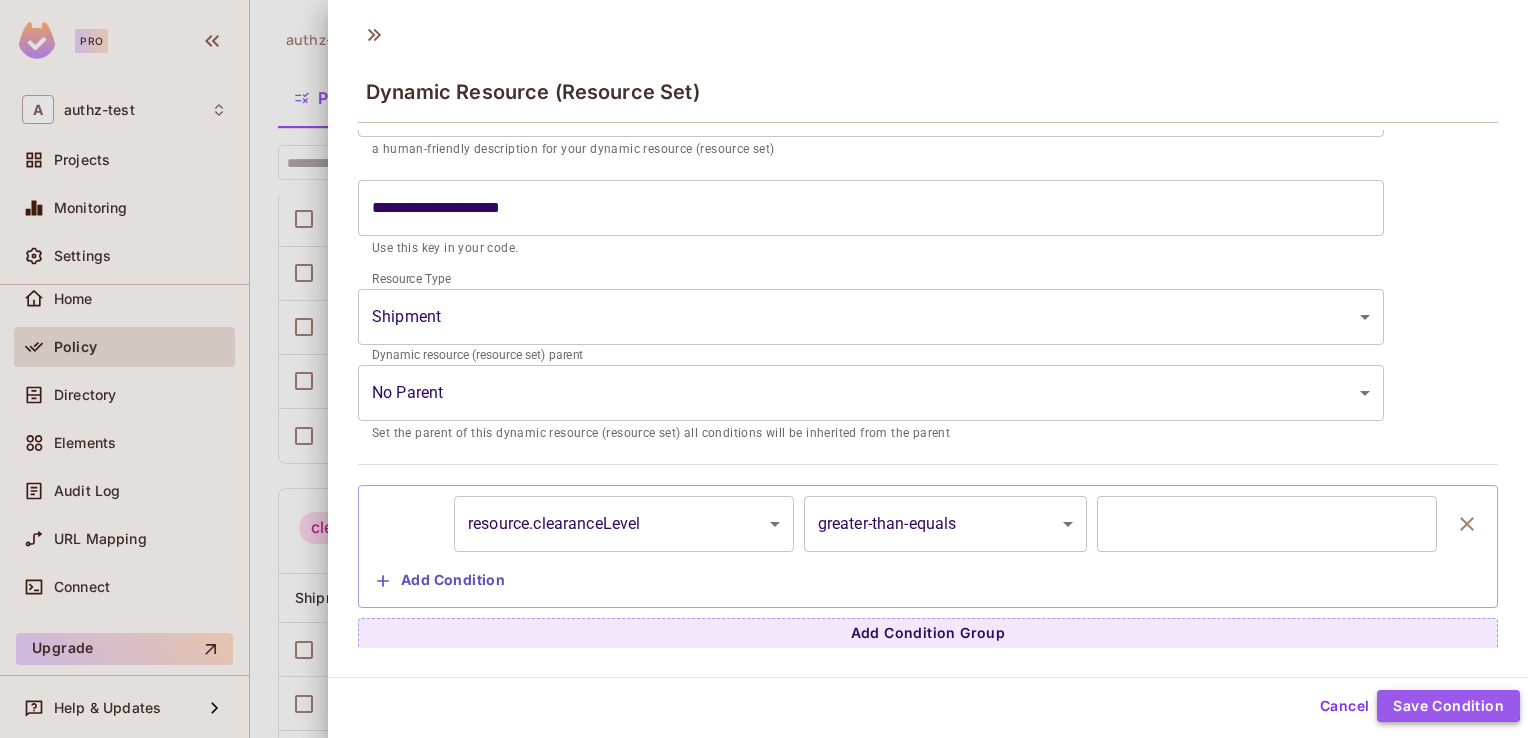 click on "Save Condition" at bounding box center (1448, 706) 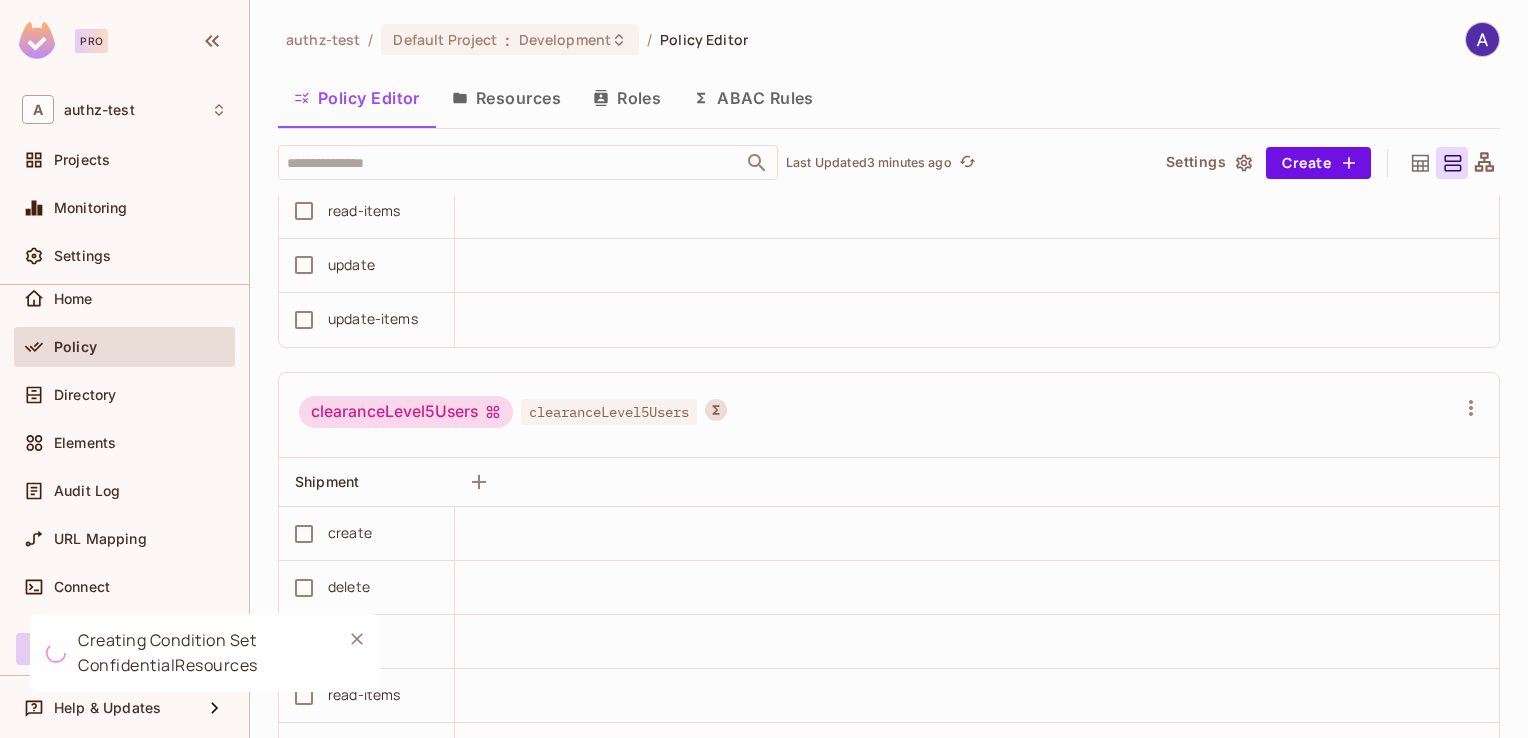 scroll, scrollTop: 1507, scrollLeft: 0, axis: vertical 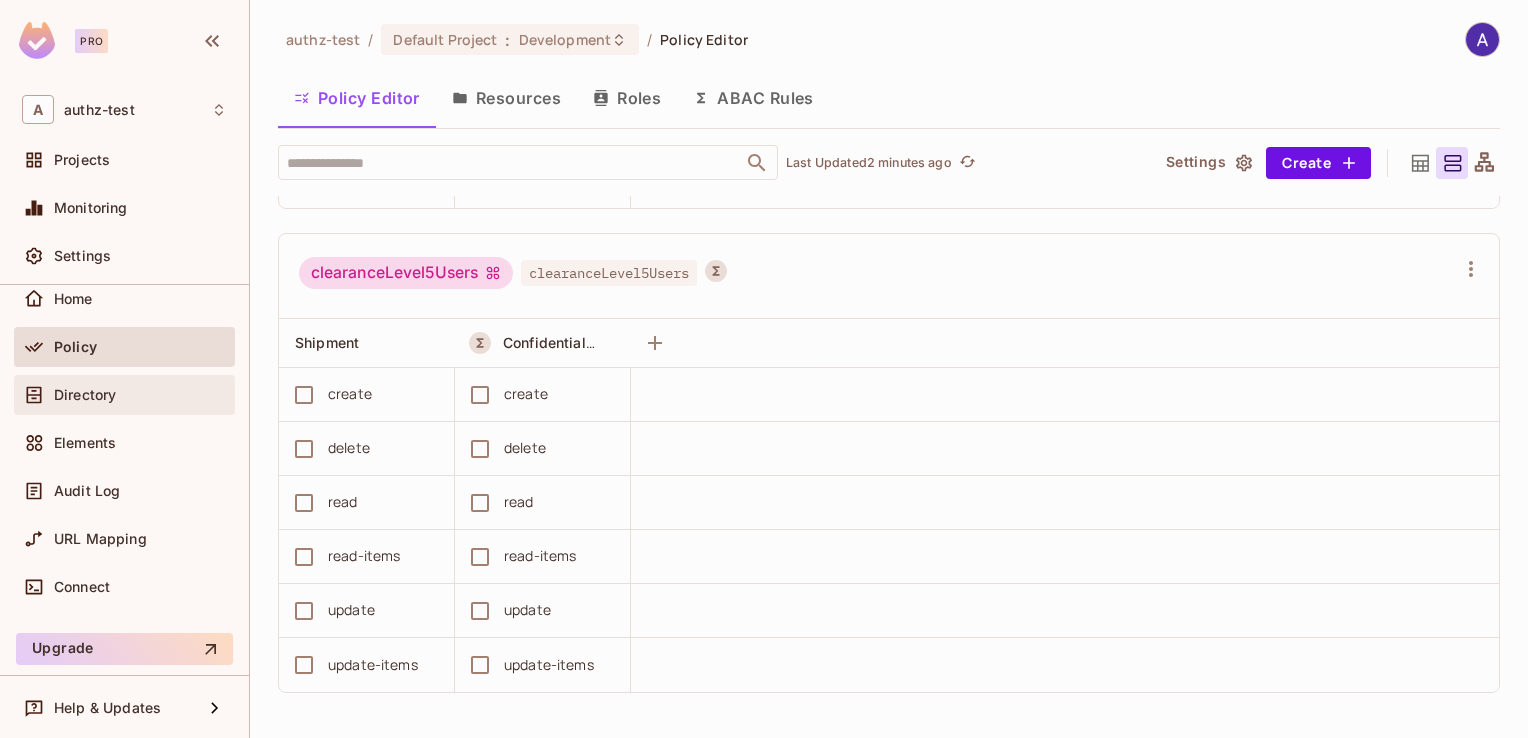click on "Directory" at bounding box center (85, 395) 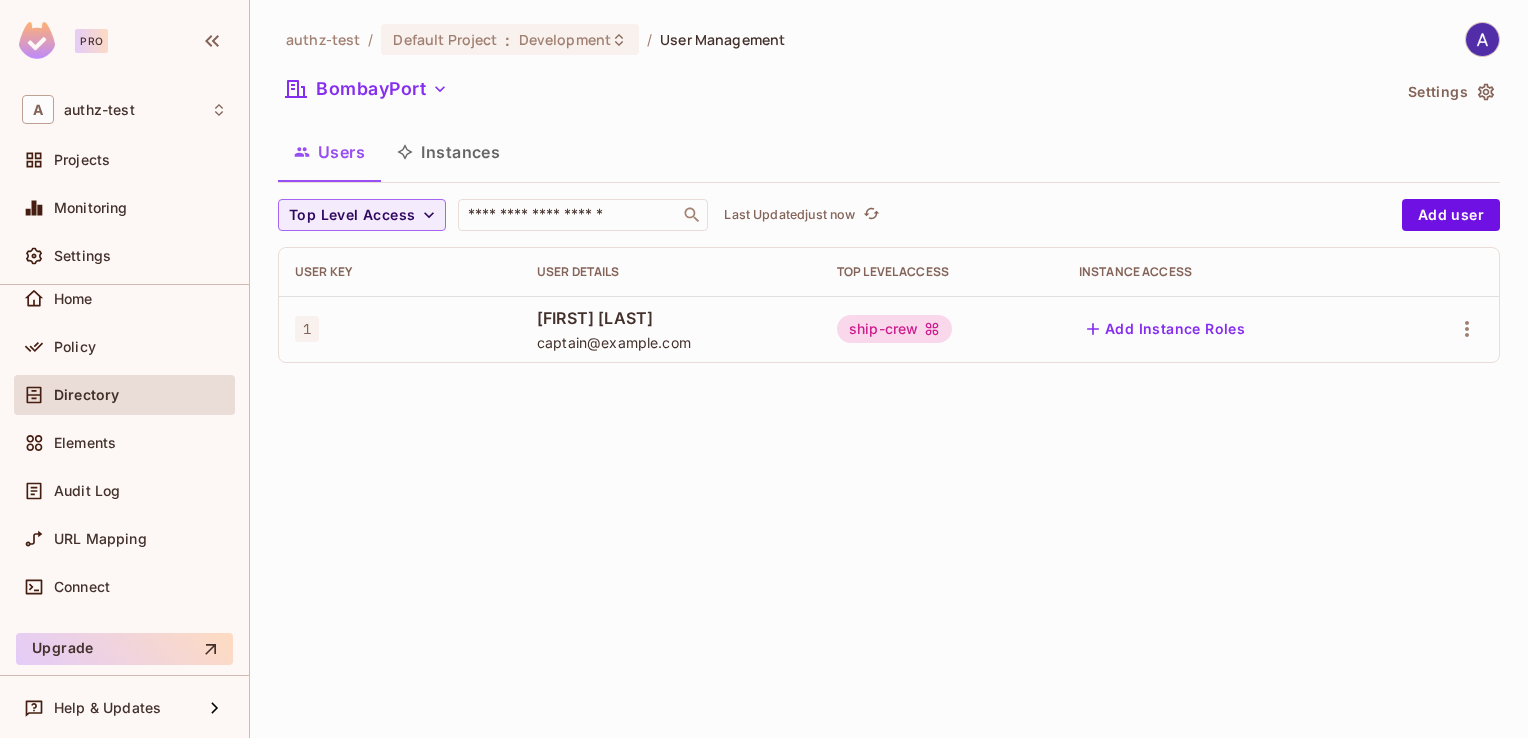 click 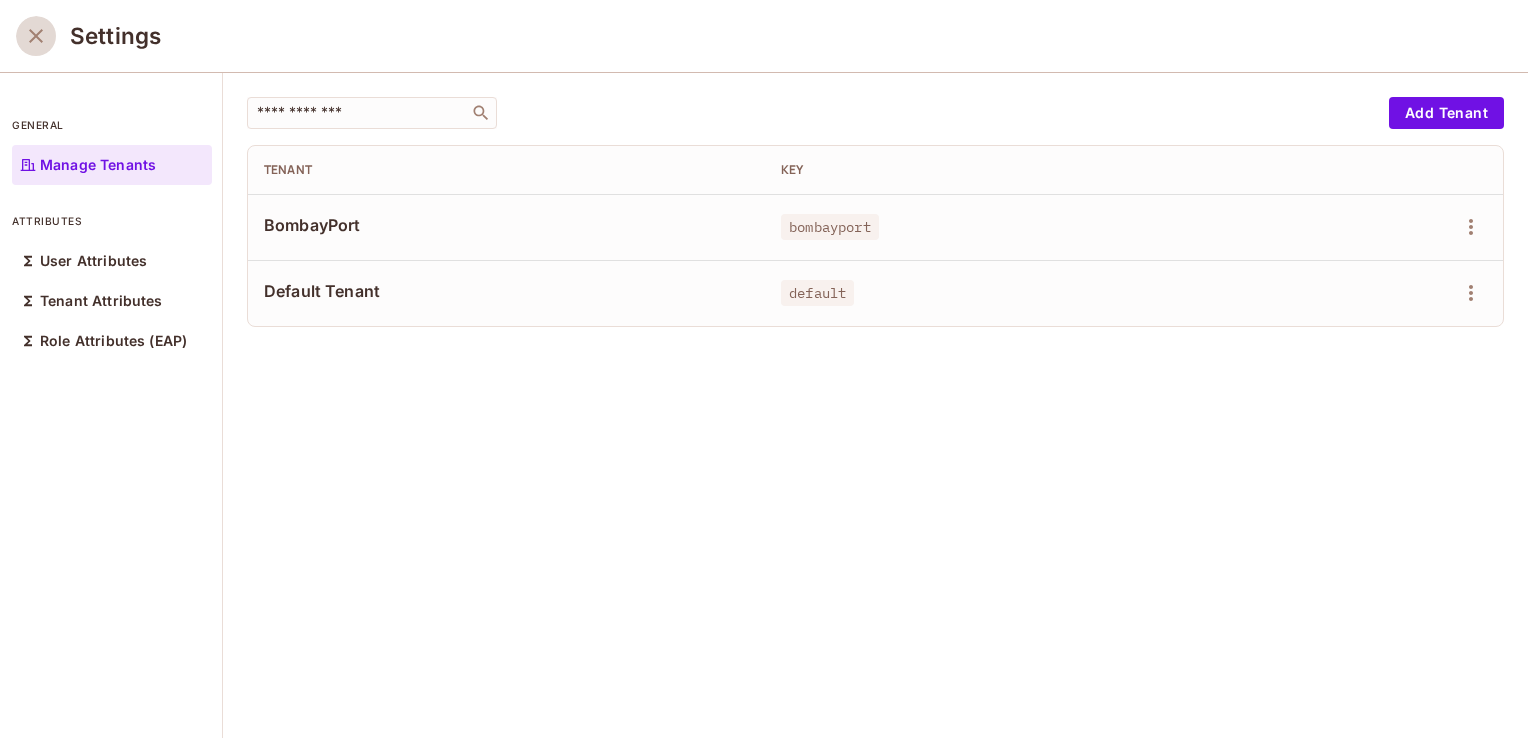 click 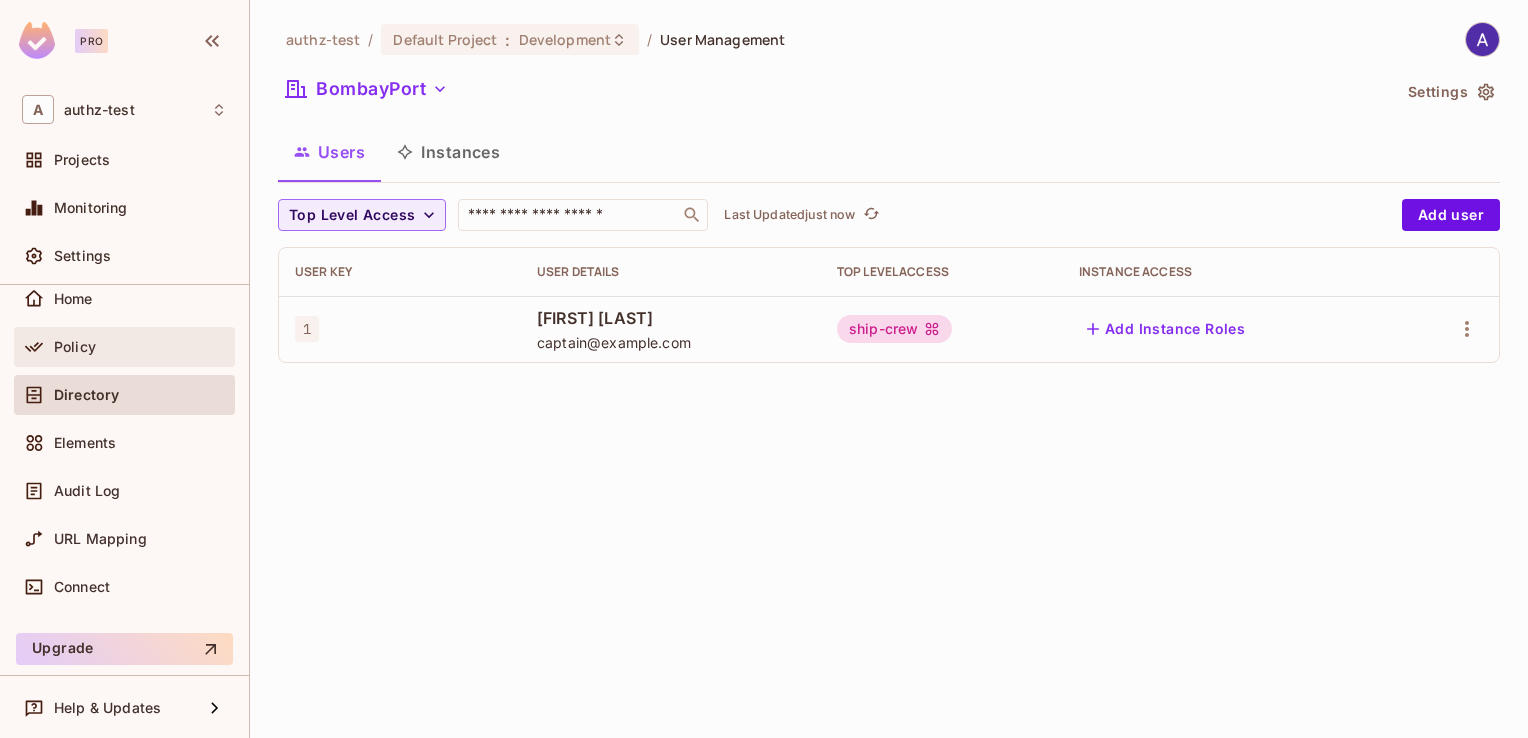 click on "Policy" at bounding box center (75, 347) 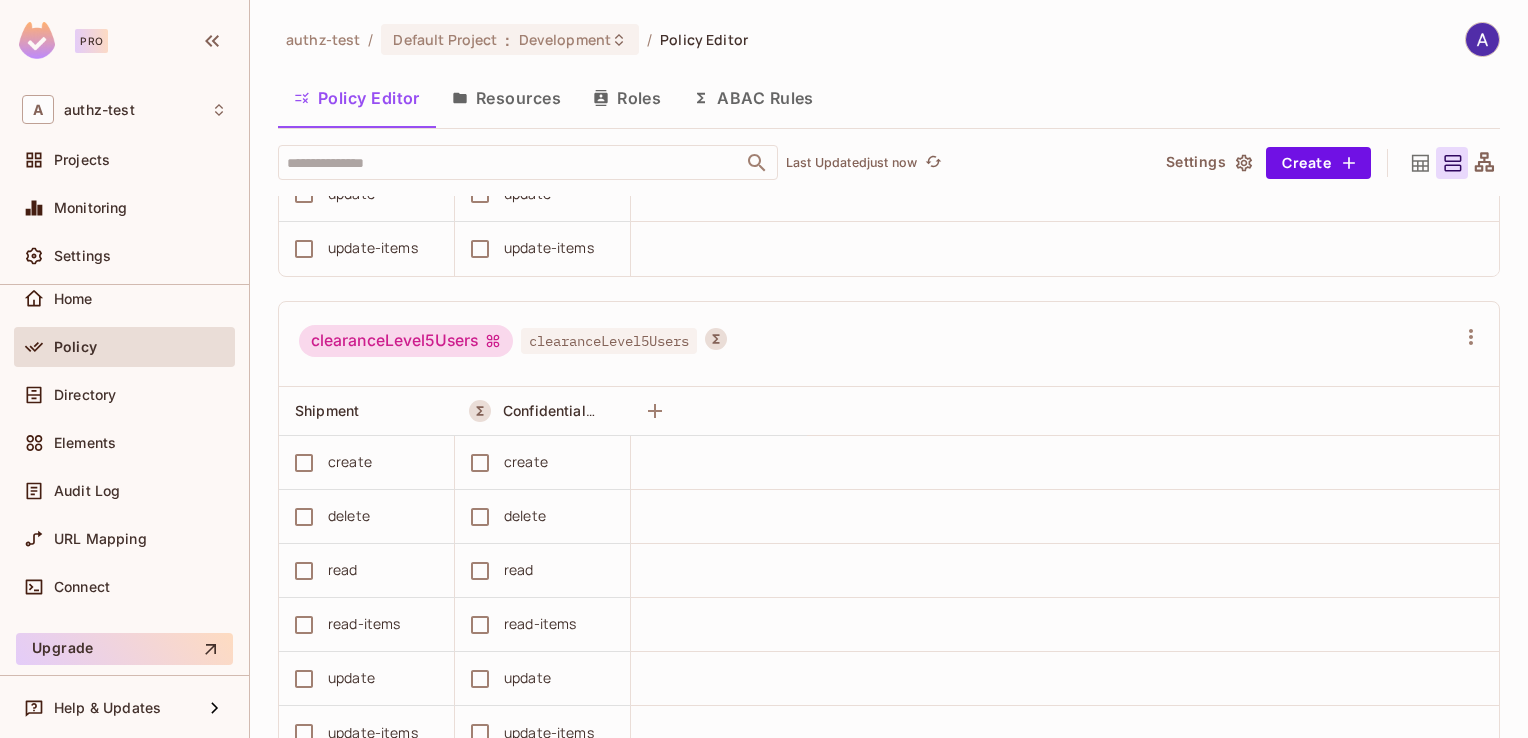 scroll, scrollTop: 1435, scrollLeft: 0, axis: vertical 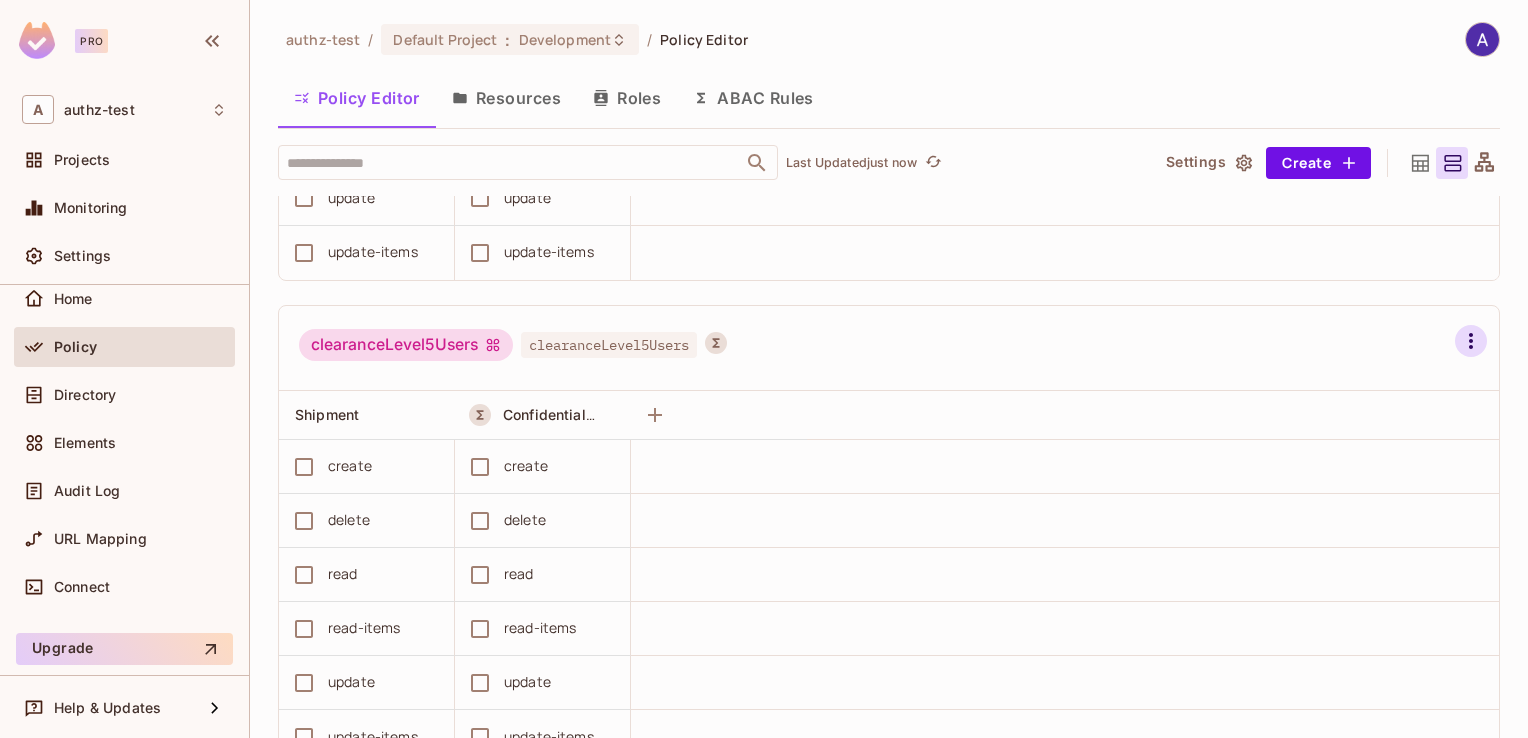 click 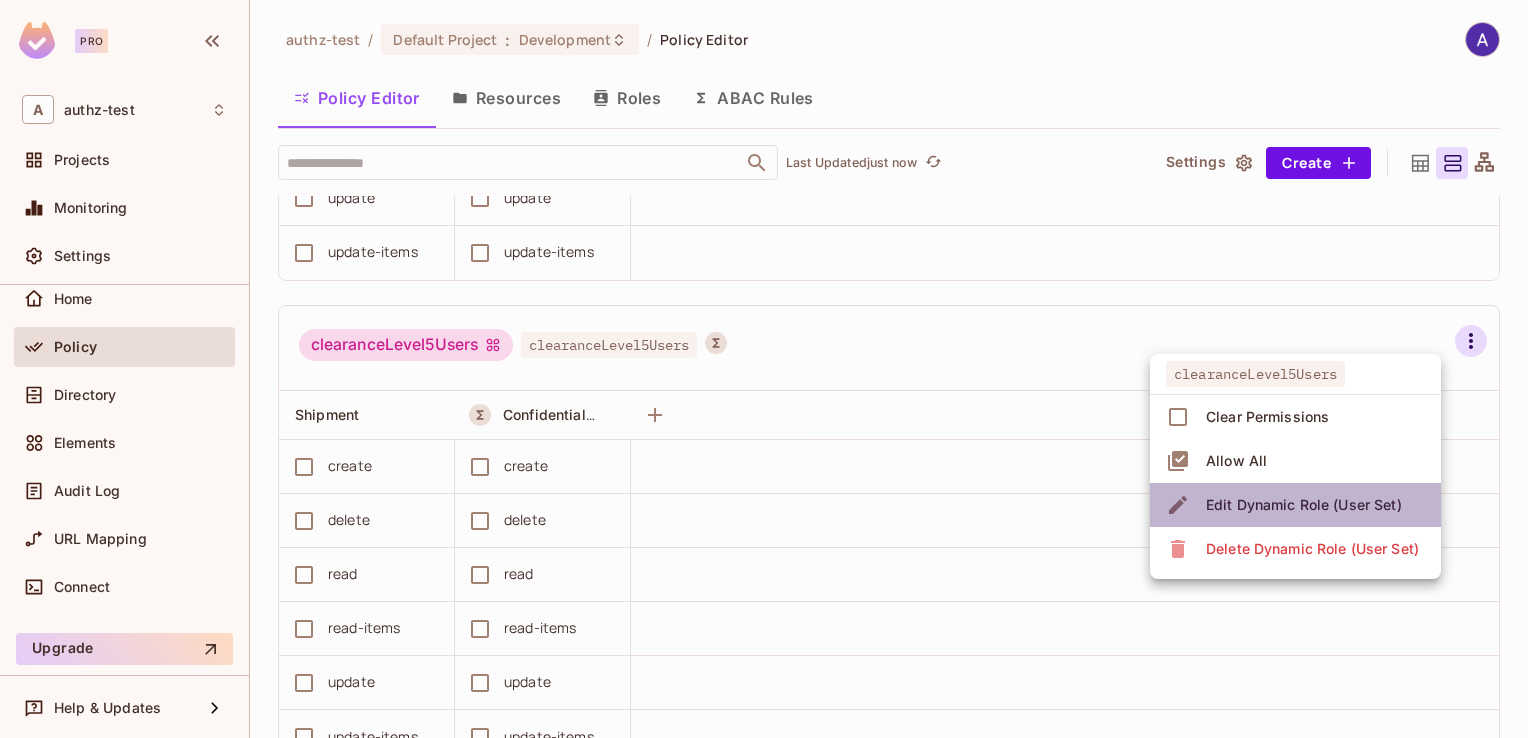 click on "Edit Dynamic Role (User Set)" at bounding box center (1304, 505) 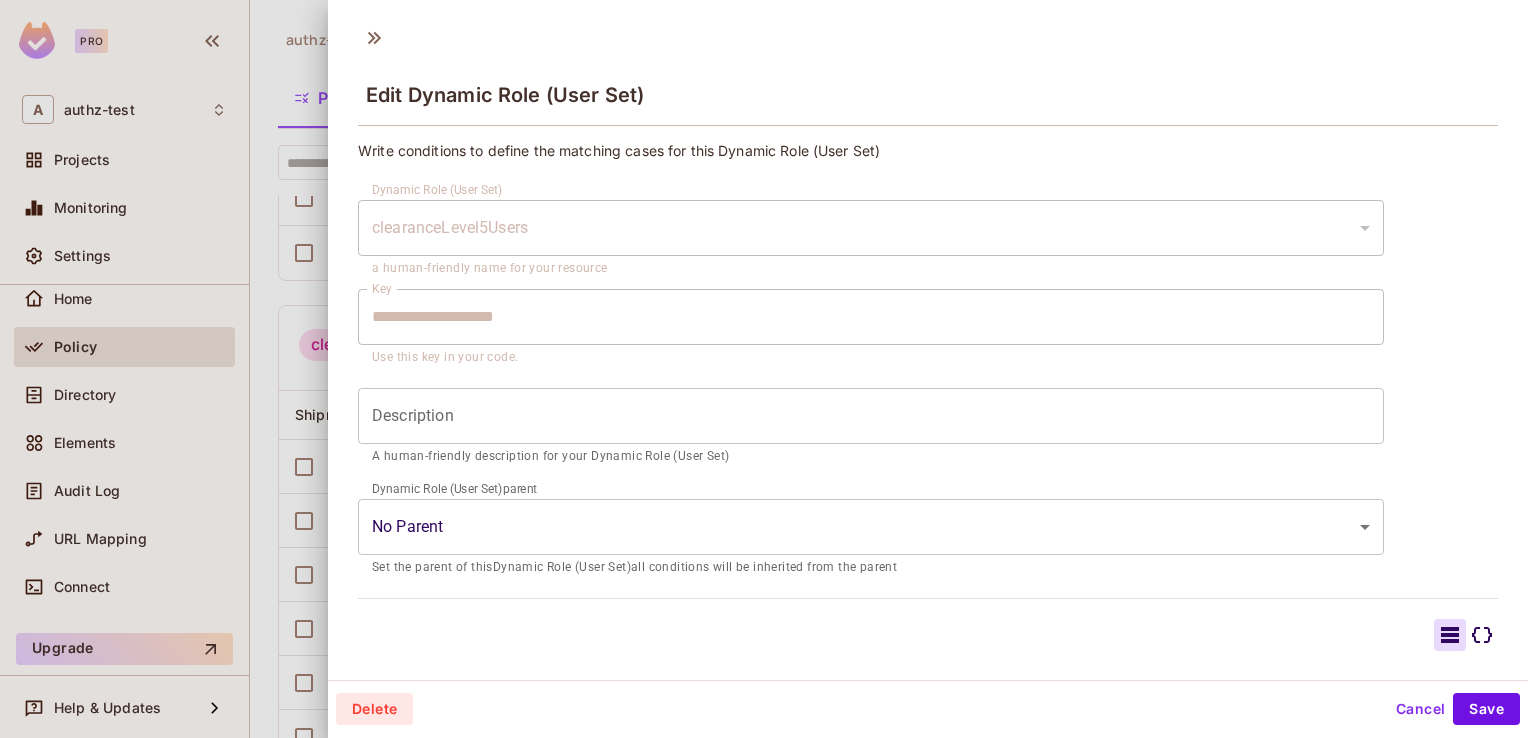 click on "clearanceLevel5Users" at bounding box center [871, 228] 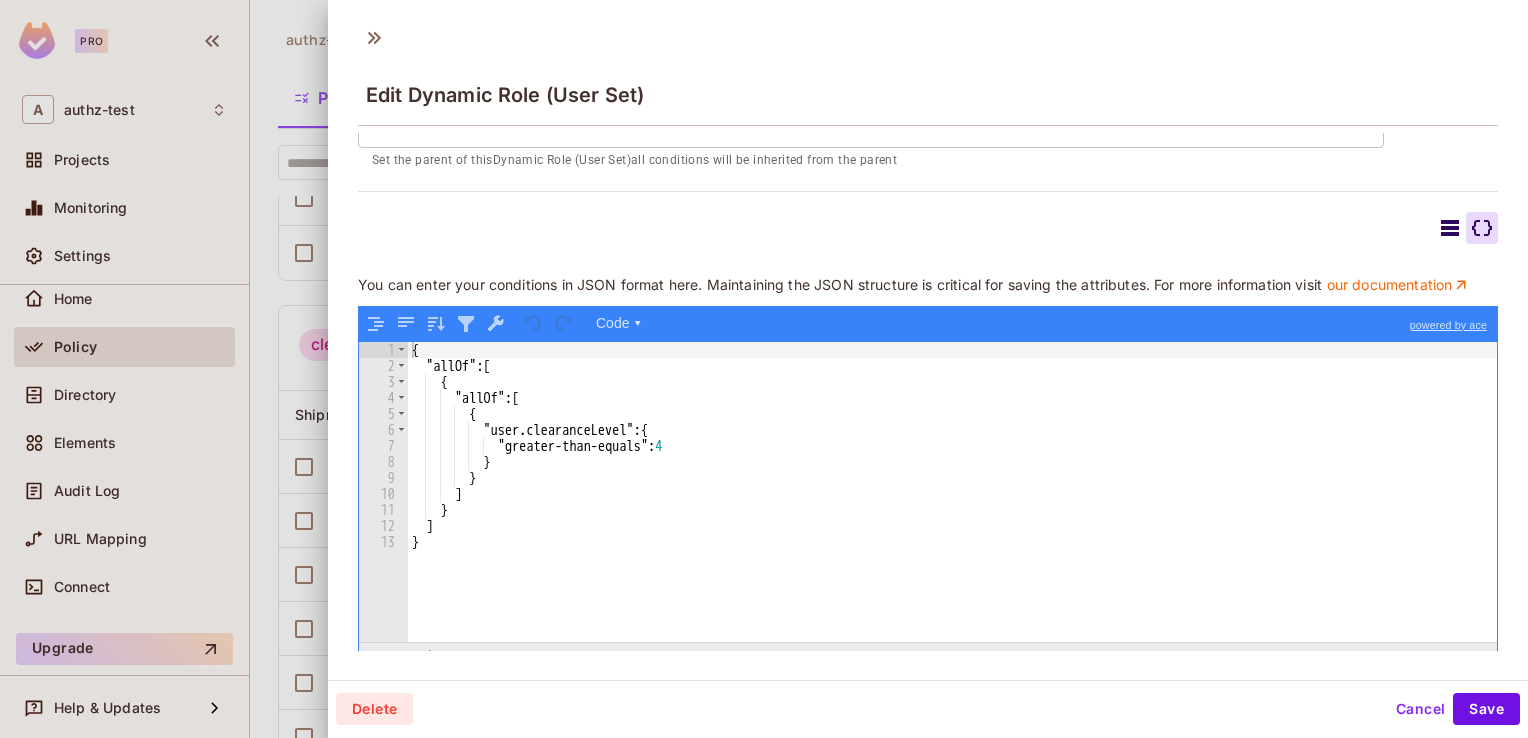 scroll, scrollTop: 415, scrollLeft: 0, axis: vertical 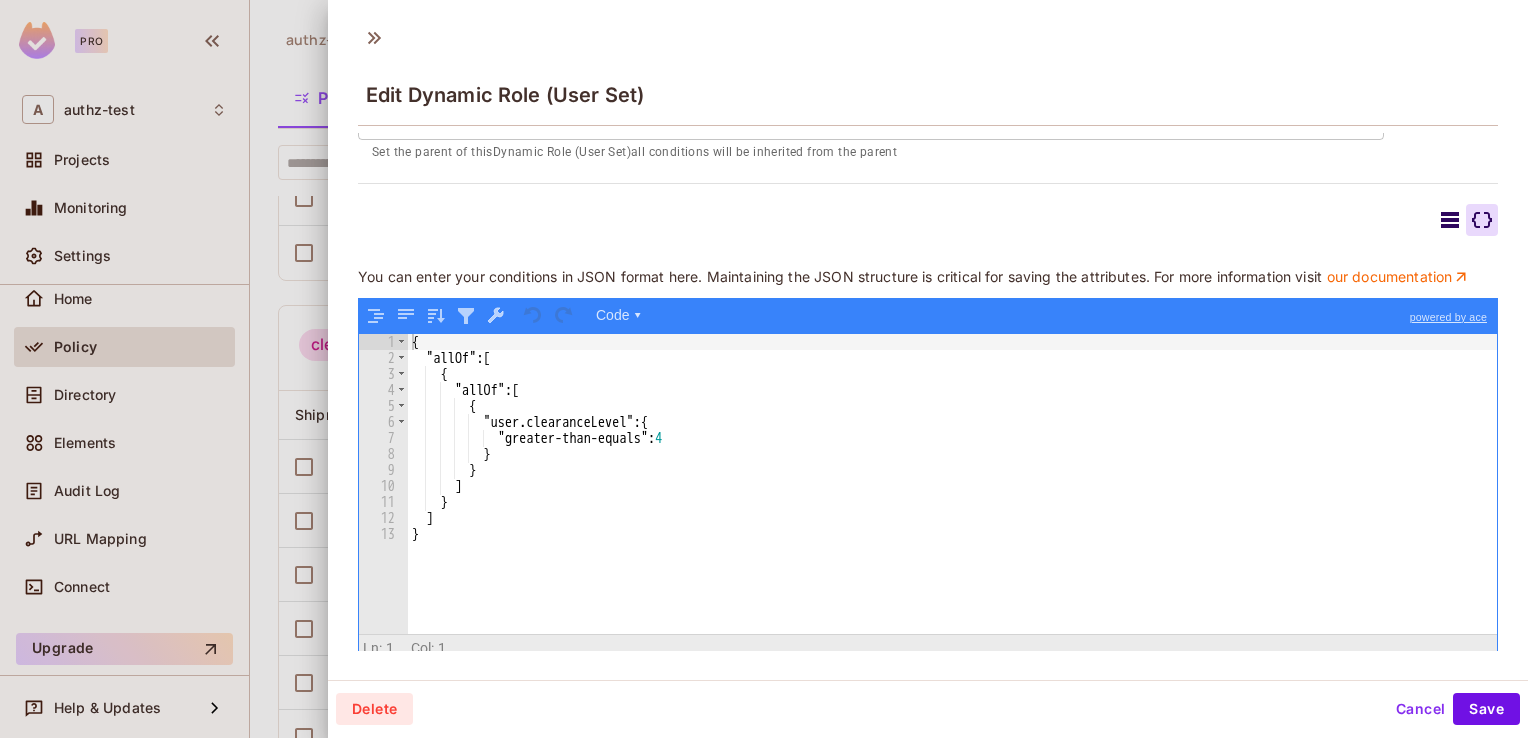 click 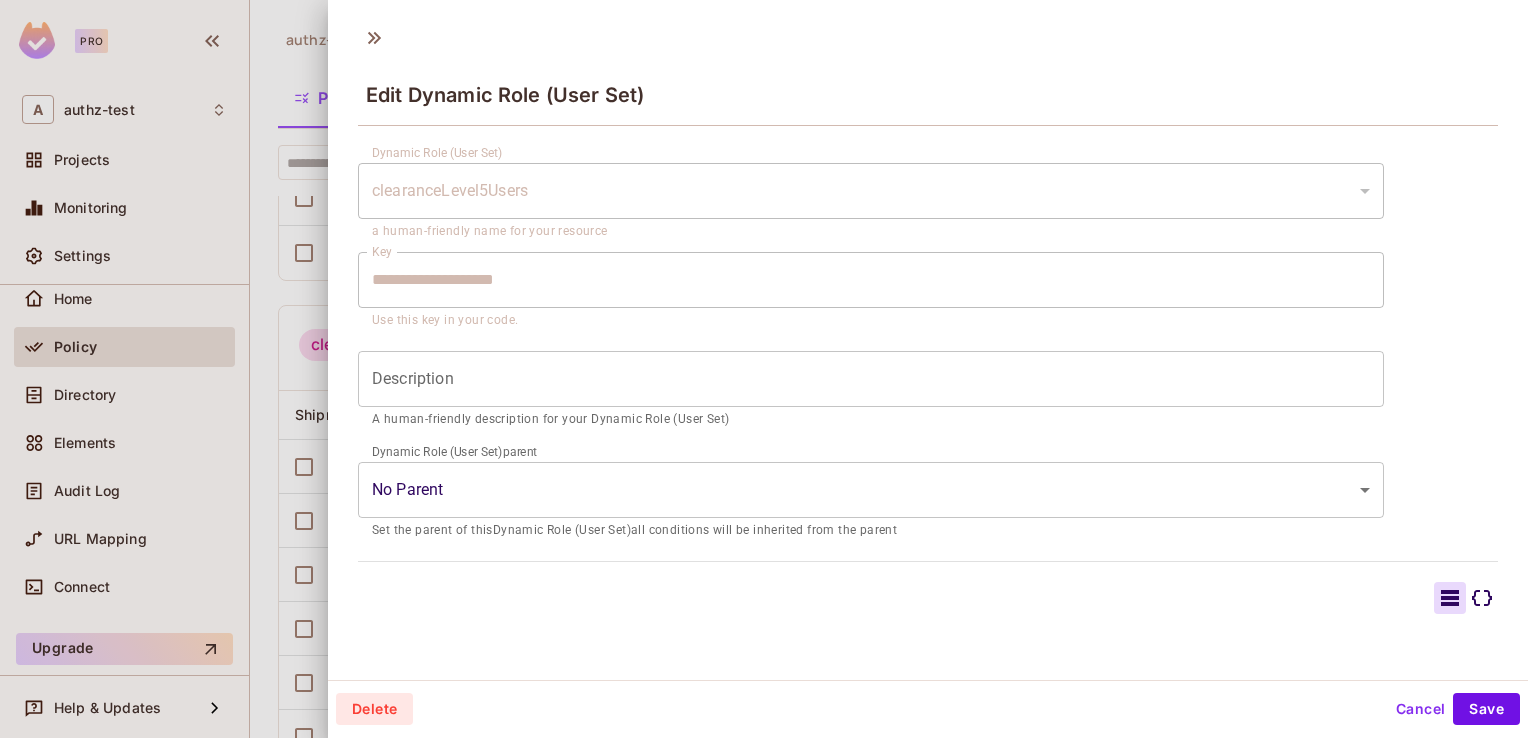 scroll, scrollTop: 0, scrollLeft: 0, axis: both 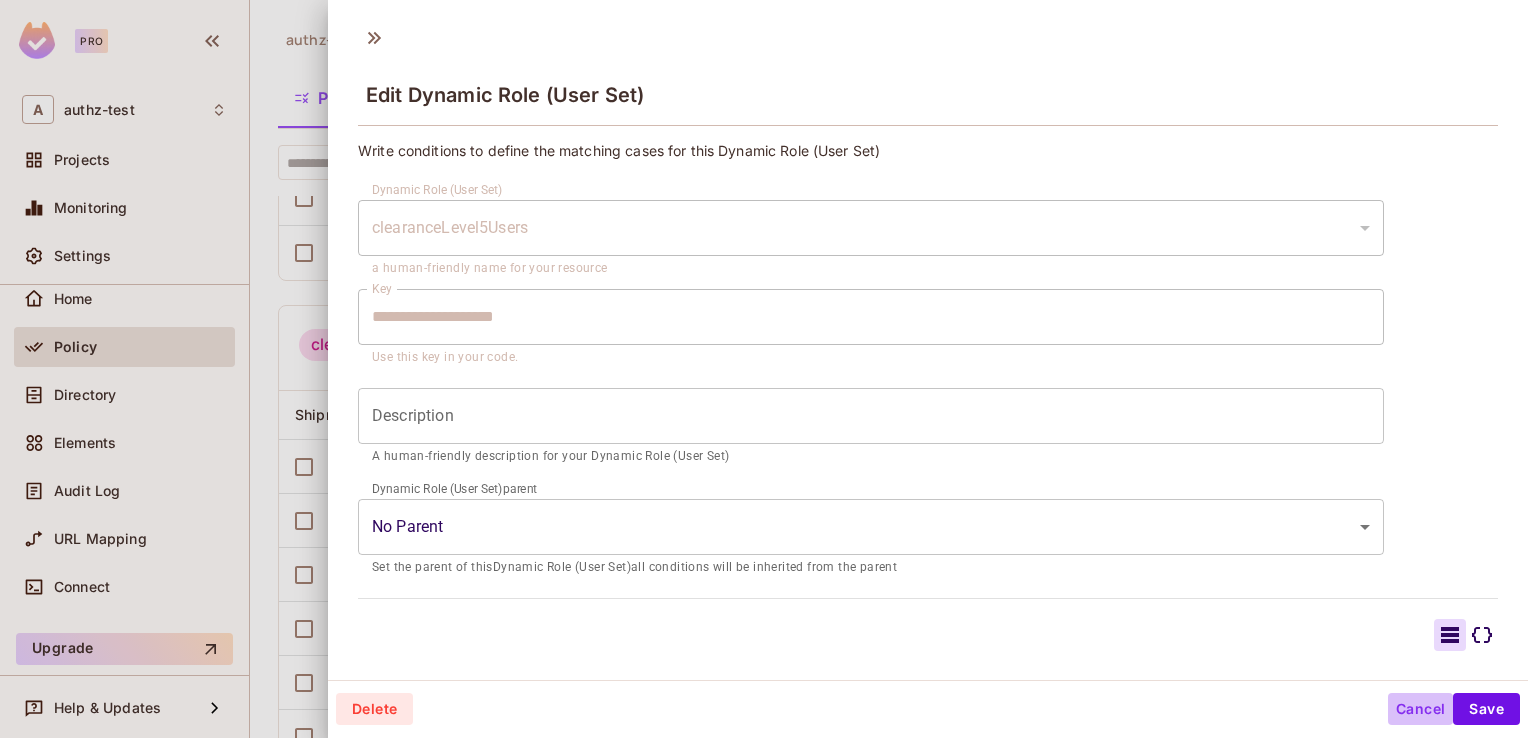 click on "Cancel" at bounding box center [1420, 709] 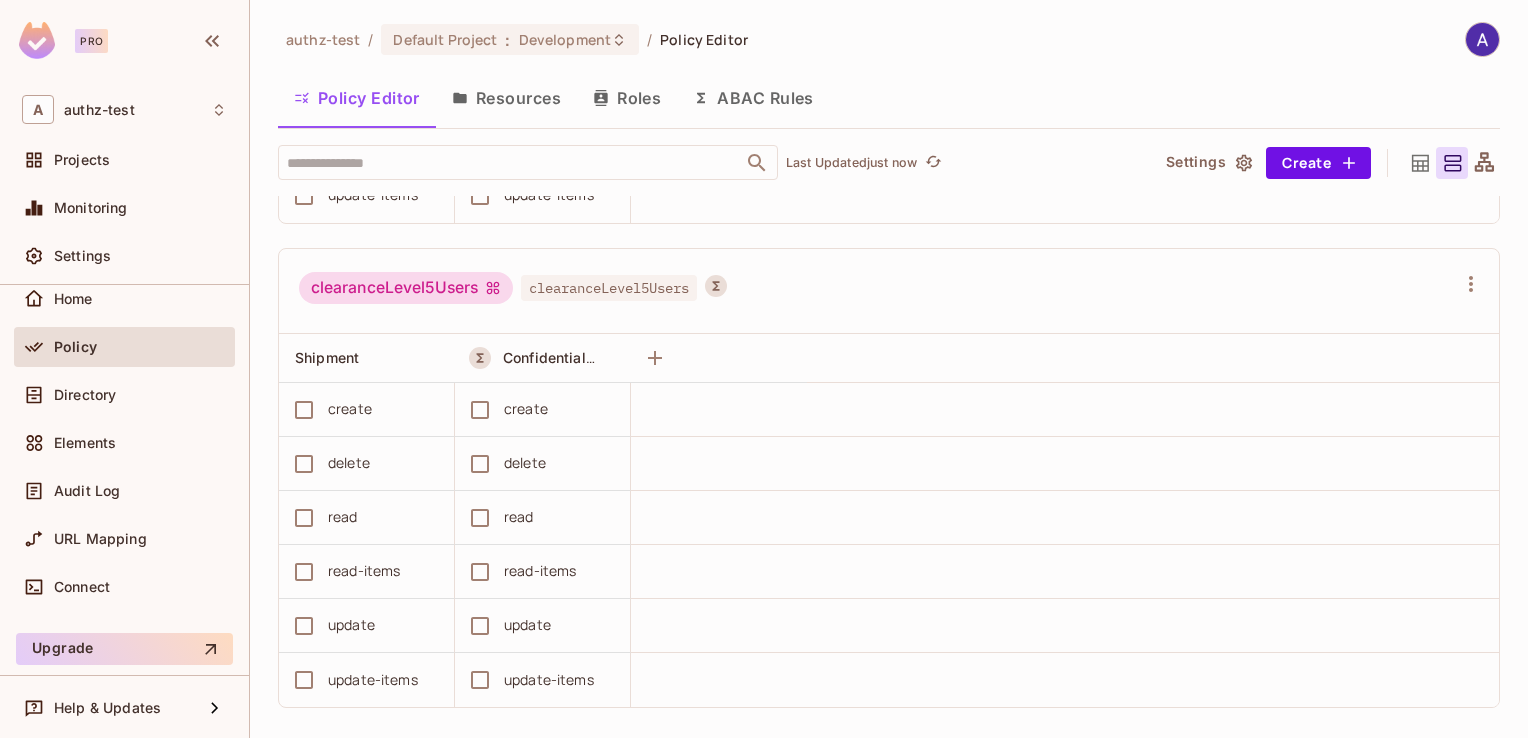 scroll, scrollTop: 1507, scrollLeft: 0, axis: vertical 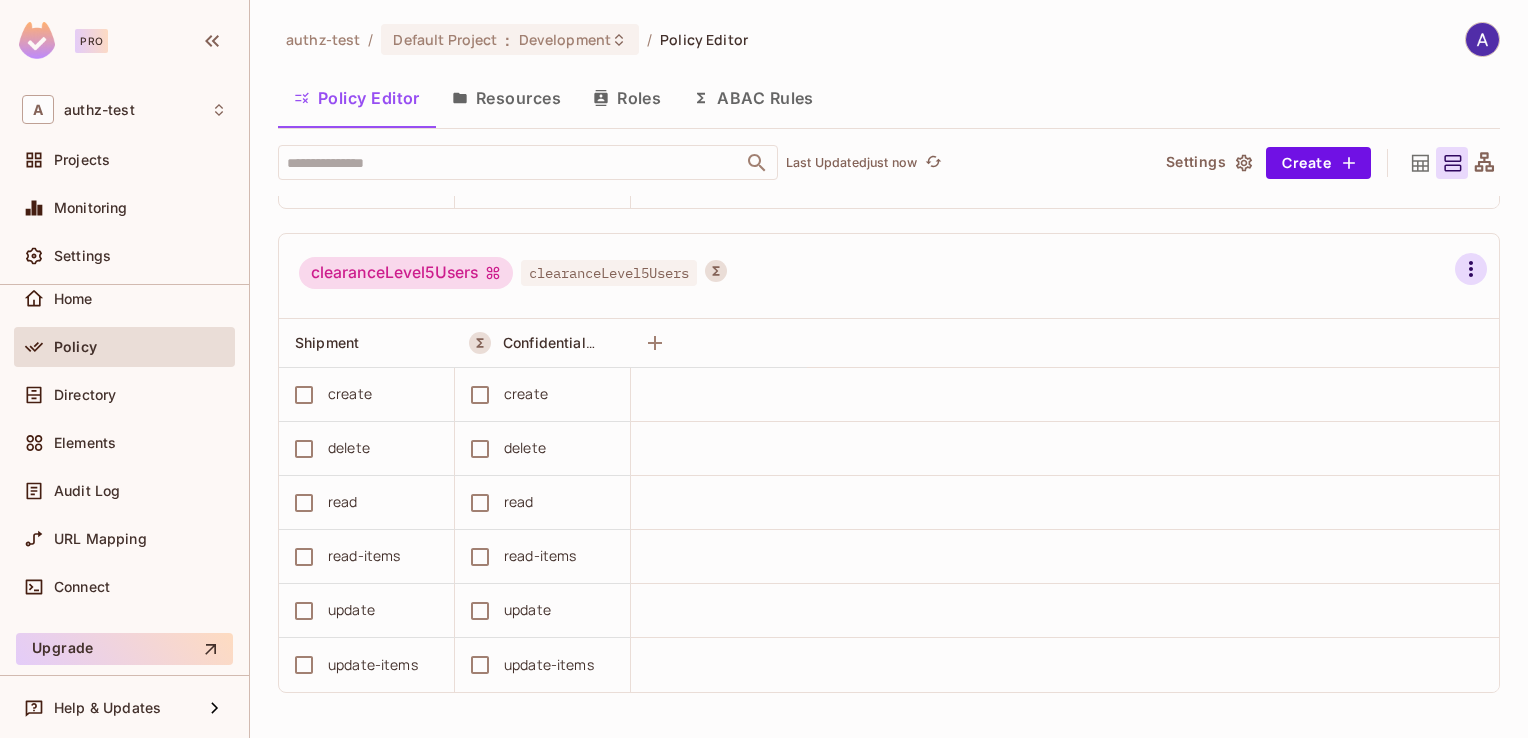 click 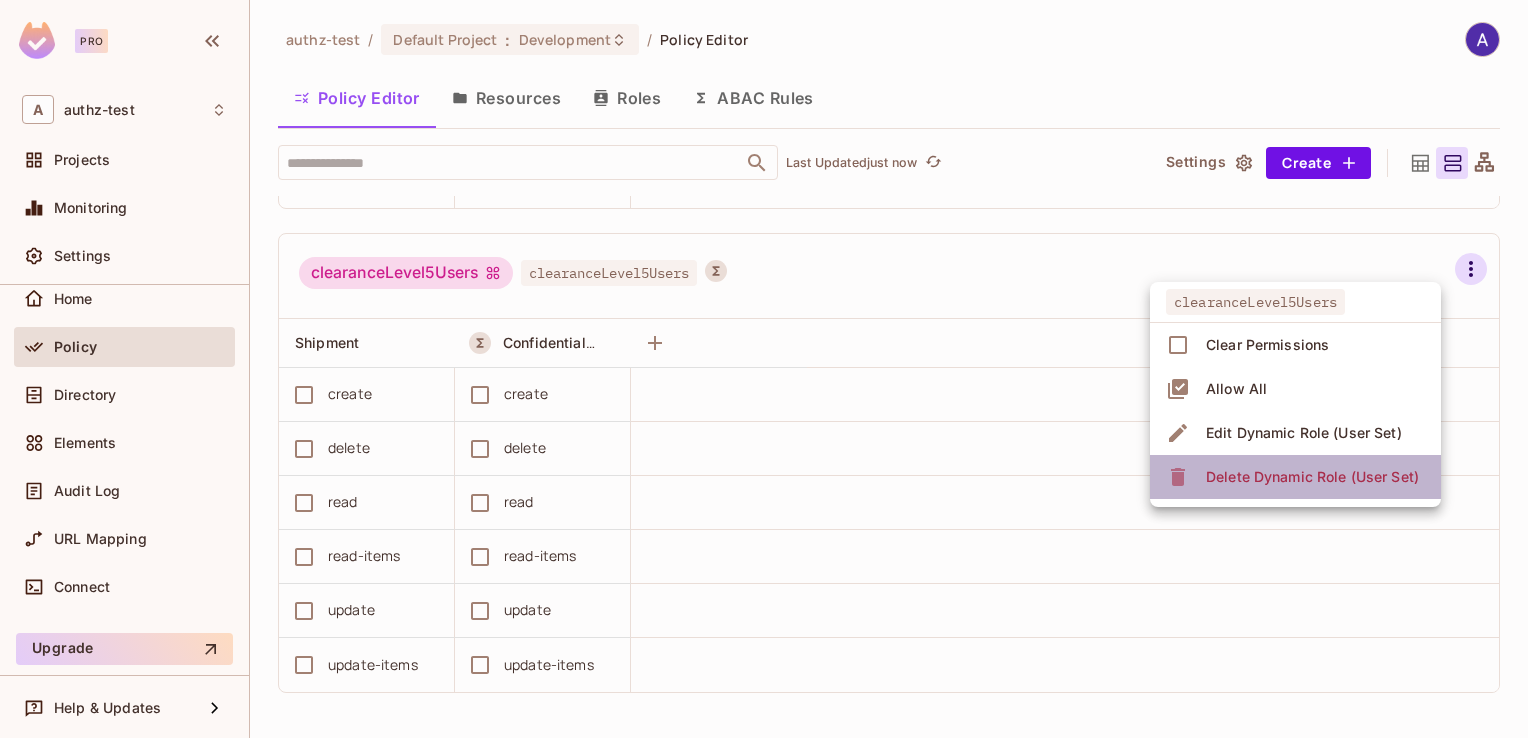 click on "Delete Dynamic Role (User Set)" at bounding box center (1312, 477) 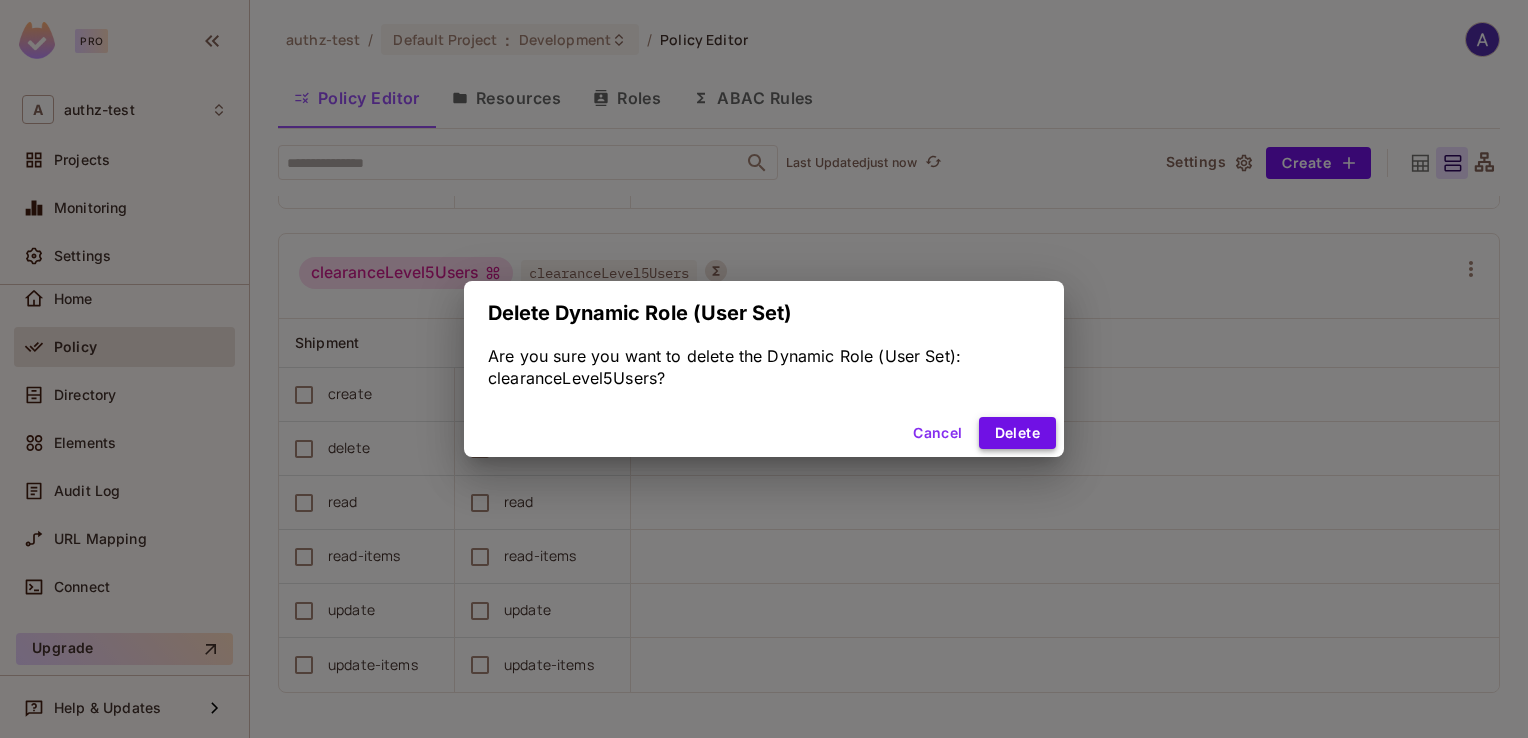 click on "Delete" at bounding box center [1017, 433] 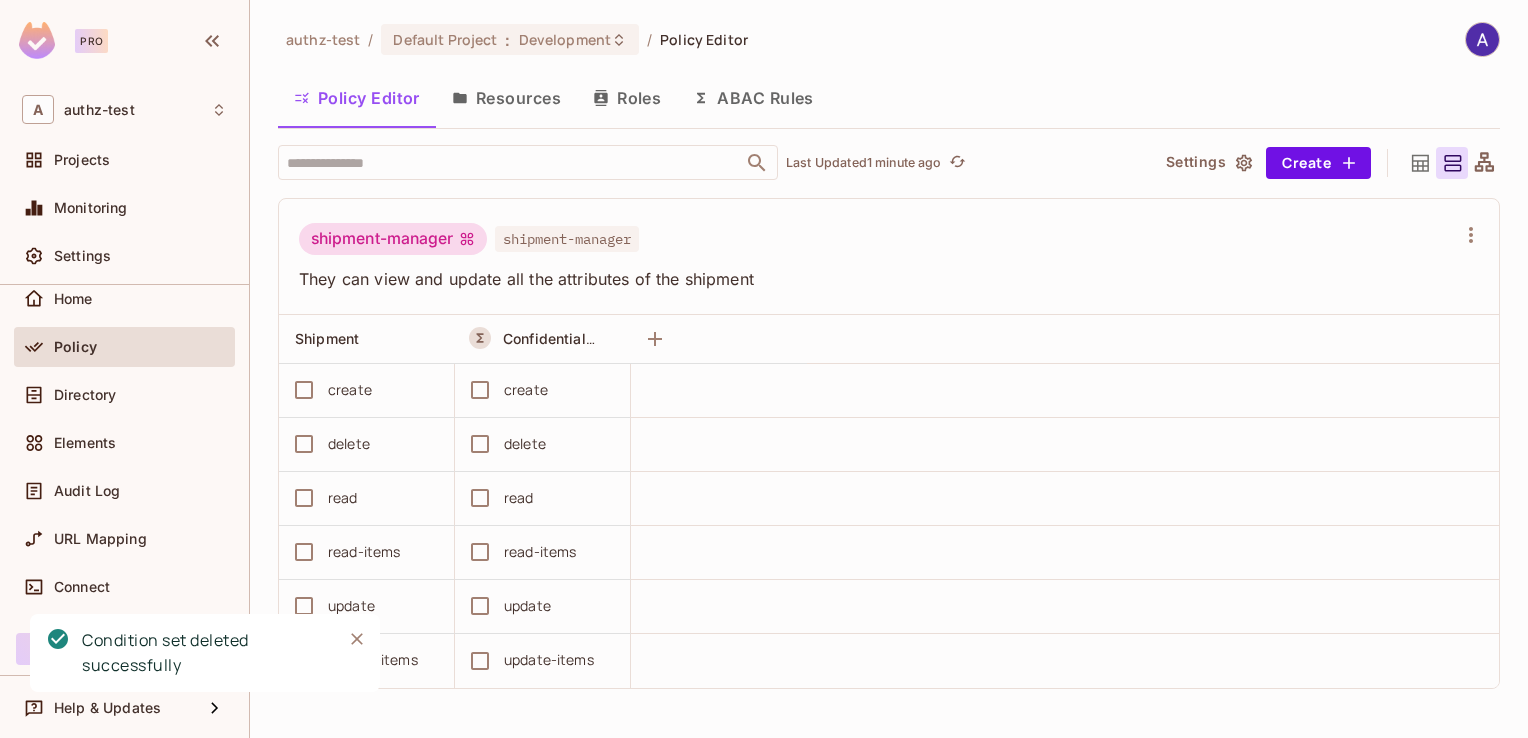 scroll, scrollTop: 1024, scrollLeft: 0, axis: vertical 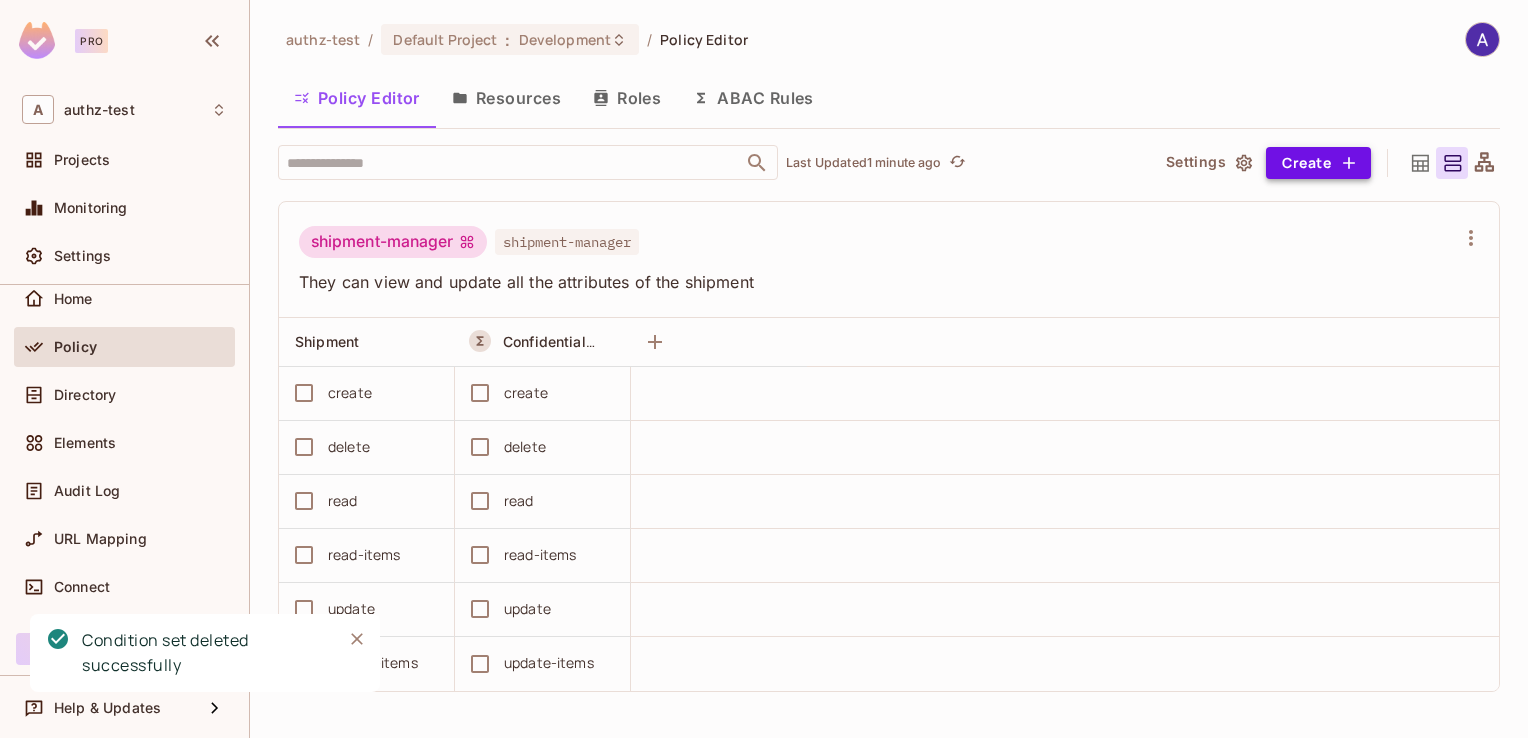 click on "Create" at bounding box center [1318, 163] 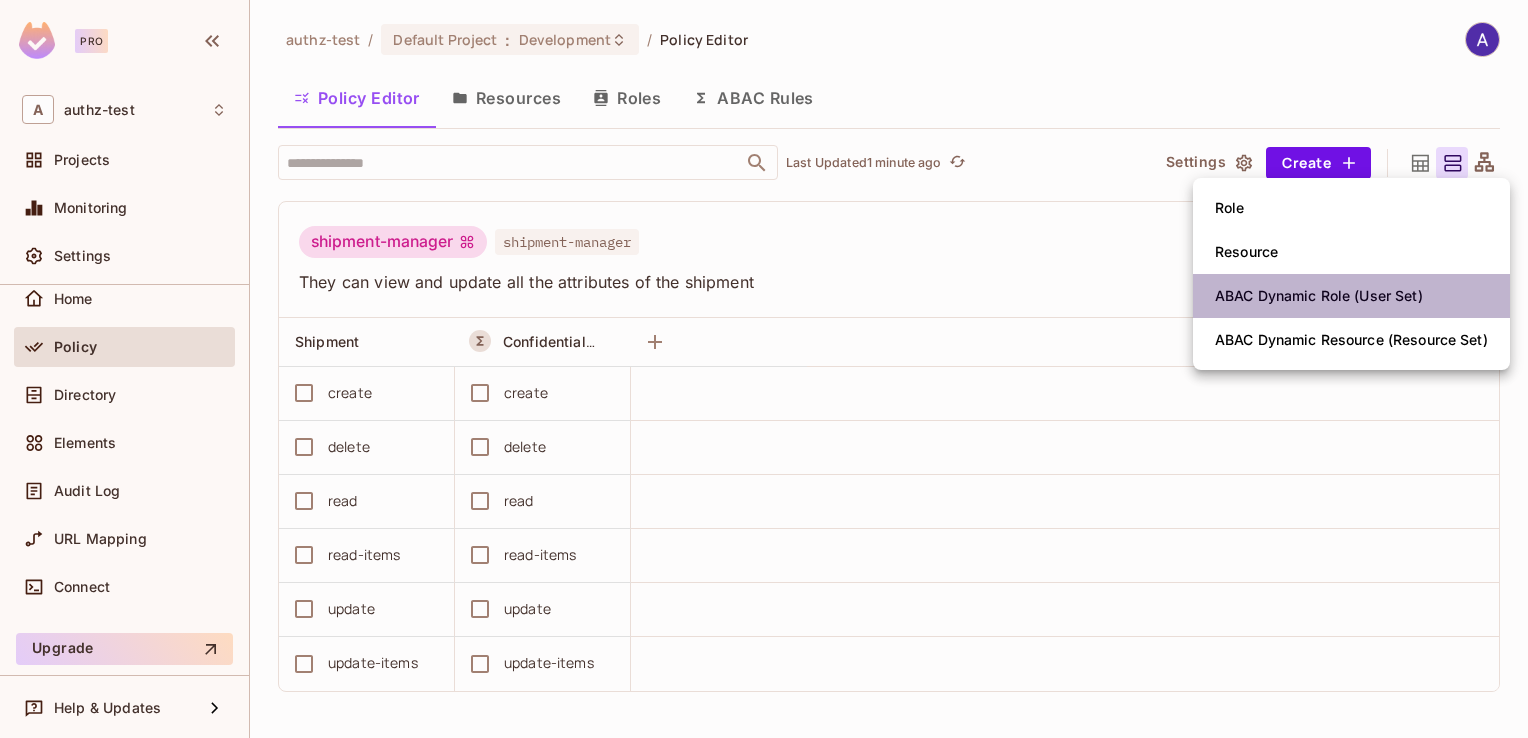 click on "ABAC Dynamic Role (User Set)" at bounding box center [1319, 296] 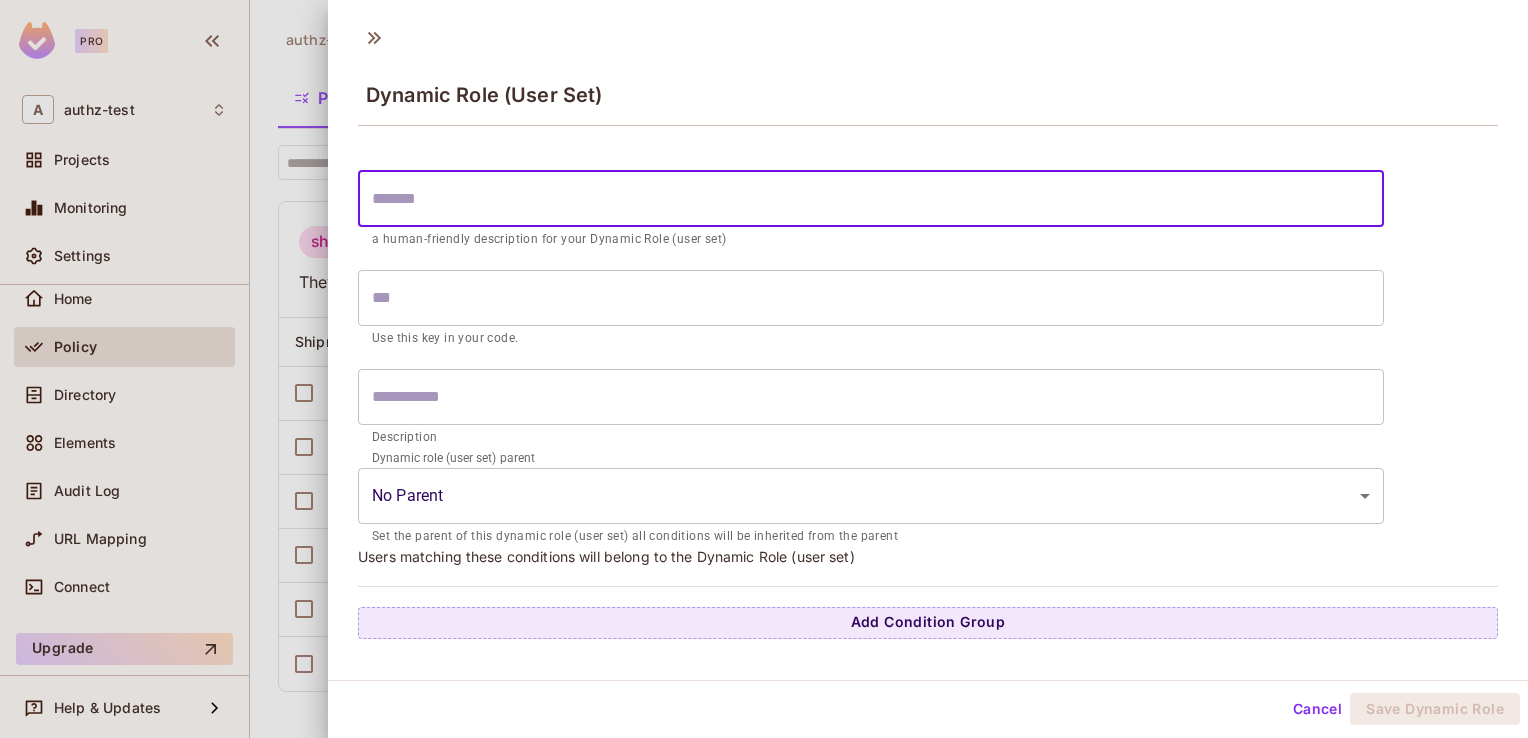 click at bounding box center (871, 199) 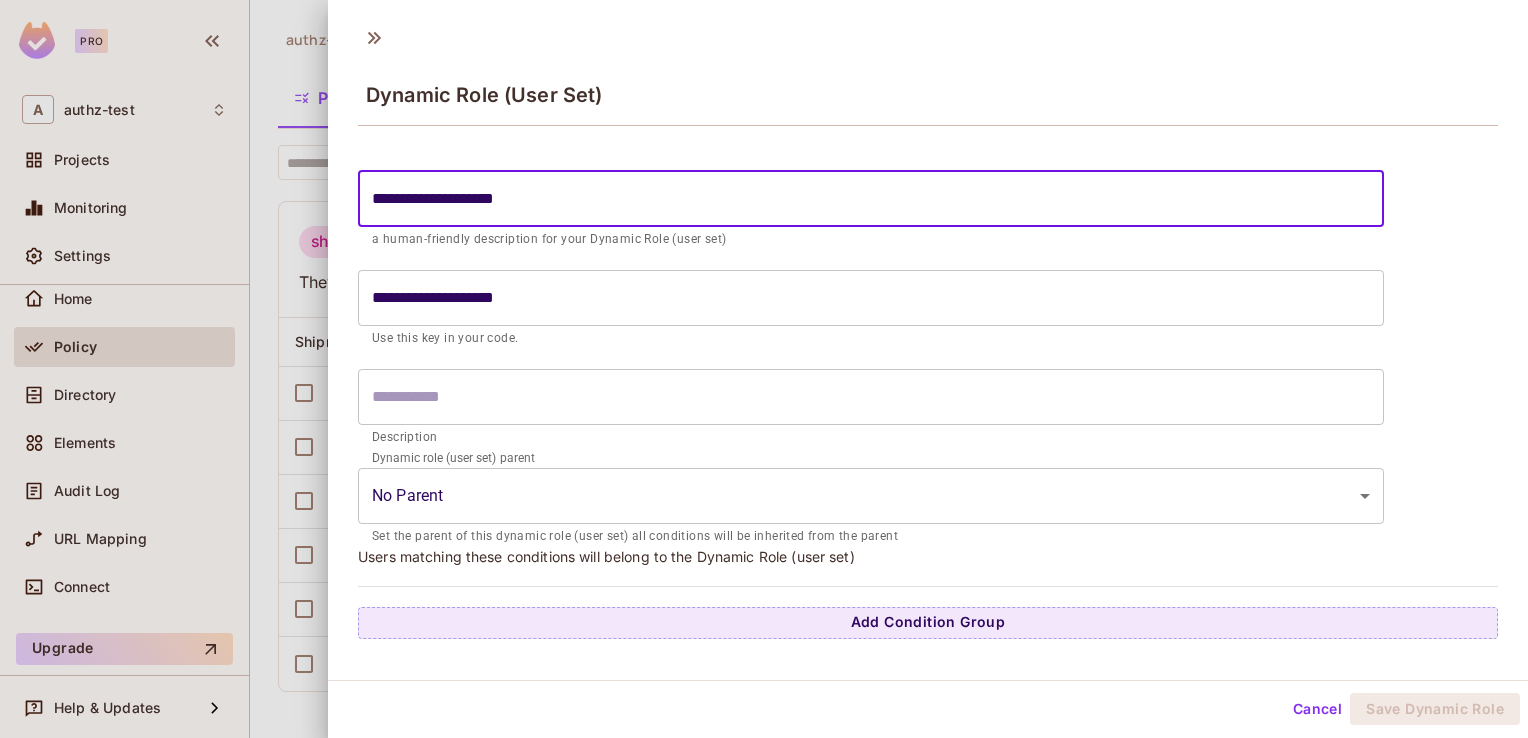 scroll, scrollTop: 3, scrollLeft: 0, axis: vertical 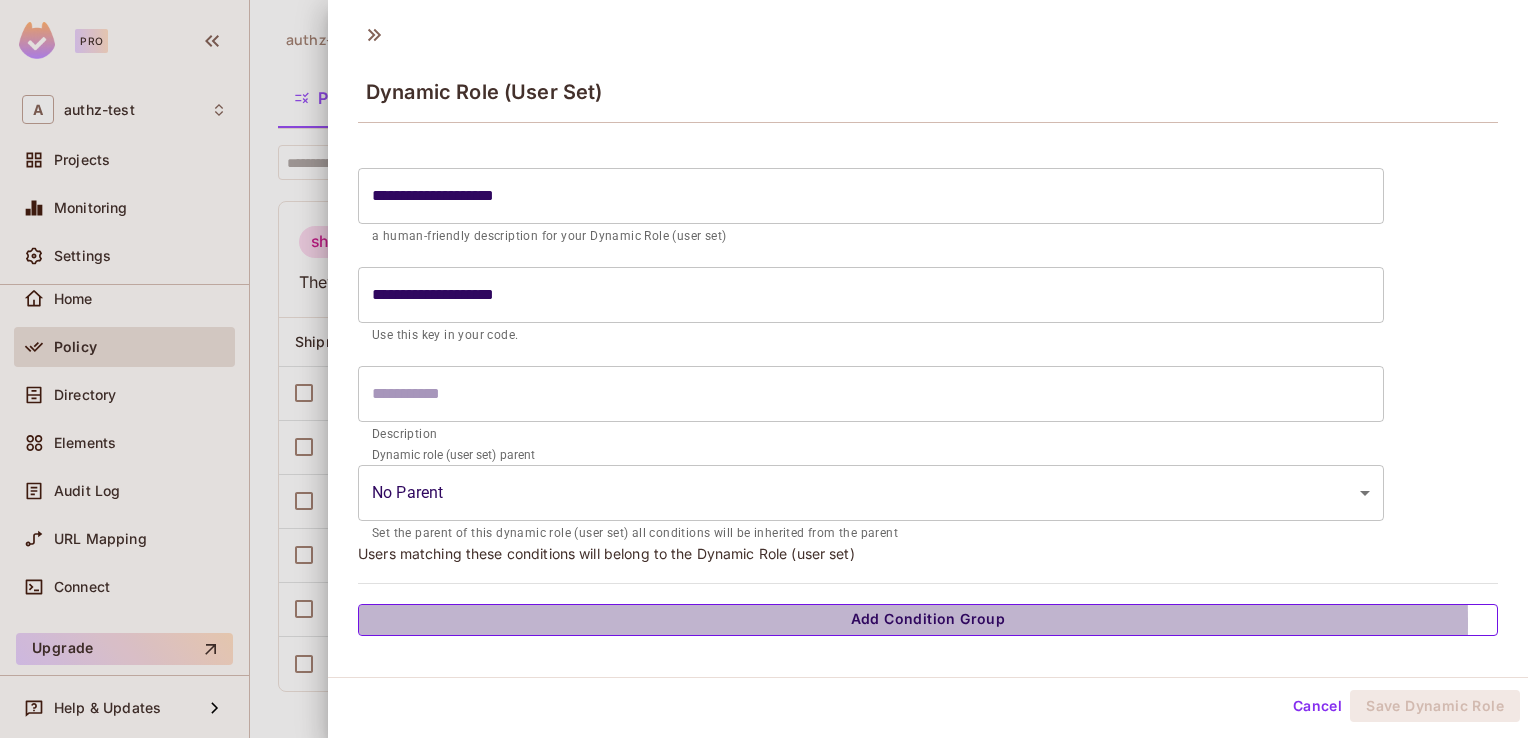 click on "Add Condition Group" at bounding box center [928, 620] 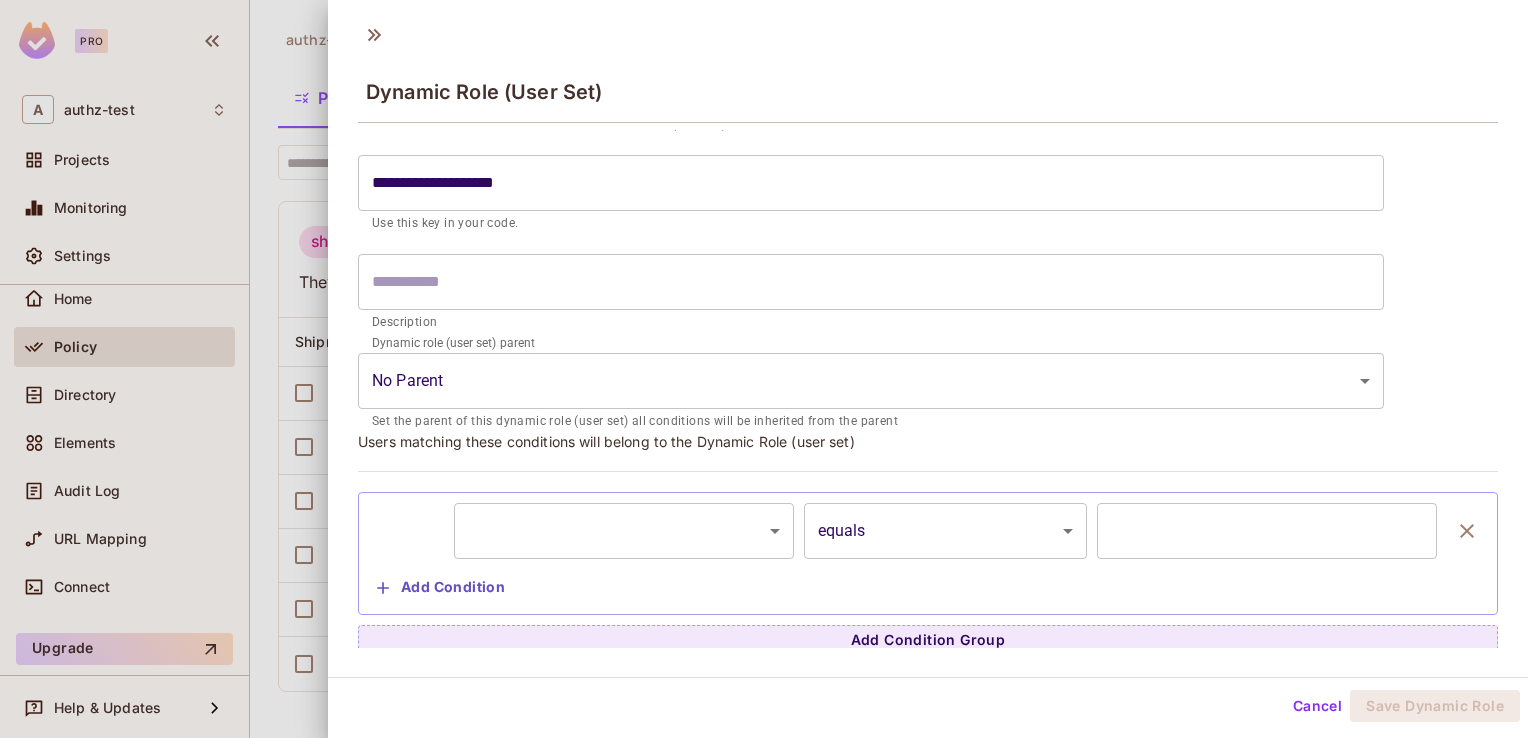 scroll, scrollTop: 116, scrollLeft: 0, axis: vertical 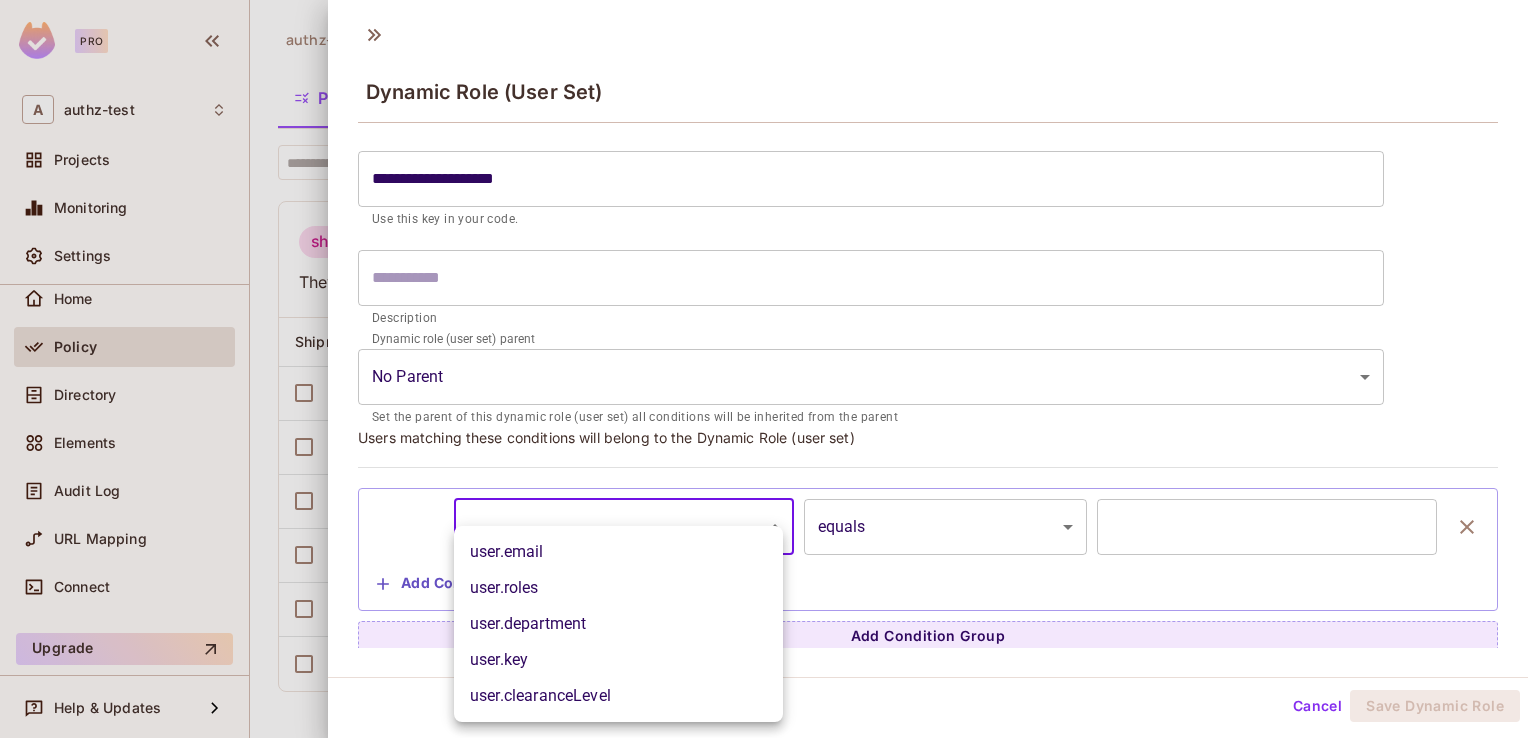 click on "Pro A authz-test Projects Monitoring Settings Default Project Development Home Policy Directory Elements Audit Log URL Mapping Connect Upgrade Help & Updates authz-test / Default Project : Development / Policy Editor Policy Editor Resources Roles ABAC Rules ​ Last Updated 1 minute ago Settings Create customs-officer customs-officer A customs officer can view all the attributes of a shipment but cannot make any updates Shipment ConfidentialResources create create delete delete read read read-items read-items update update update-items update-items ship-crew ship-crew A ship crew can view all the attributes of shipment except items. They cannot make any updates Shipment ConfidentialResources create create delete delete read read read-items read-items update update update-items update-items shipment-manager shipment-manager They can view and update all the attributes of the shipment Shipment ConfidentialResources create create delete delete read" at bounding box center (764, 369) 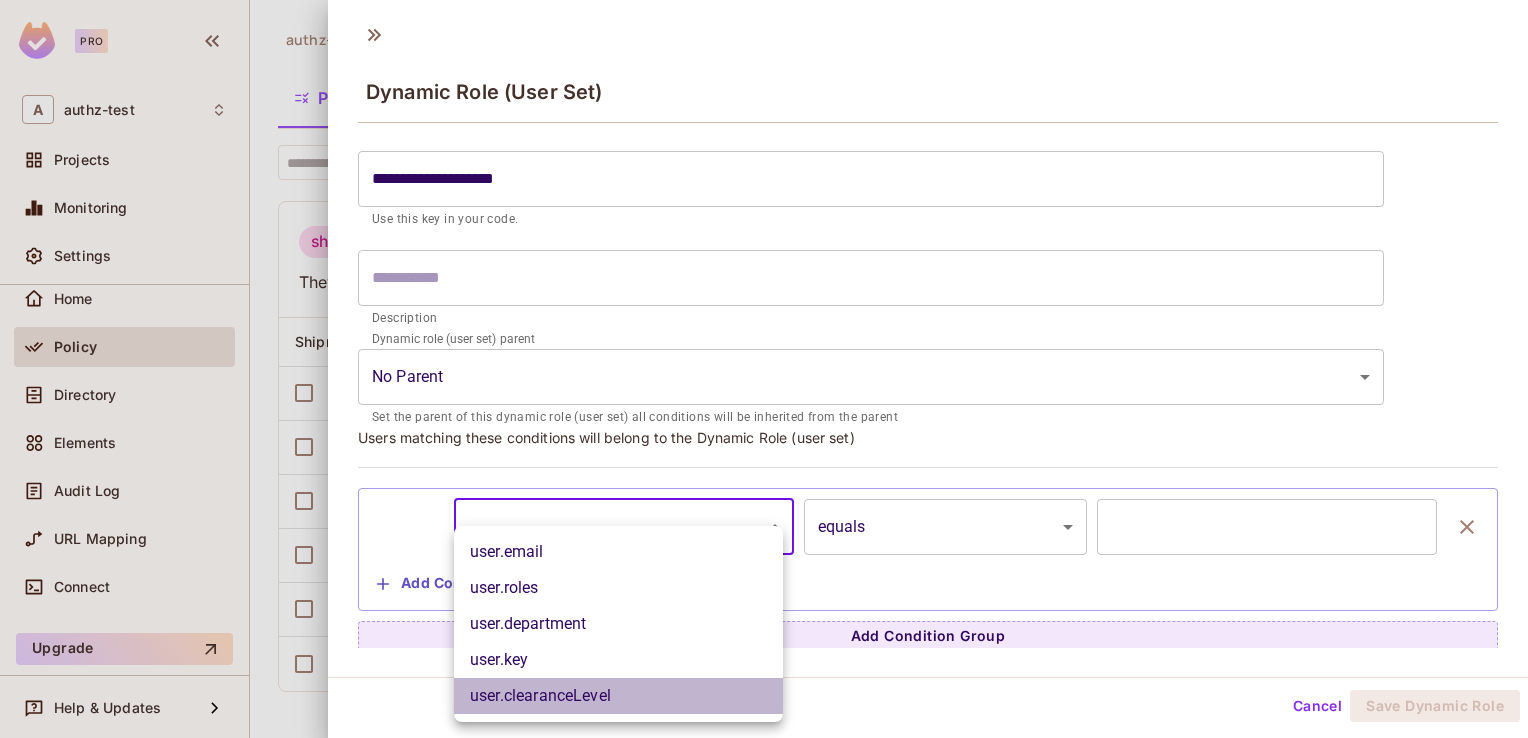 click on "user.clearanceLevel" at bounding box center [618, 696] 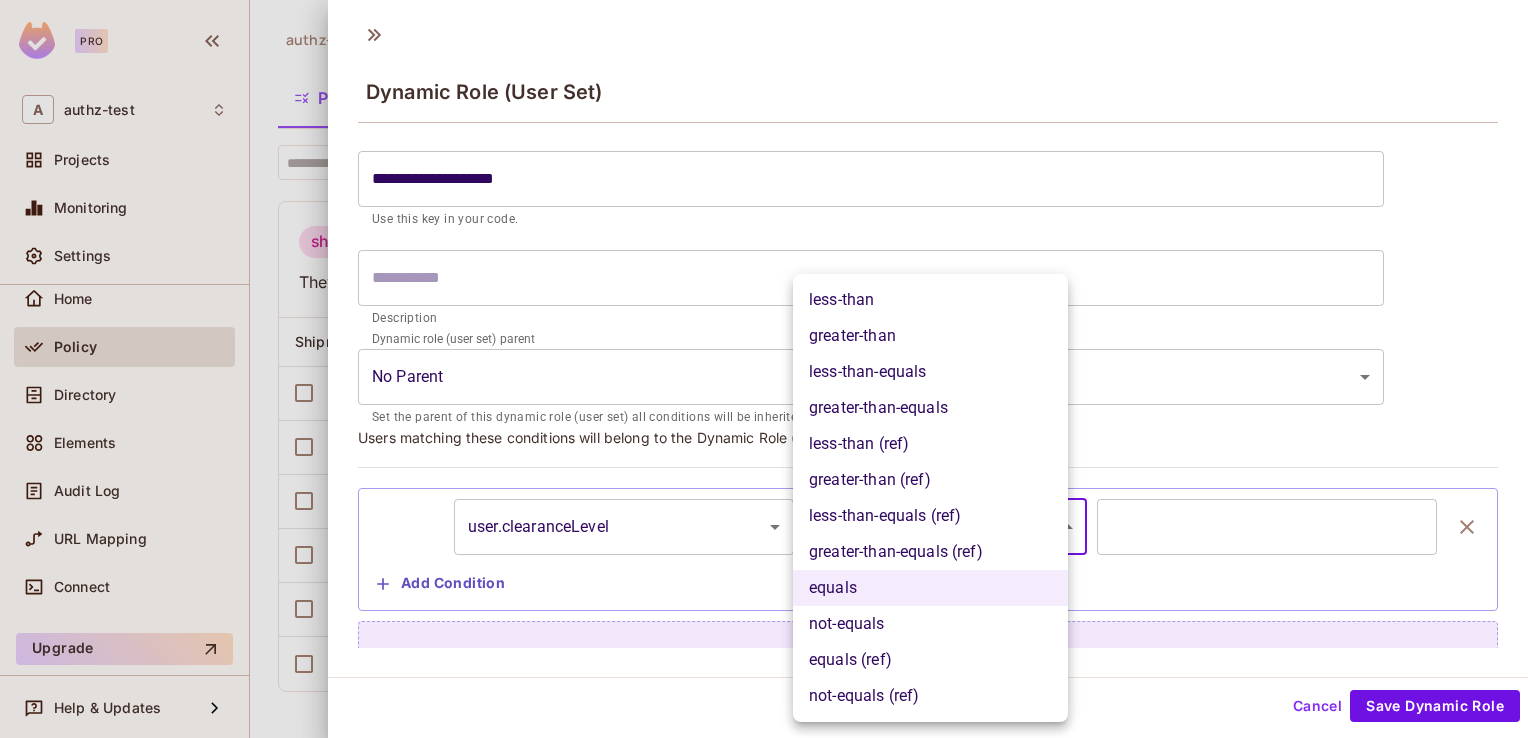 click on "Pro A authz-test Projects Monitoring Settings Default Project Development Home Policy Directory Elements Audit Log URL Mapping Connect Upgrade Help & Updates authz-test / Default Project : Development / Policy Editor Policy Editor Resources Roles ABAC Rules ​ Last Updated 1 minute ago Settings Create customs-officer customs-officer A customs officer can view all the attributes of a shipment but cannot make any updates Shipment ConfidentialResources create create delete delete read read read-items read-items update update update-items update-items ship-crew ship-crew A ship crew can view all the attributes of shipment except items. They cannot make any updates Shipment ConfidentialResources create create delete delete read read read-items read-items update update update-items update-items shipment-manager shipment-manager They can view and update all the attributes of the shipment Shipment ConfidentialResources create create delete delete read" at bounding box center [764, 369] 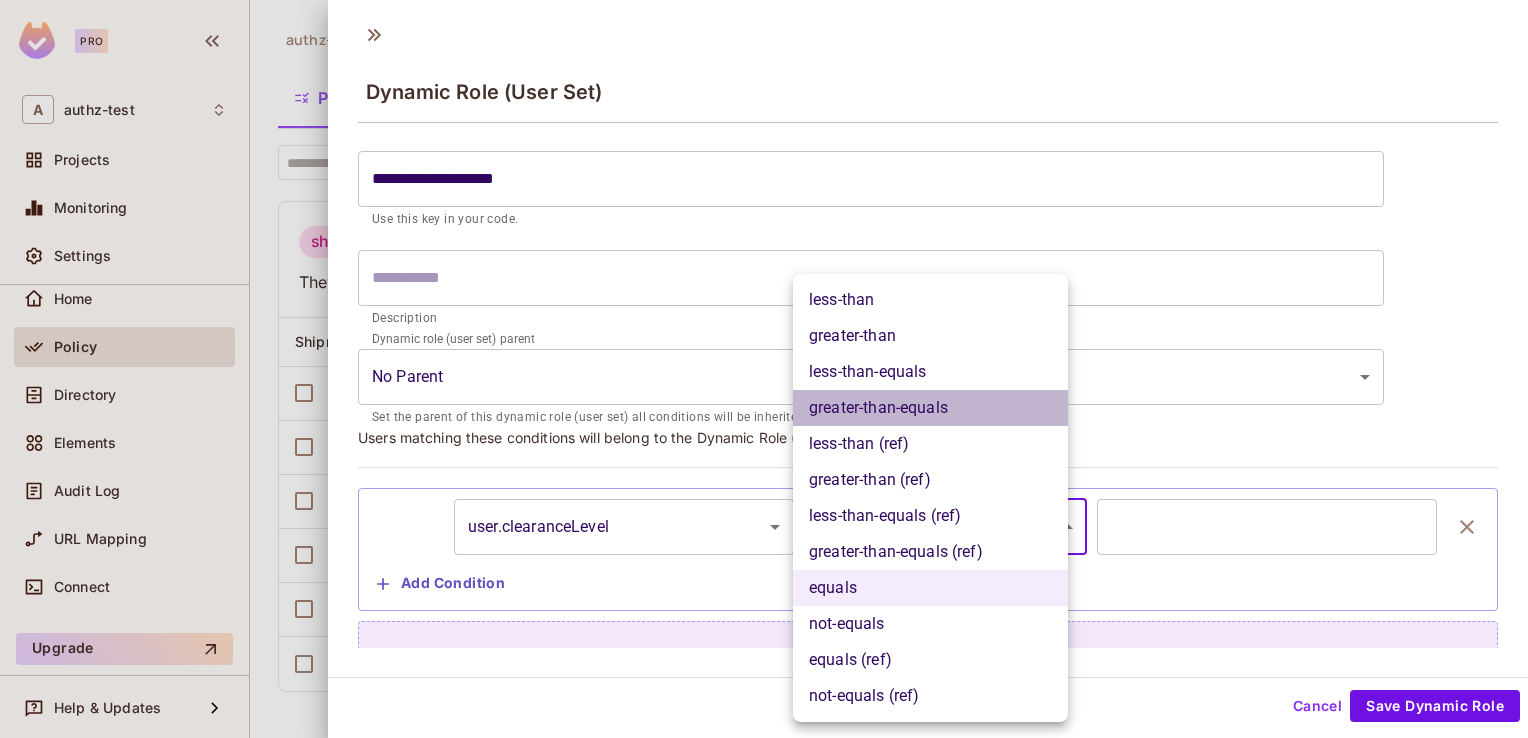 click on "greater-than-equals" at bounding box center [930, 408] 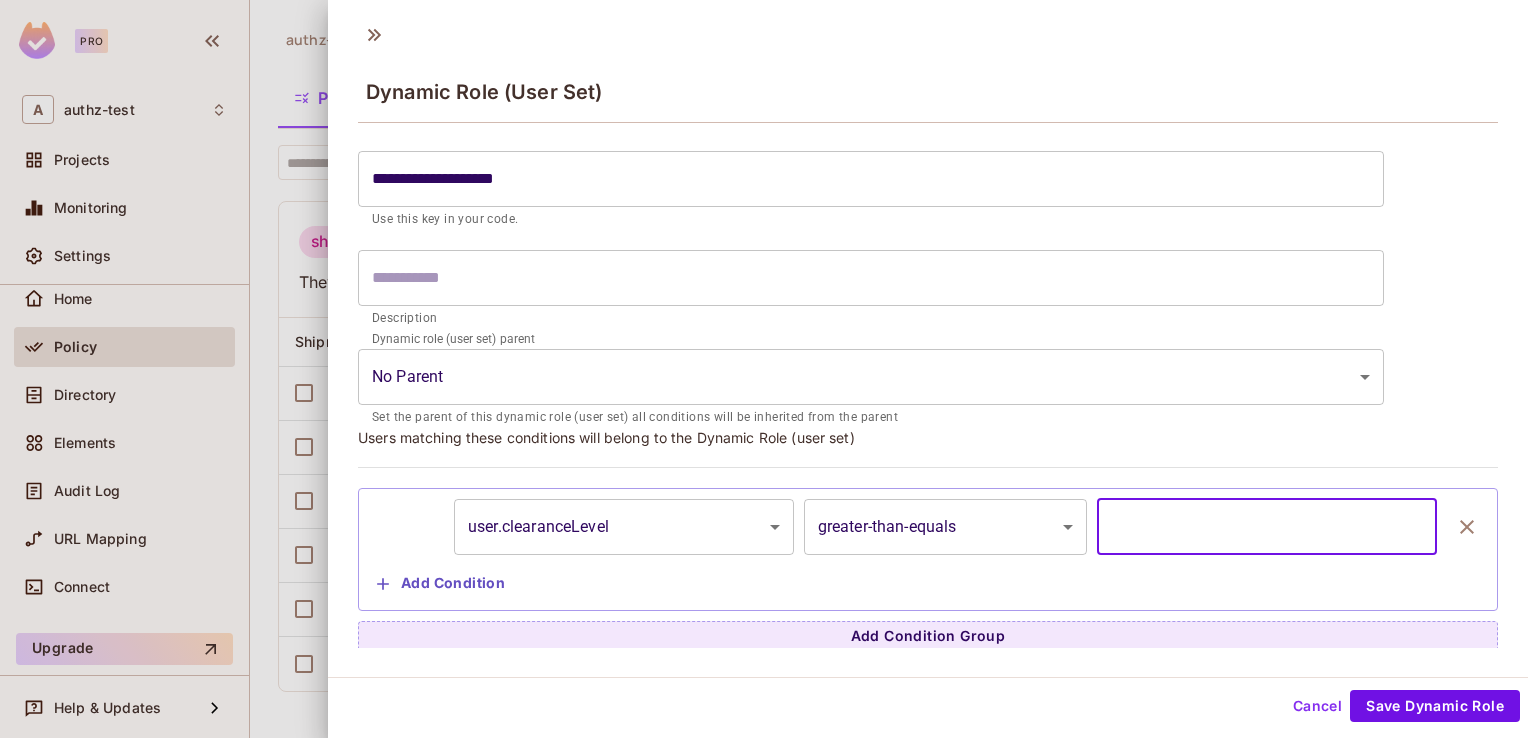 click on "*" at bounding box center (1267, 527) 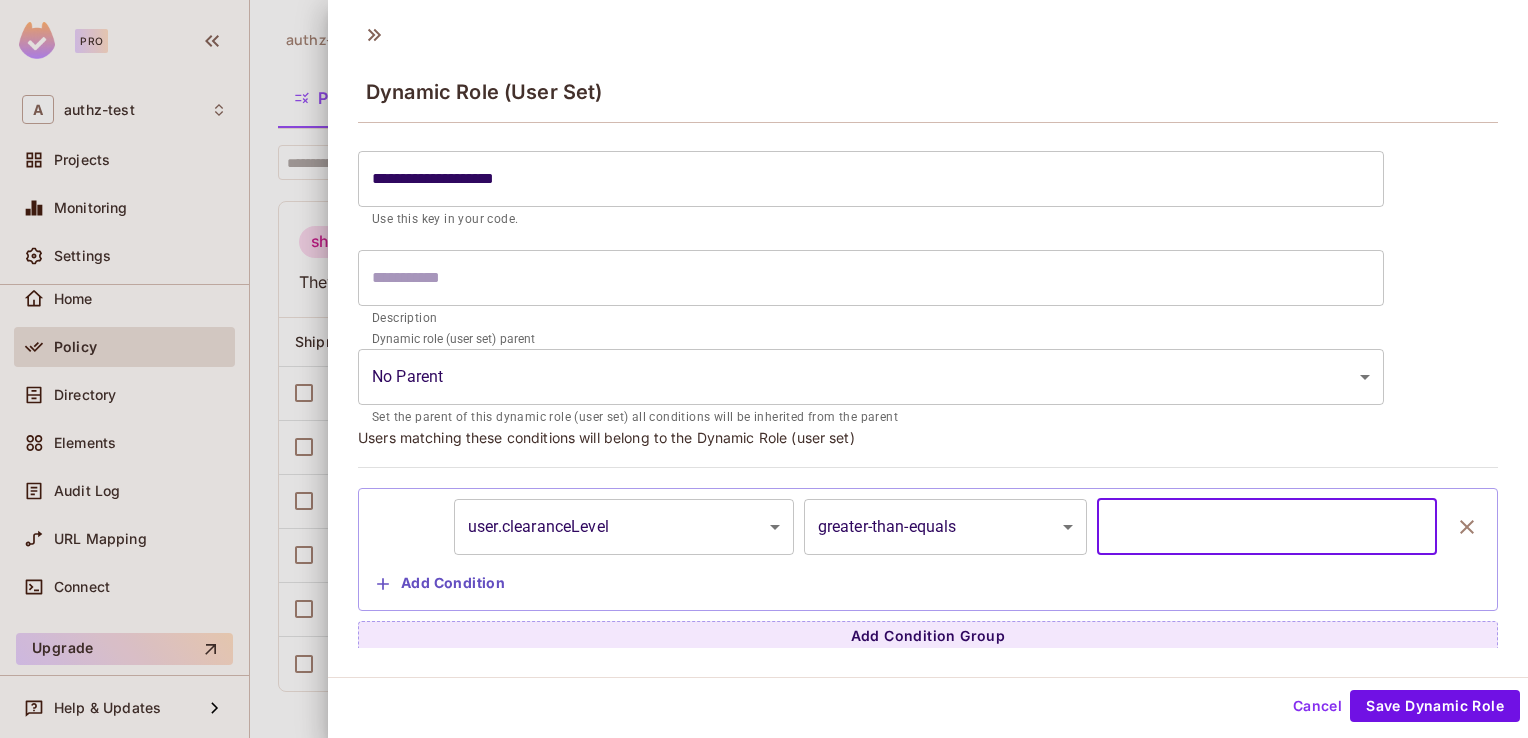 click on "*" at bounding box center (1267, 527) 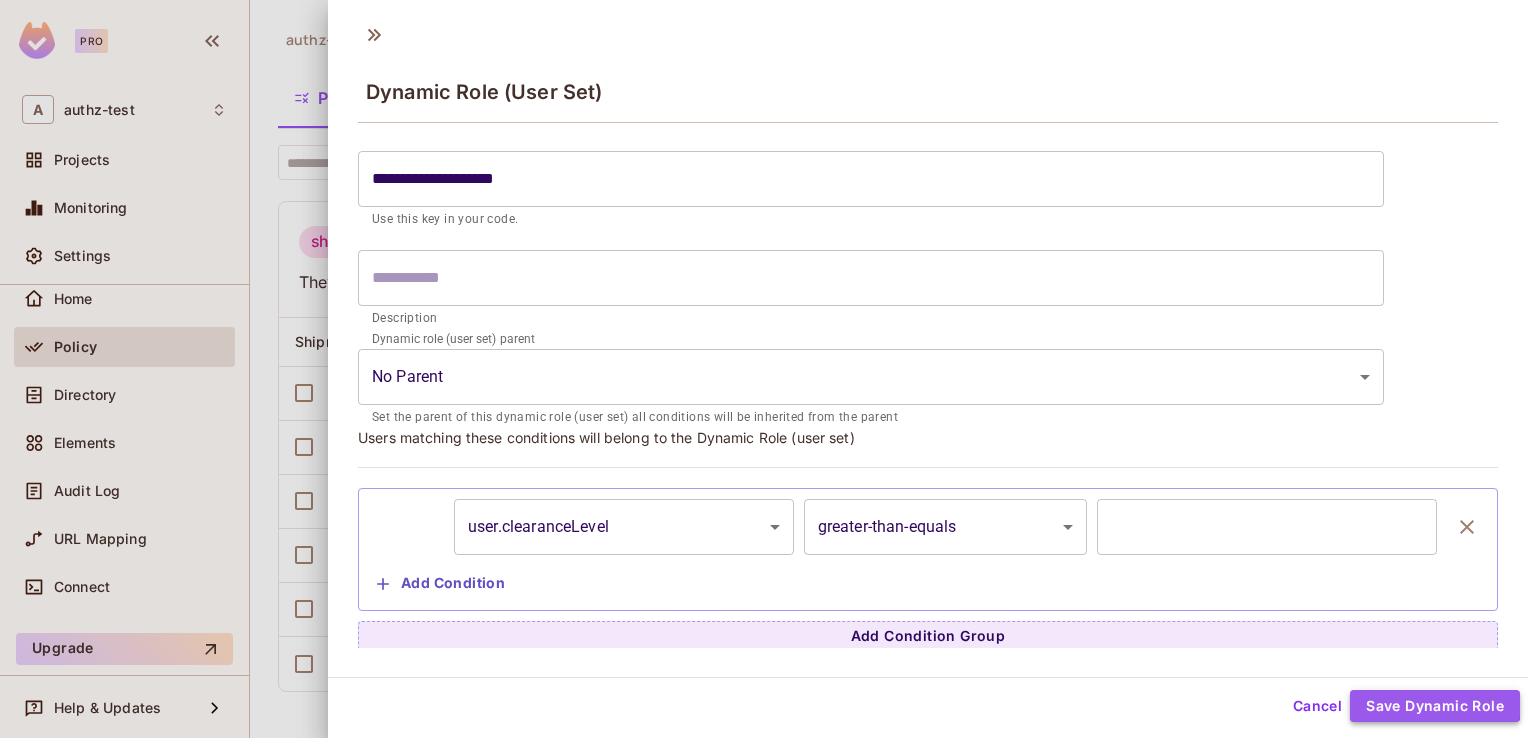 click on "Save Dynamic Role" at bounding box center [1435, 706] 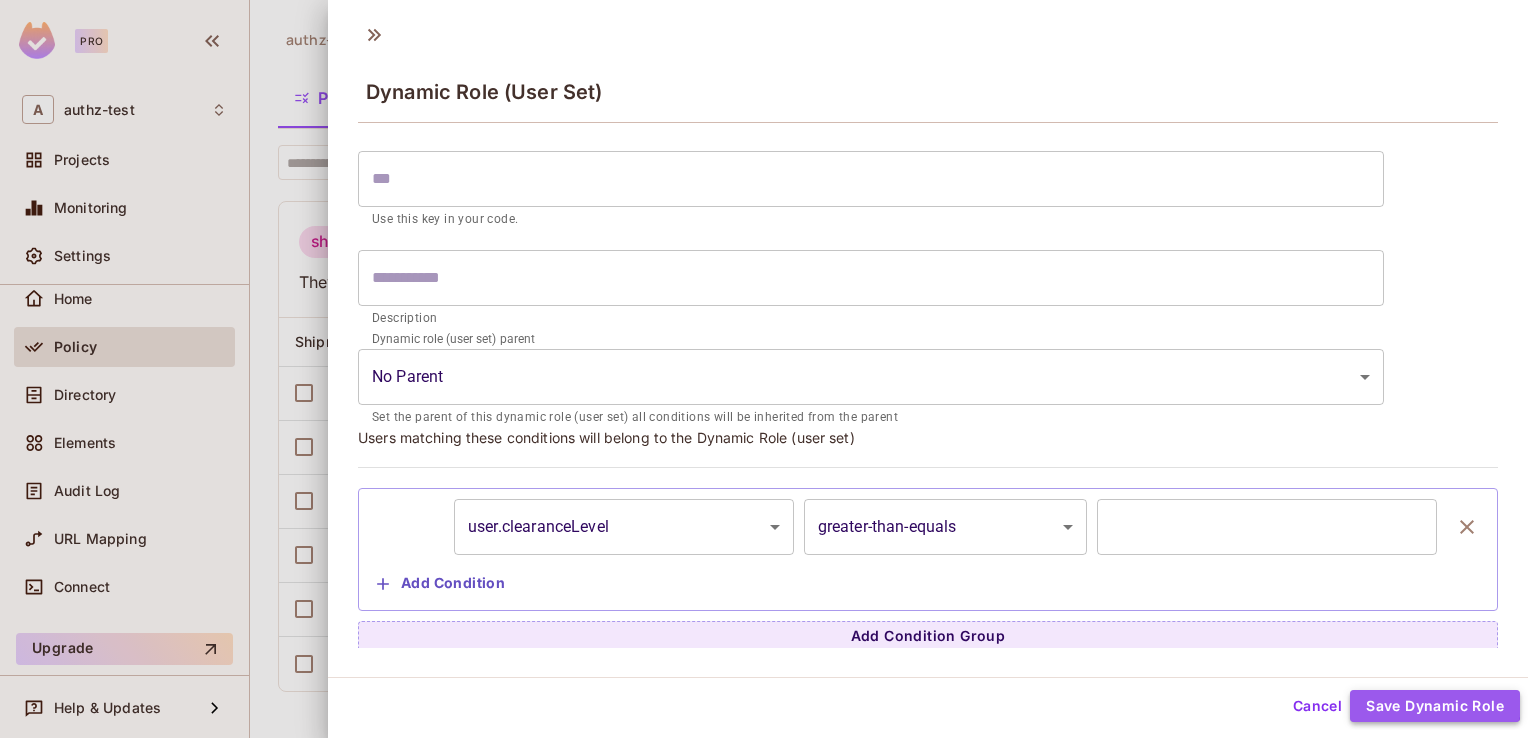 scroll, scrollTop: 0, scrollLeft: 0, axis: both 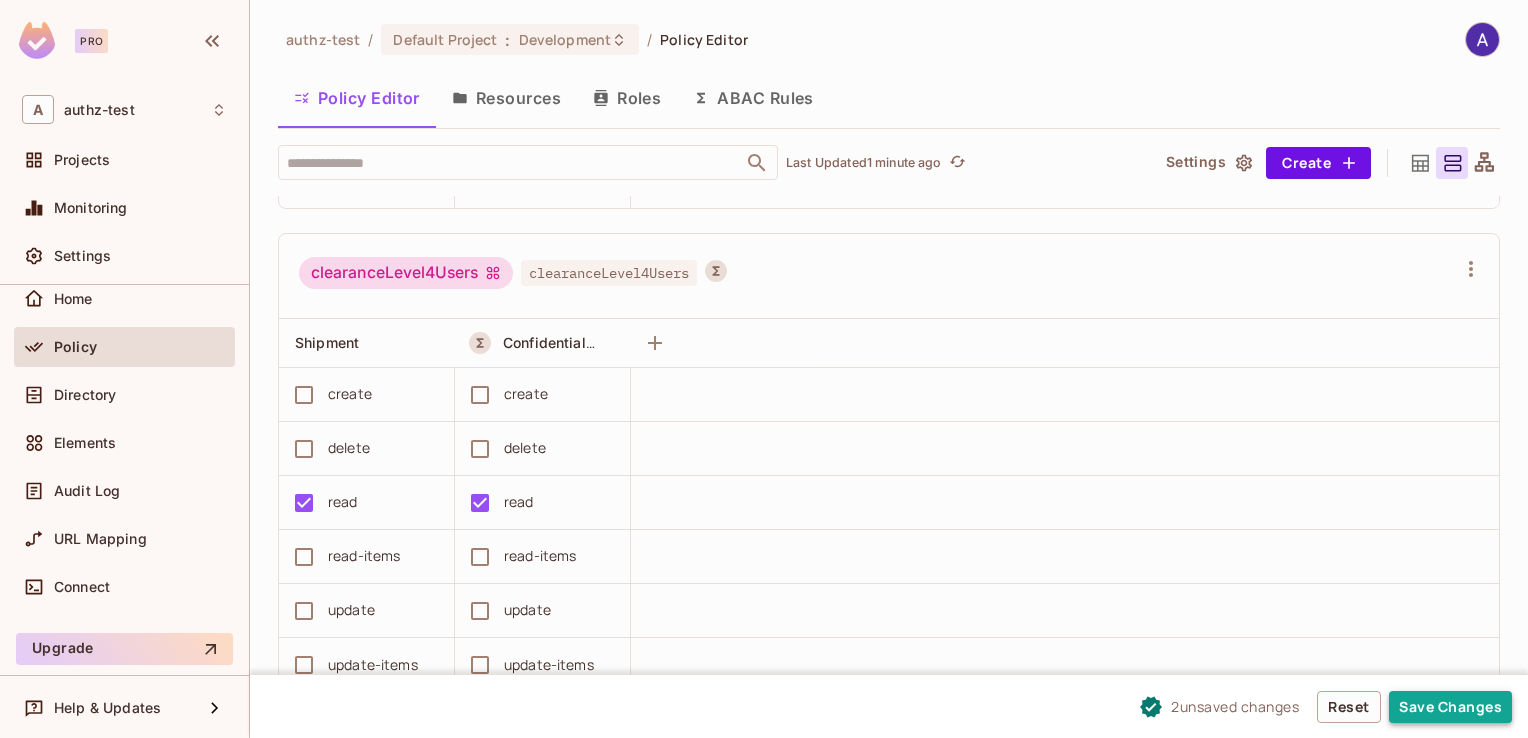click on "Save Changes" at bounding box center [1450, 707] 